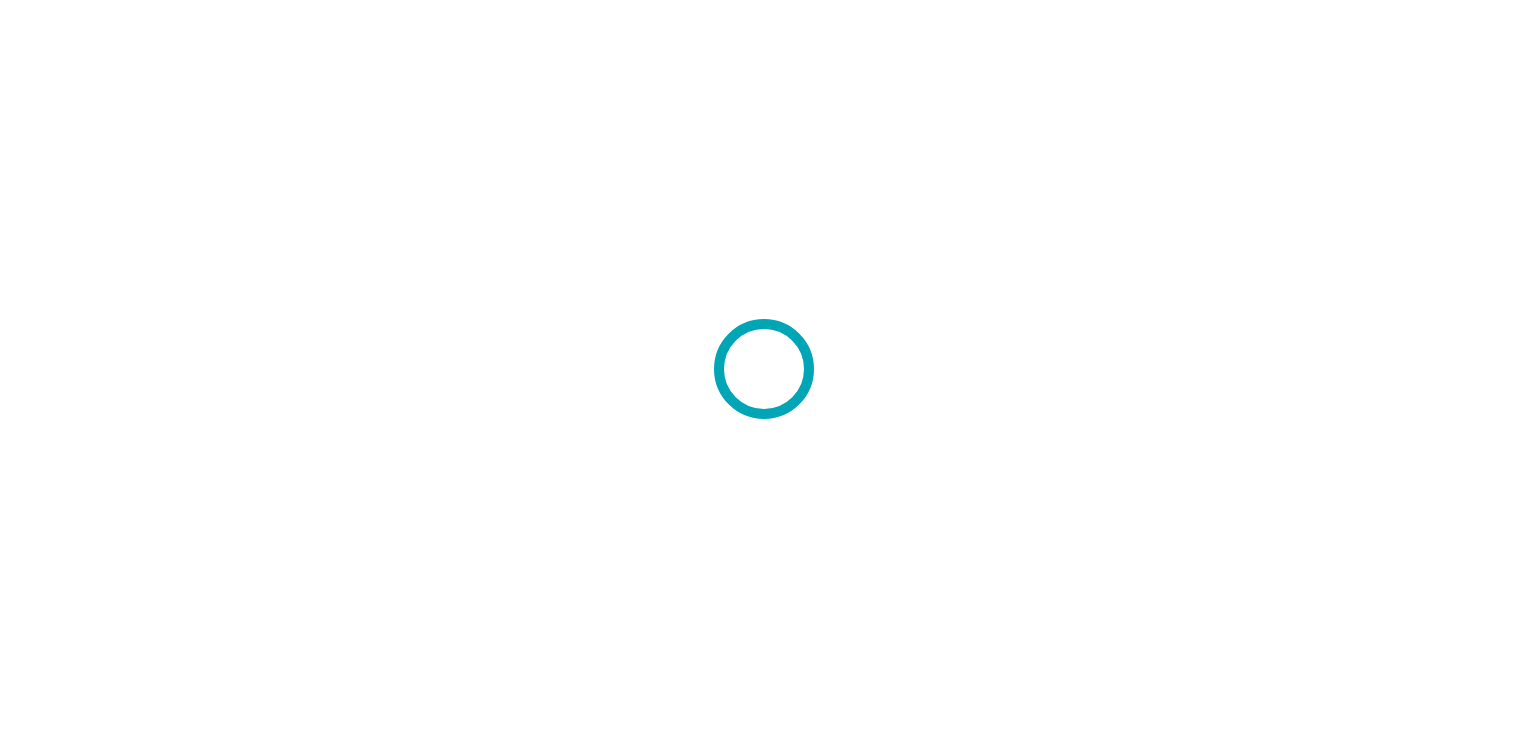 scroll, scrollTop: 0, scrollLeft: 0, axis: both 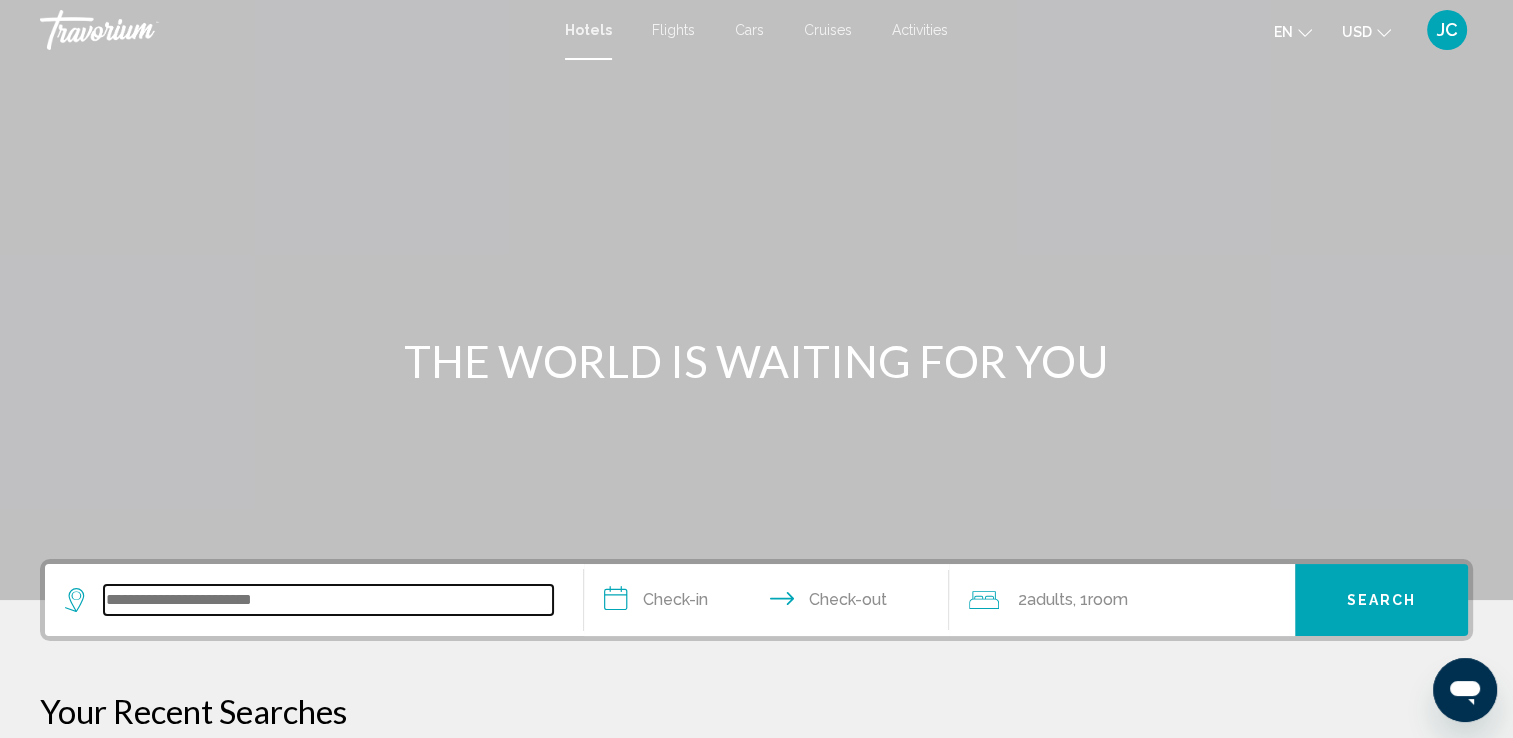 click at bounding box center (328, 600) 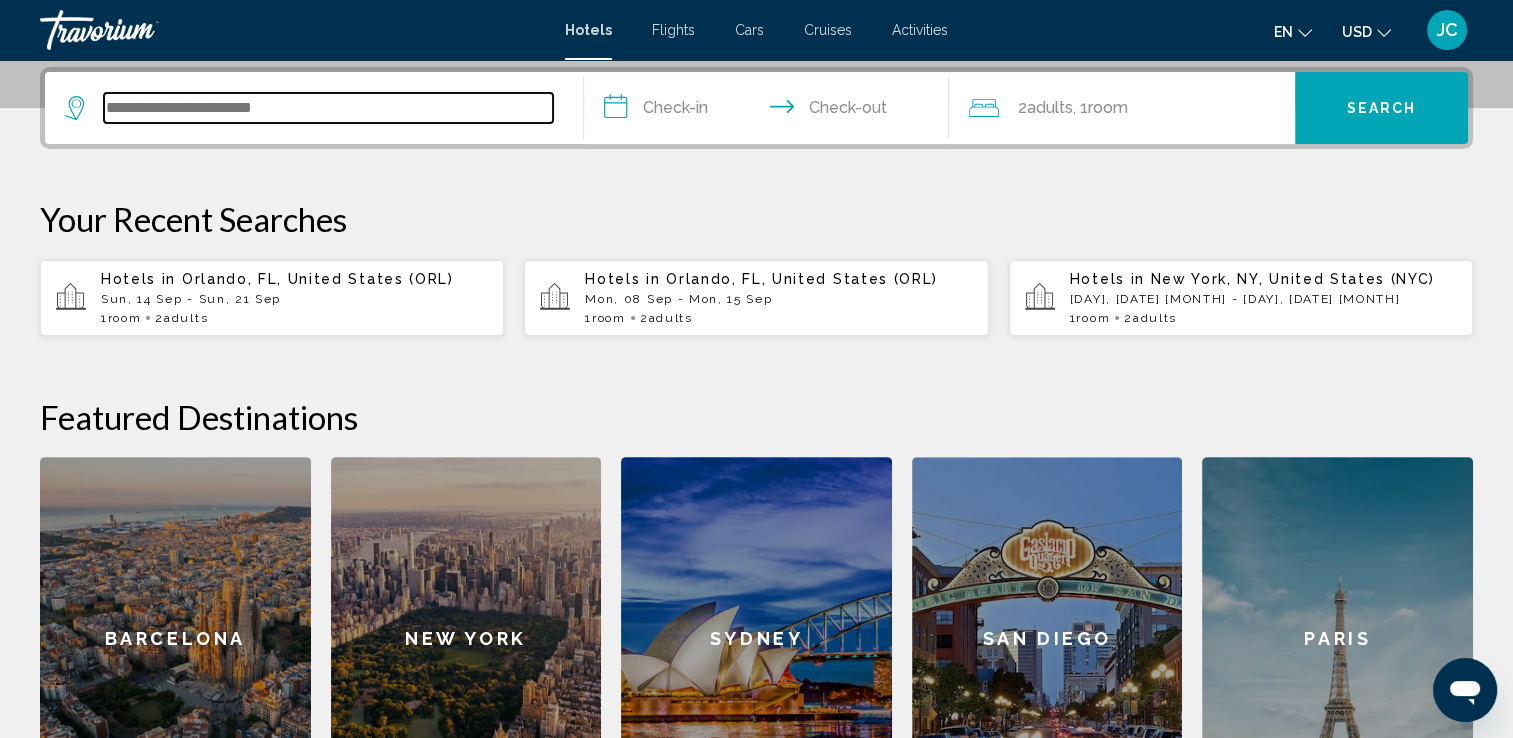 scroll, scrollTop: 493, scrollLeft: 0, axis: vertical 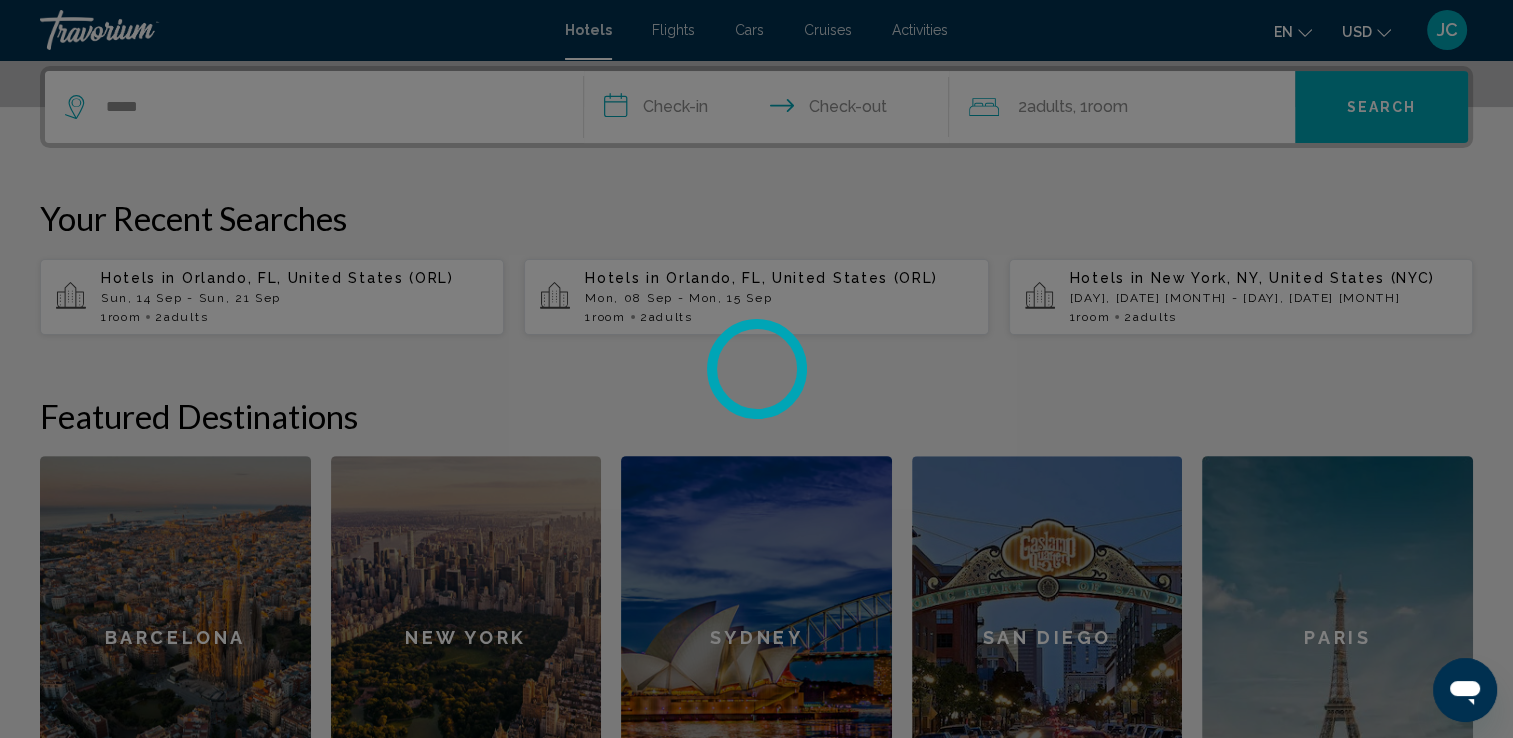 click on "**********" at bounding box center (756, -124) 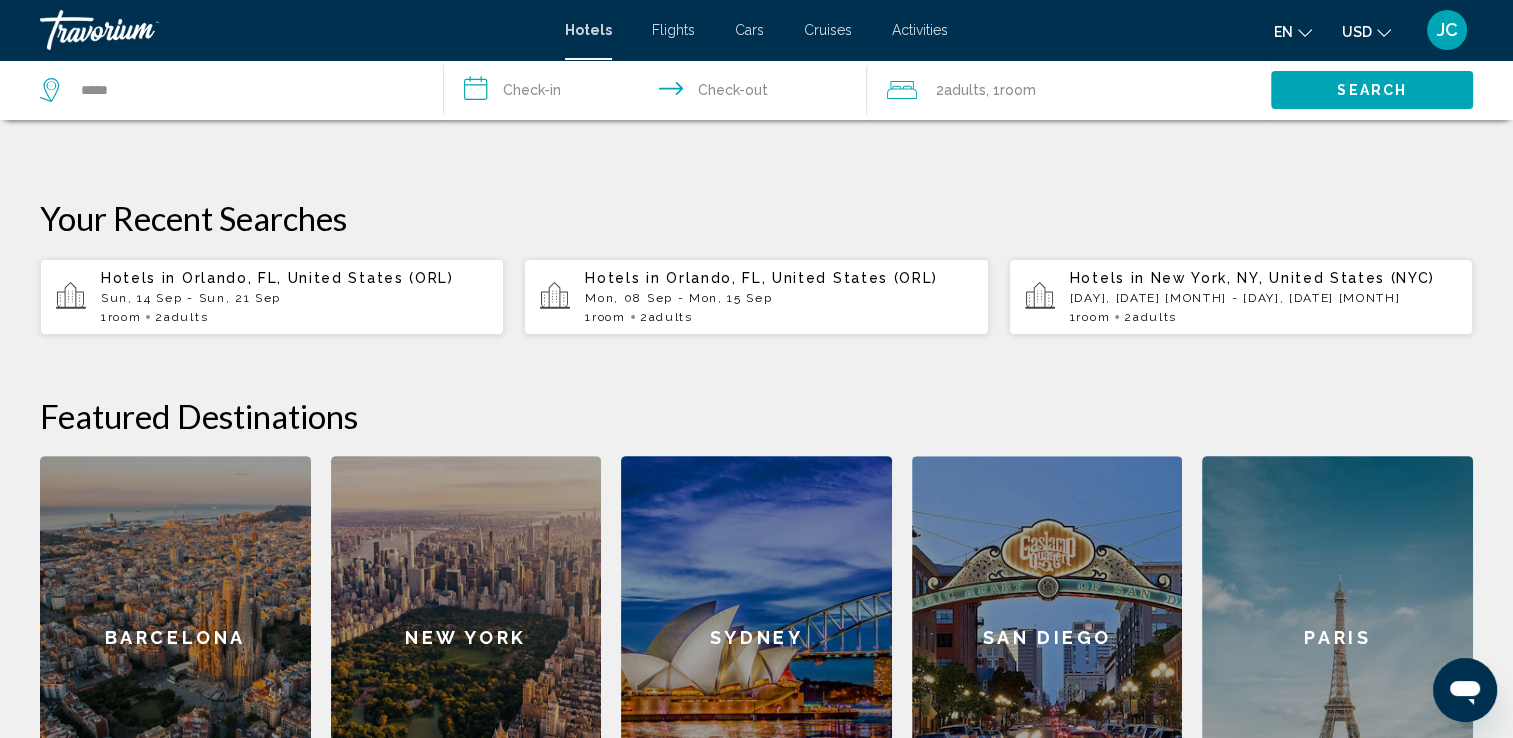 scroll, scrollTop: 868, scrollLeft: 0, axis: vertical 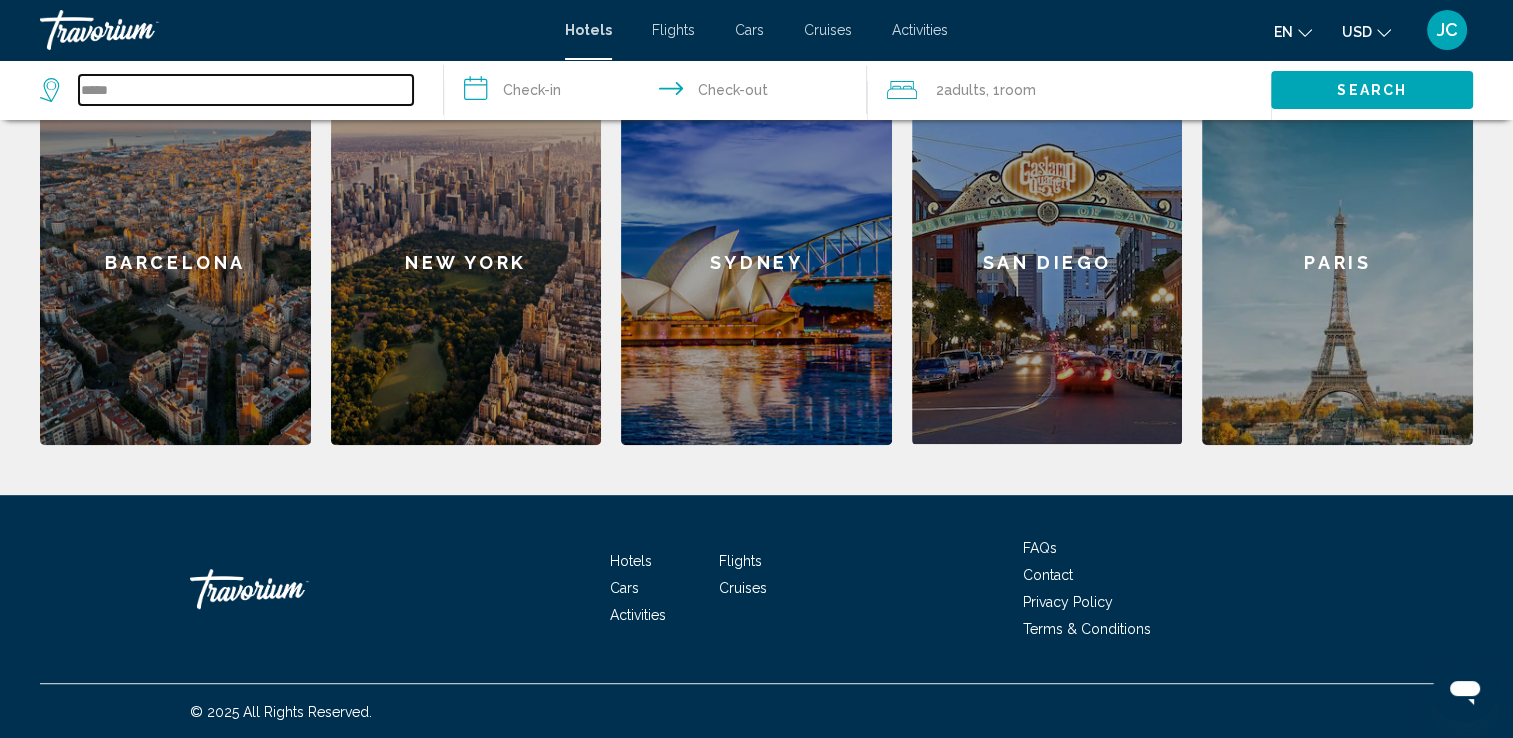 click on "*****" at bounding box center [246, 90] 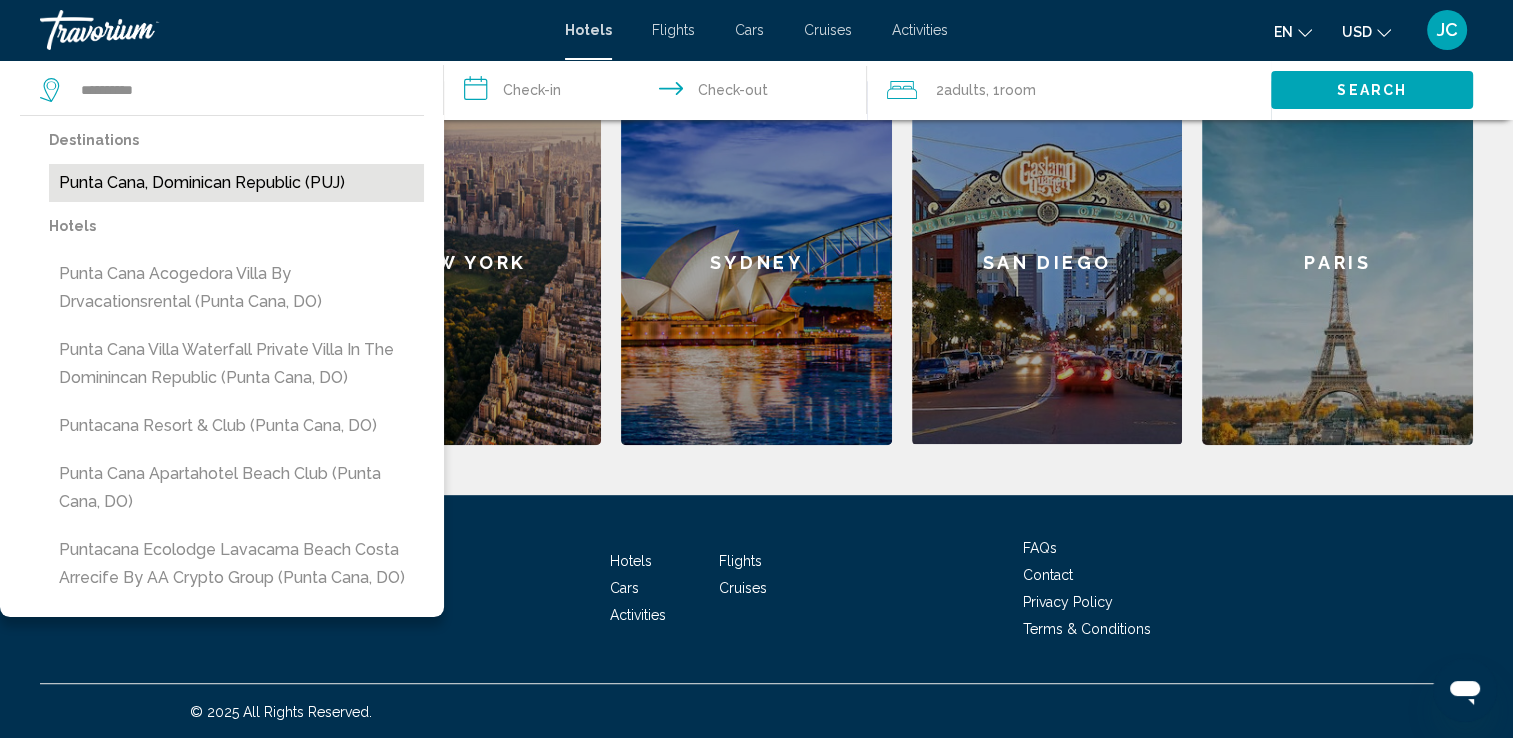 click on "Punta Cana, Dominican Republic (PUJ)" at bounding box center (236, 183) 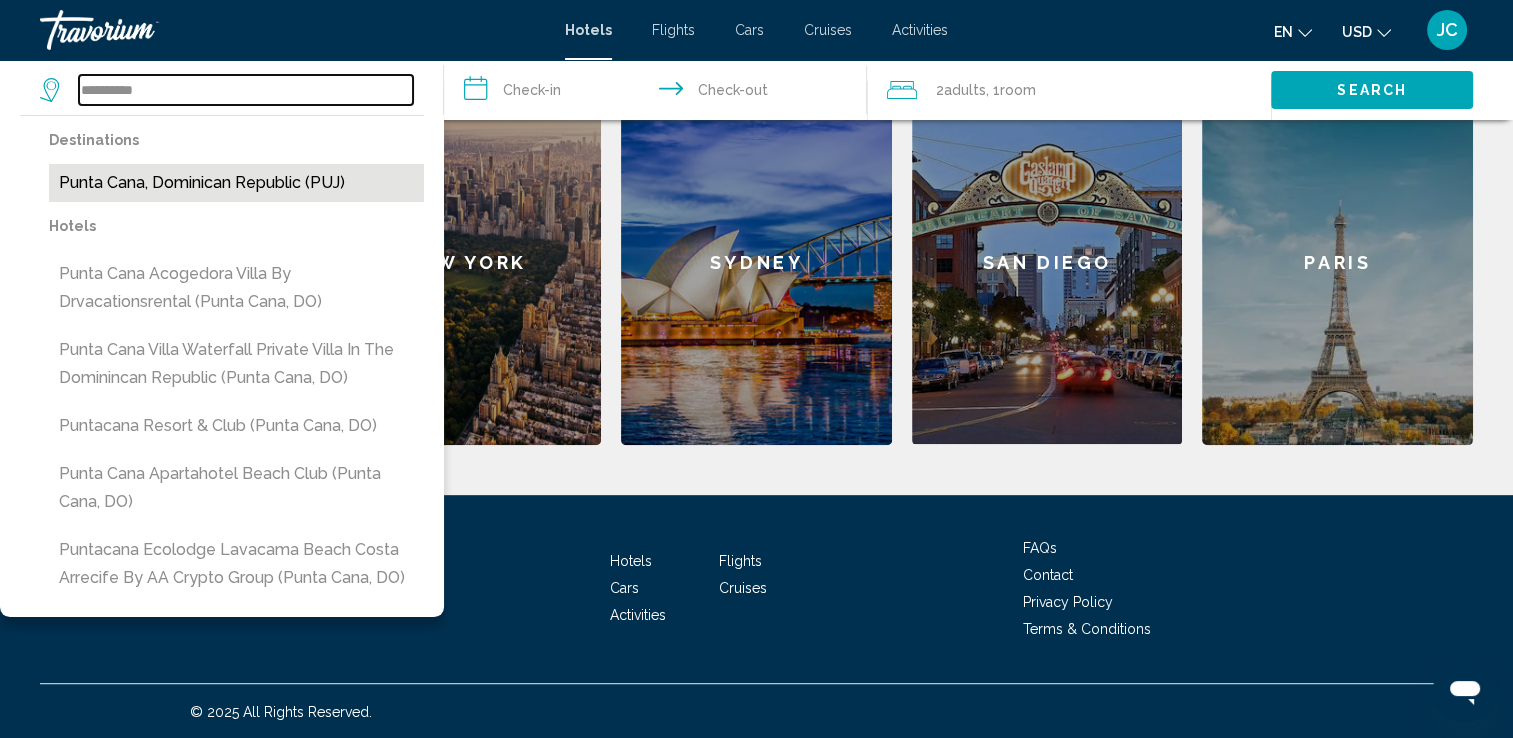 type on "**********" 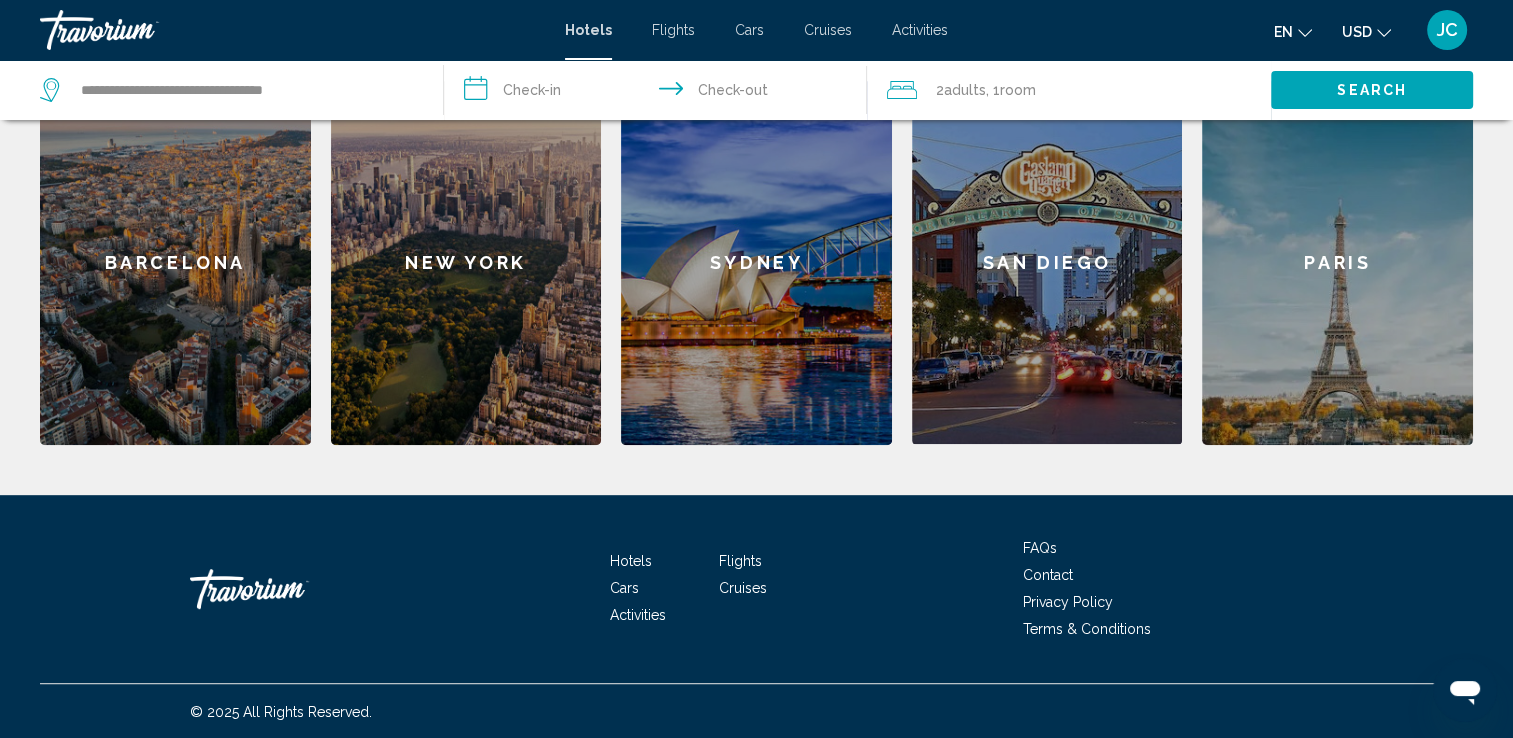click on "**********" at bounding box center [660, 93] 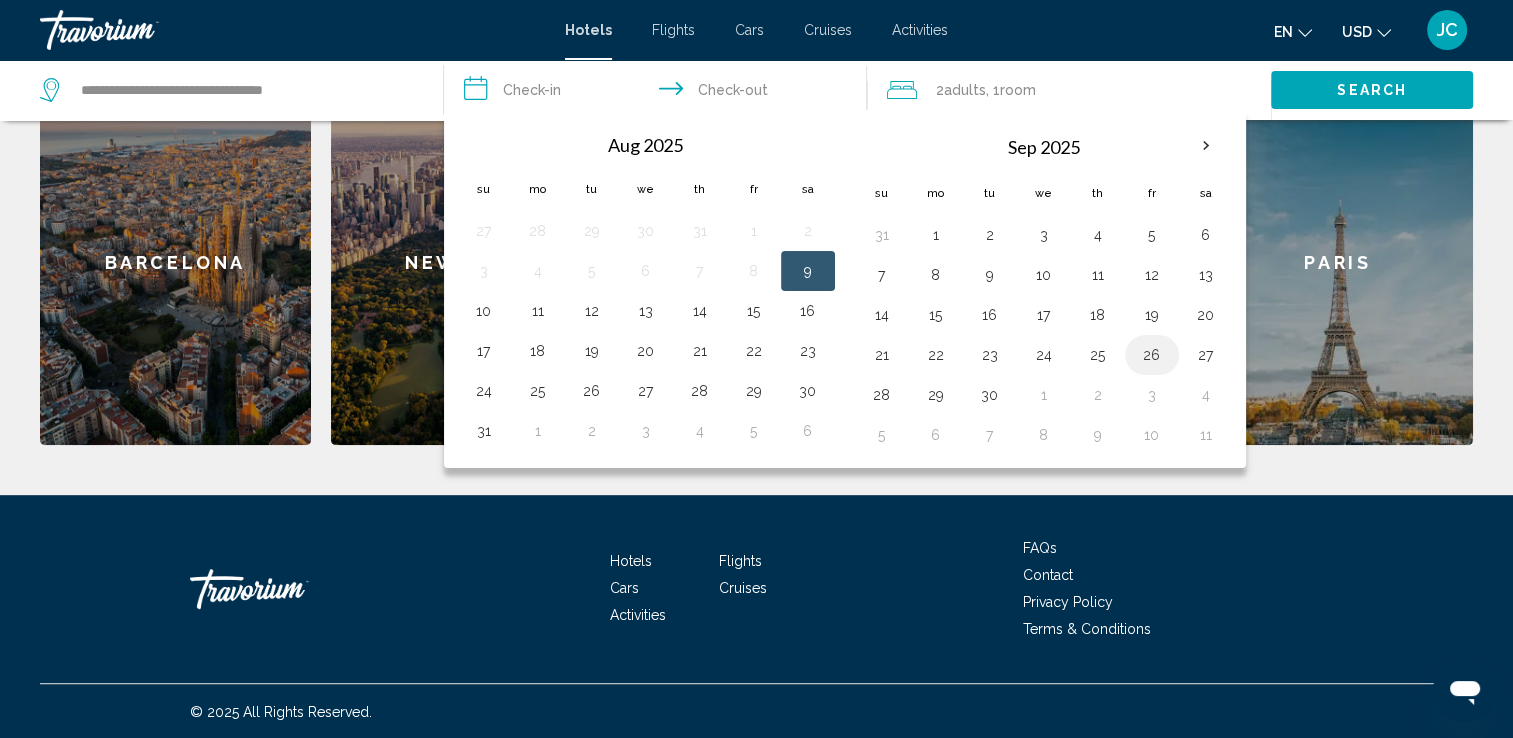click on "26" at bounding box center [1152, 355] 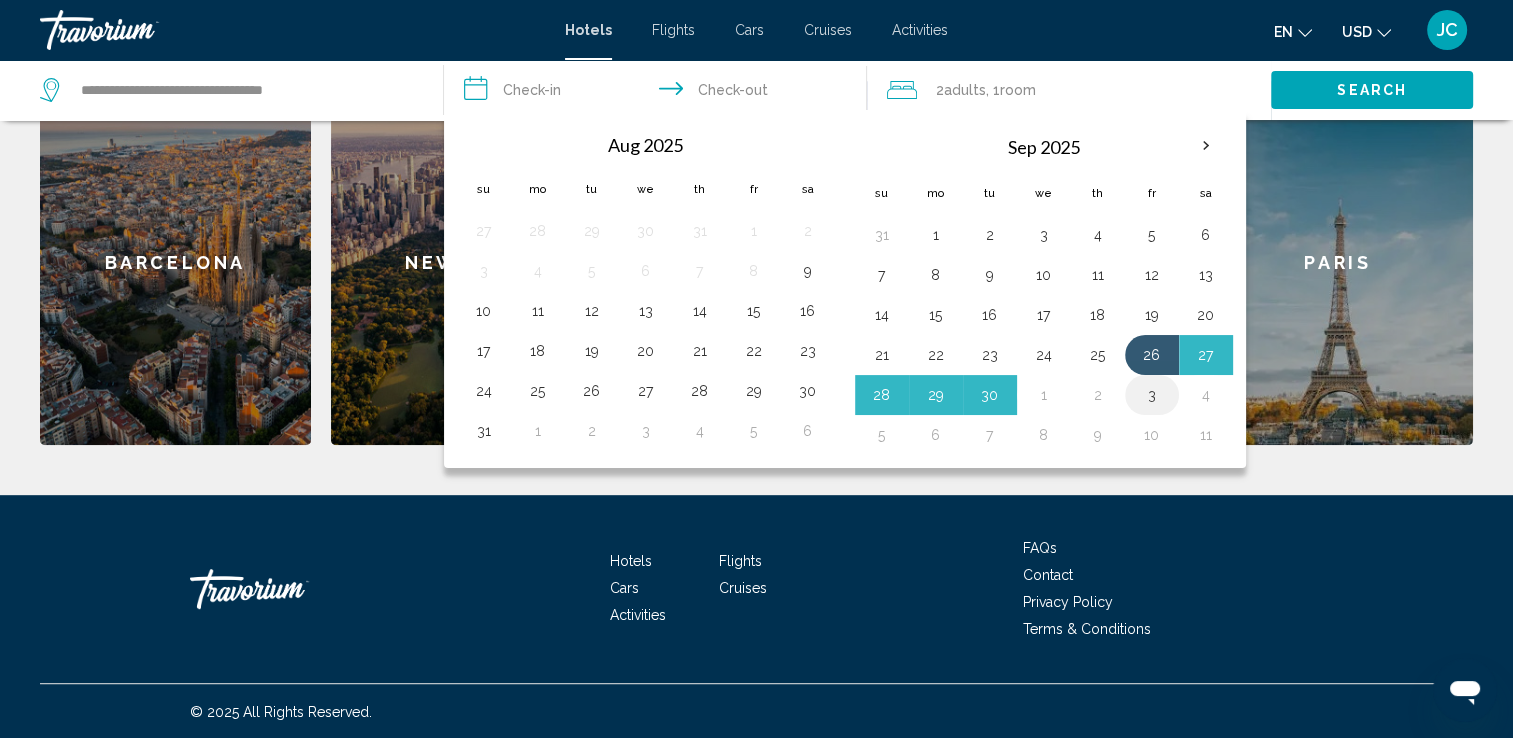click on "3" at bounding box center [1152, 395] 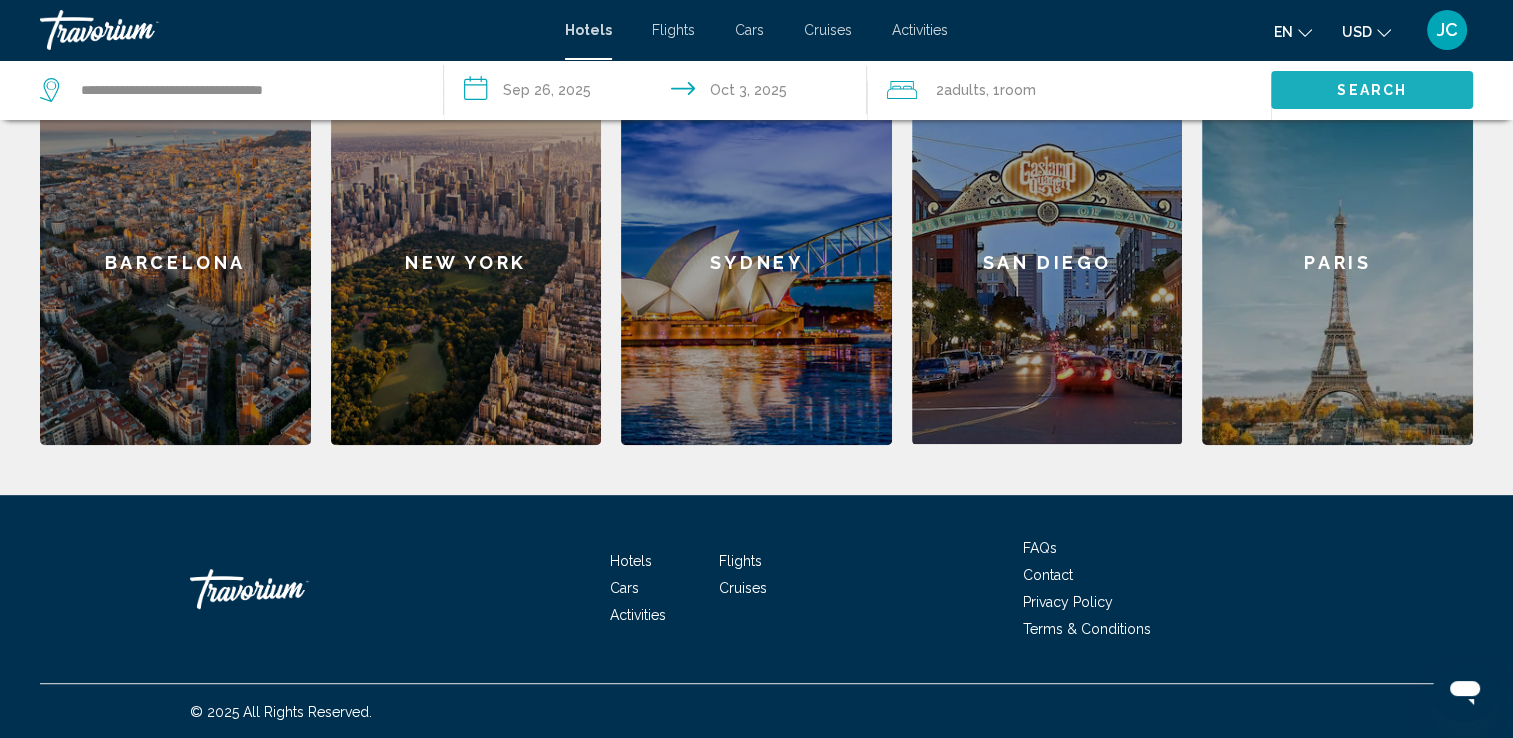 click on "Search" at bounding box center (1372, 89) 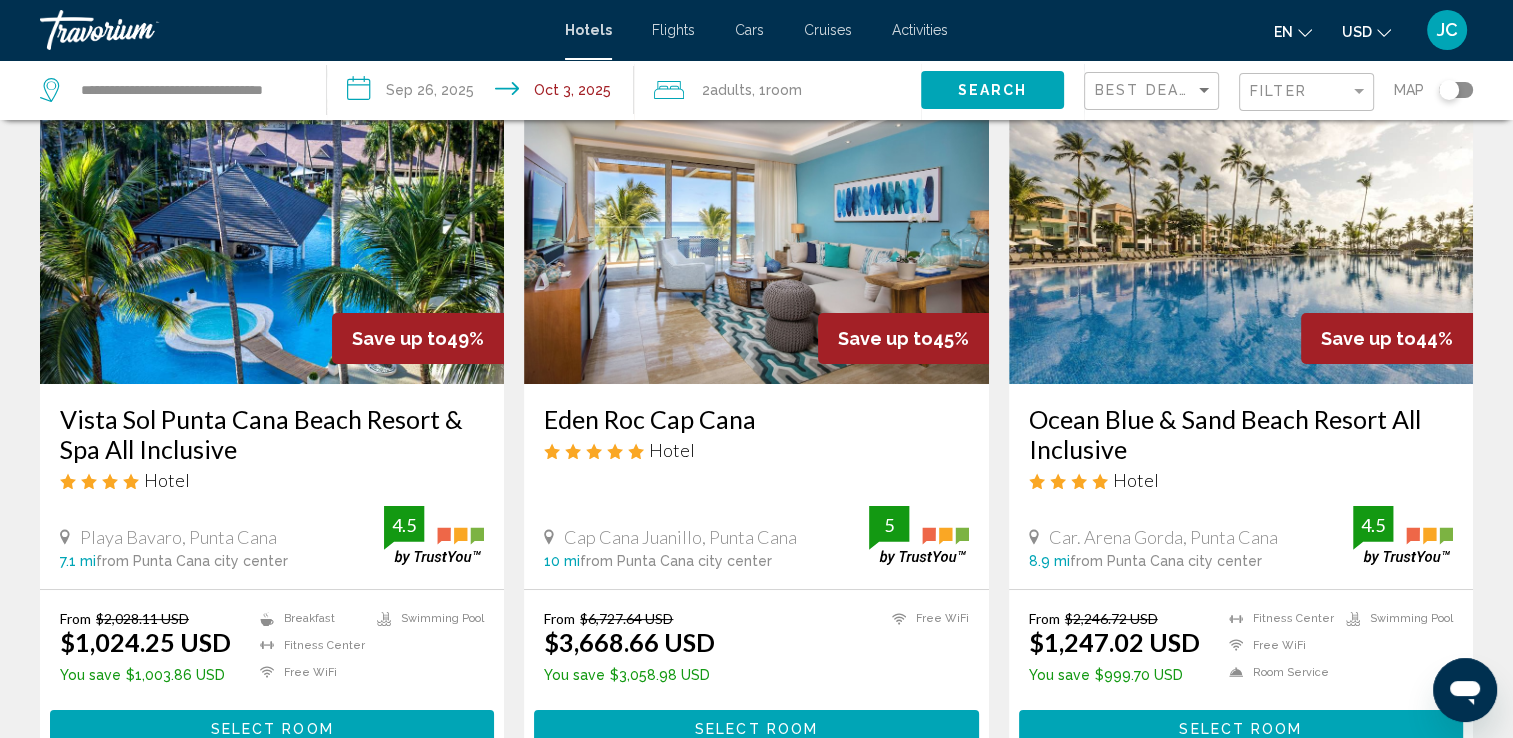 scroll, scrollTop: 120, scrollLeft: 0, axis: vertical 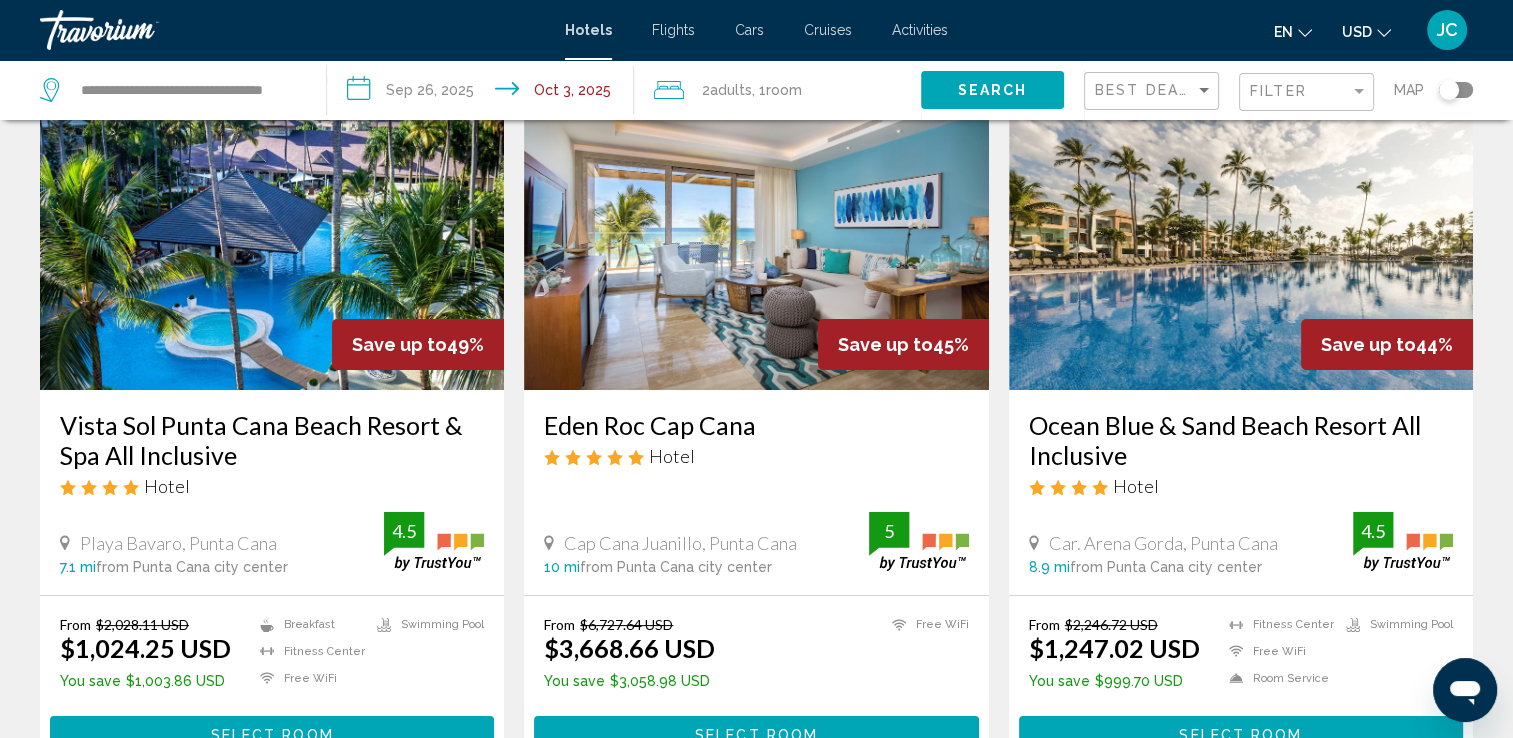 click on "Ocean Blue & Sand Beach Resort All Inclusive" at bounding box center [1241, 440] 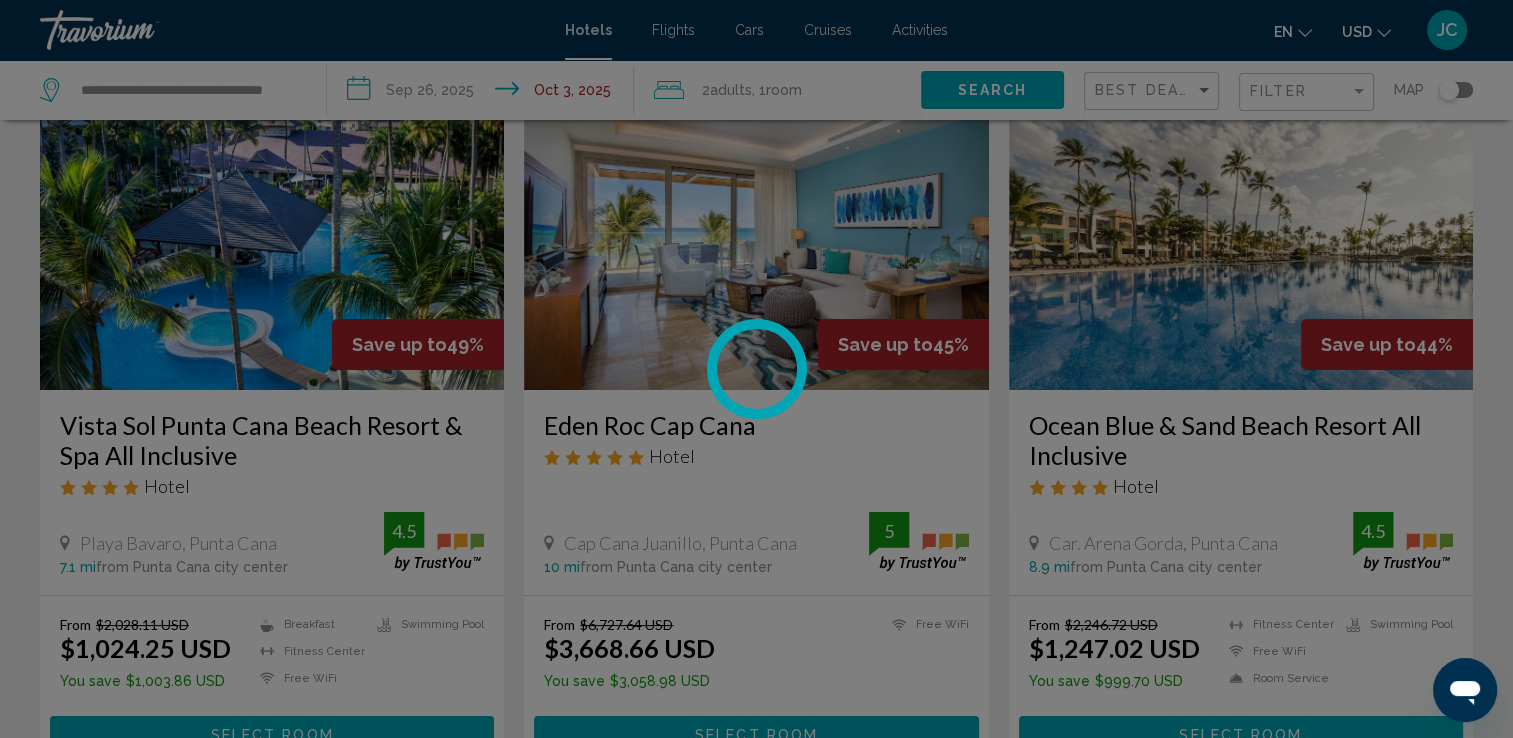click at bounding box center (756, 369) 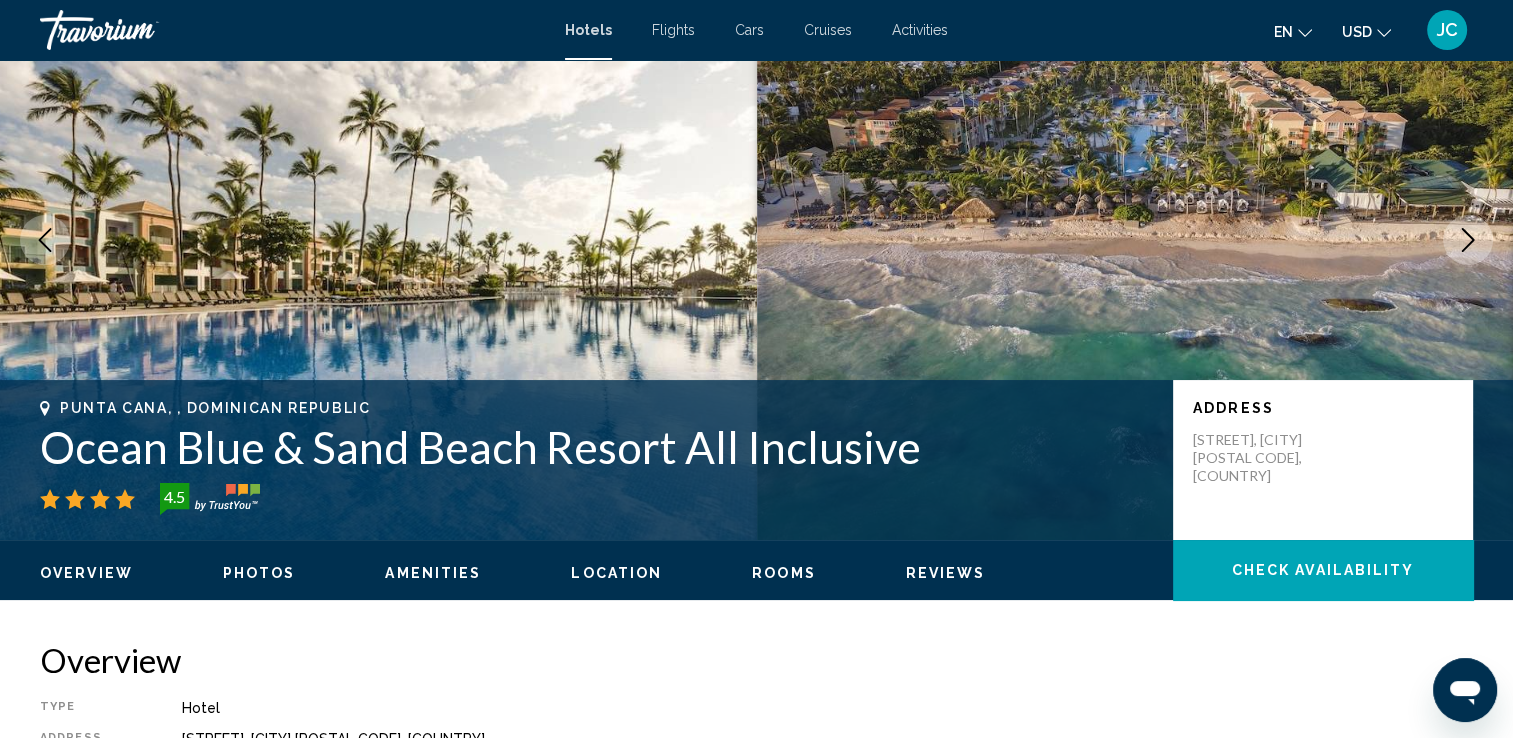 scroll, scrollTop: 0, scrollLeft: 0, axis: both 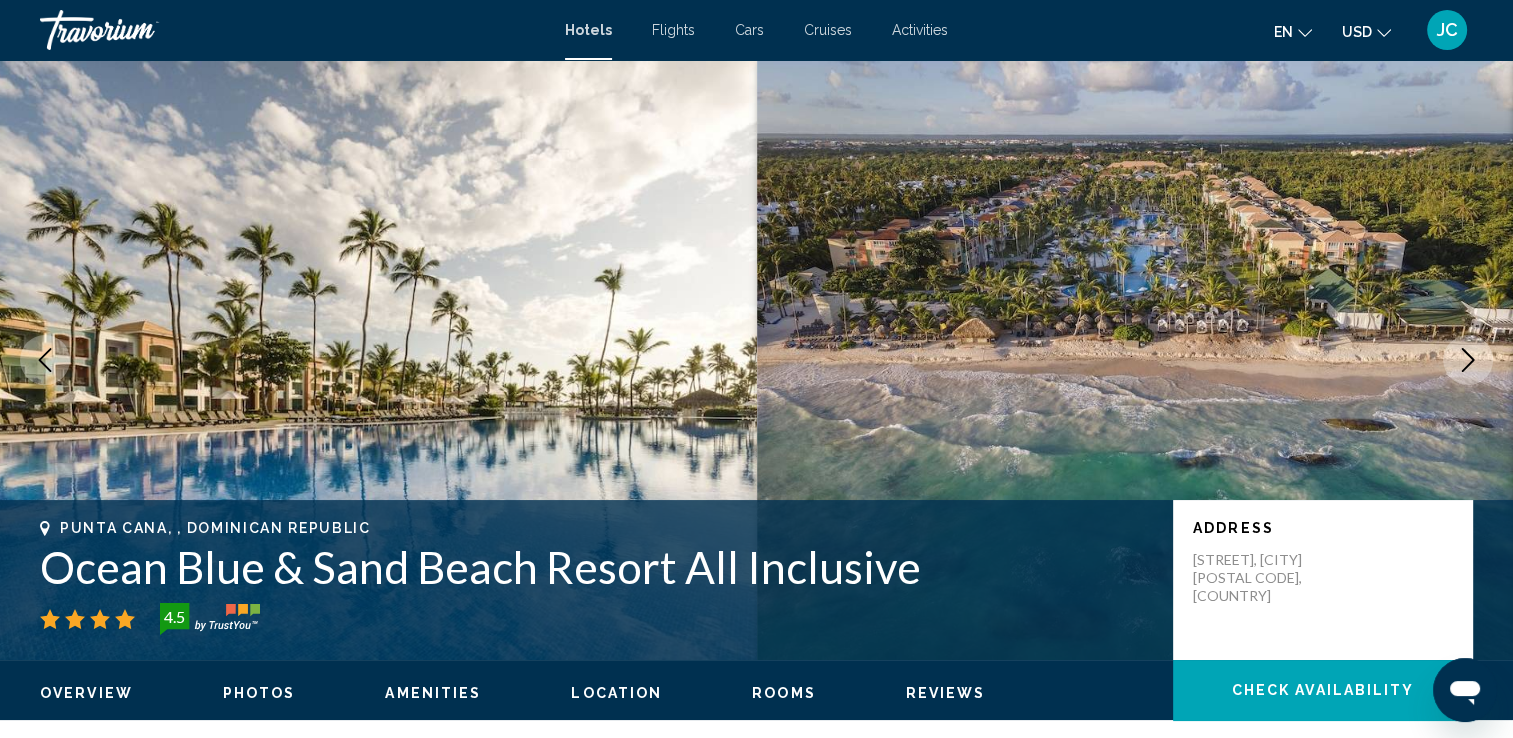 type 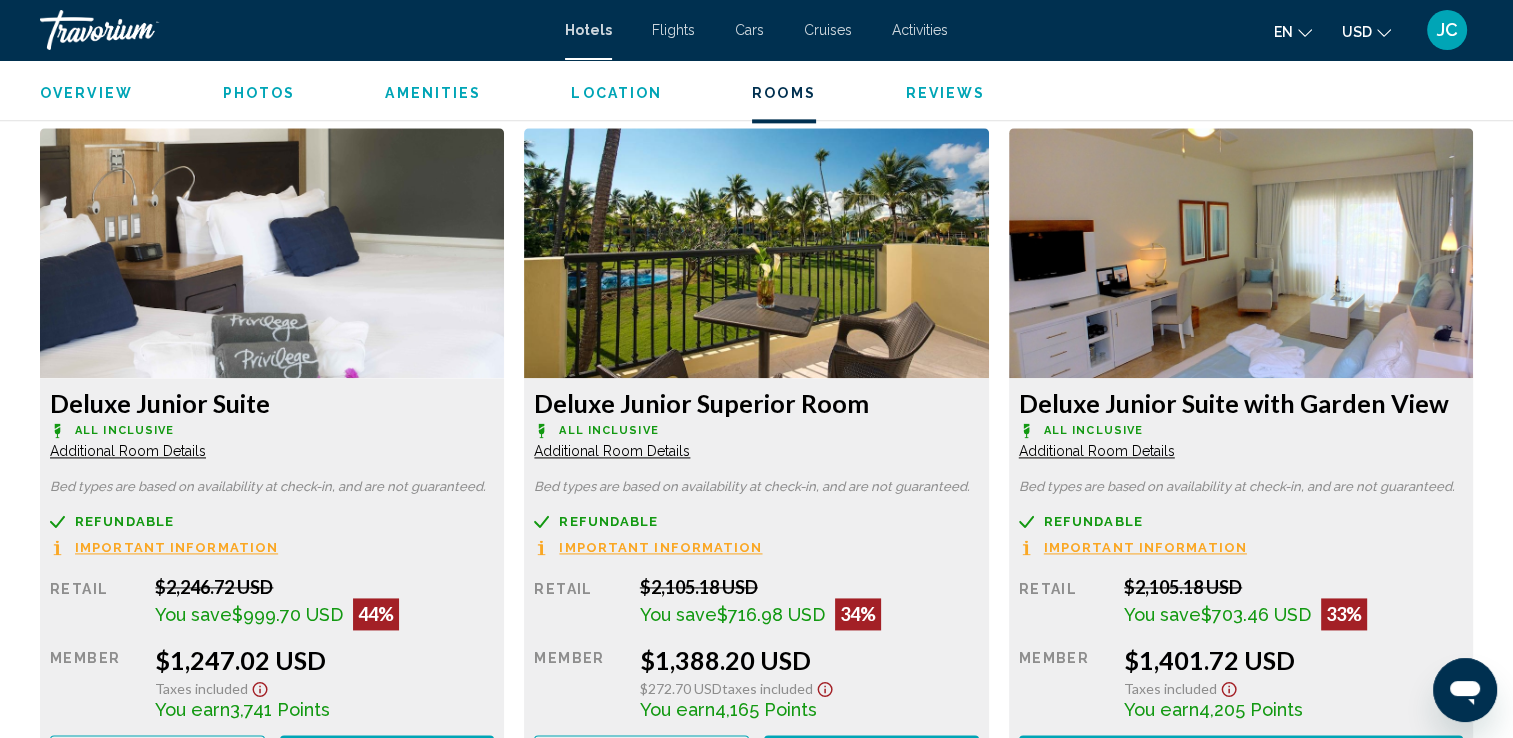 scroll, scrollTop: 2680, scrollLeft: 0, axis: vertical 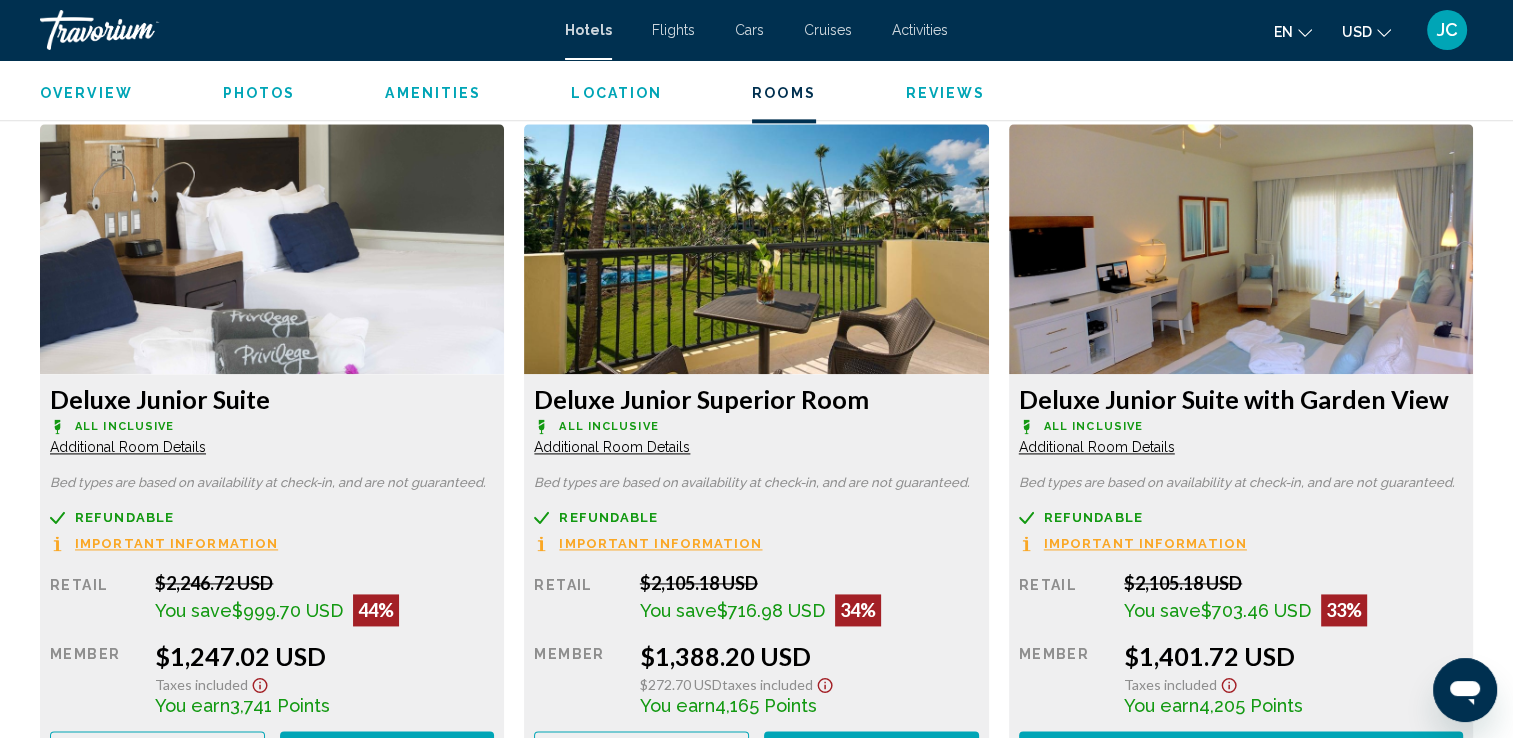 click at bounding box center [272, 249] 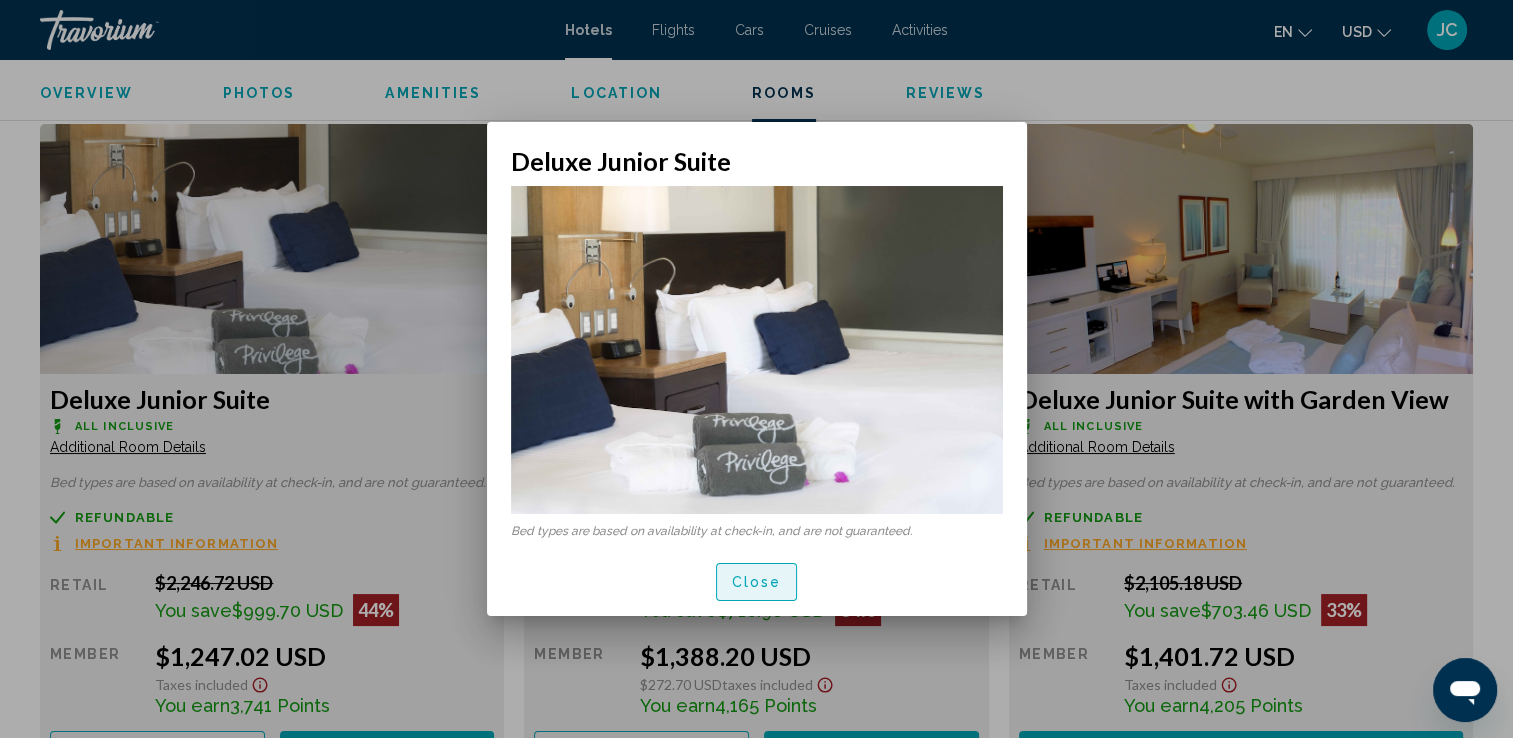 click on "Close" at bounding box center [757, 583] 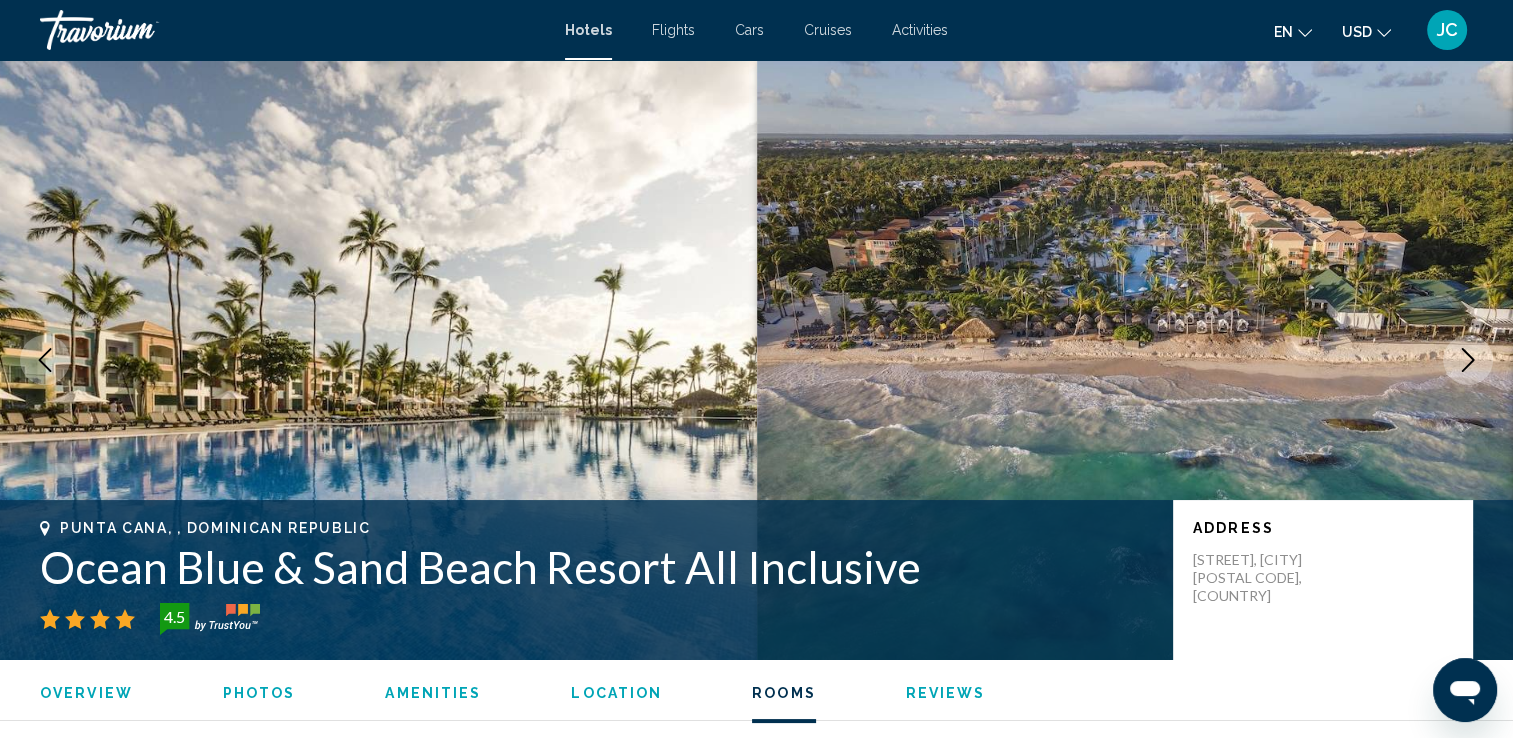 scroll, scrollTop: 2680, scrollLeft: 0, axis: vertical 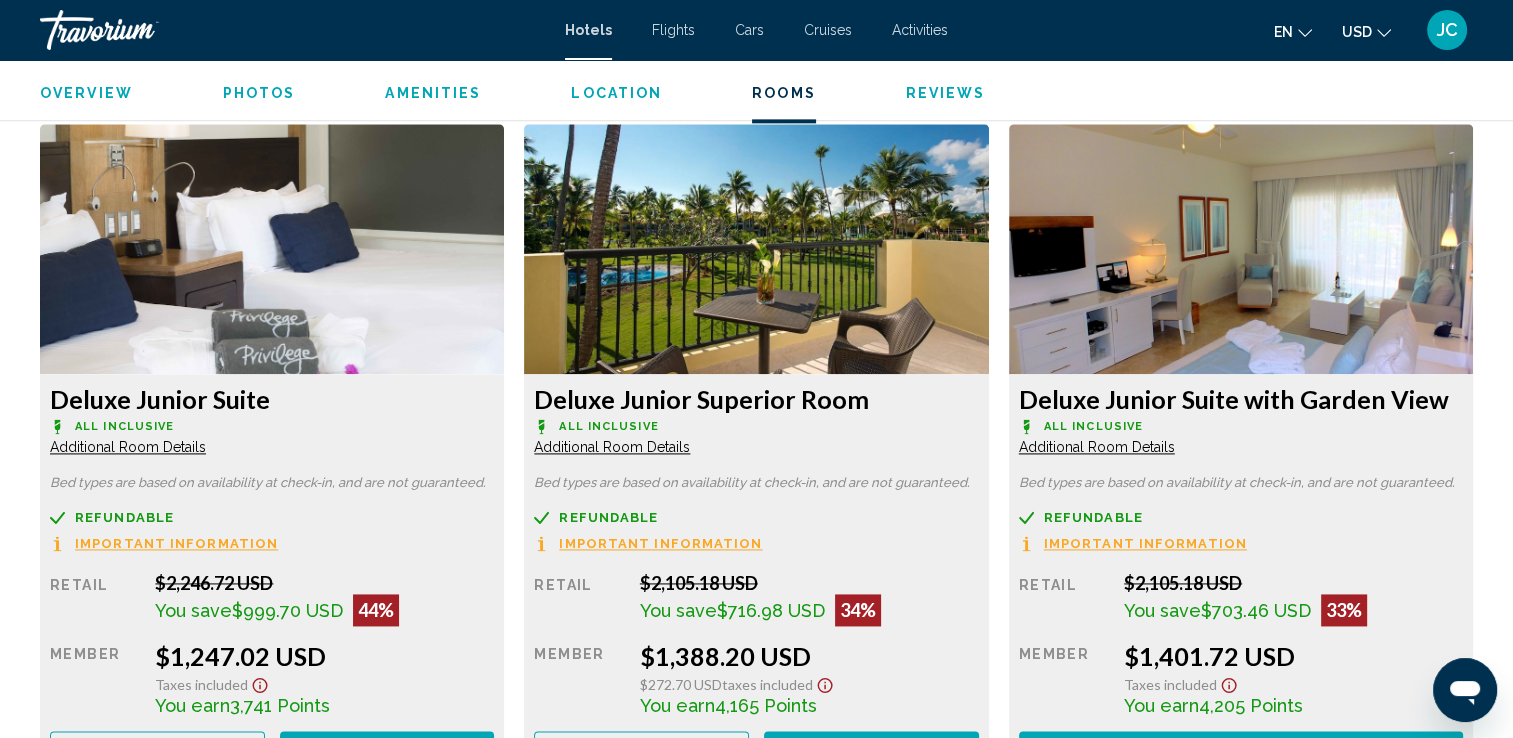 click at bounding box center [272, 249] 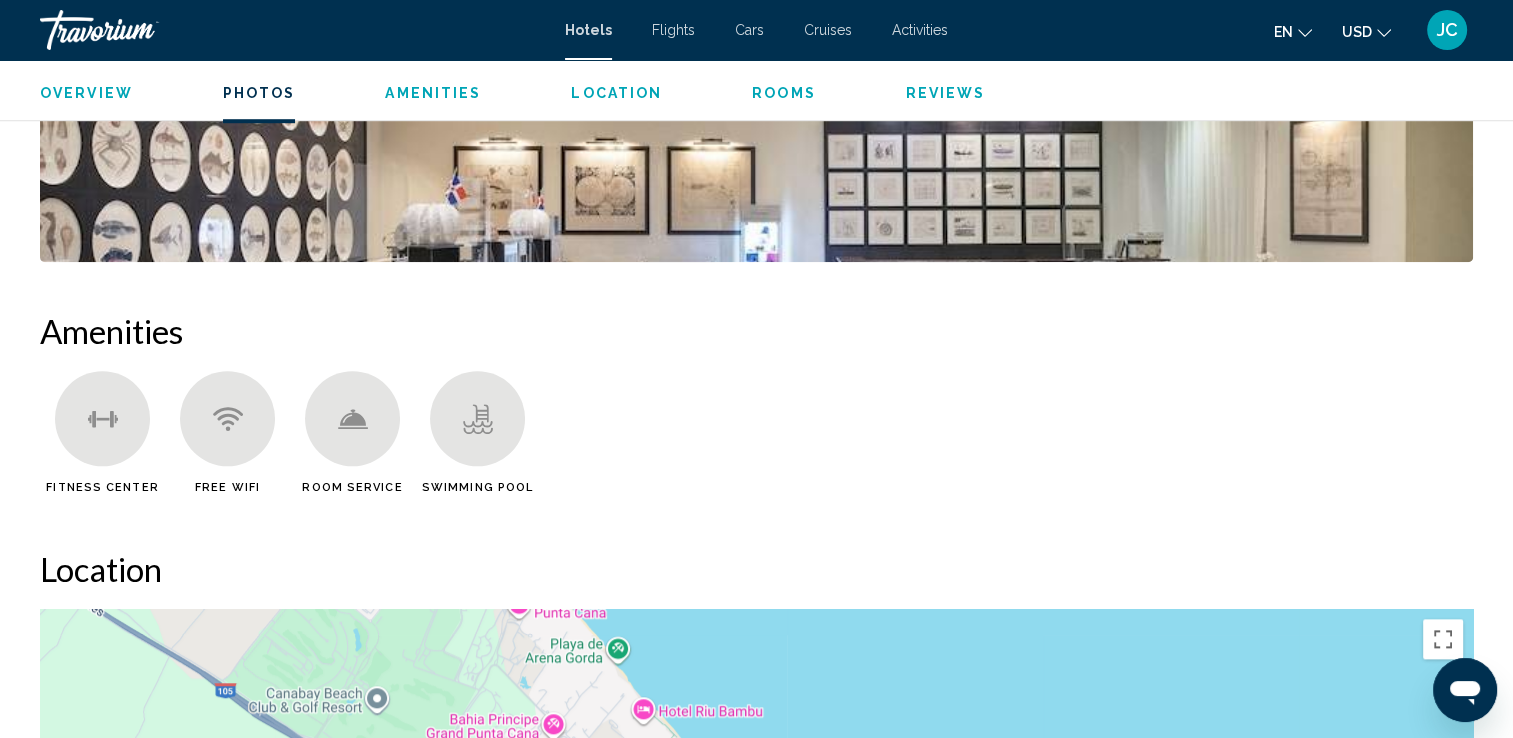 scroll, scrollTop: 1292, scrollLeft: 0, axis: vertical 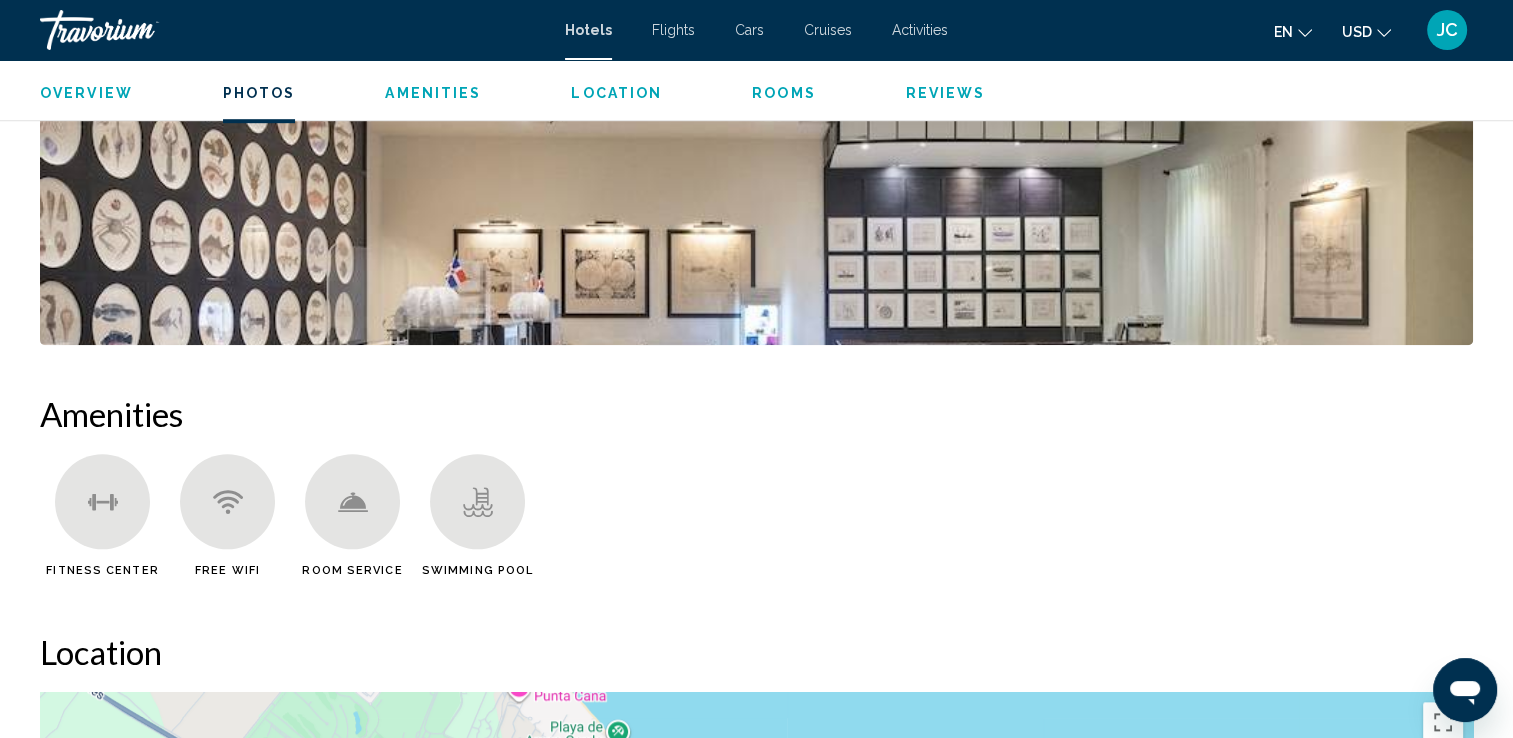 click on "Overview" at bounding box center (86, 93) 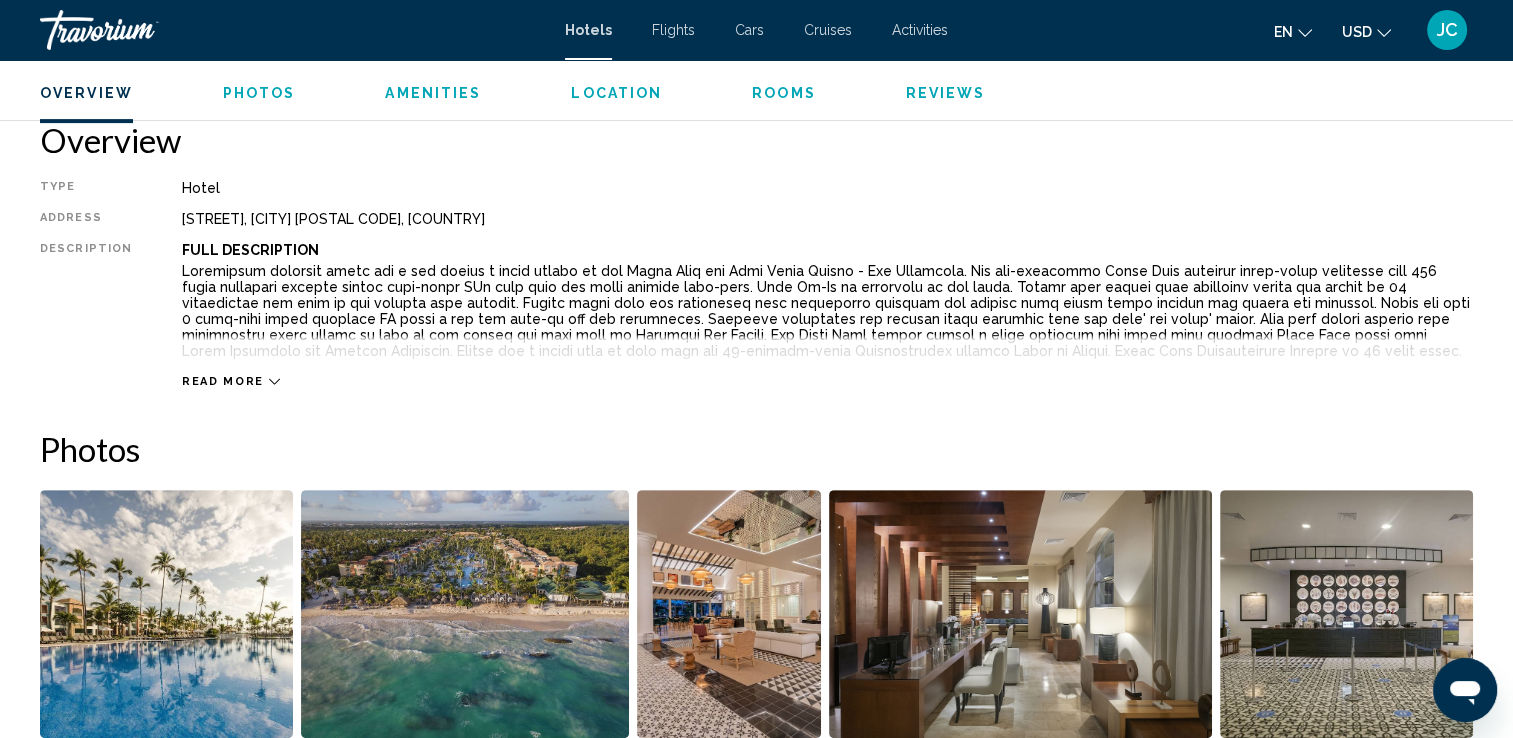 scroll, scrollTop: 640, scrollLeft: 0, axis: vertical 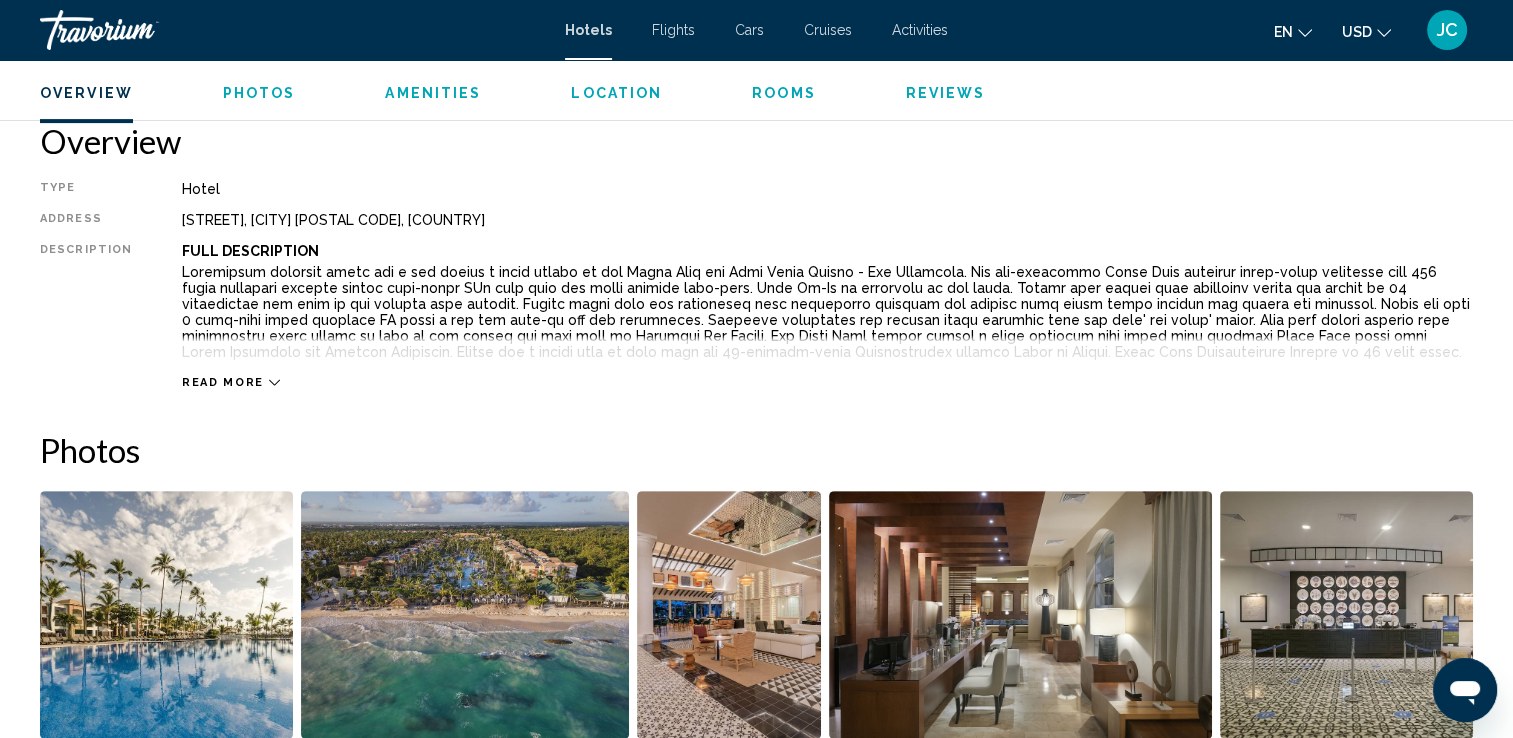 type 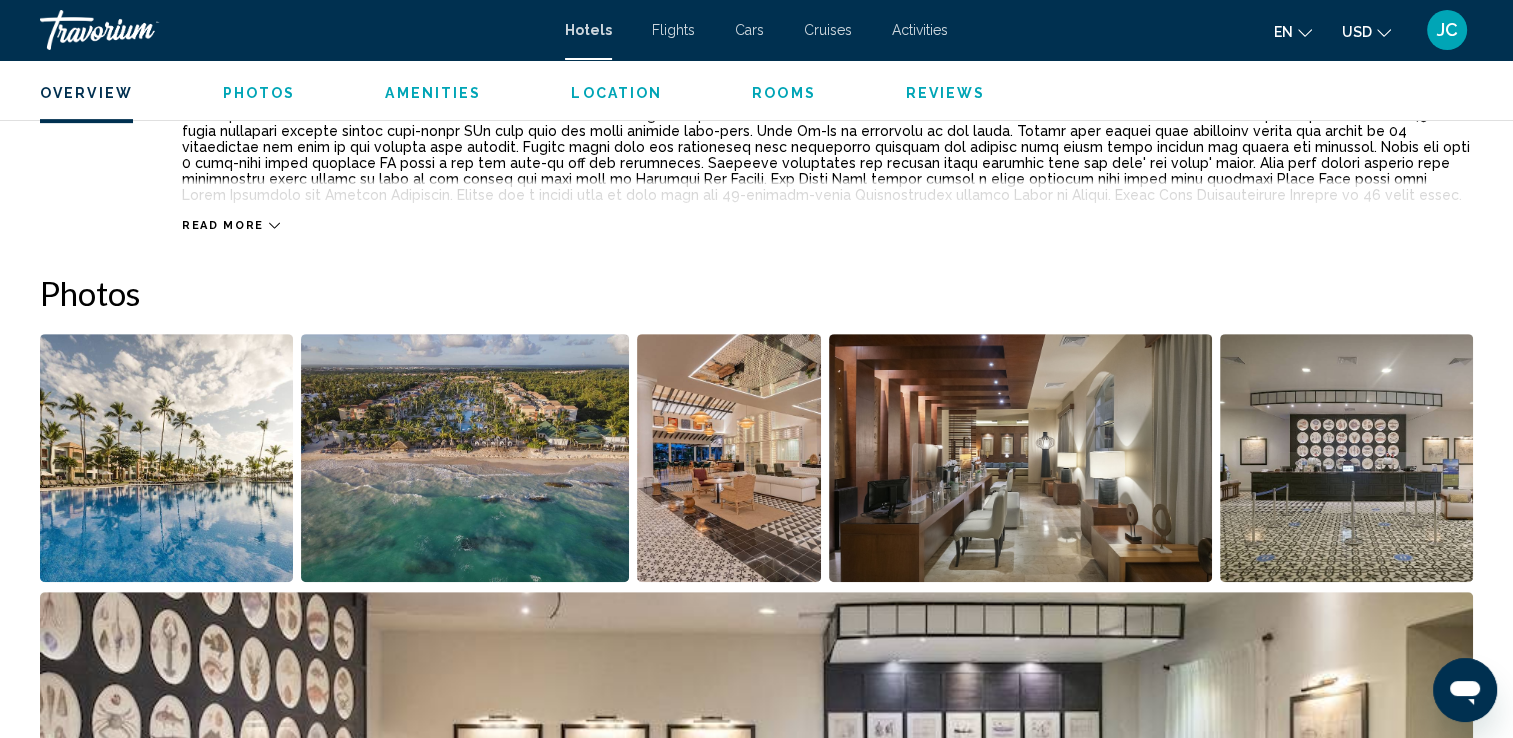 scroll, scrollTop: 800, scrollLeft: 0, axis: vertical 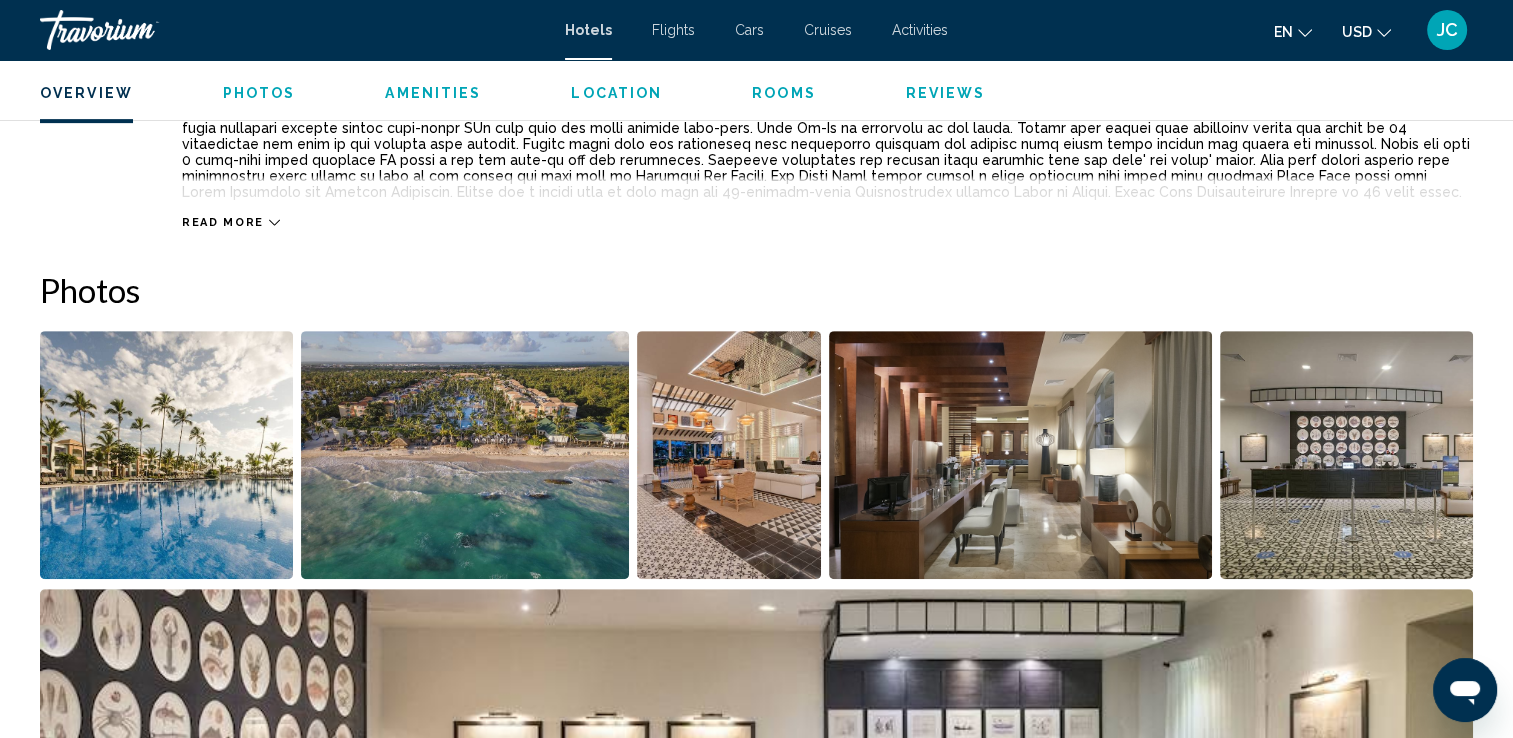 click at bounding box center (166, 455) 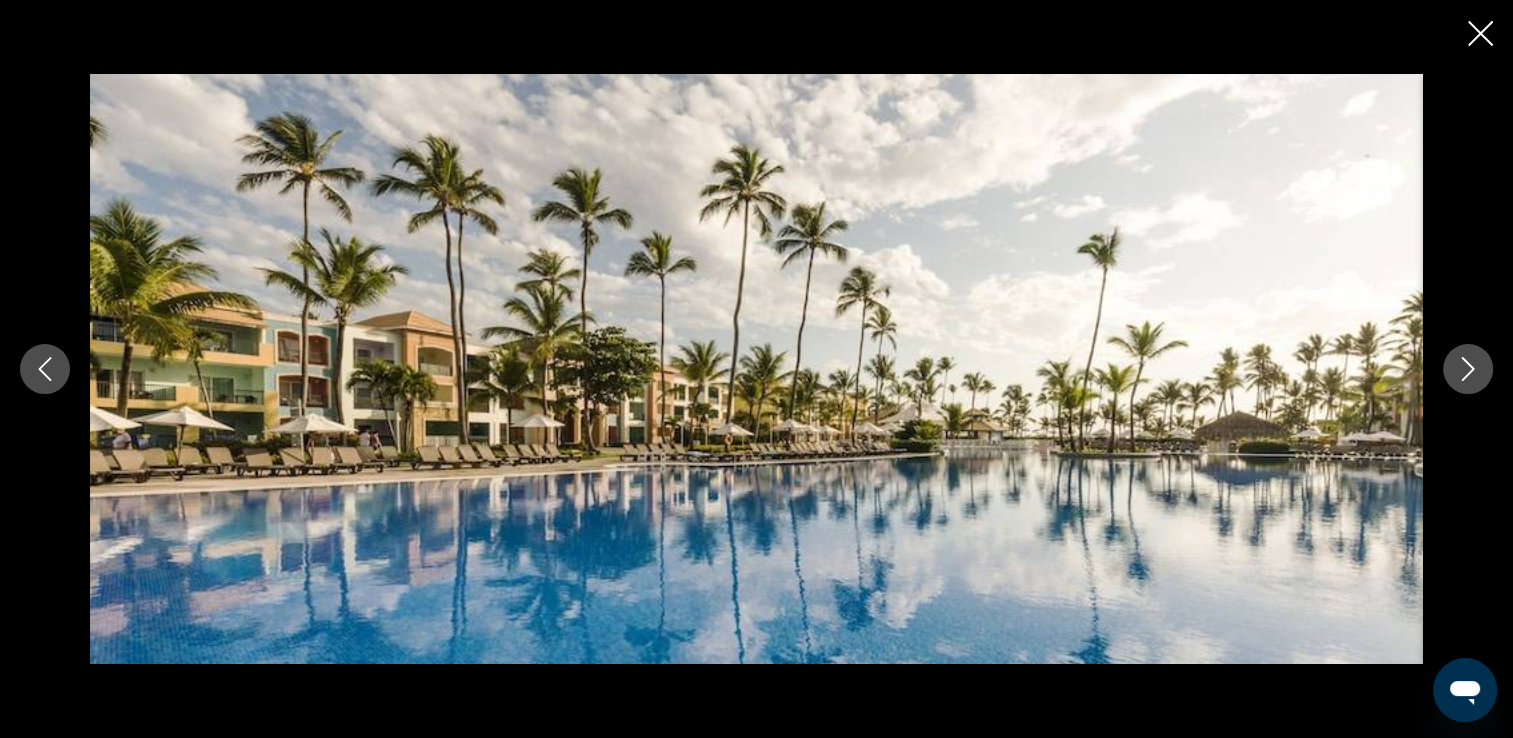 type 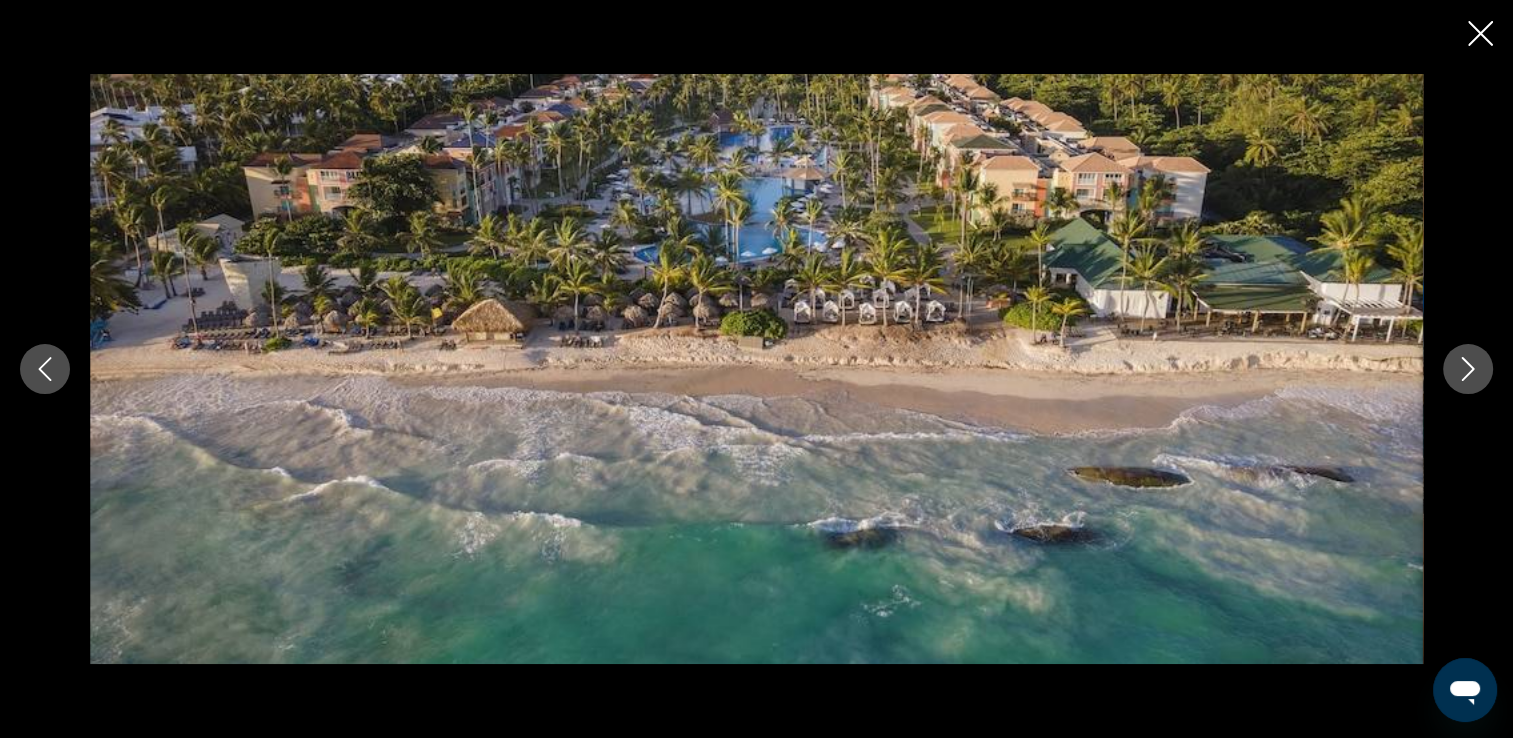 click 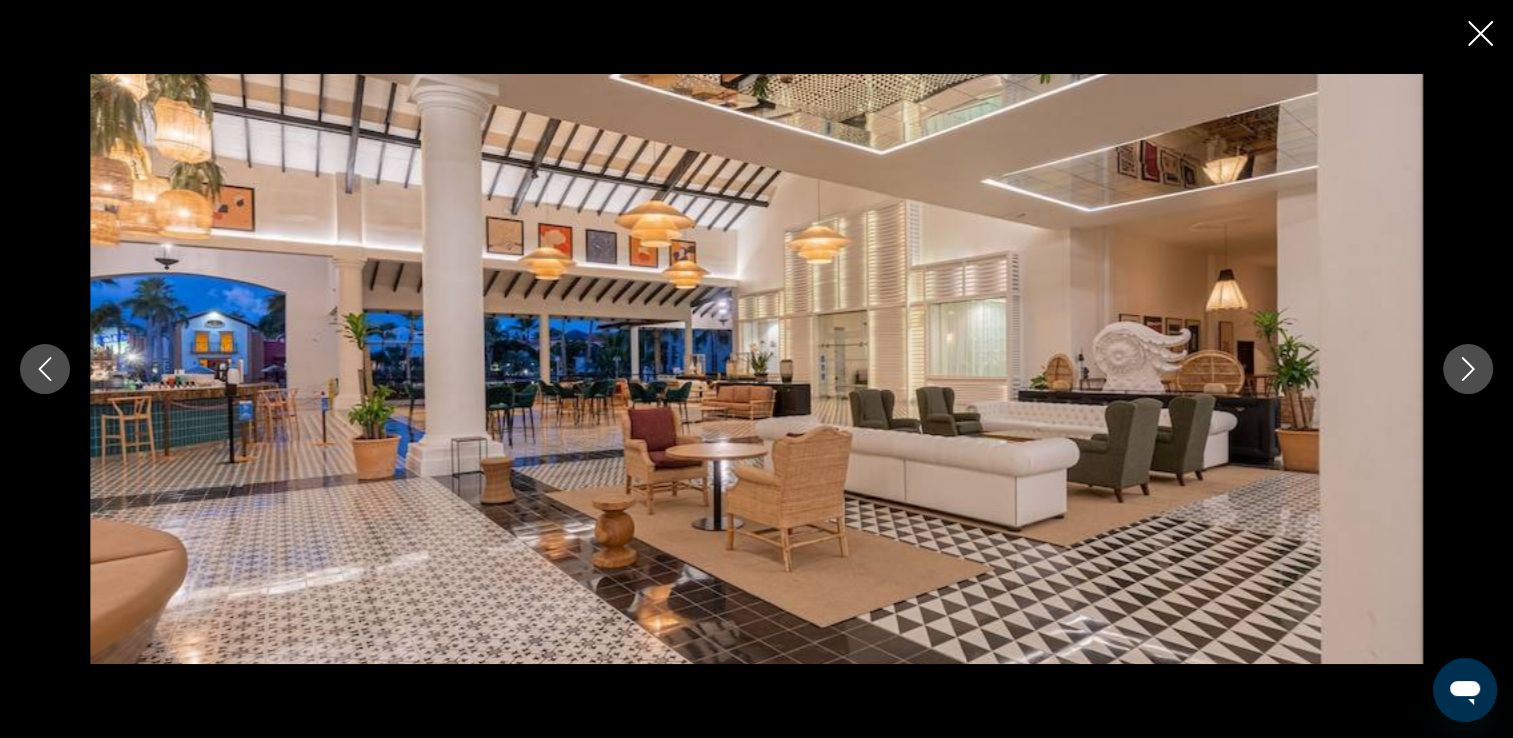 click 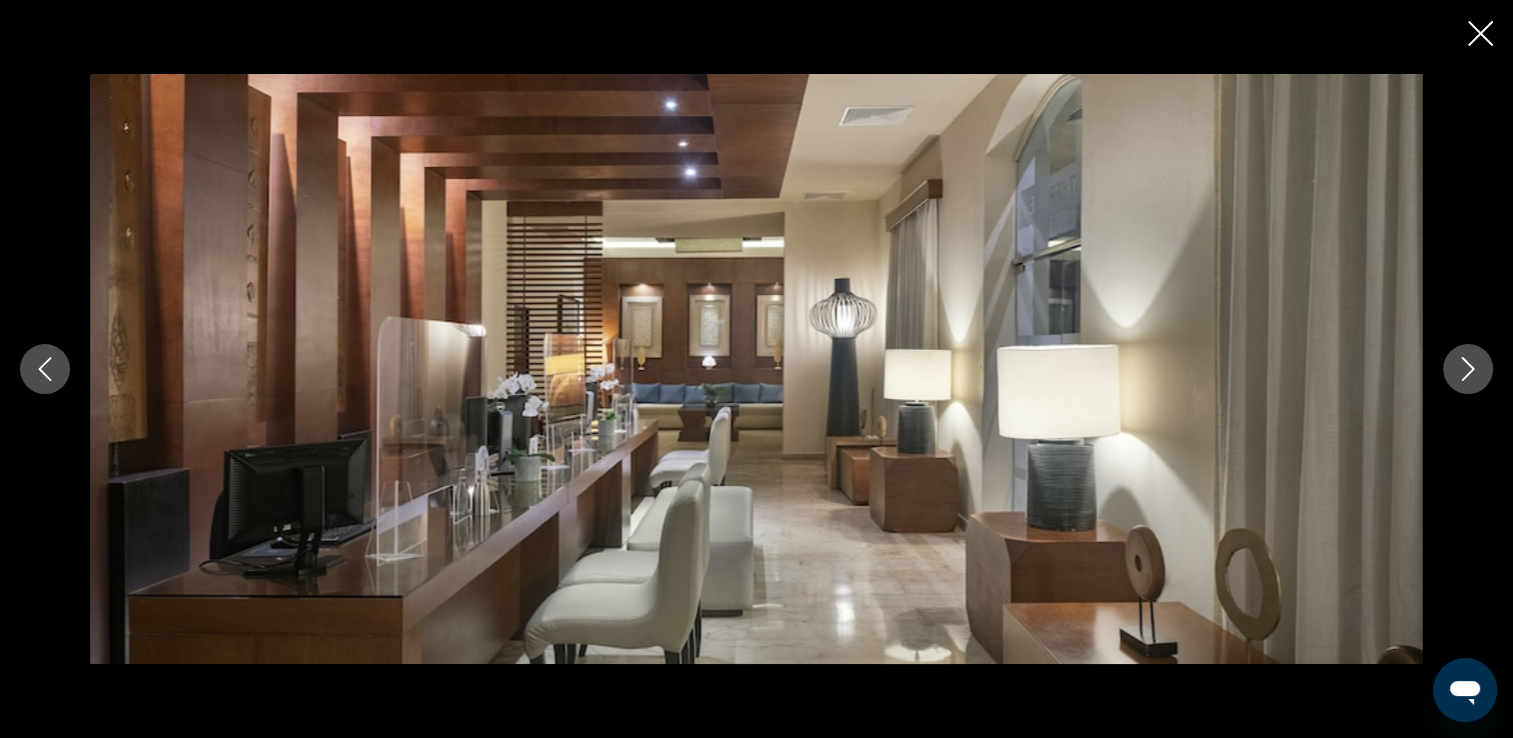 click 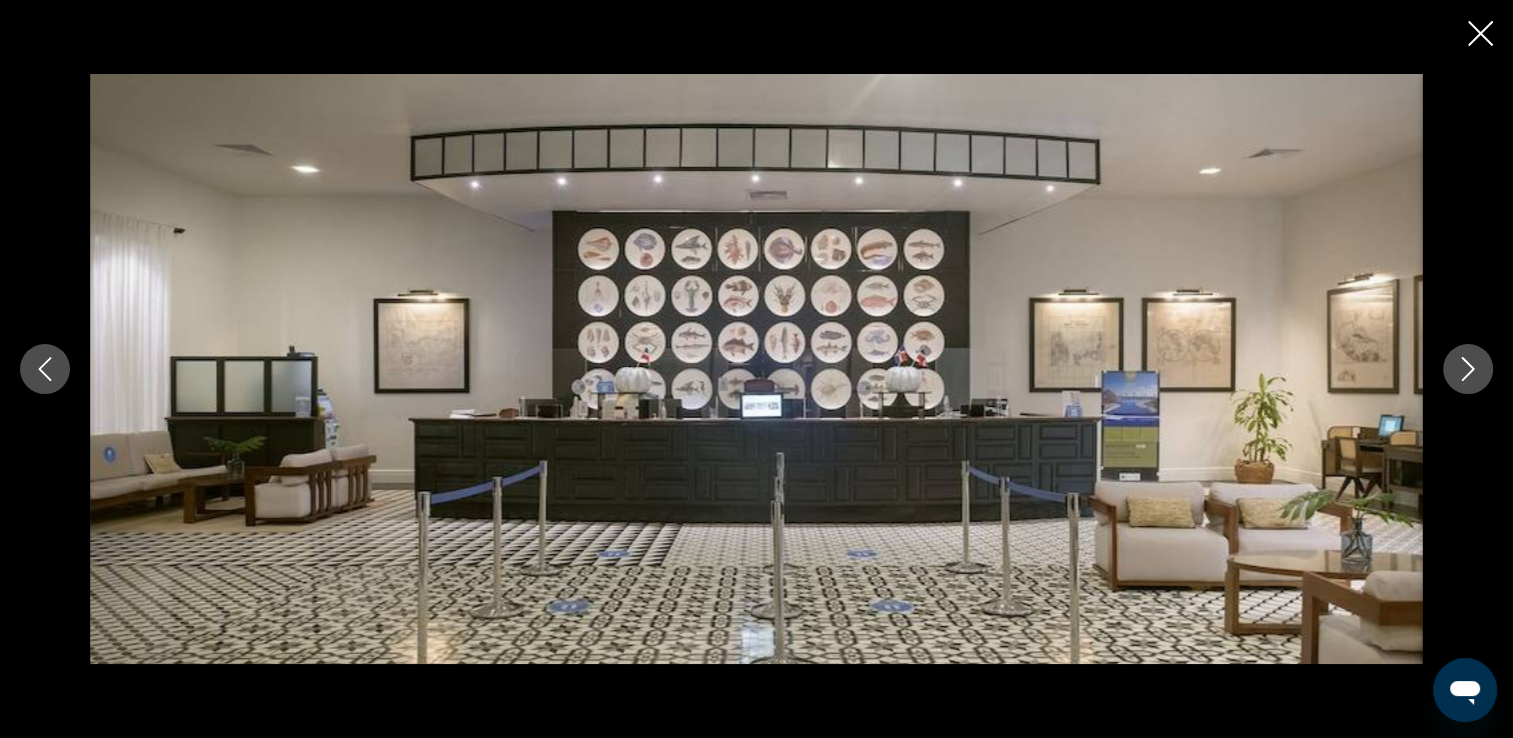 click 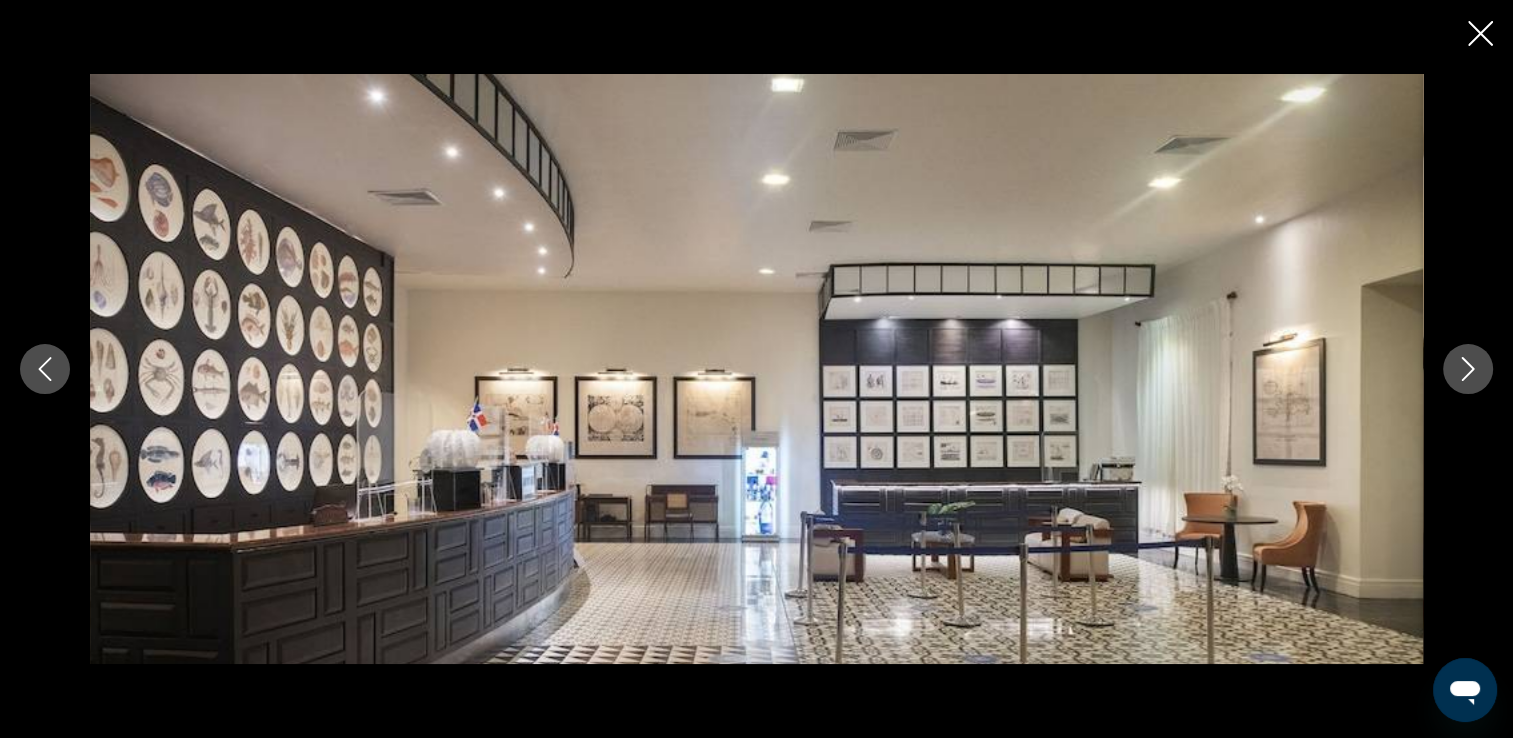 click 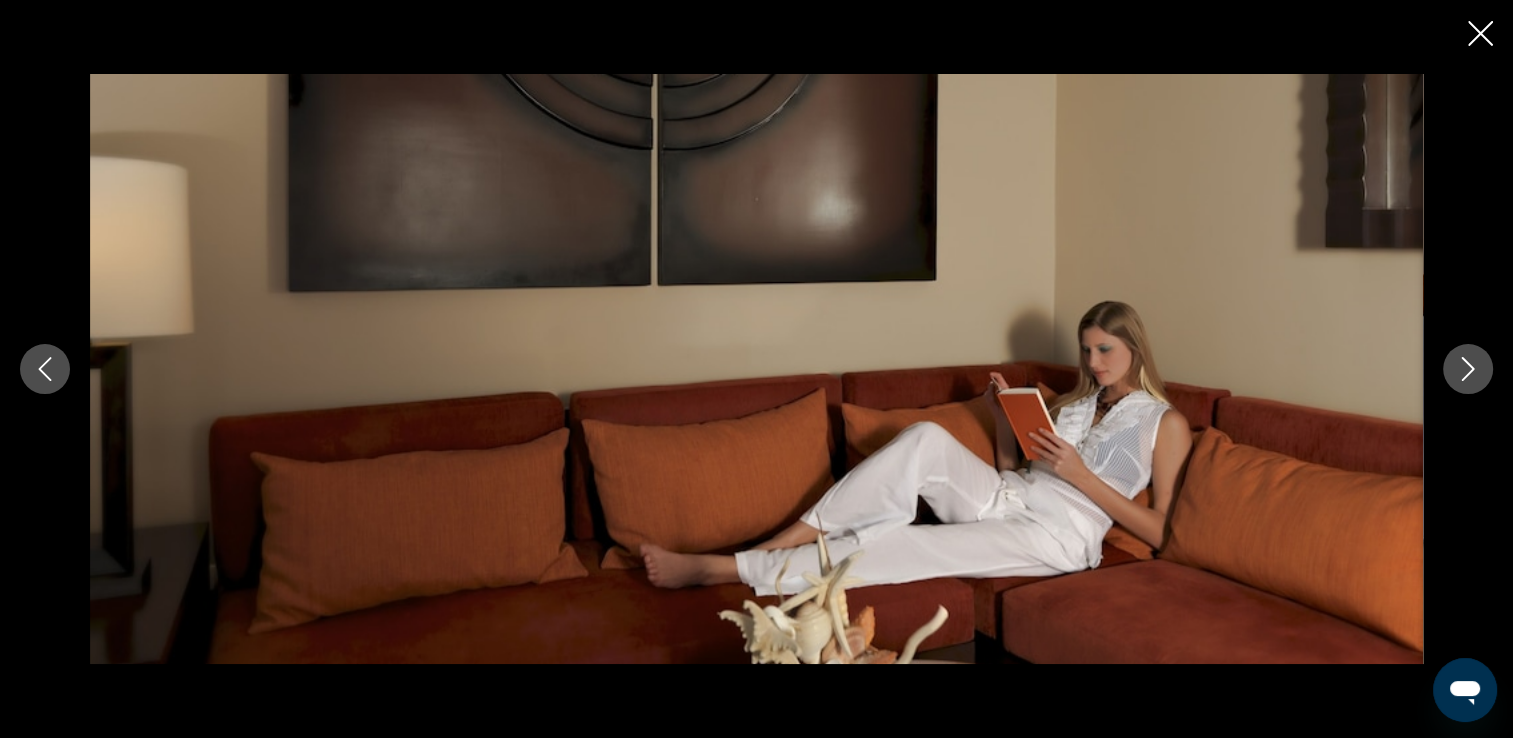 click 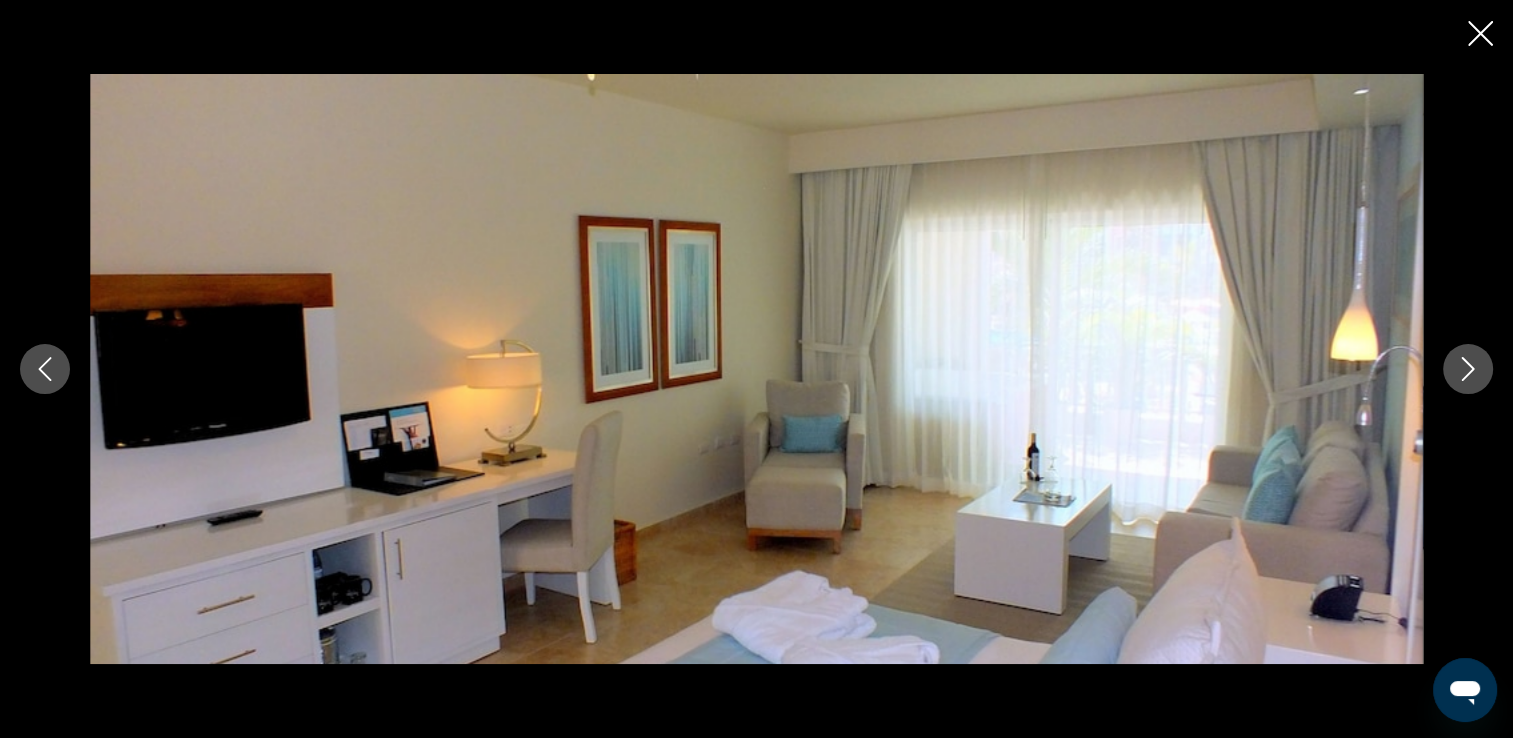 click 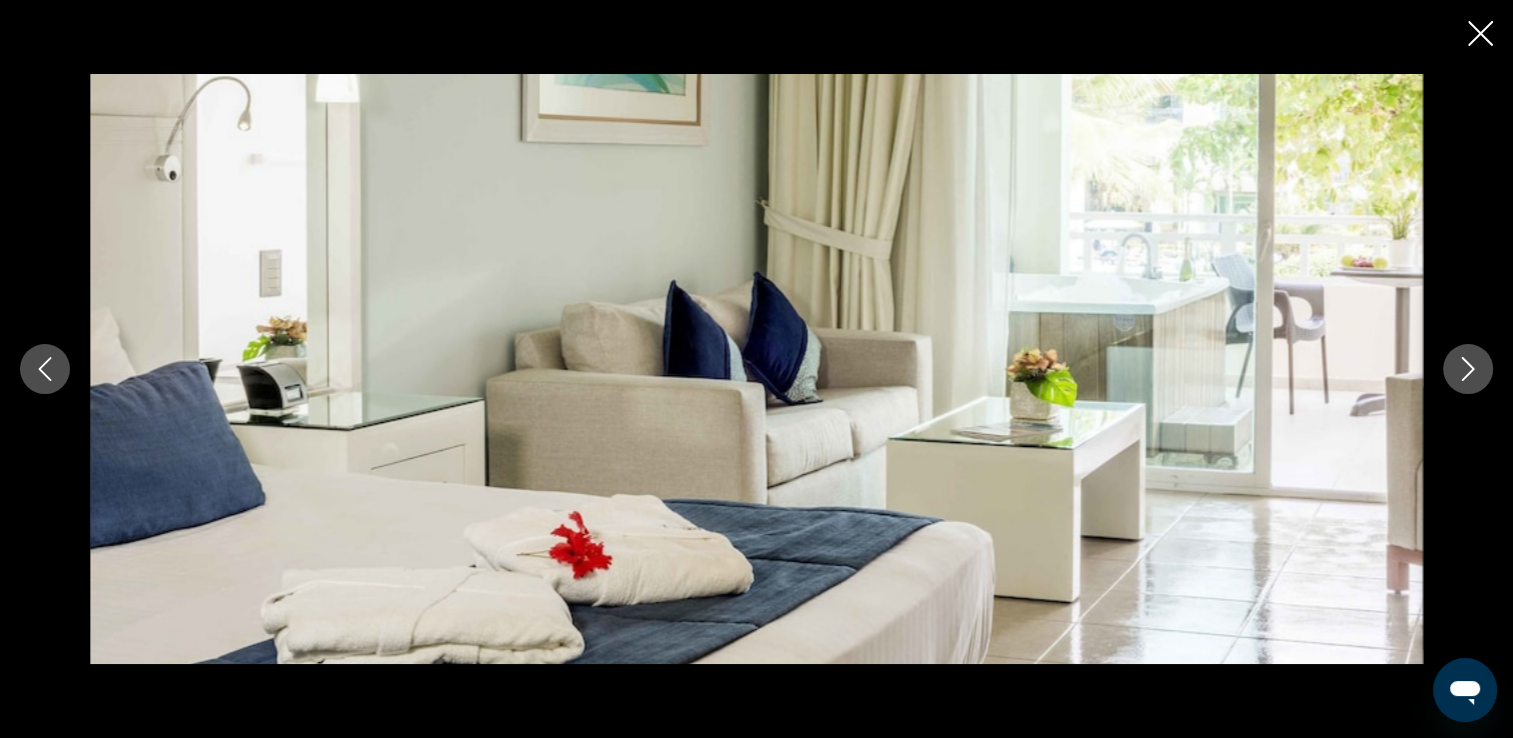 click 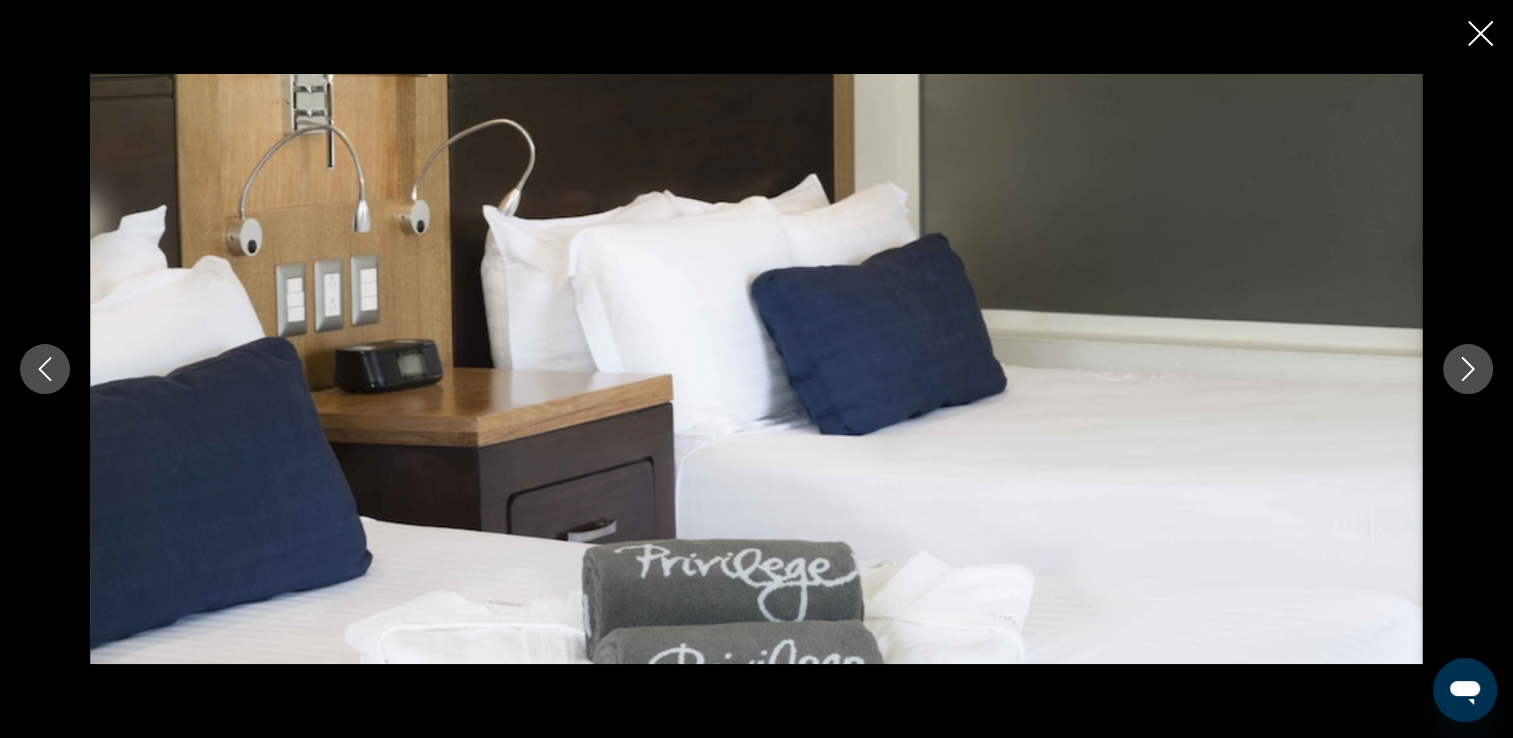 click 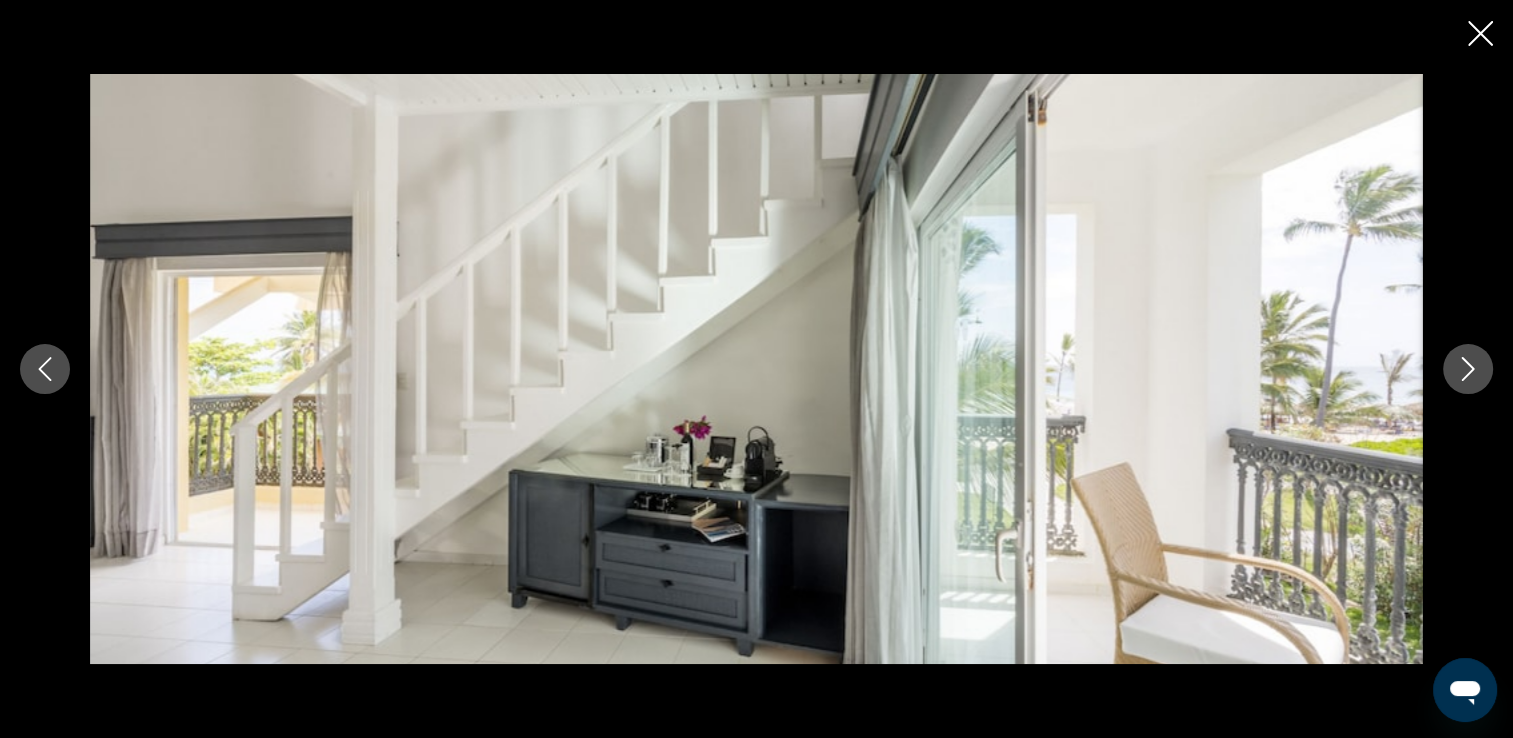 click 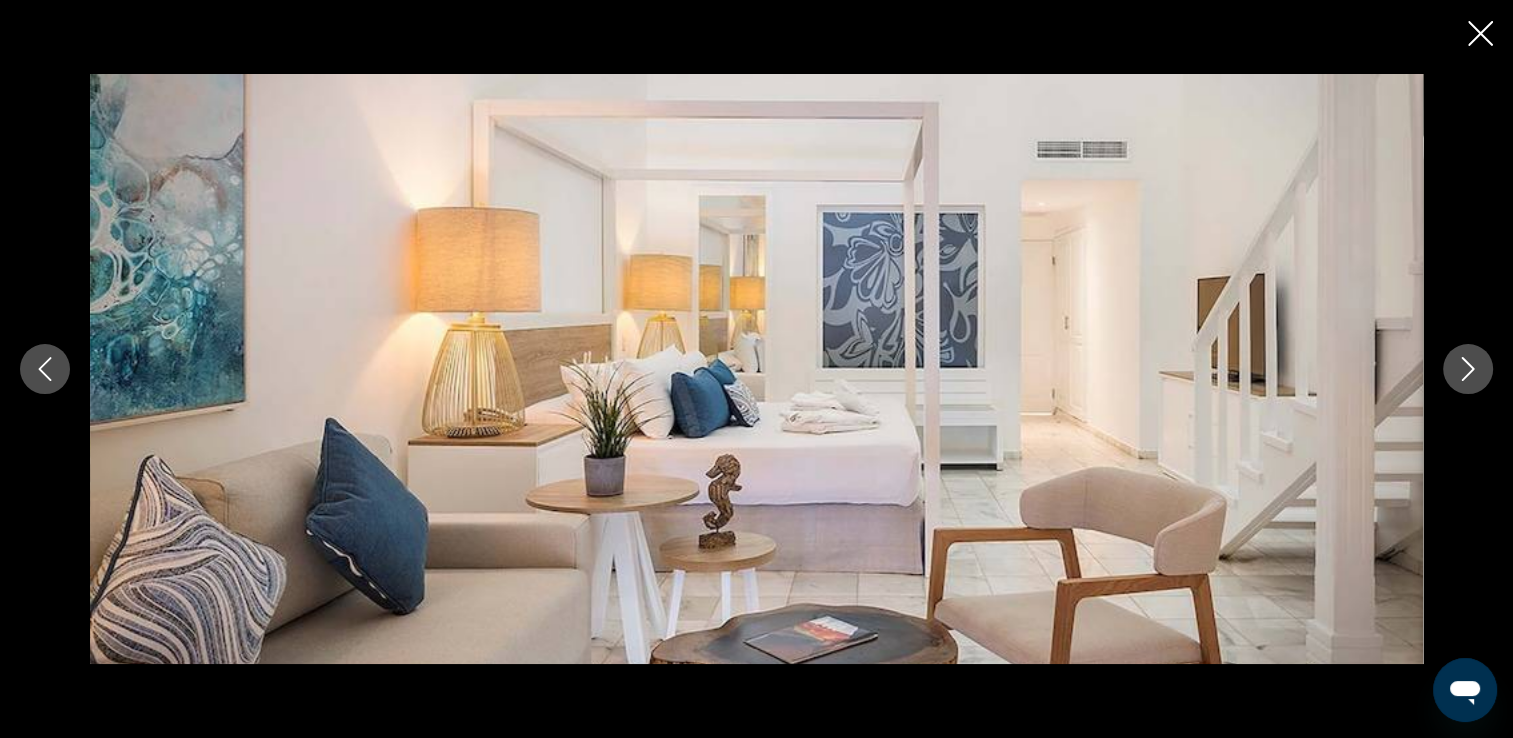 click 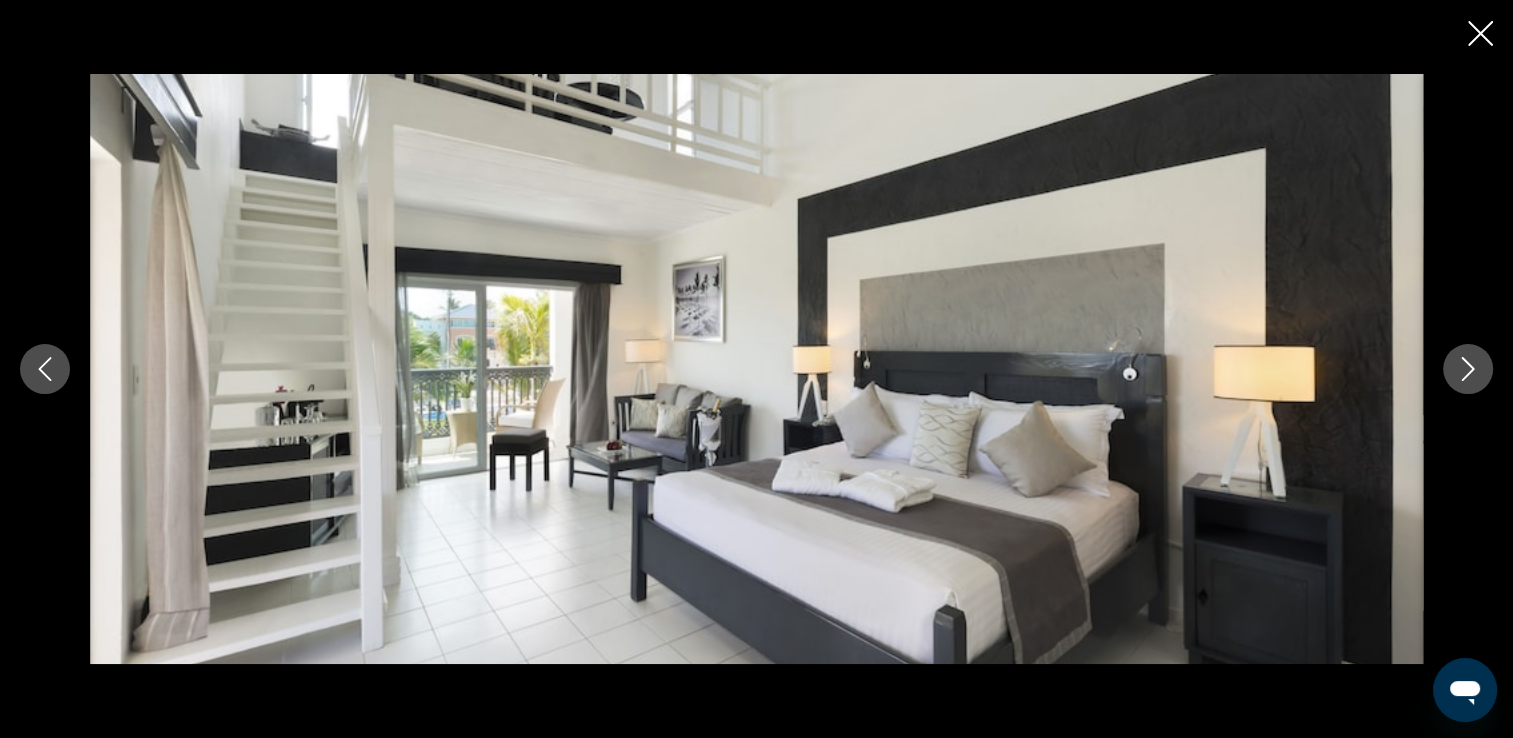 click 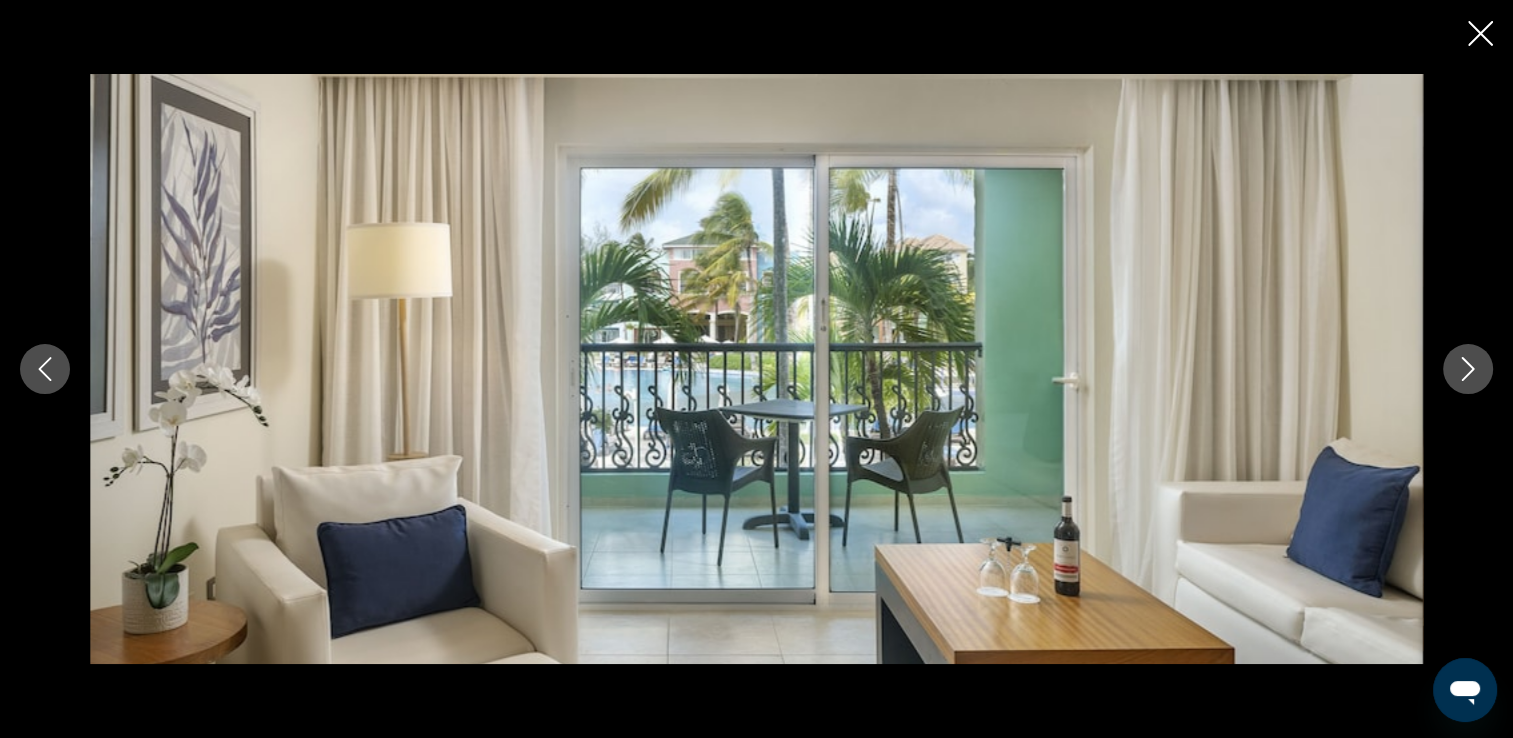click 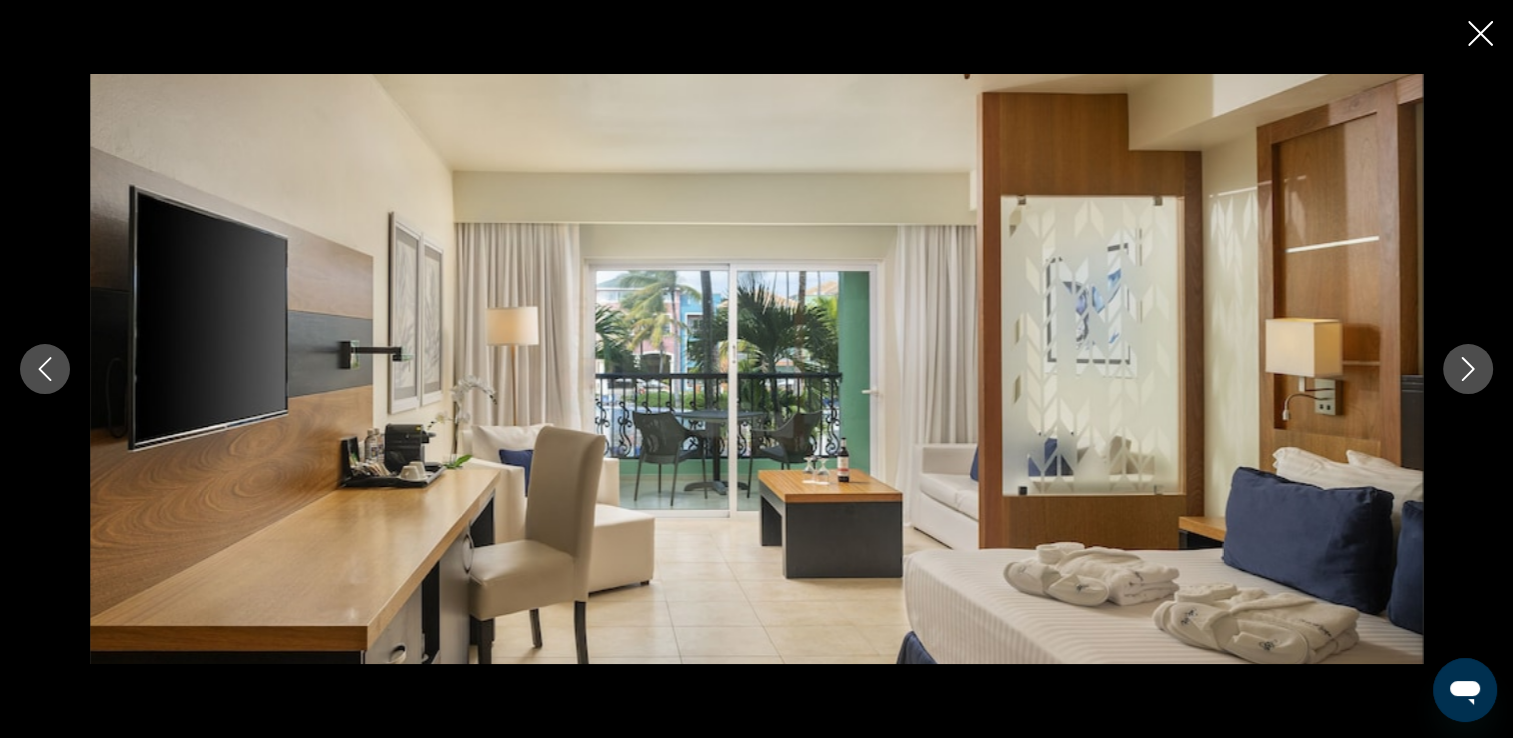 click 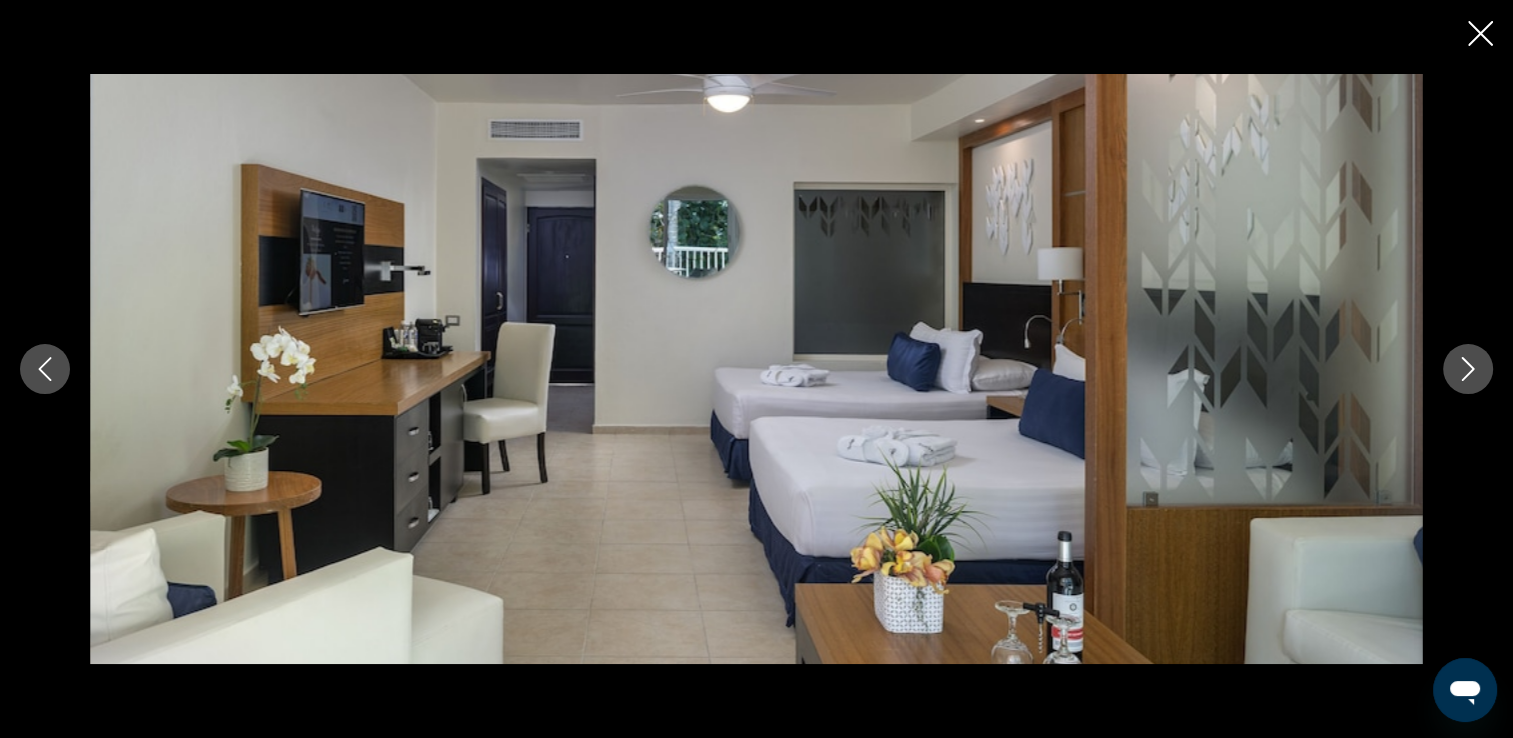 drag, startPoint x: 1471, startPoint y: 369, endPoint x: 1333, endPoint y: 137, distance: 269.94073 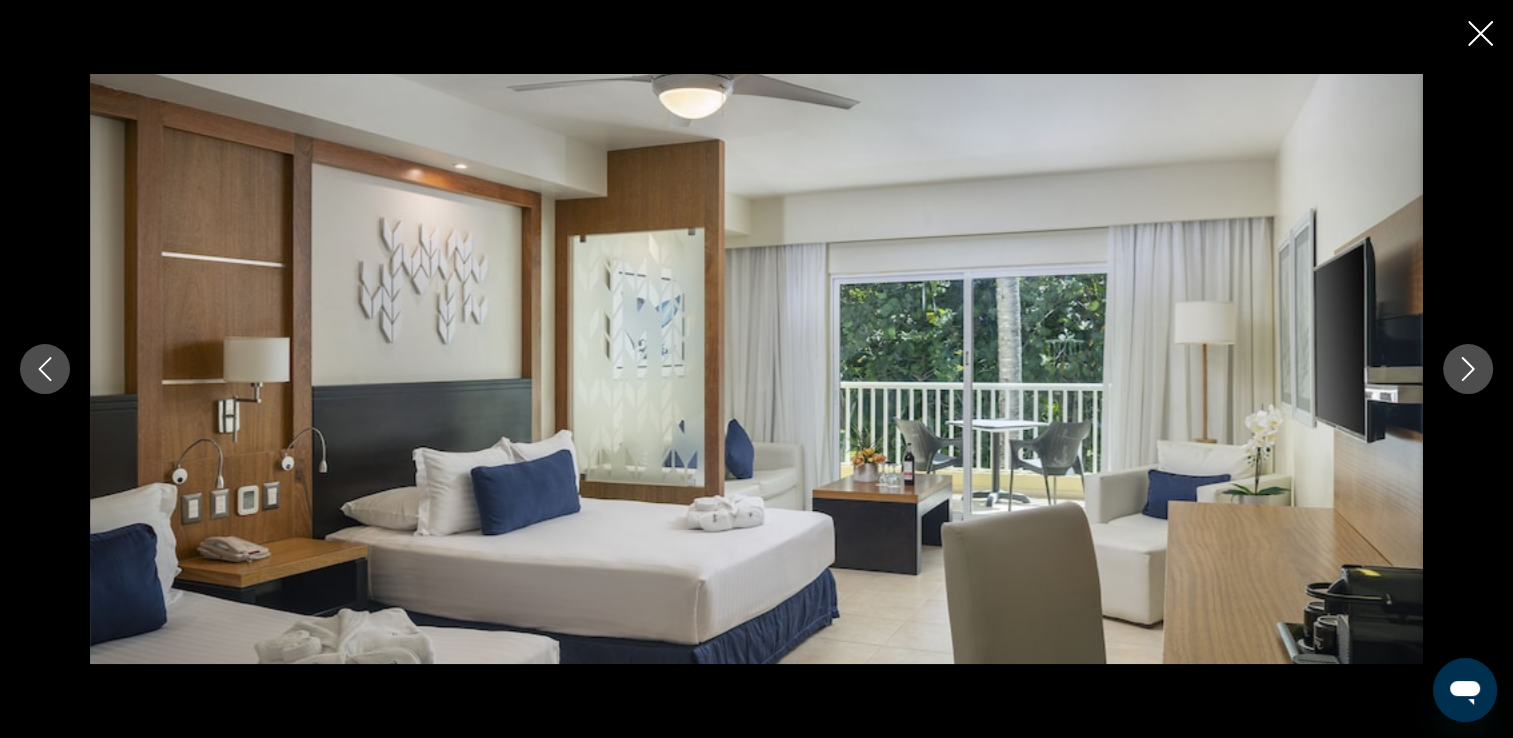 click 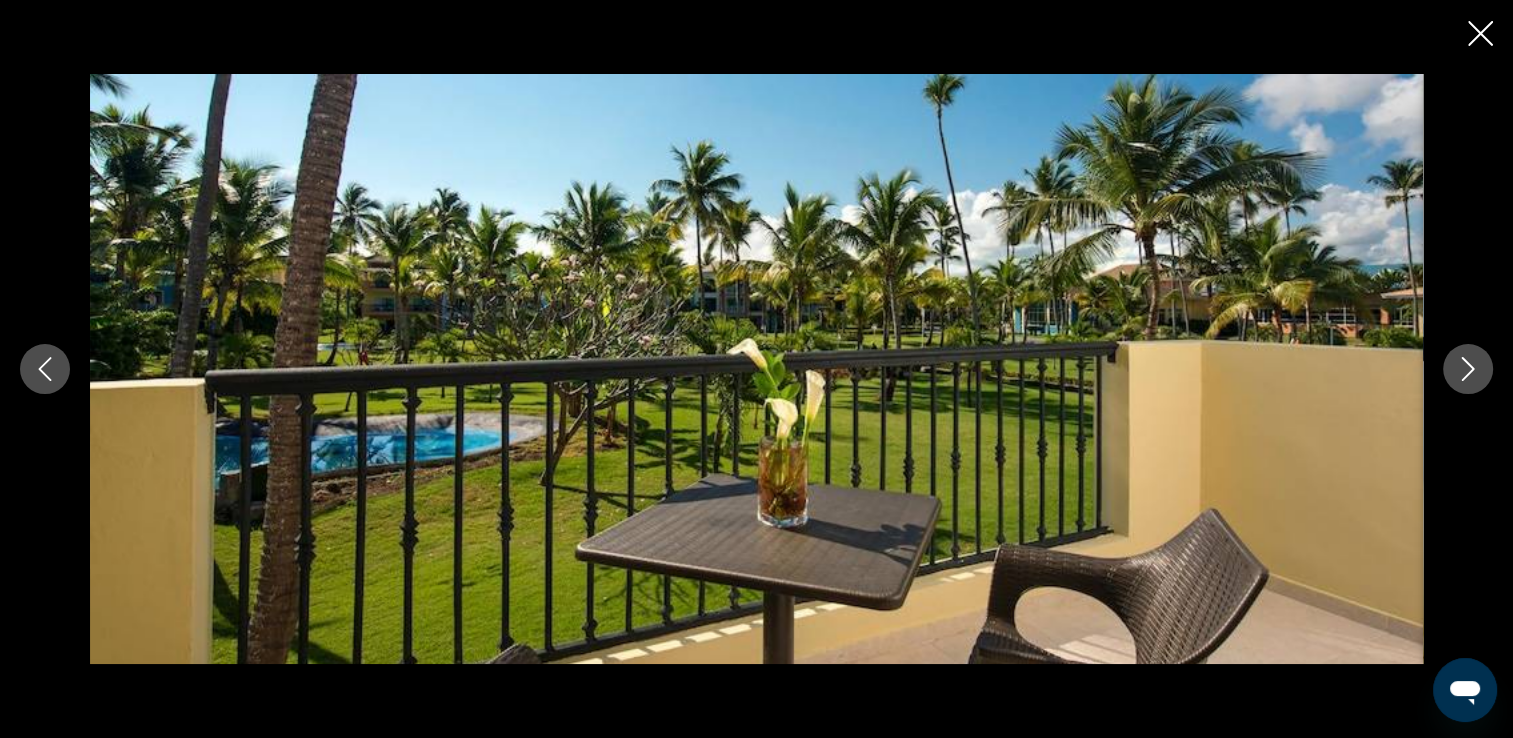 click 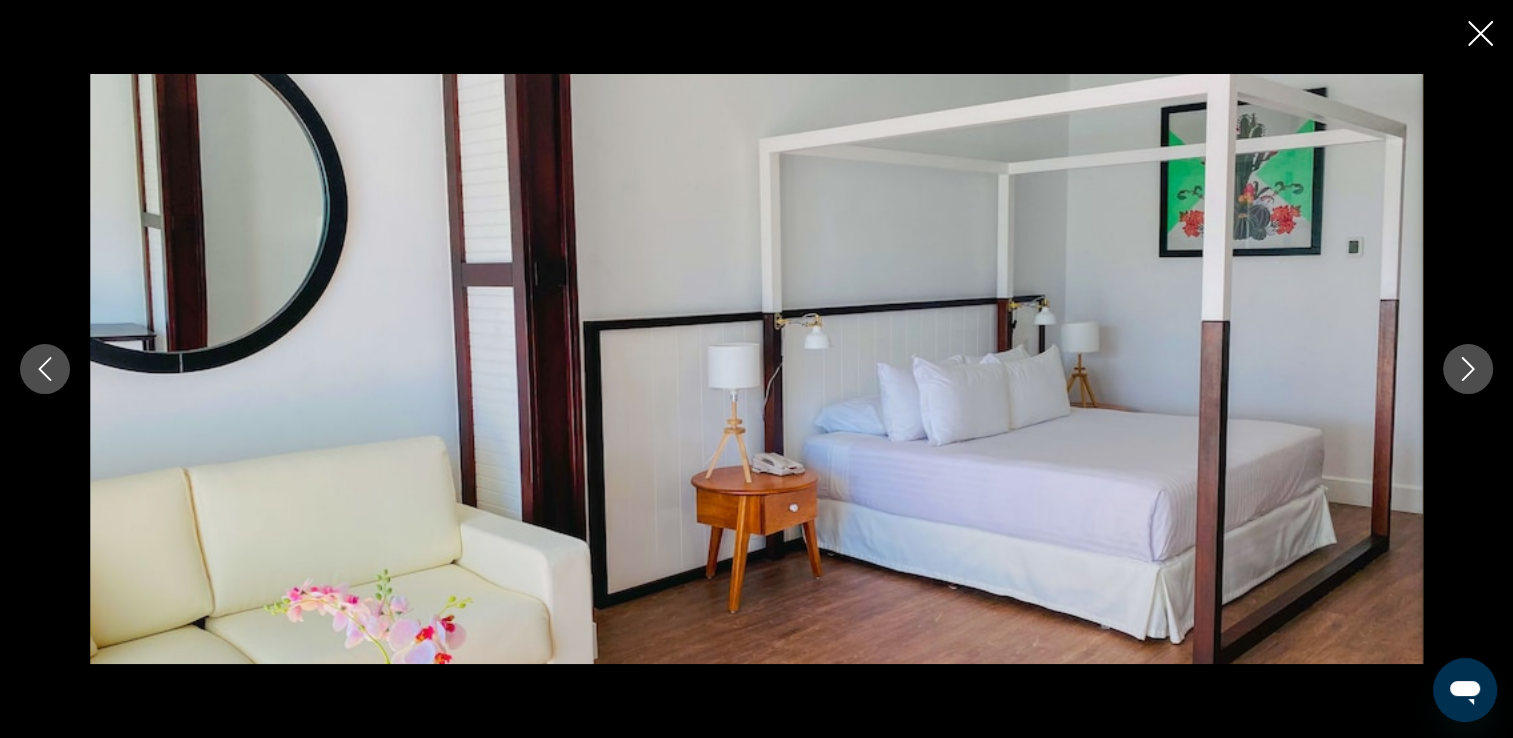click 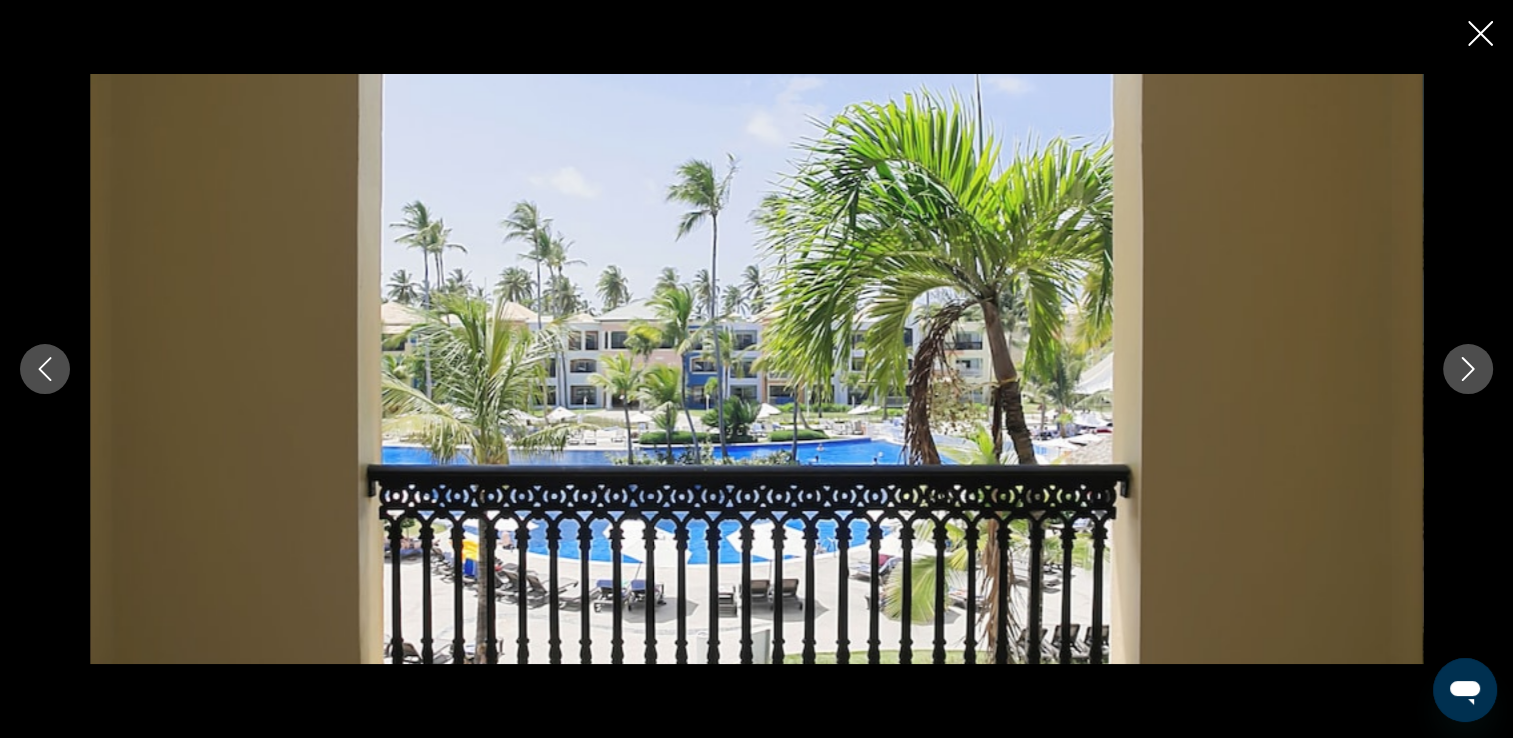 click 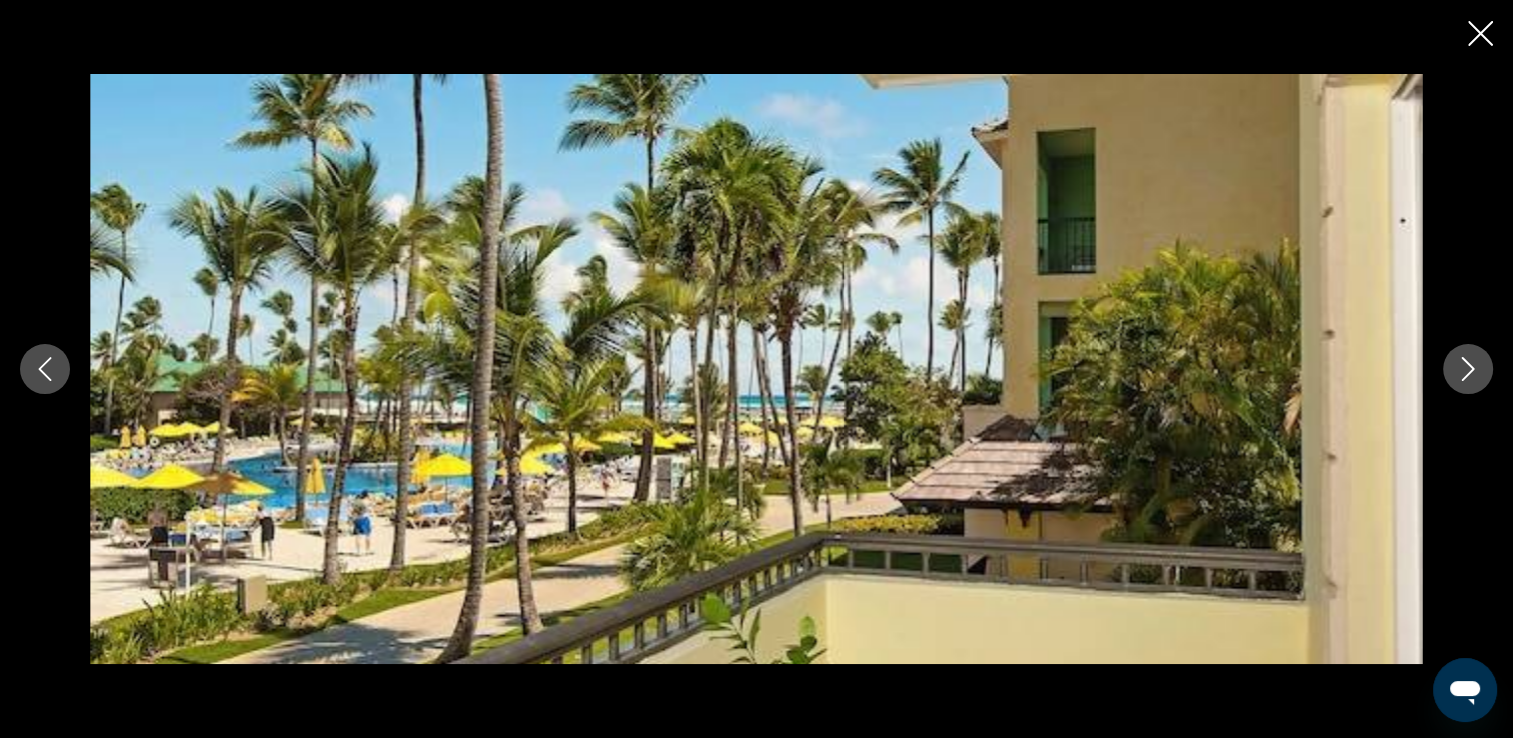 click 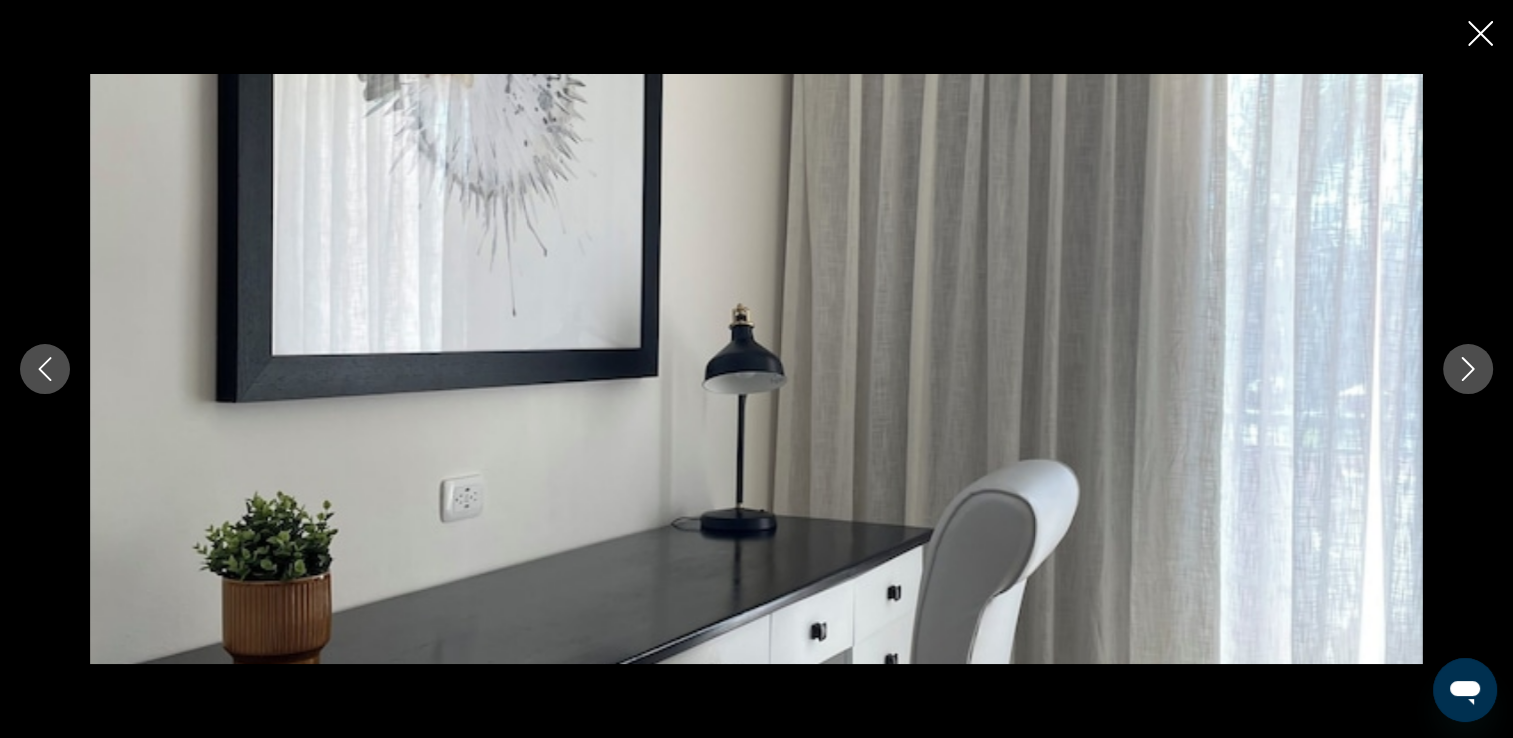 click 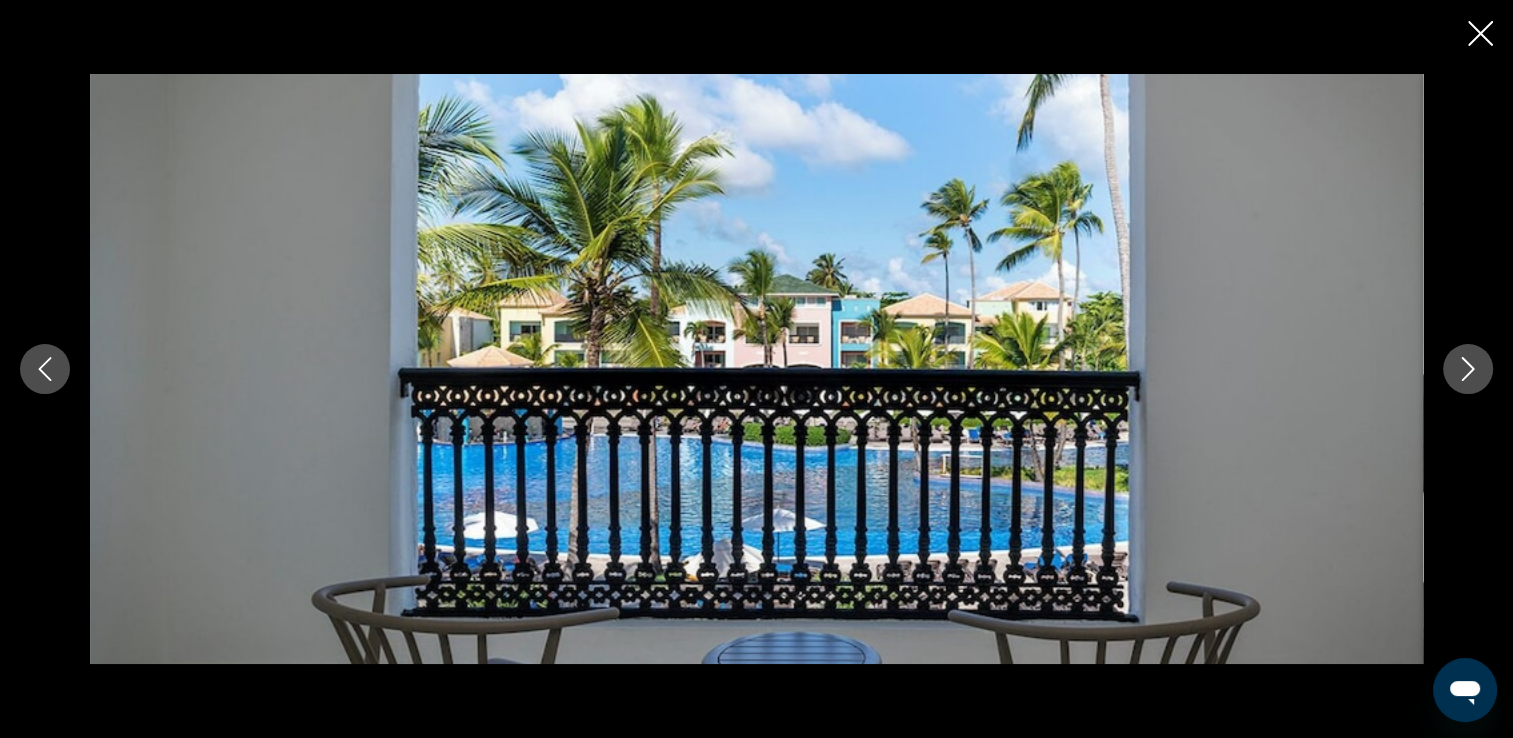 click 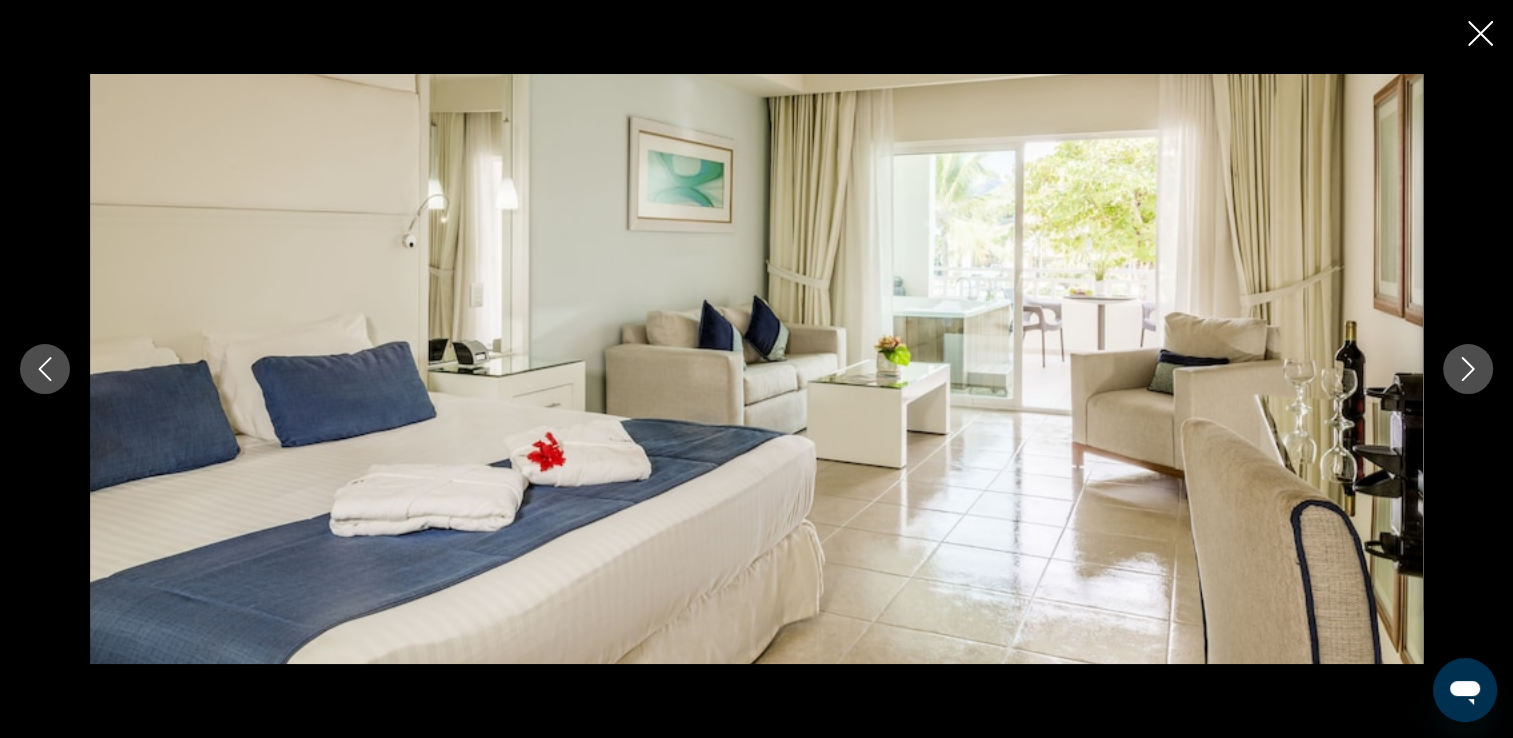 click 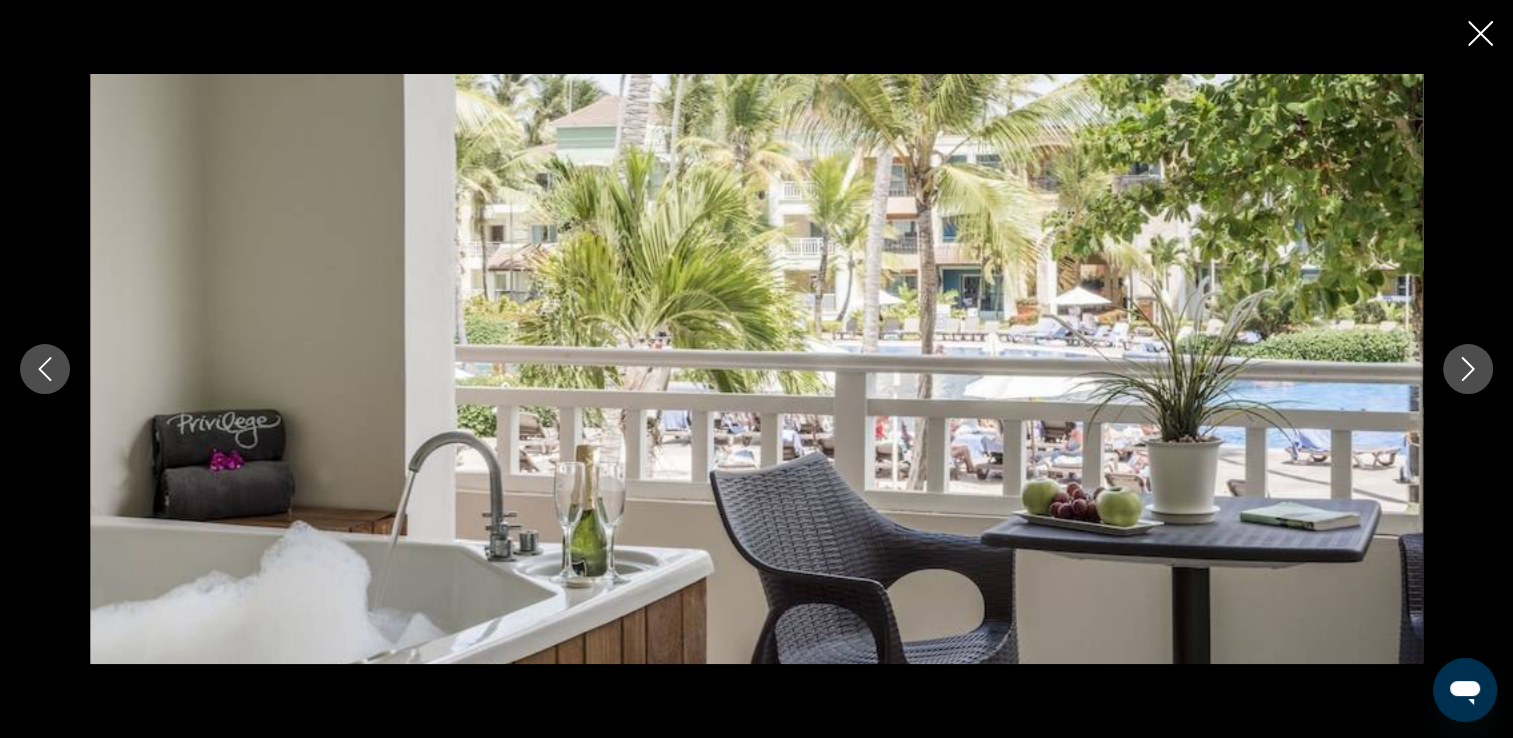 click 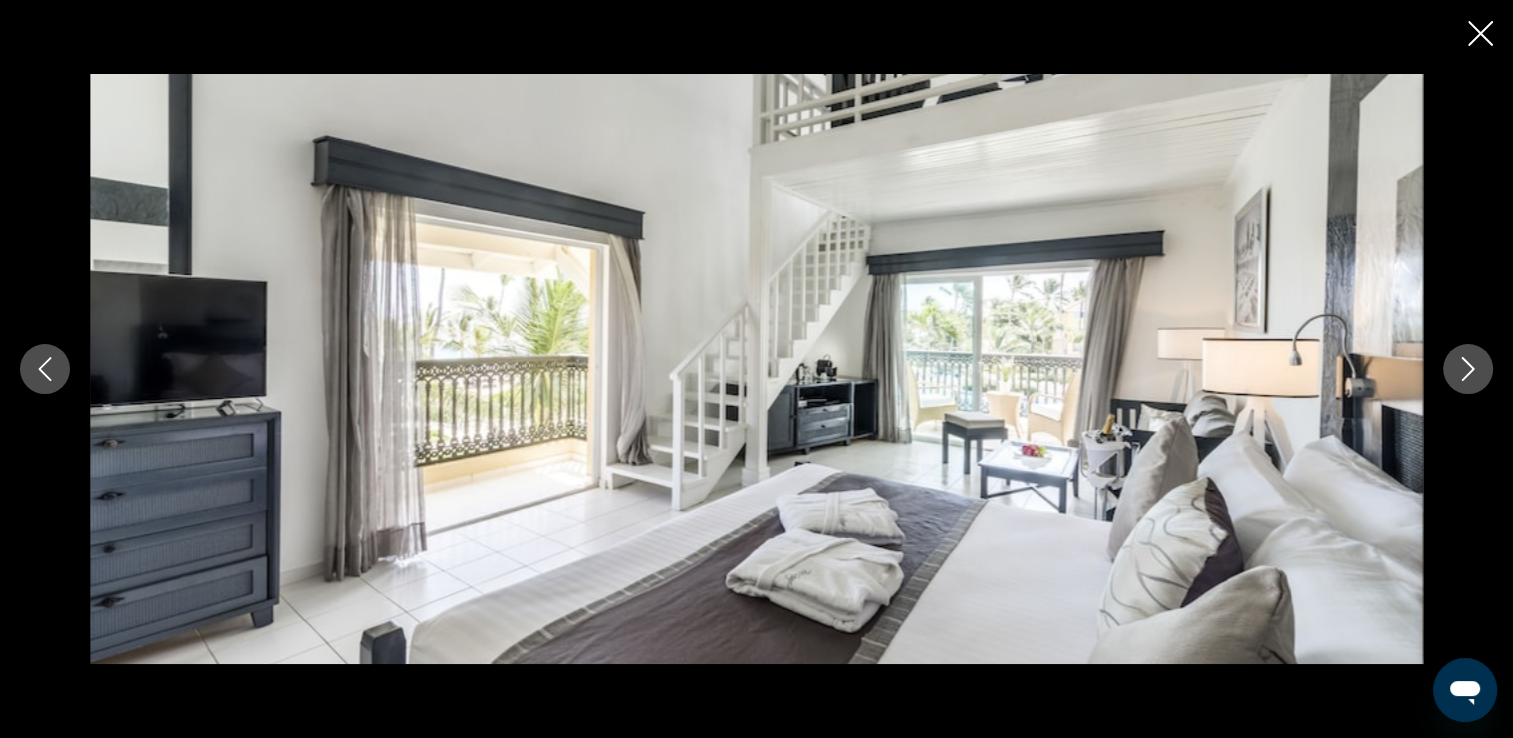 click 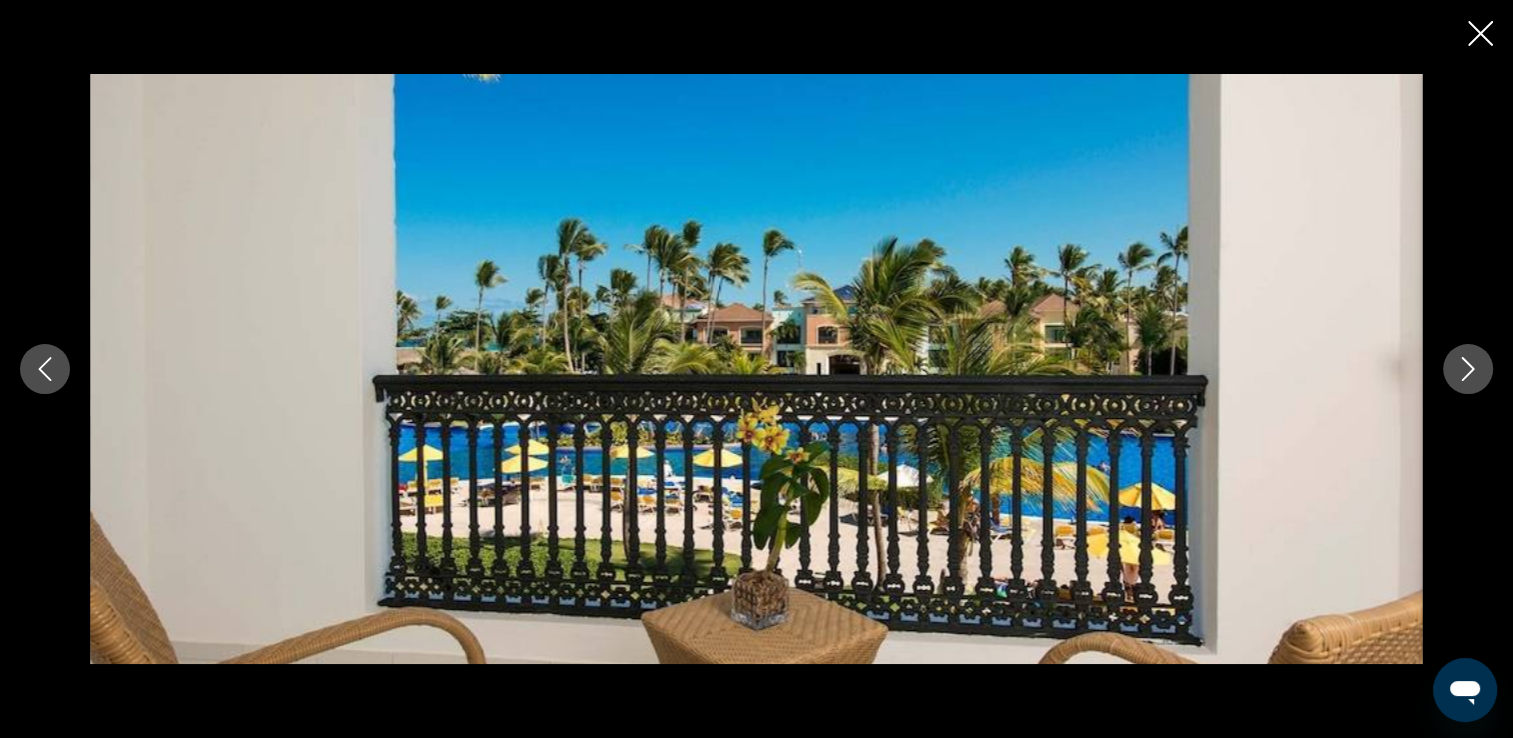 click 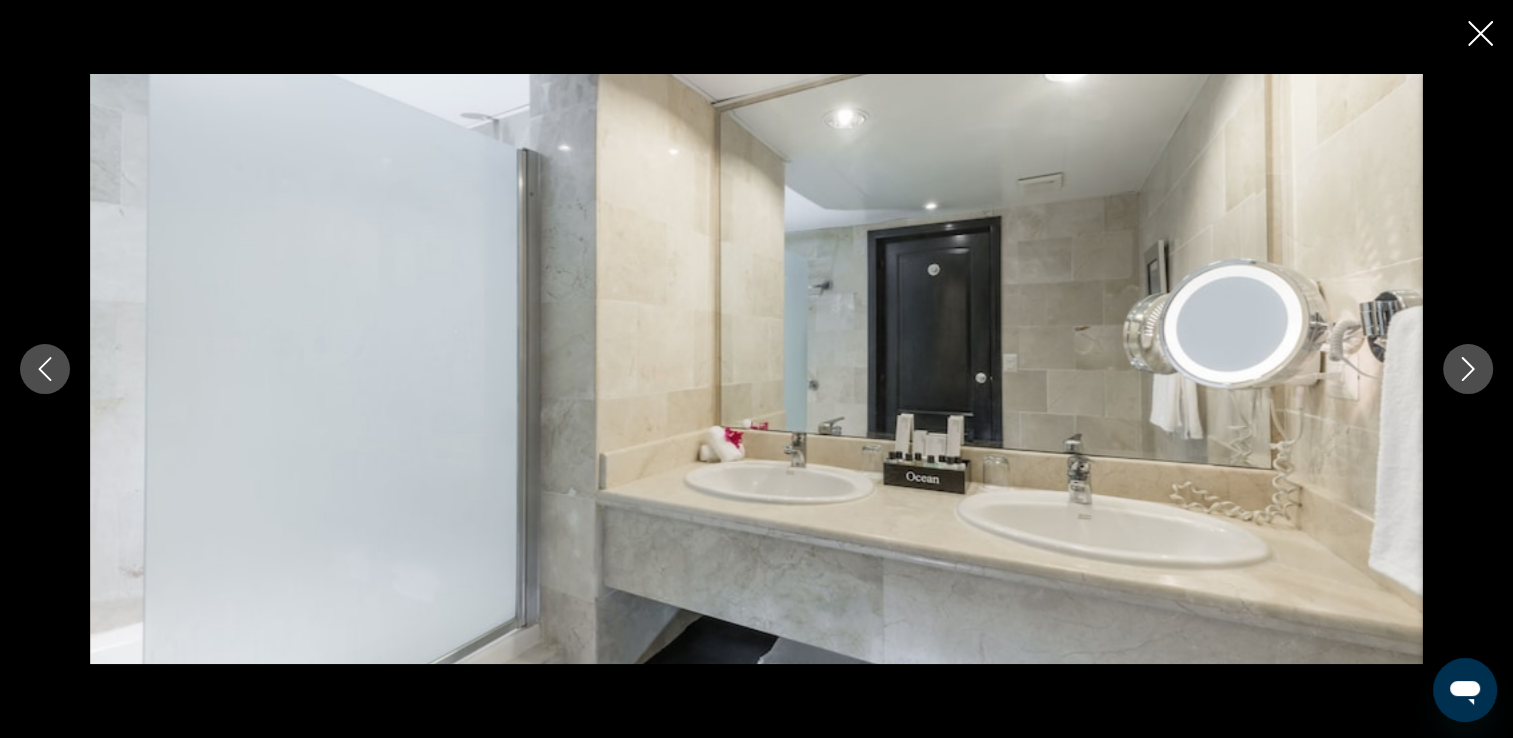 click 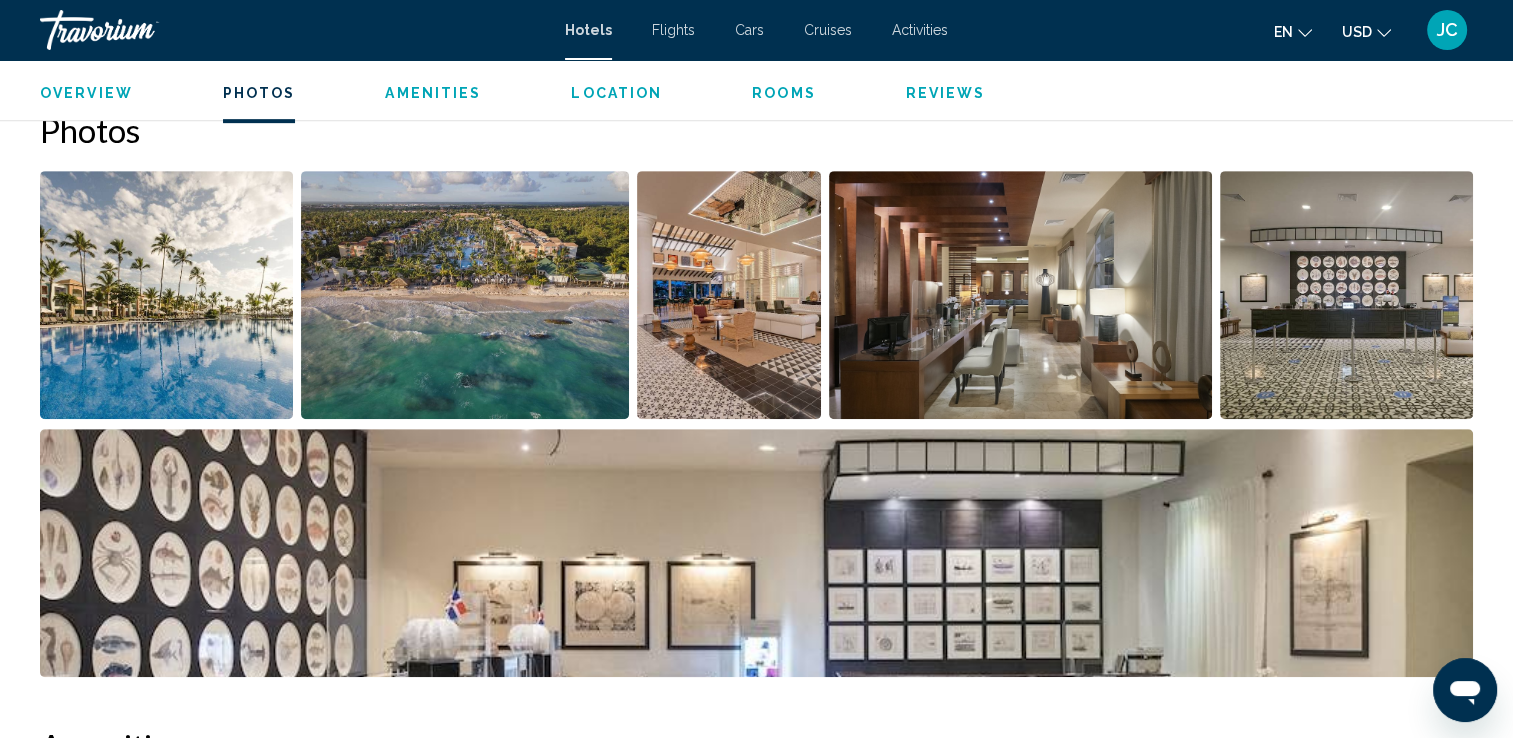 click on "Rooms" at bounding box center (784, 93) 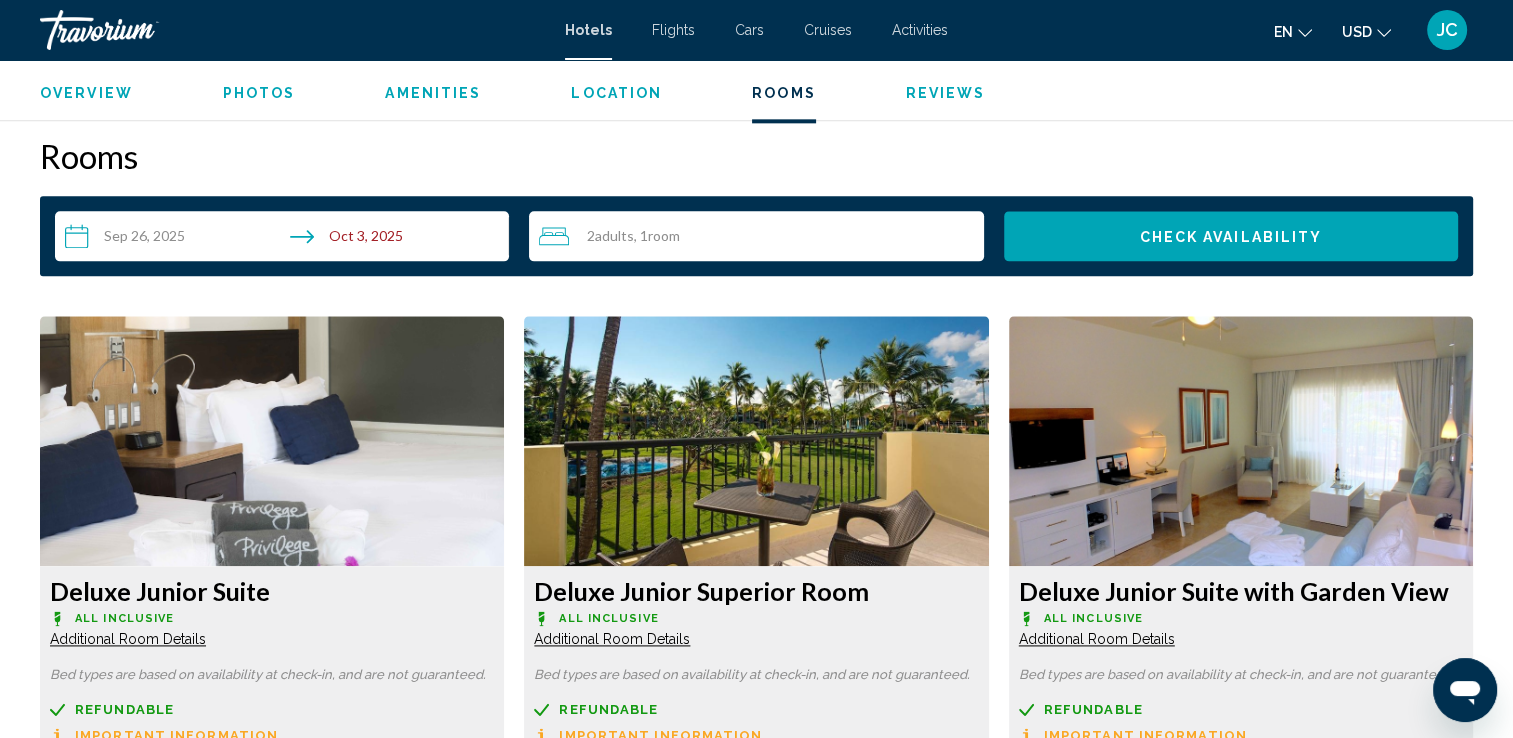 scroll, scrollTop: 2504, scrollLeft: 0, axis: vertical 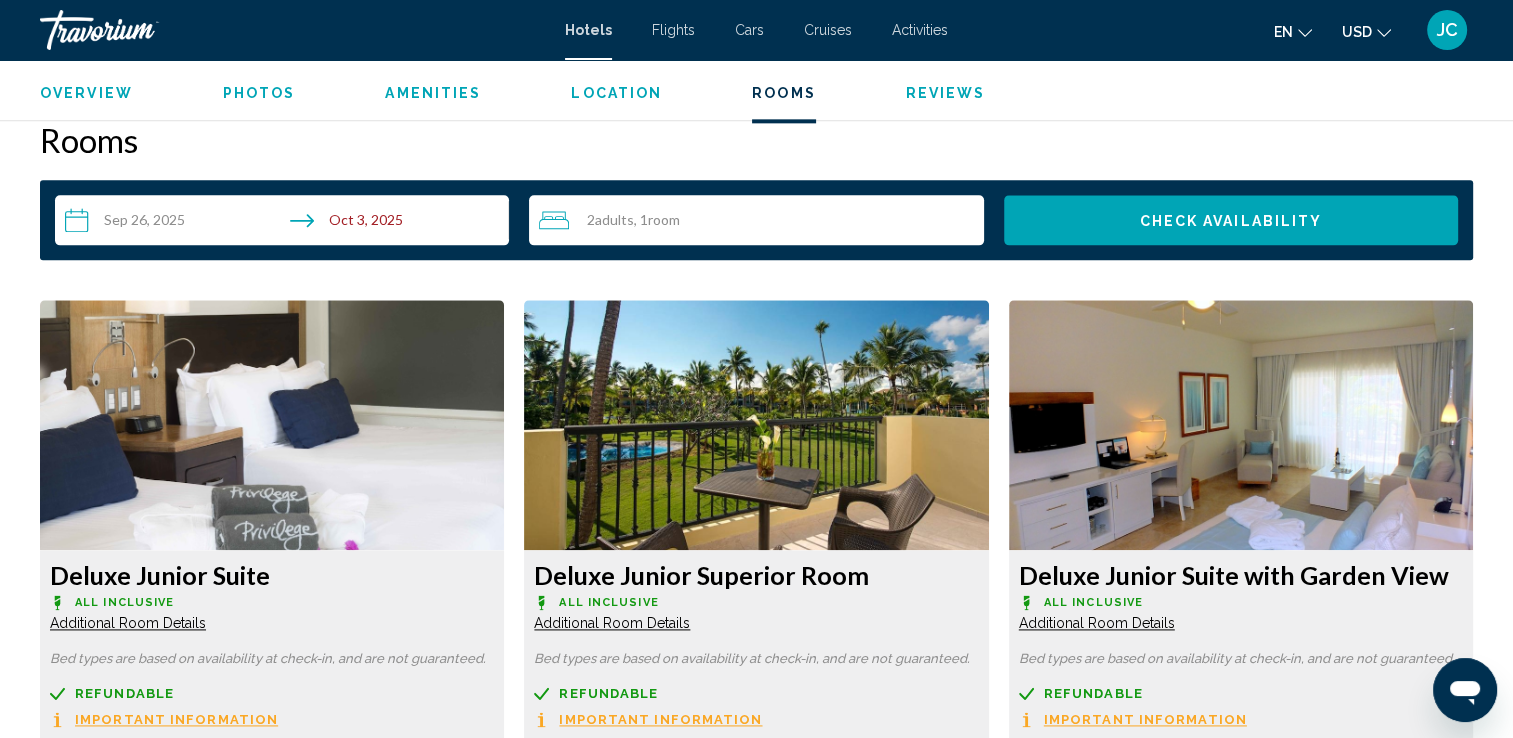 click on "Reviews" at bounding box center [946, 93] 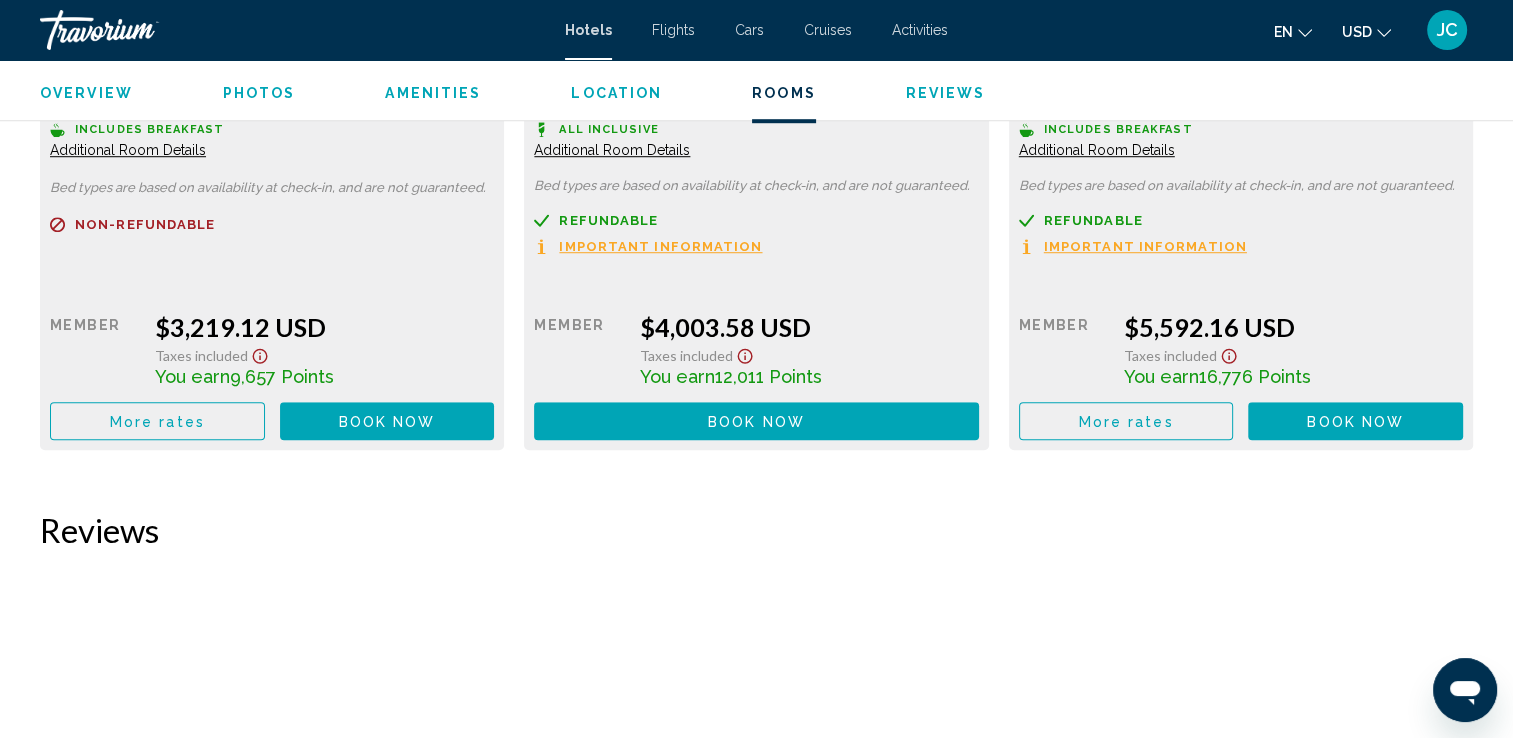 scroll, scrollTop: 9389, scrollLeft: 0, axis: vertical 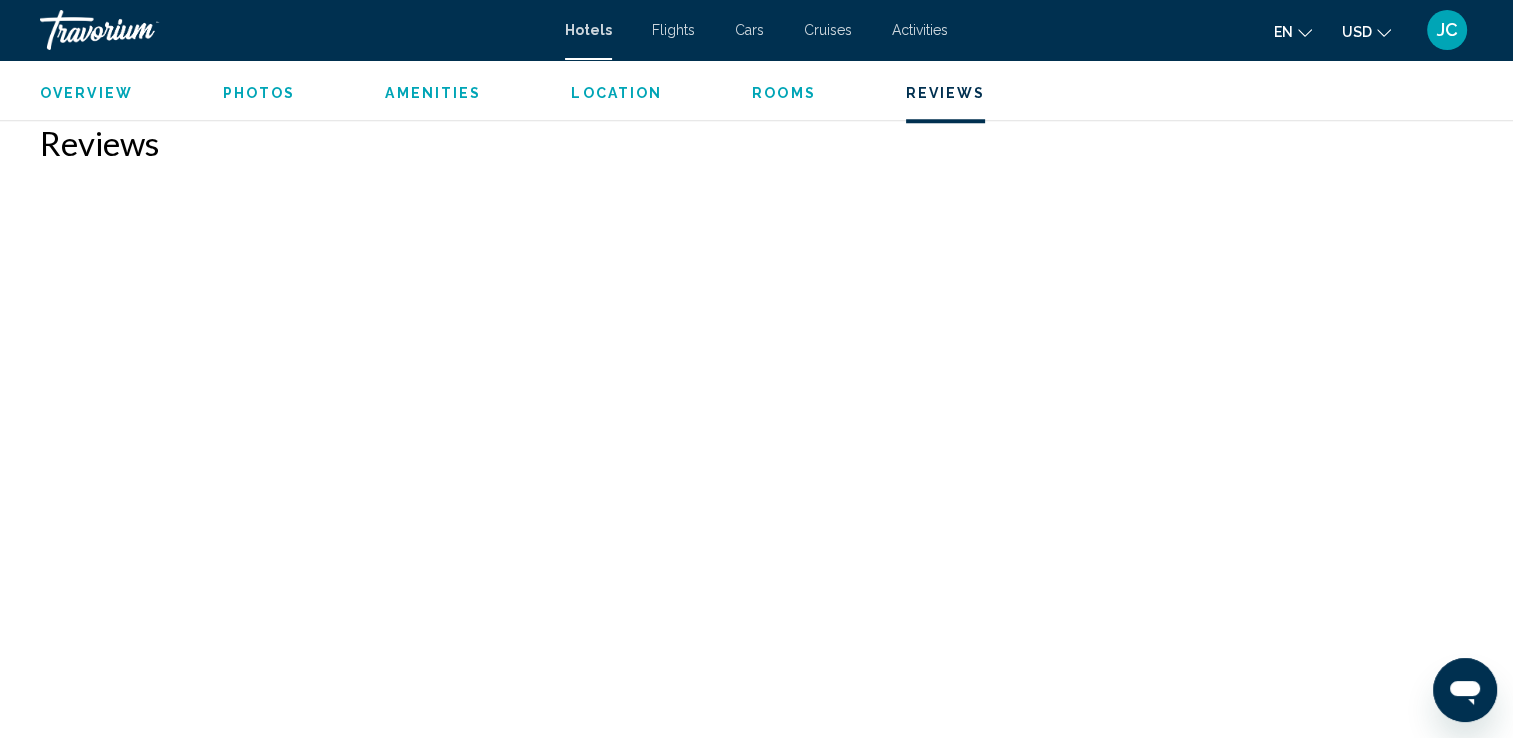 type 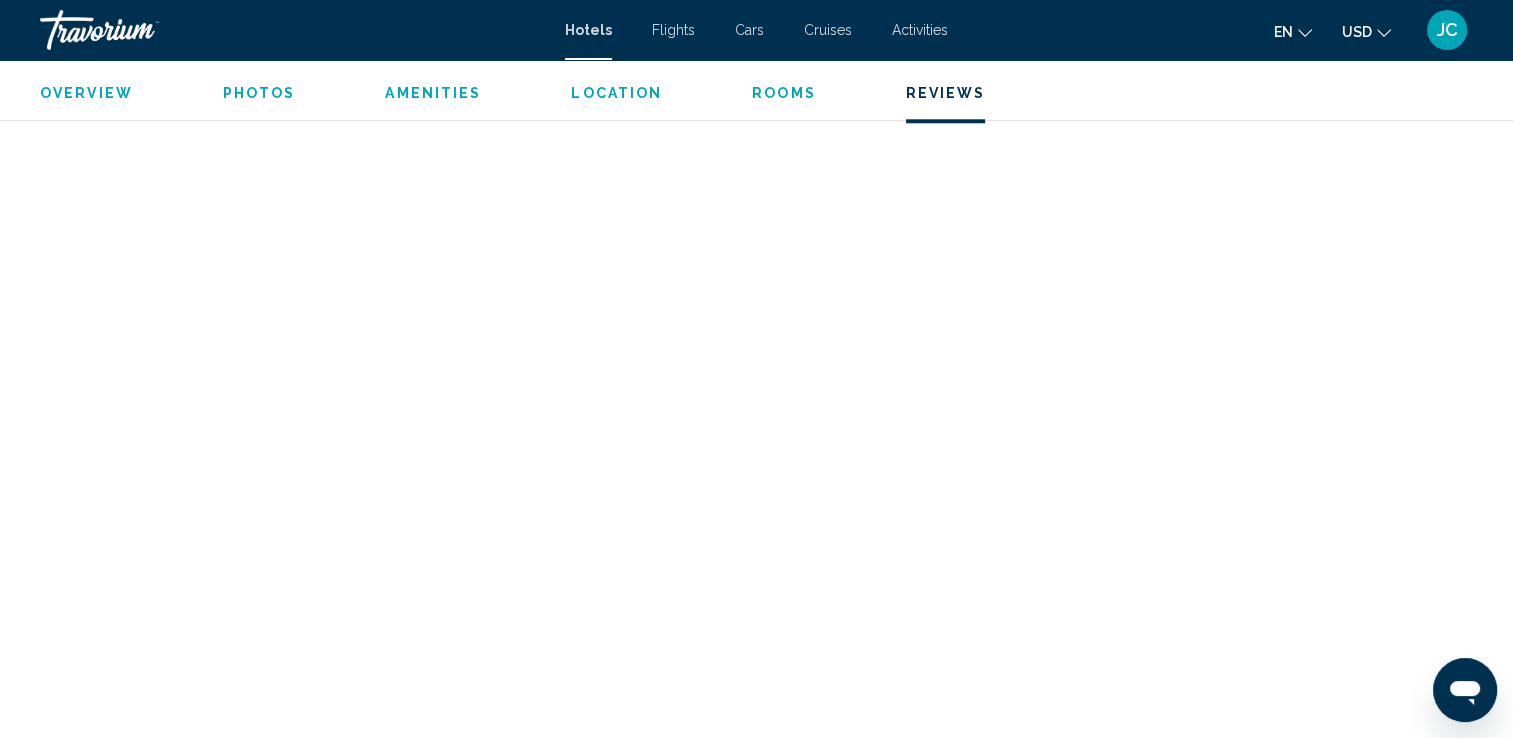 scroll, scrollTop: 9629, scrollLeft: 0, axis: vertical 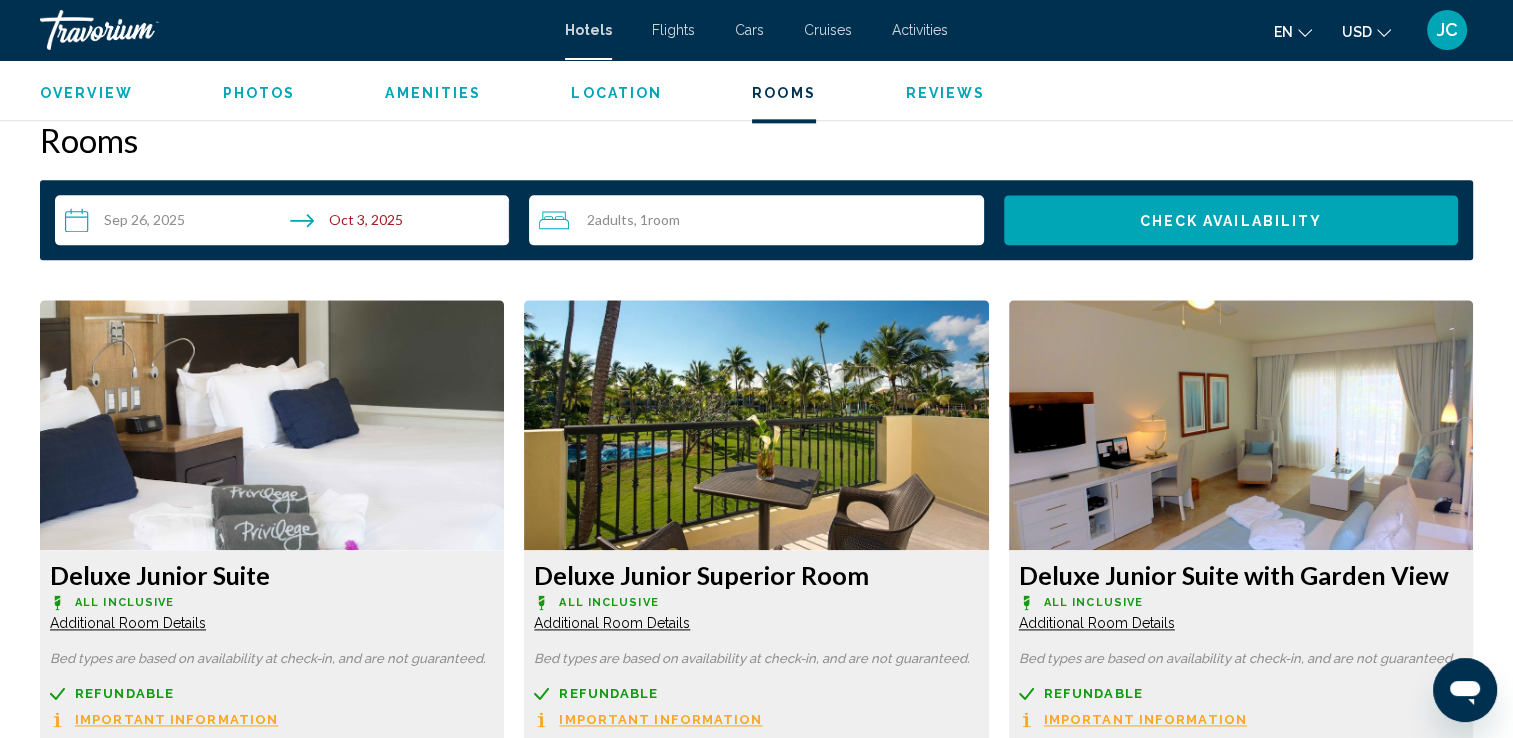 click on "Location" at bounding box center (616, 93) 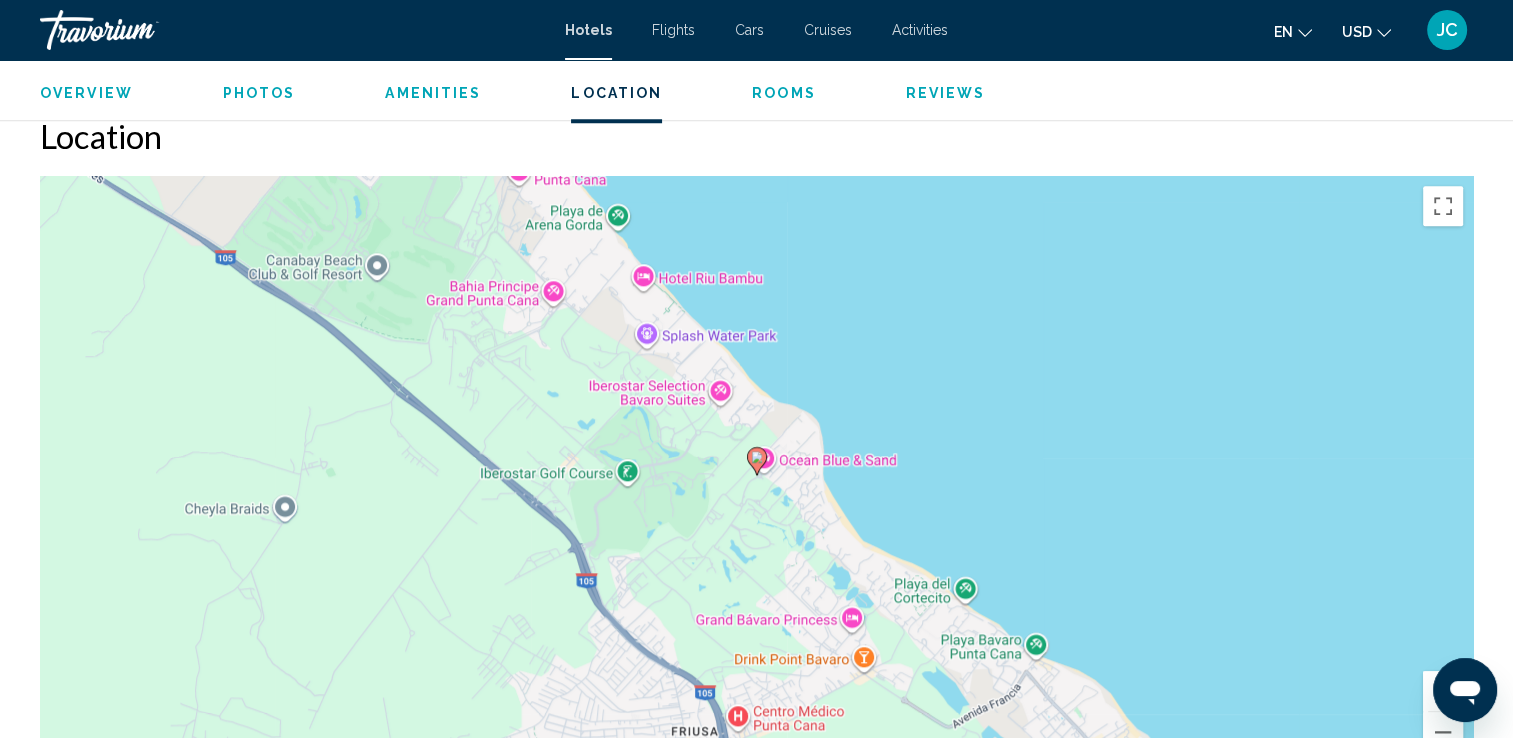 scroll, scrollTop: 1804, scrollLeft: 0, axis: vertical 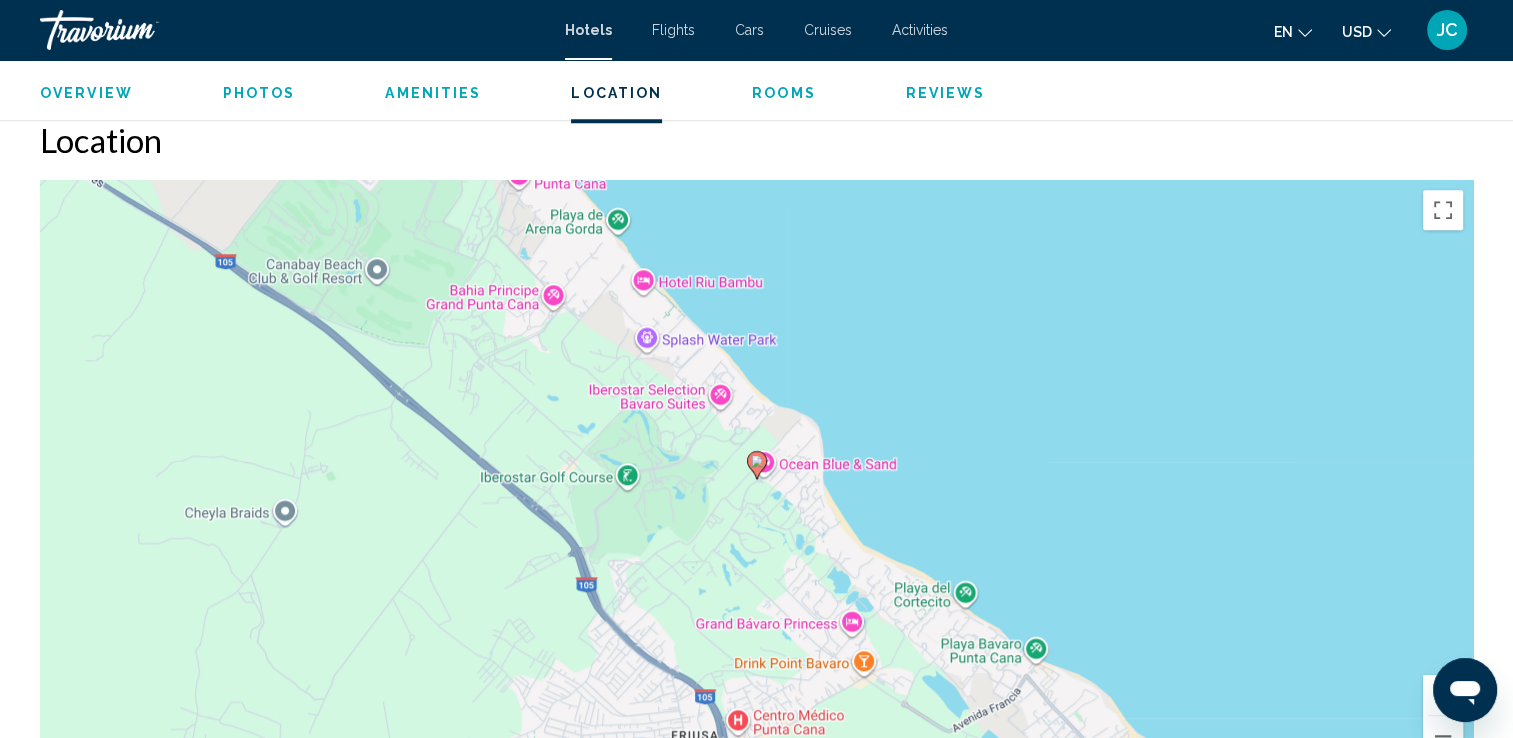 click on "Amenities" at bounding box center [433, 93] 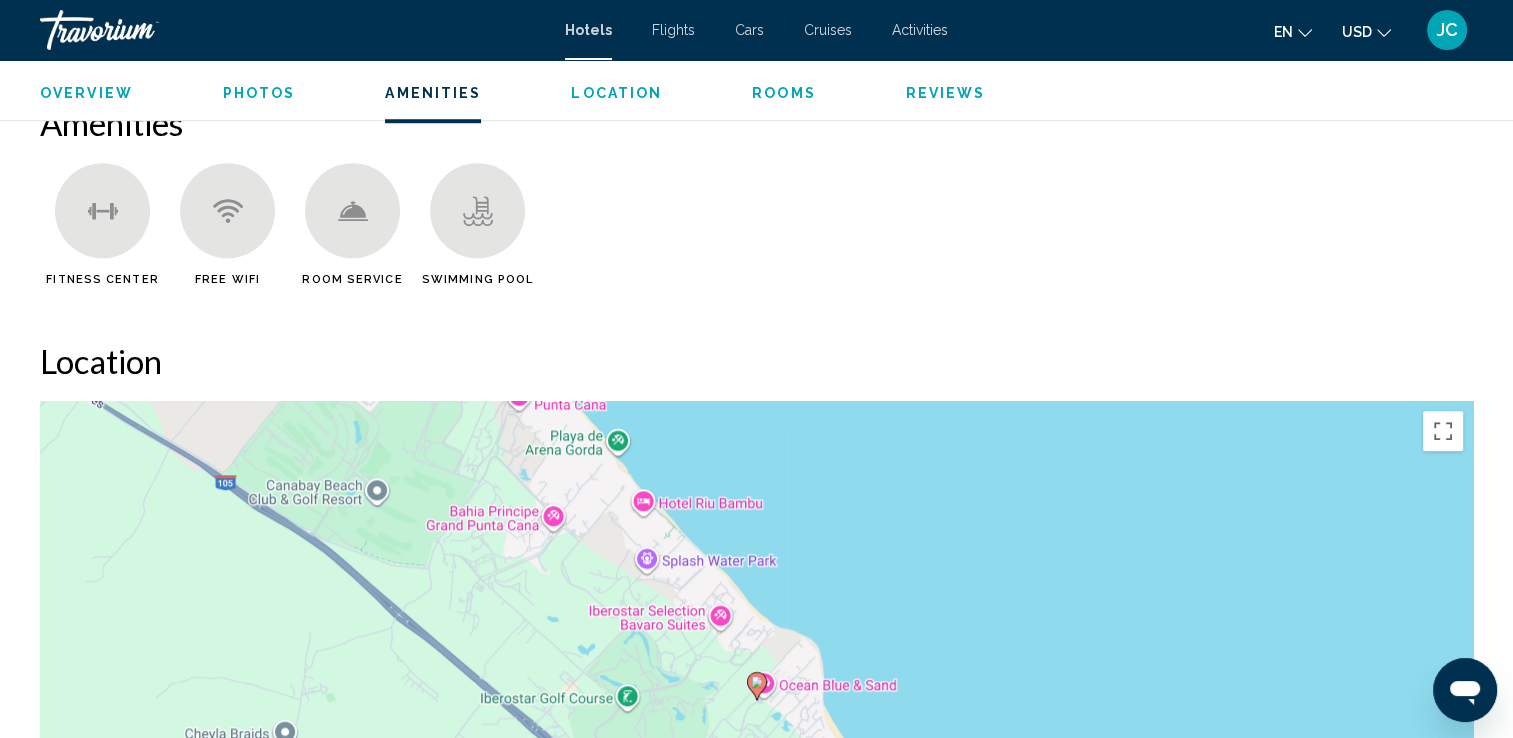 scroll, scrollTop: 1565, scrollLeft: 0, axis: vertical 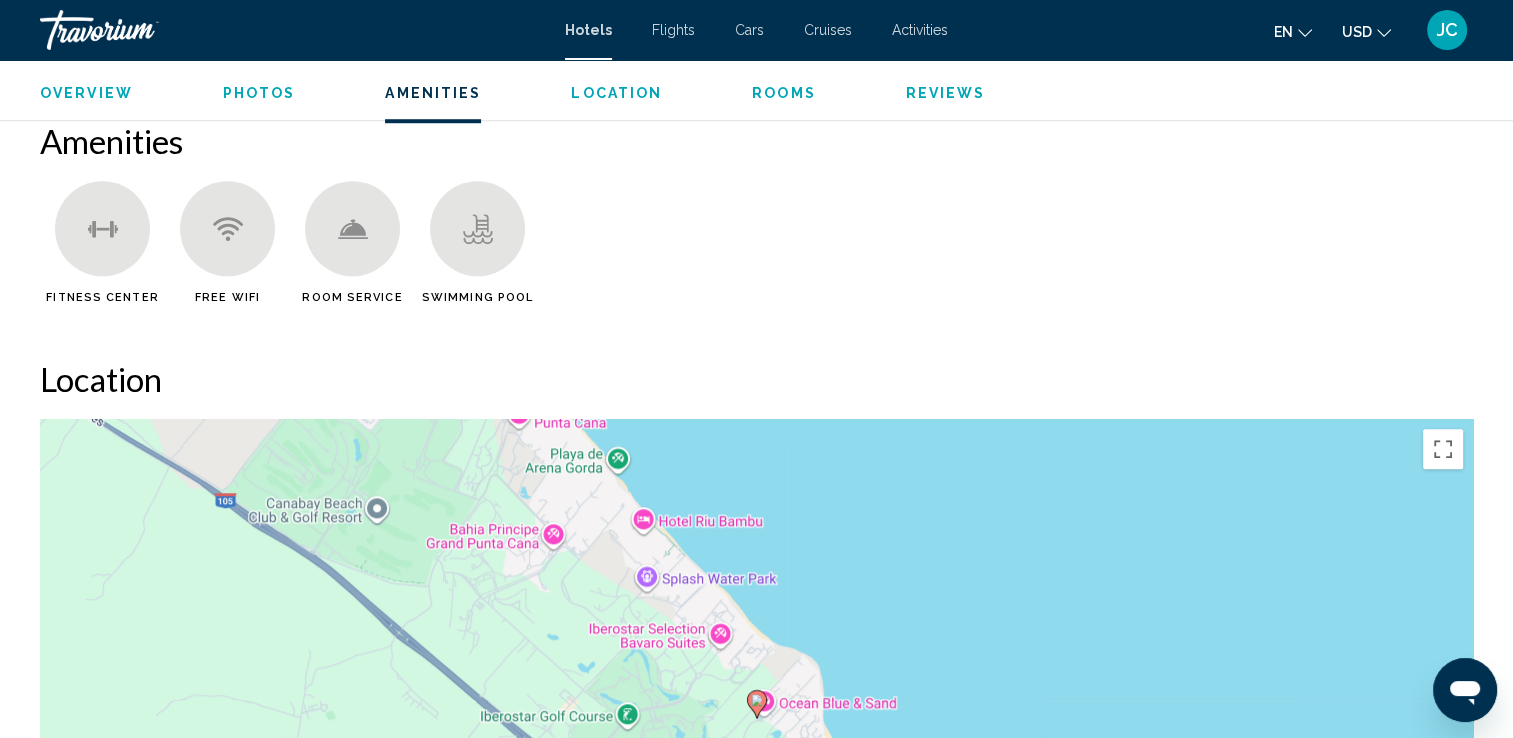 click on "Amenities" at bounding box center (433, 93) 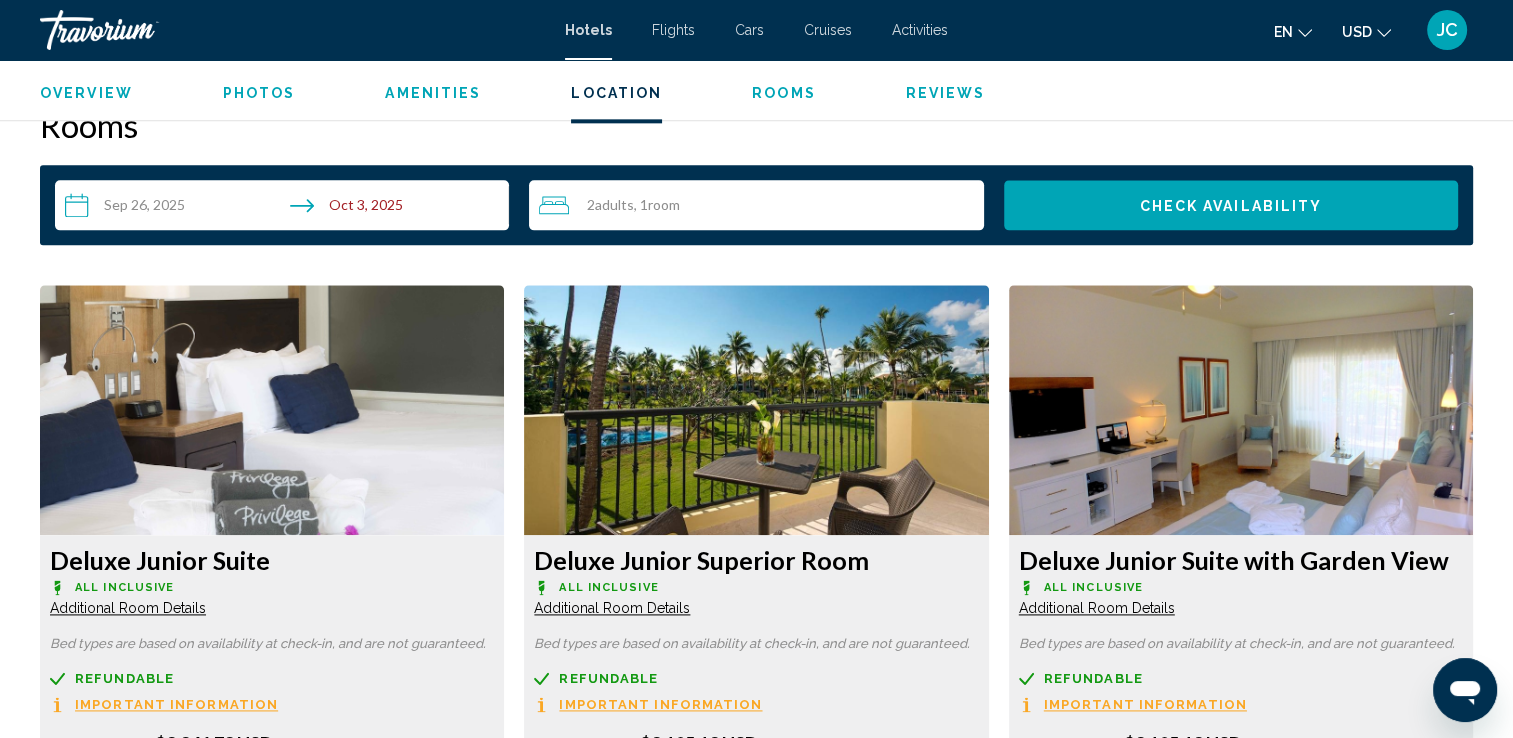 scroll, scrollTop: 2605, scrollLeft: 0, axis: vertical 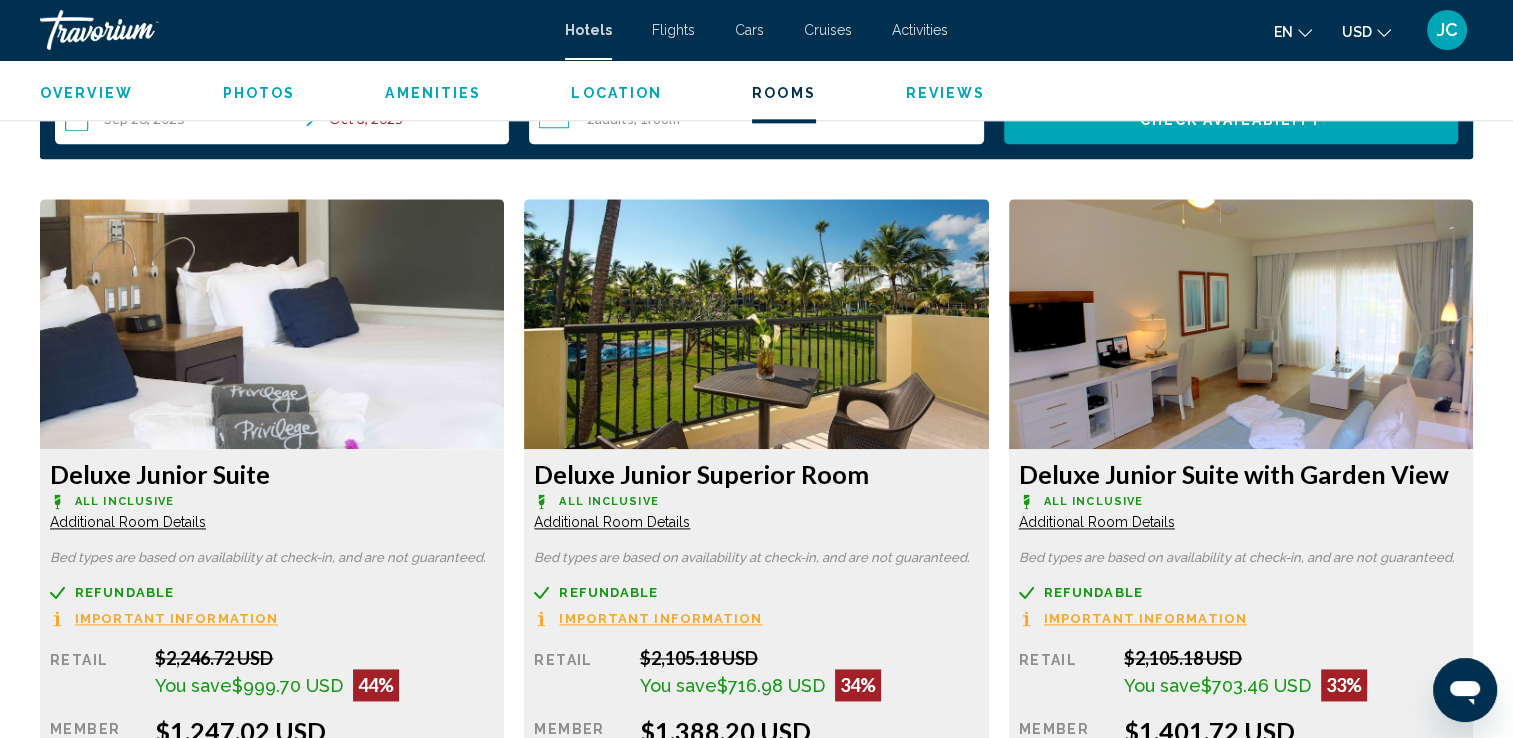 click at bounding box center (272, 324) 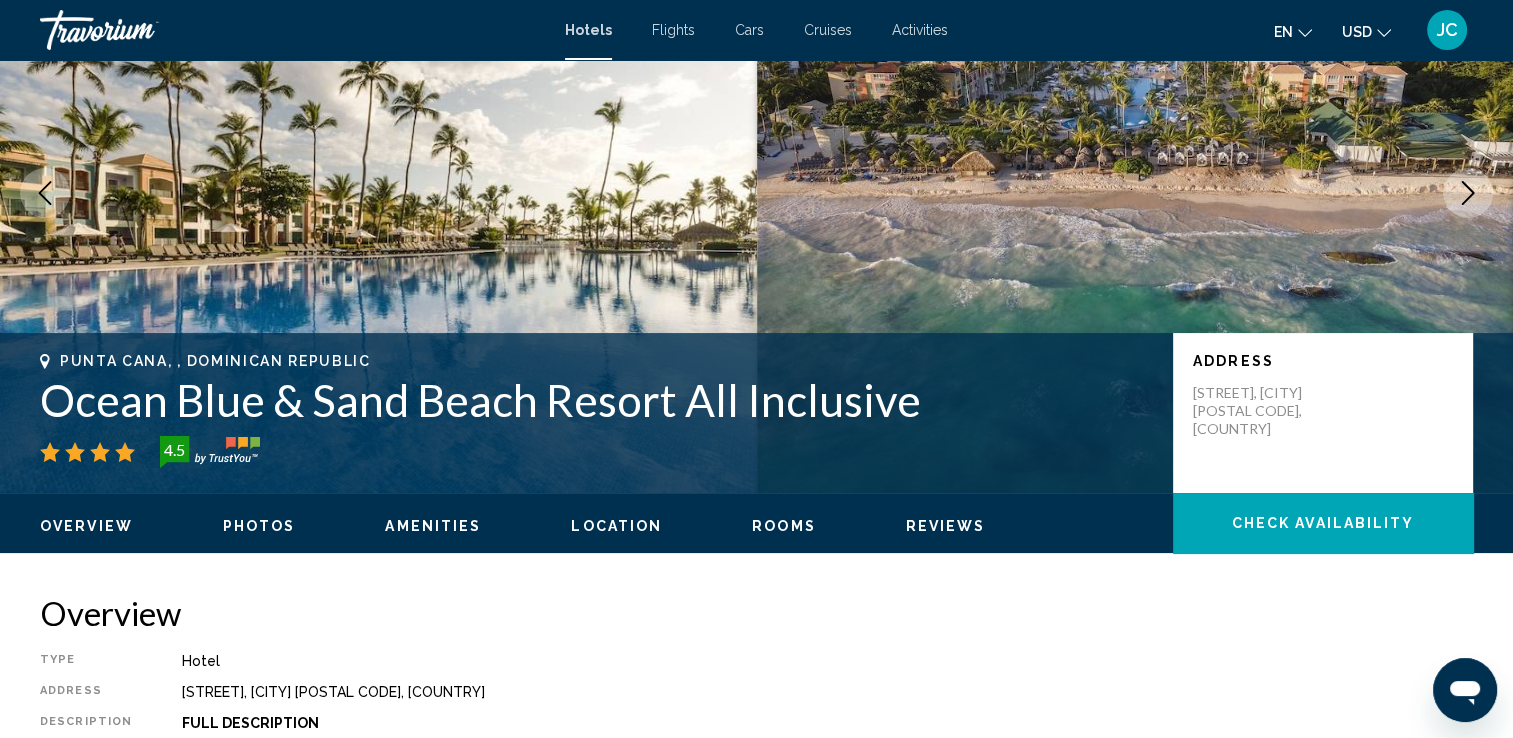 scroll, scrollTop: 165, scrollLeft: 0, axis: vertical 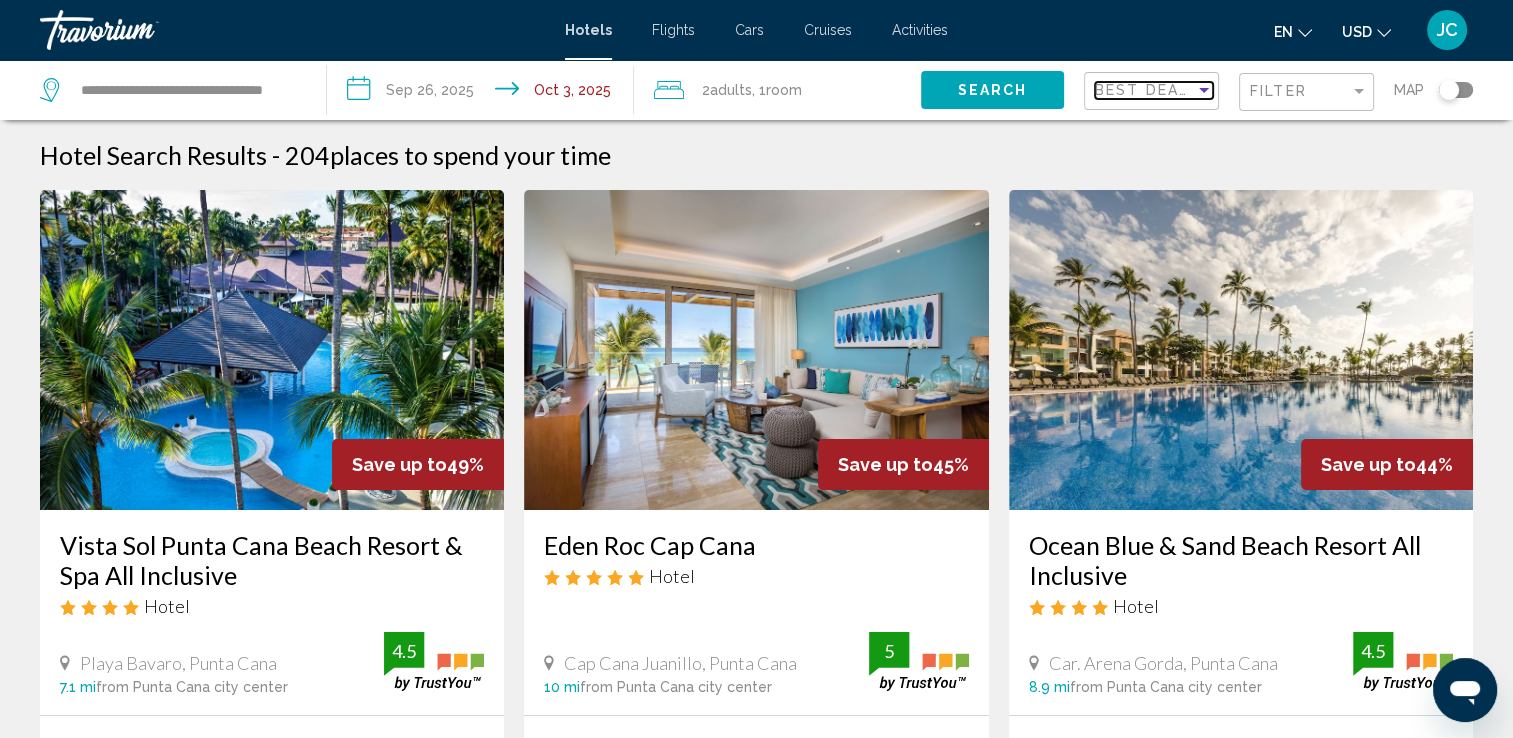 click at bounding box center [1204, 90] 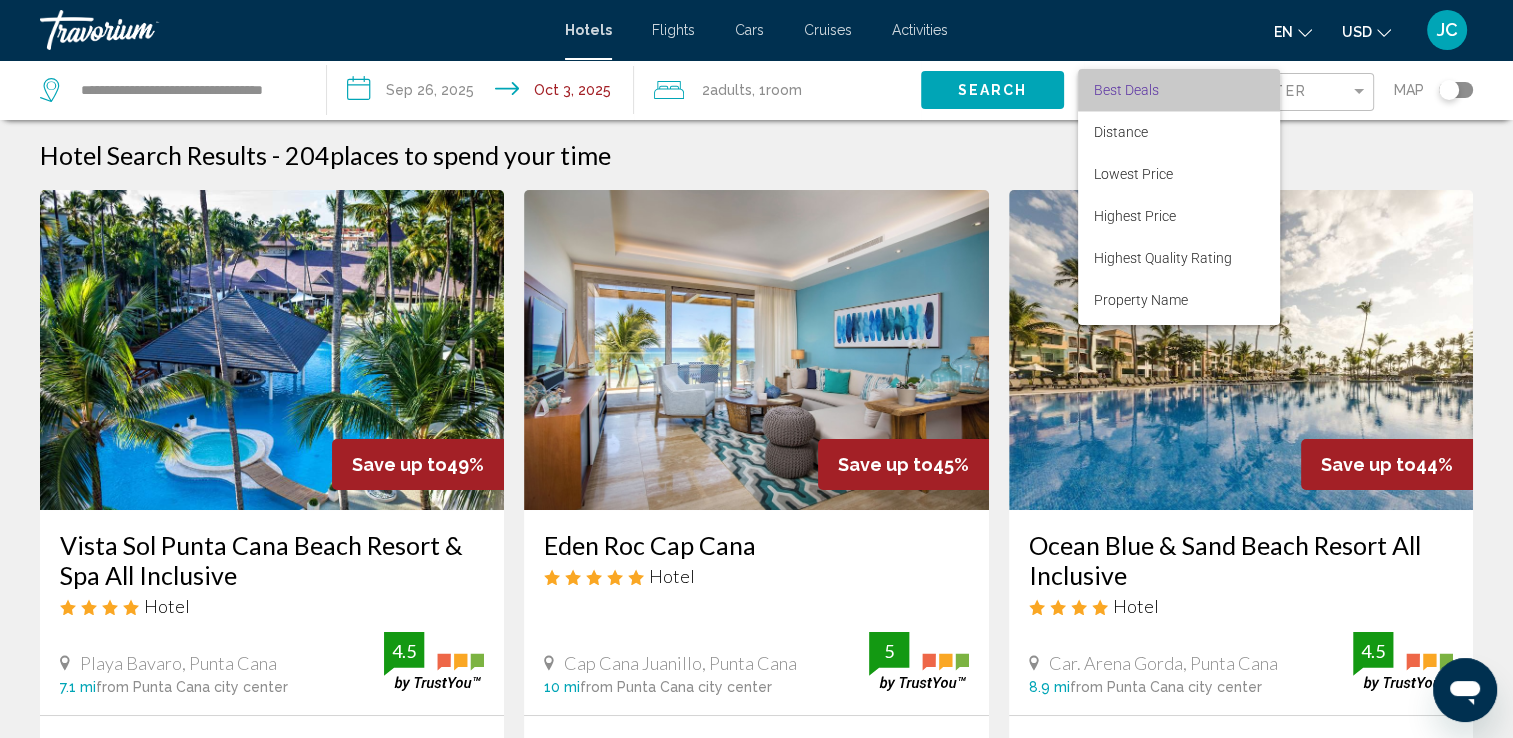 click on "Best Deals" at bounding box center (1179, 90) 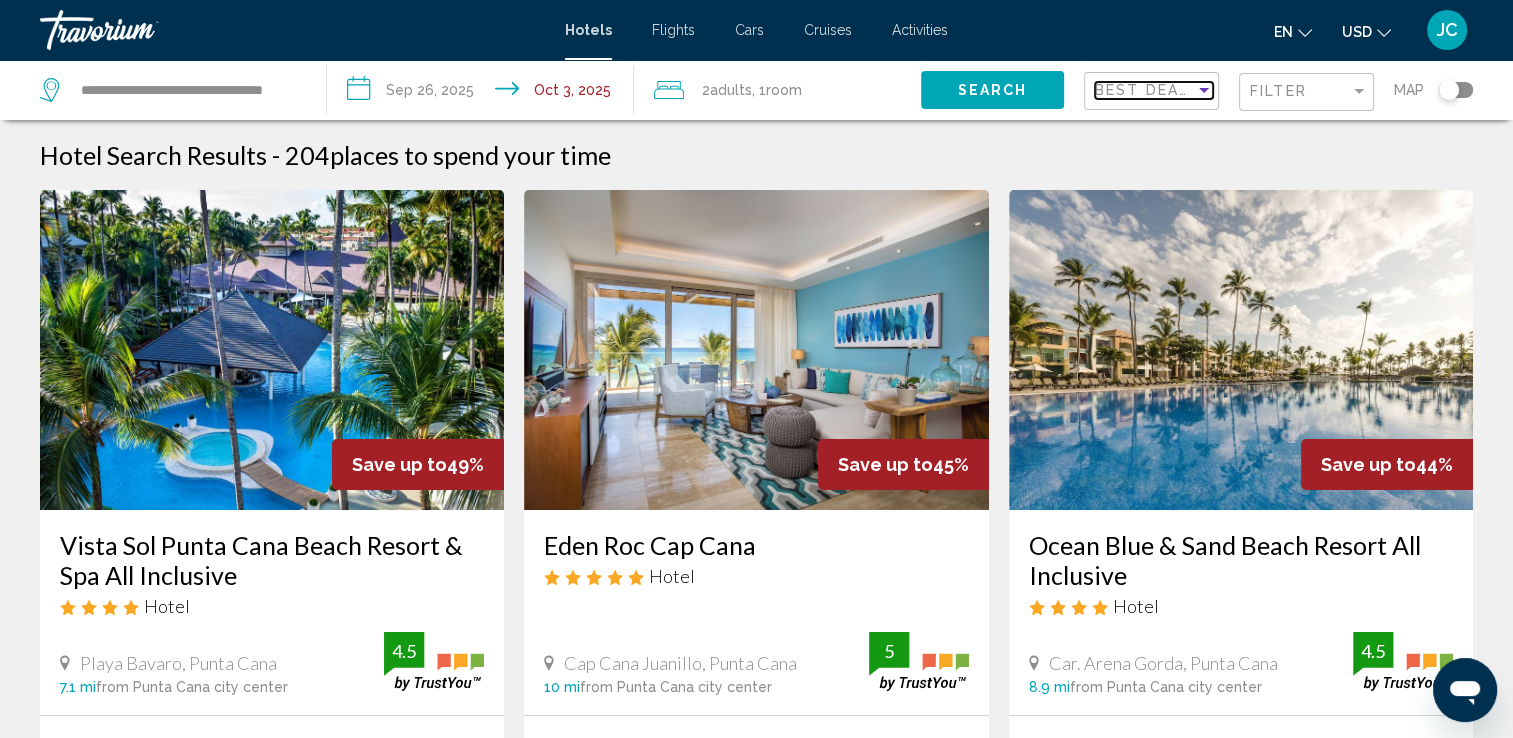click at bounding box center (1204, 90) 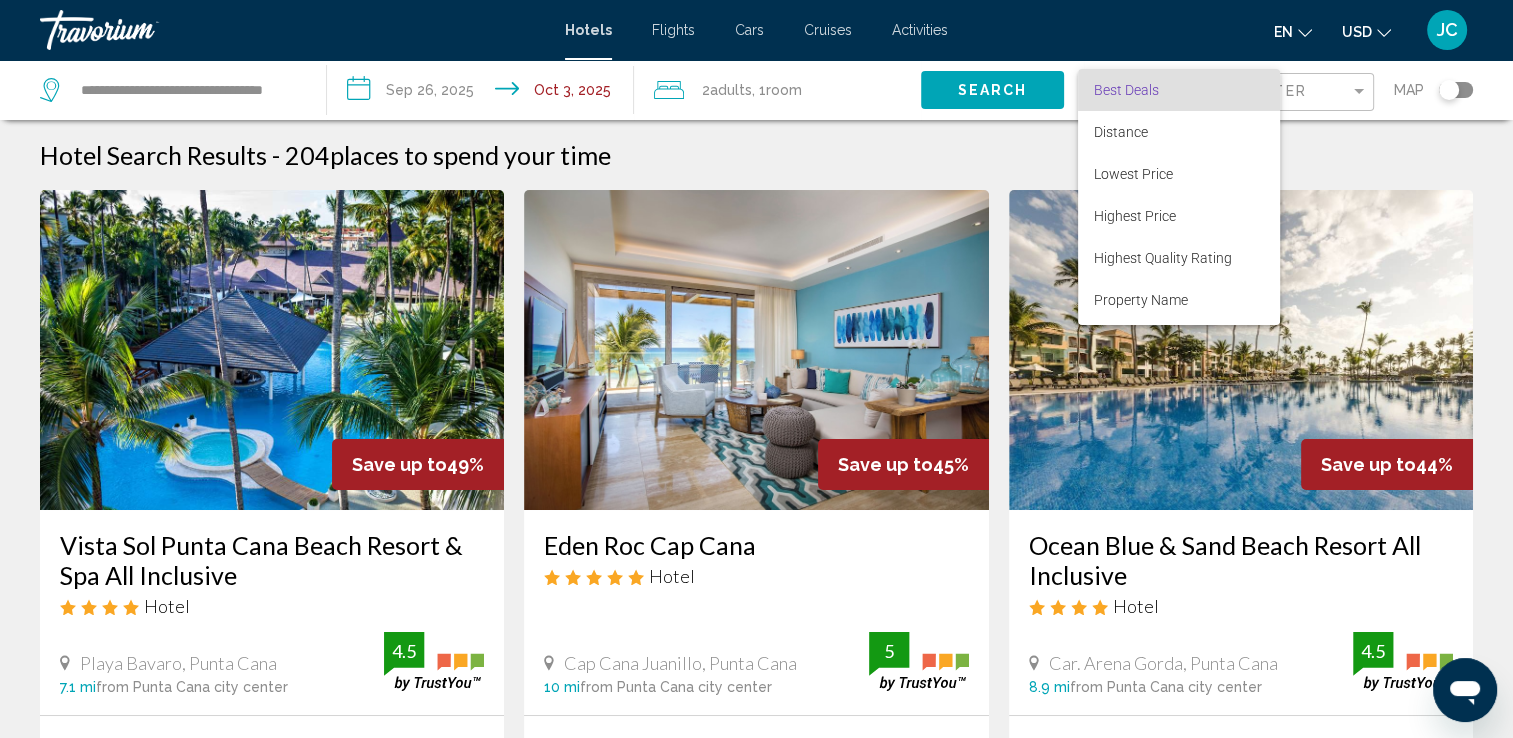 click at bounding box center [756, 369] 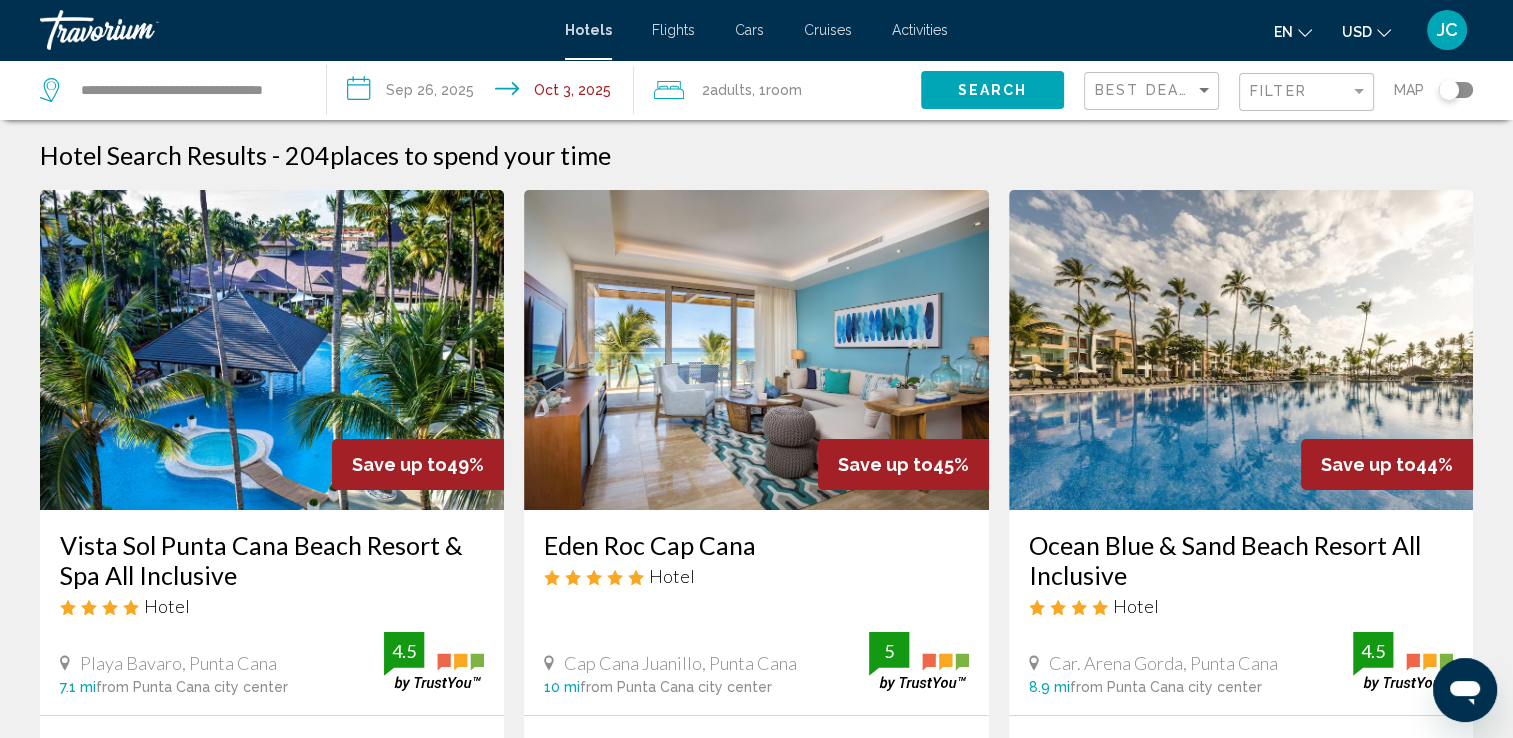 click at bounding box center [272, 350] 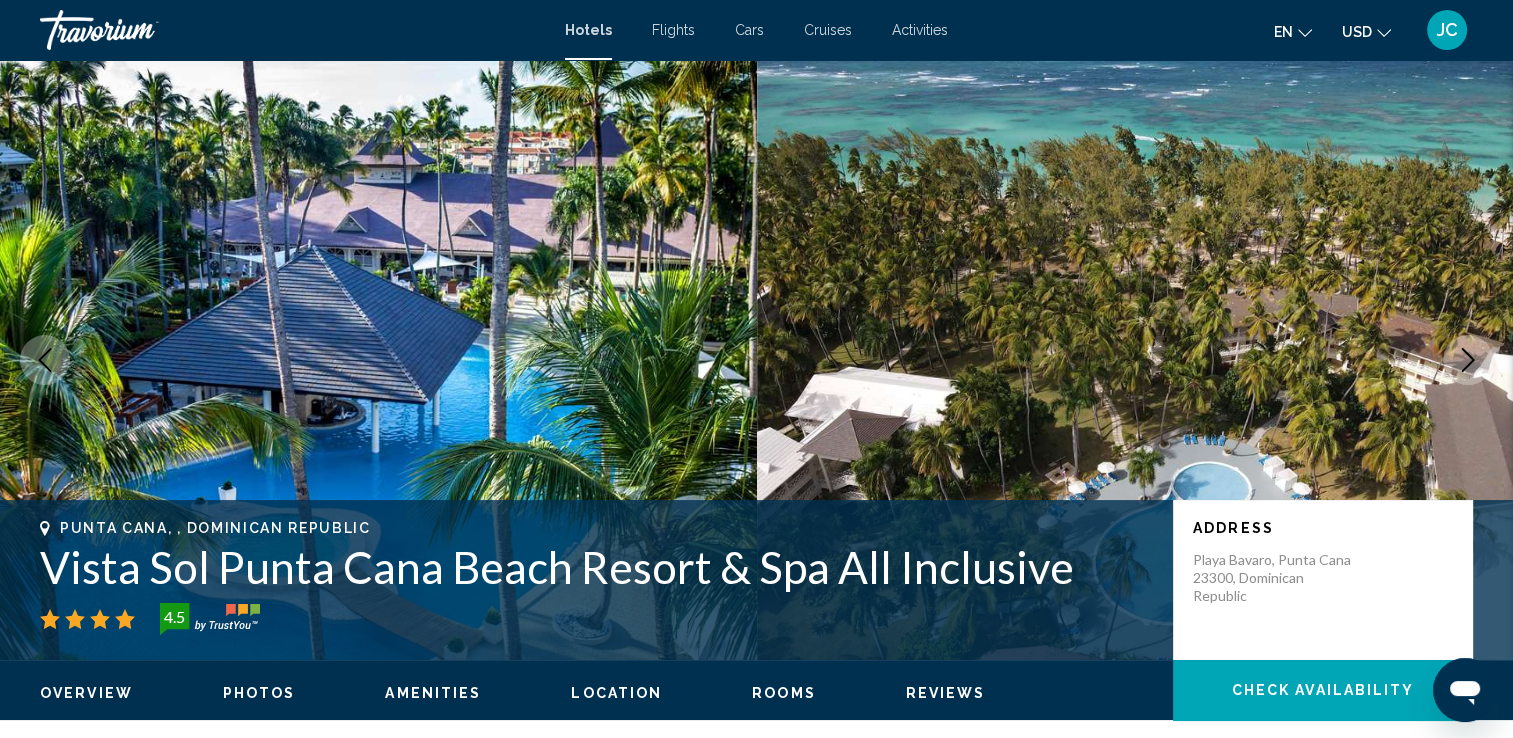 type 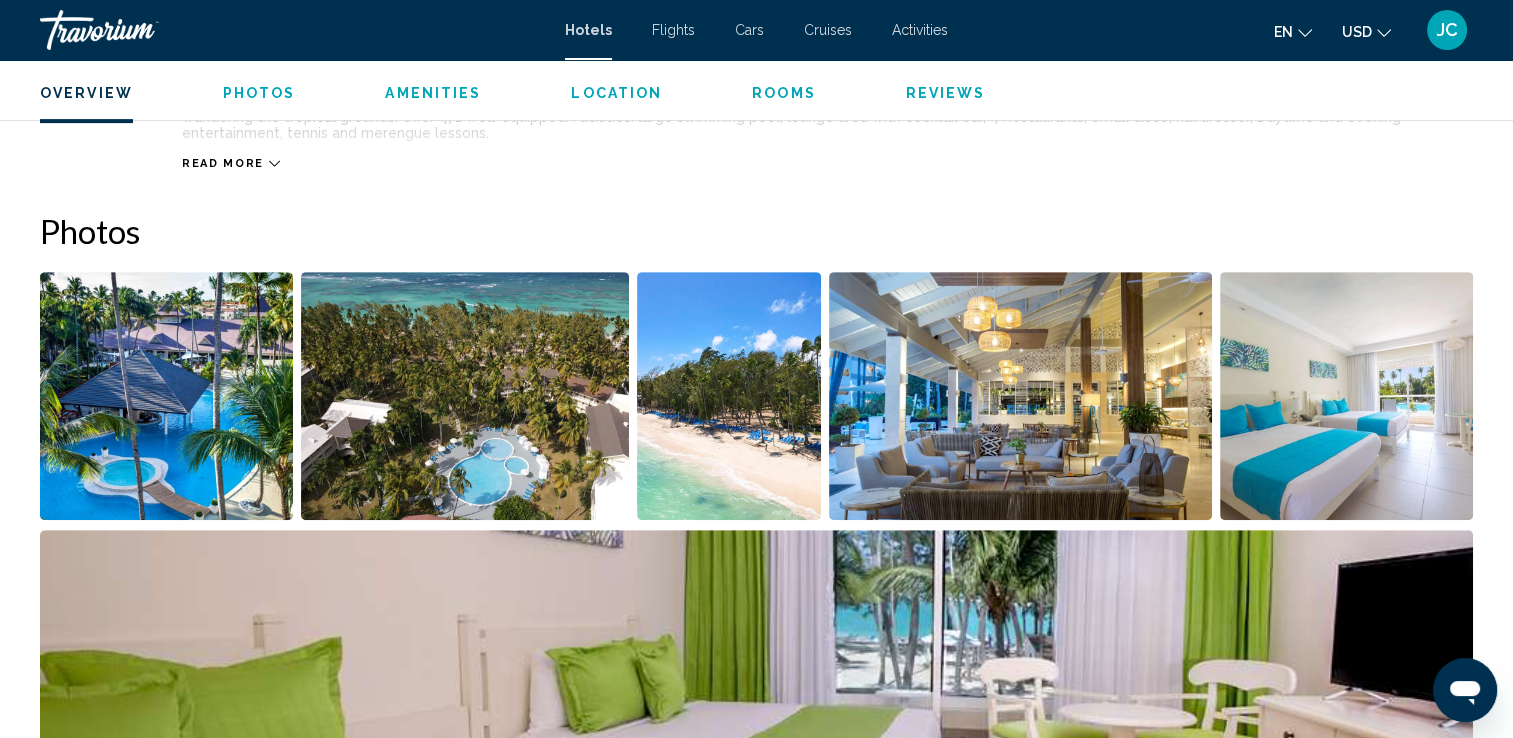 scroll, scrollTop: 812, scrollLeft: 0, axis: vertical 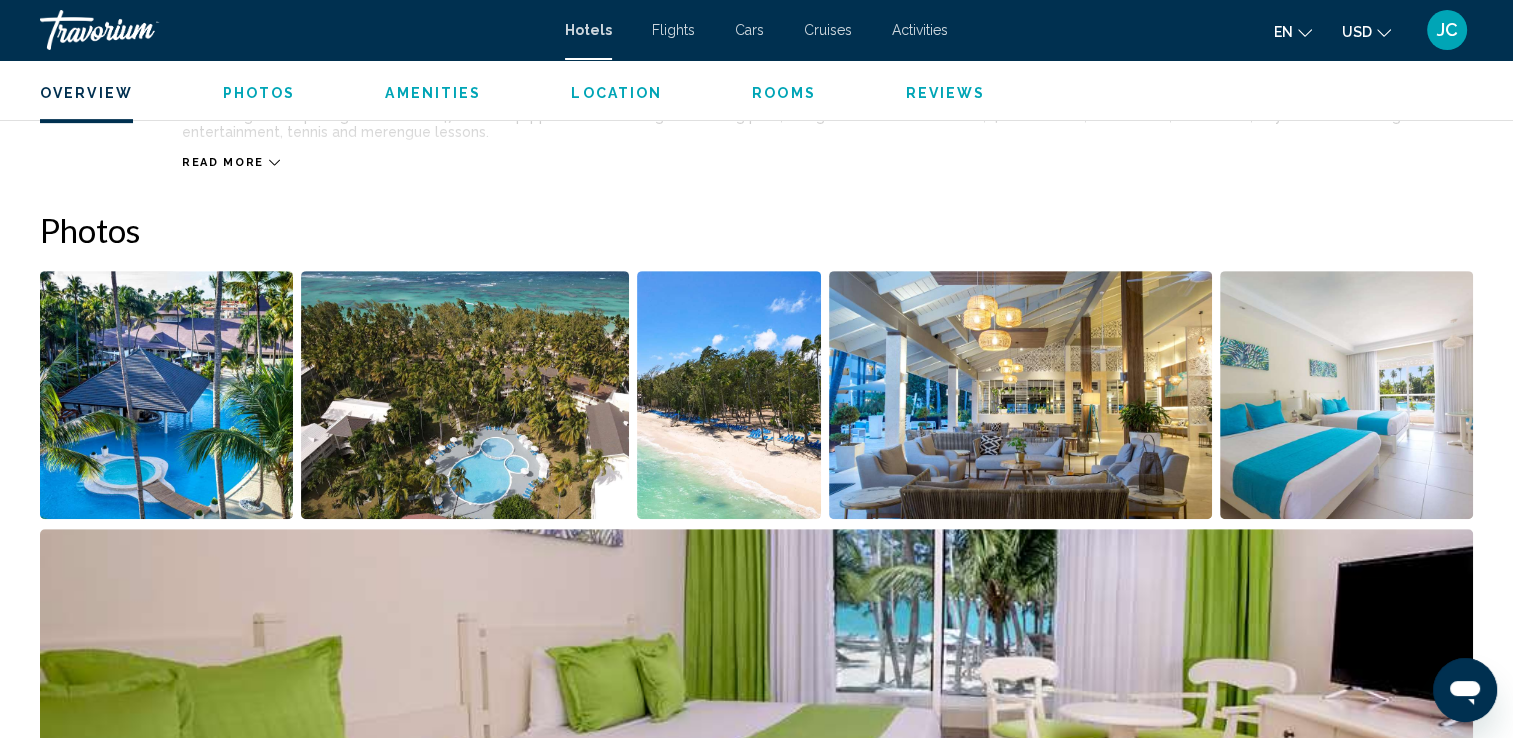 click at bounding box center [166, 395] 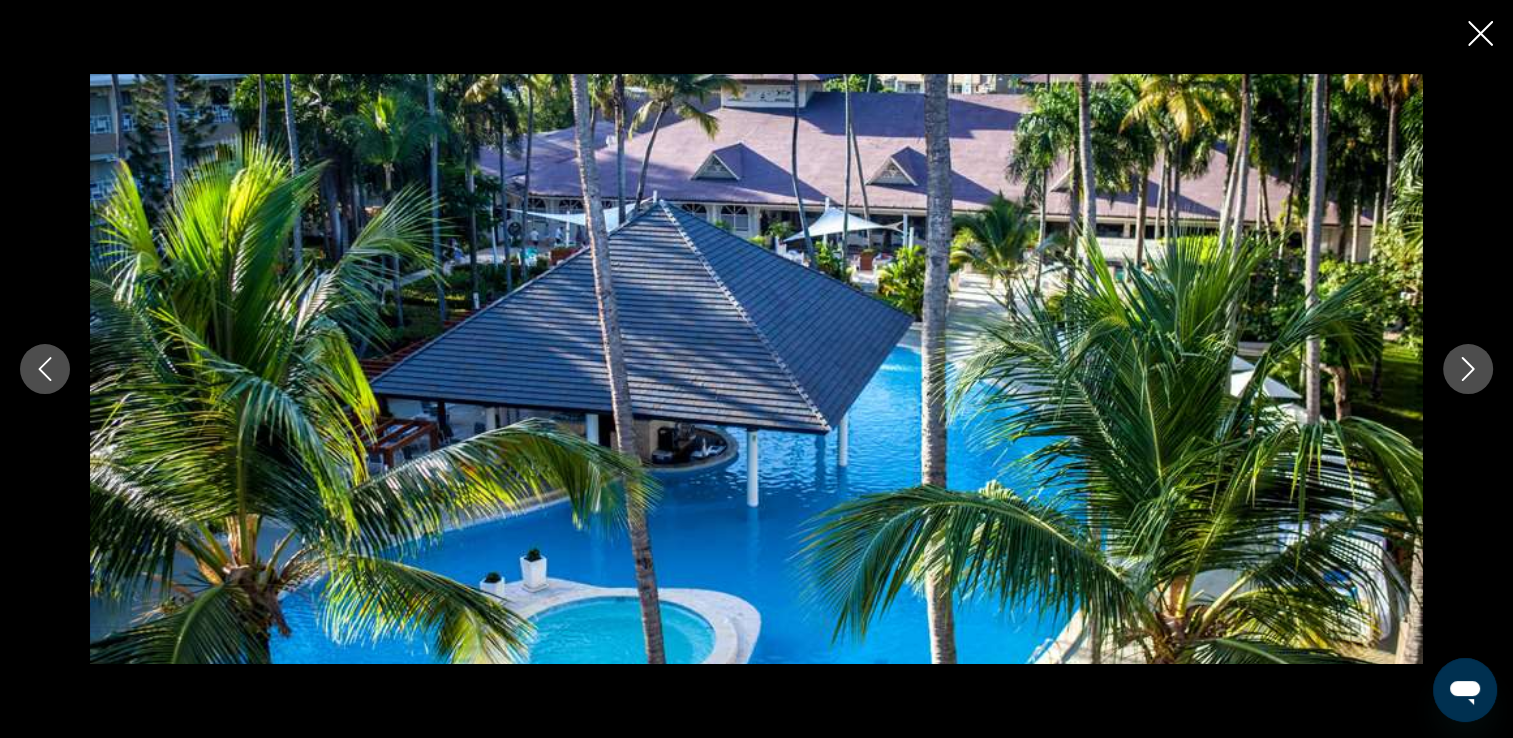 type 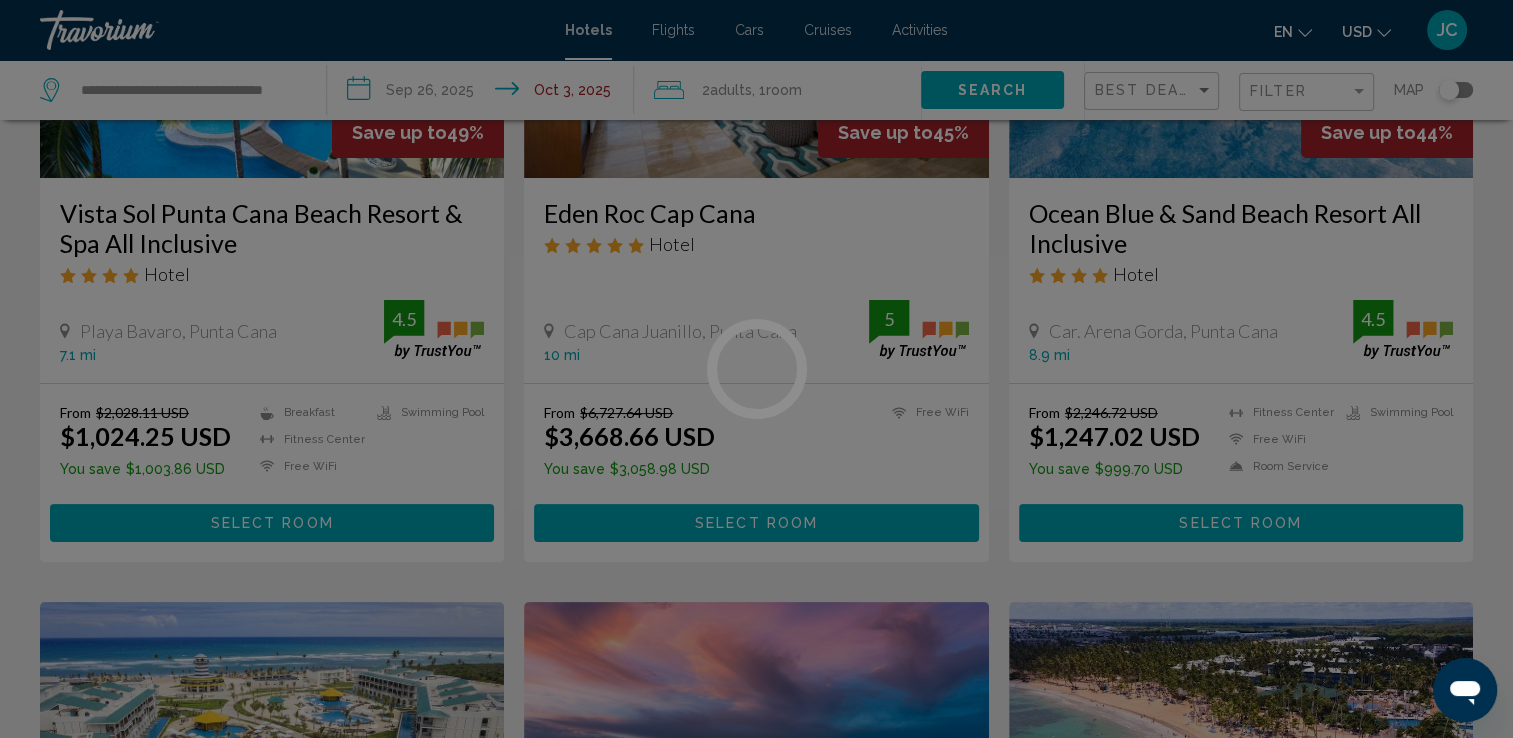 scroll, scrollTop: 0, scrollLeft: 0, axis: both 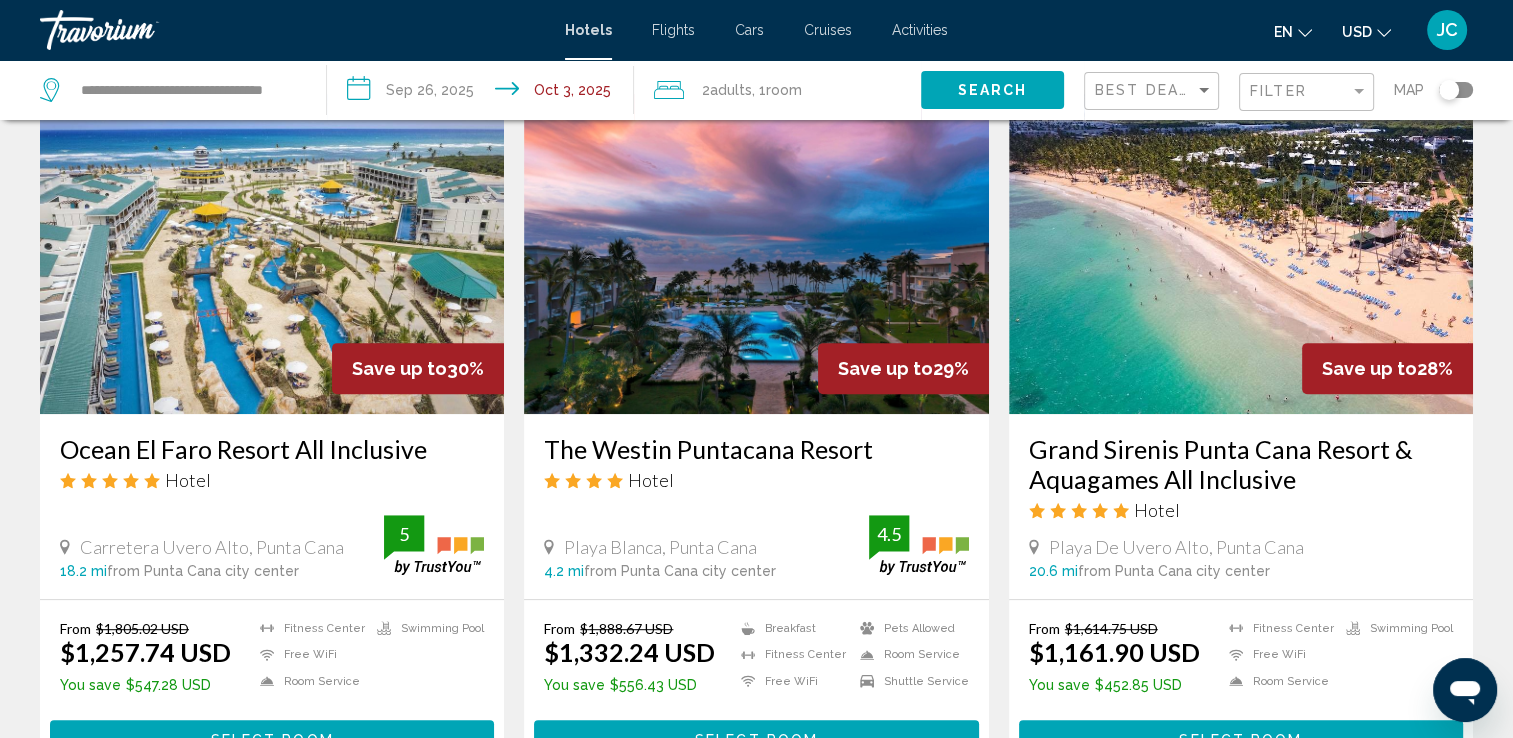 click at bounding box center (756, 254) 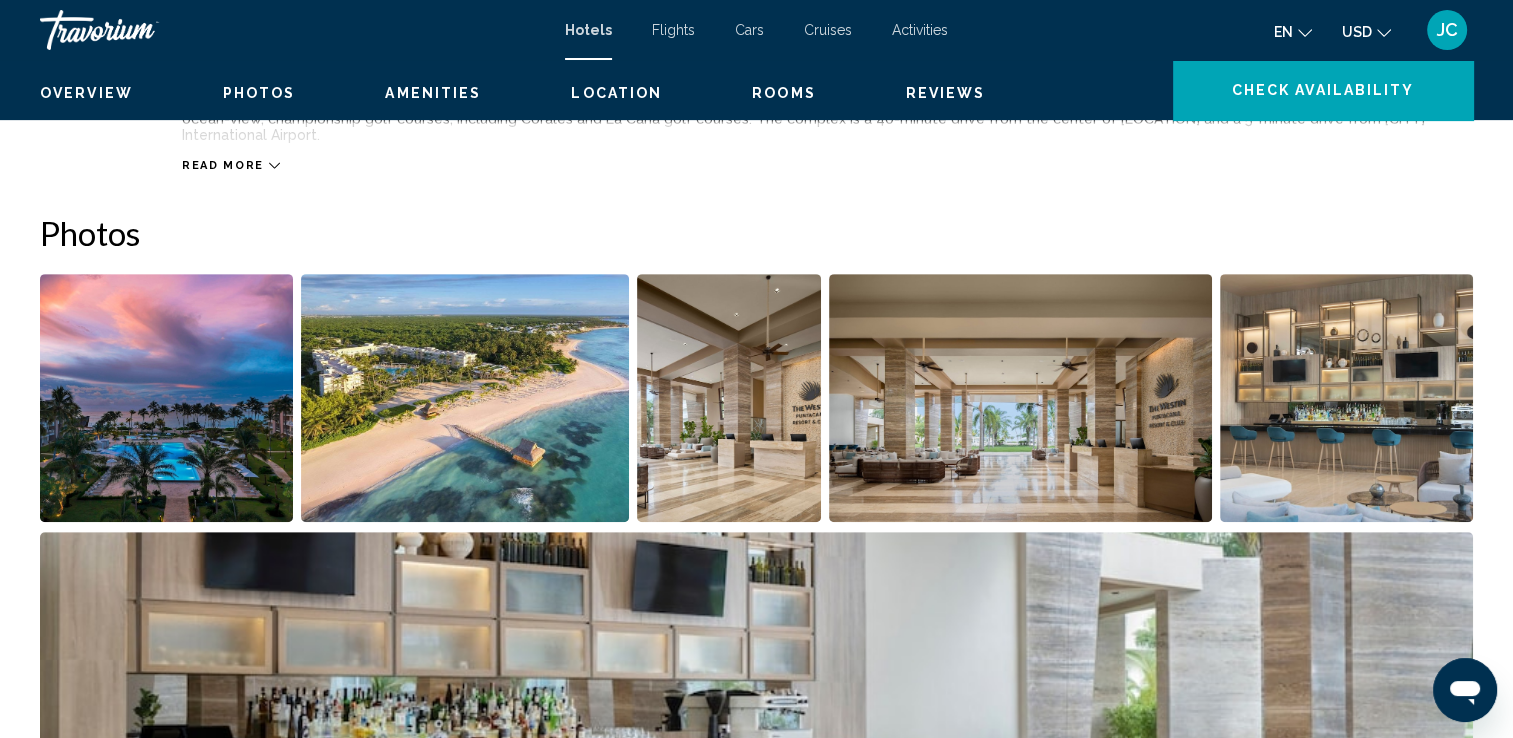 scroll, scrollTop: 0, scrollLeft: 0, axis: both 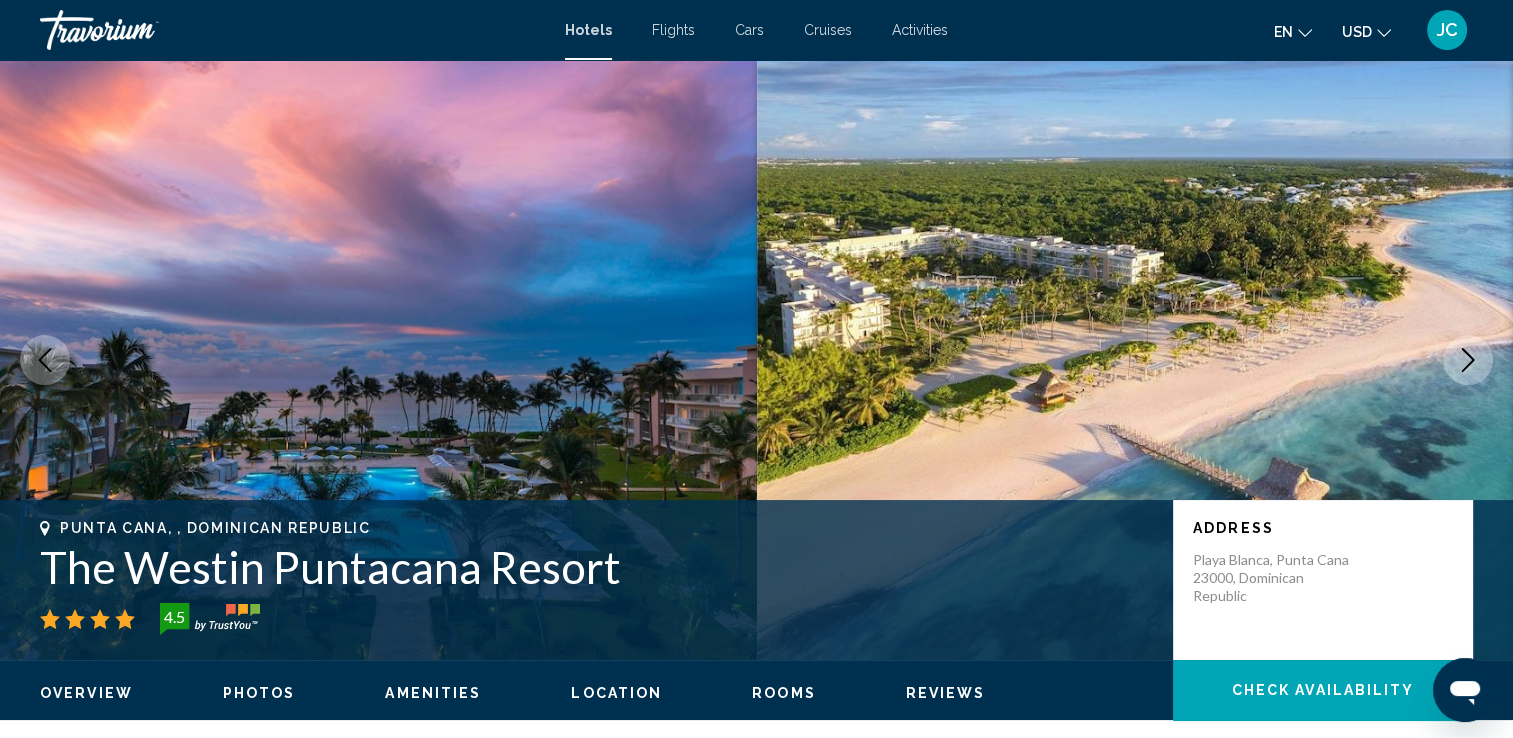 type 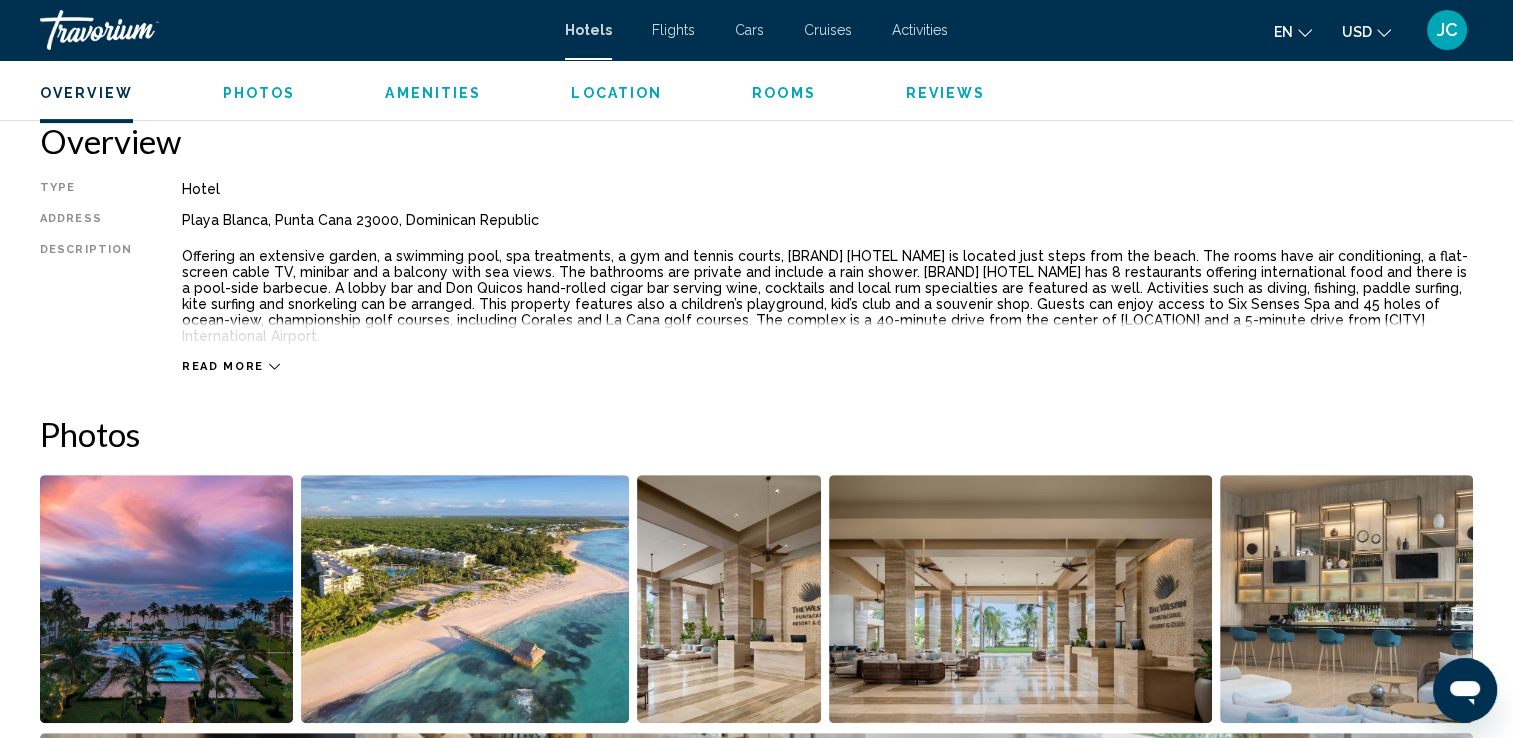scroll, scrollTop: 680, scrollLeft: 0, axis: vertical 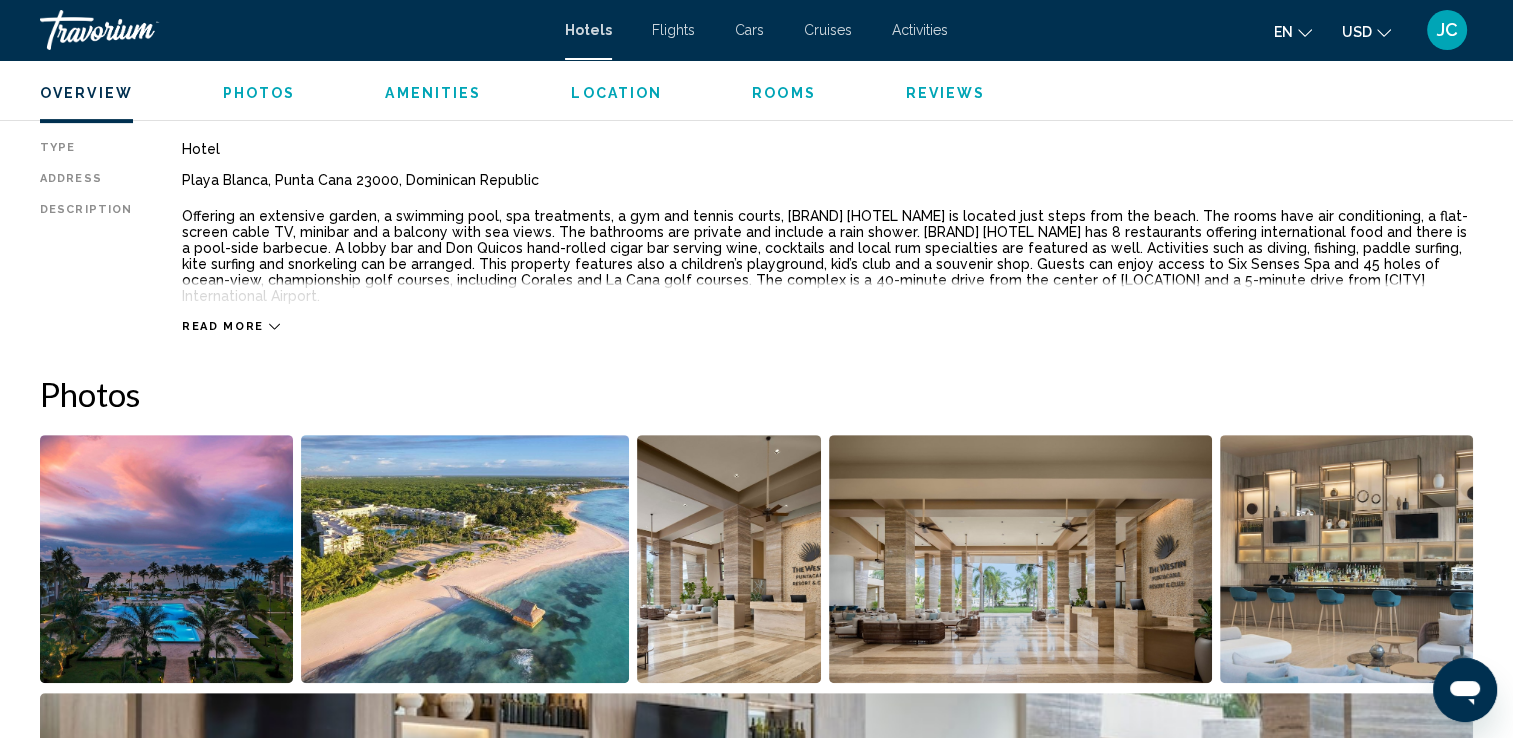 click on "Read more" at bounding box center (231, 326) 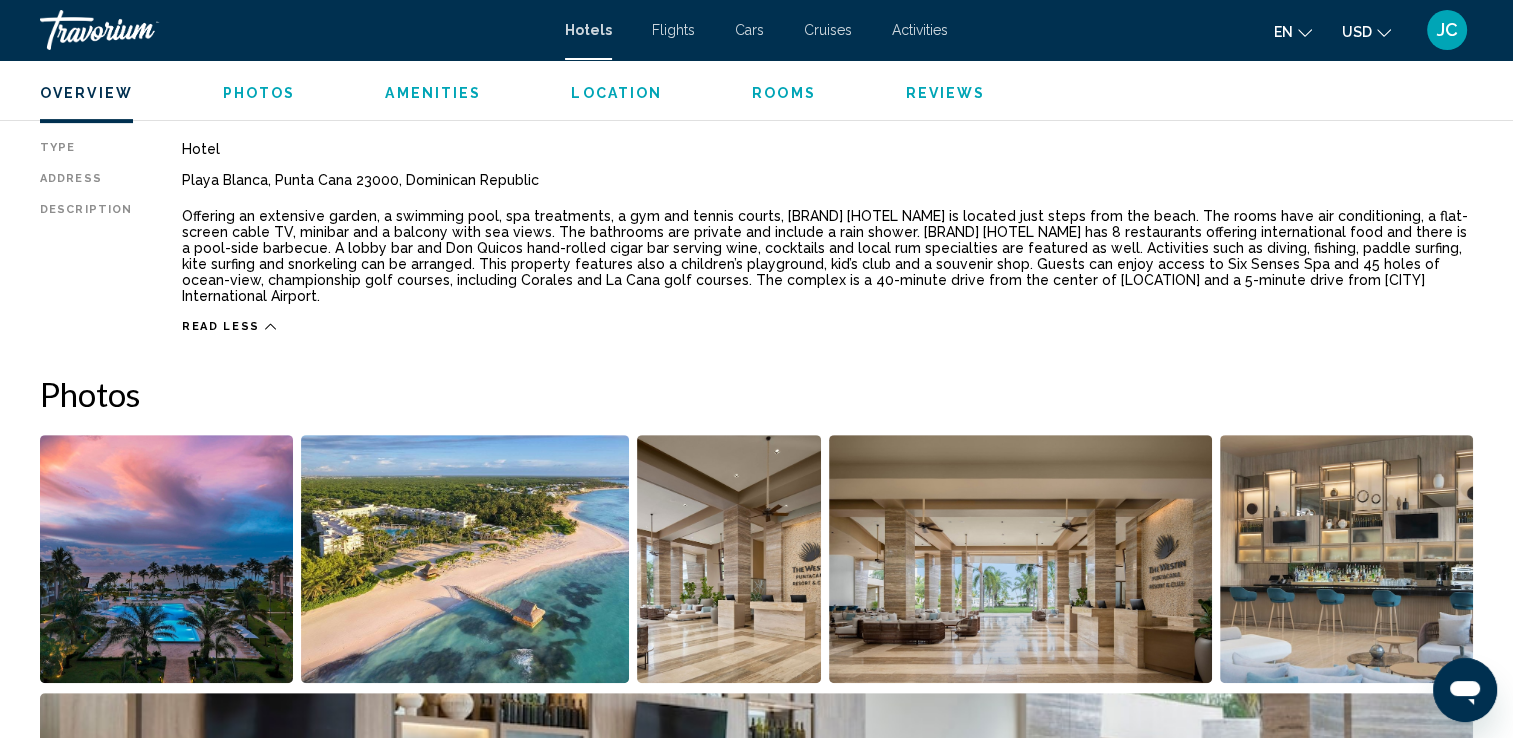 click on "Read less" at bounding box center [827, 321] 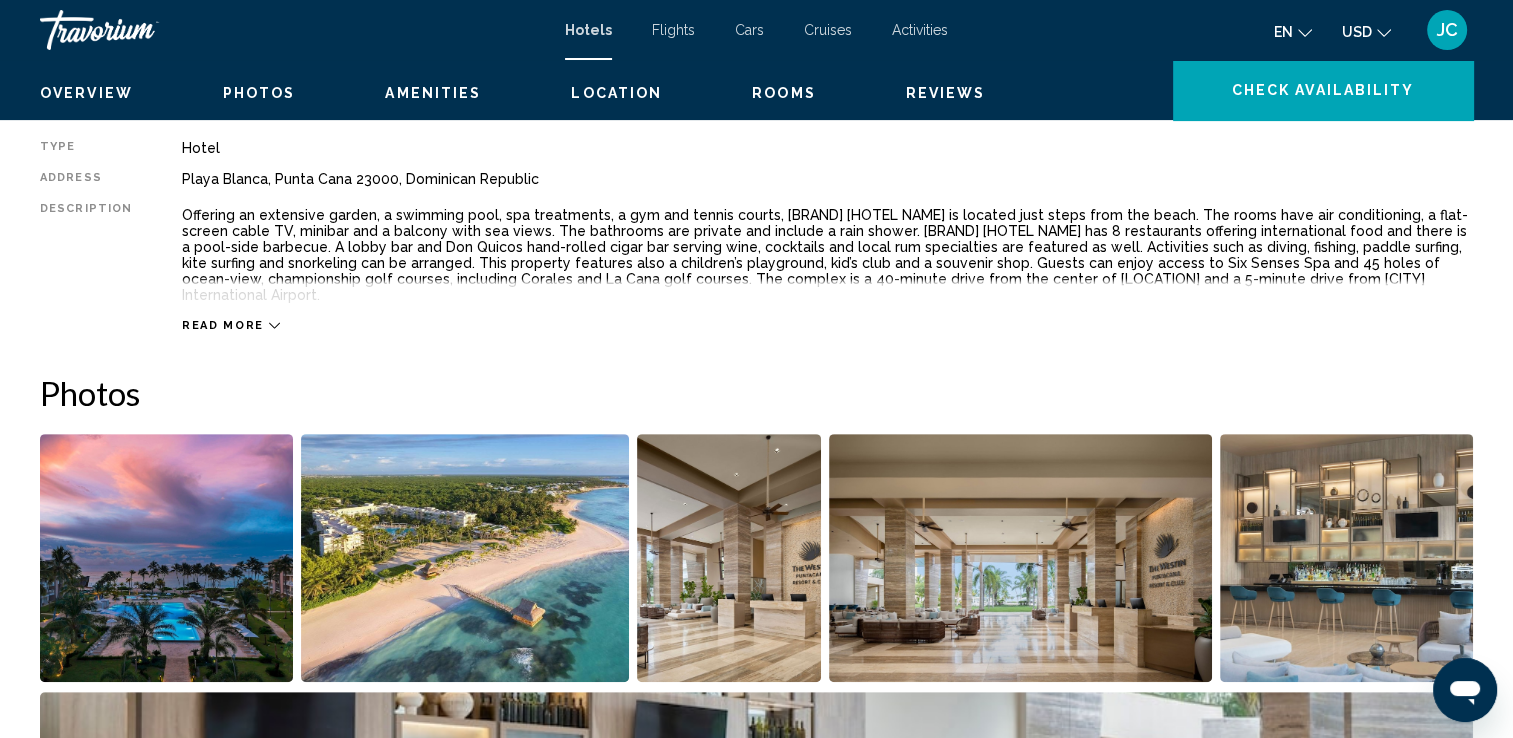 scroll, scrollTop: 272, scrollLeft: 0, axis: vertical 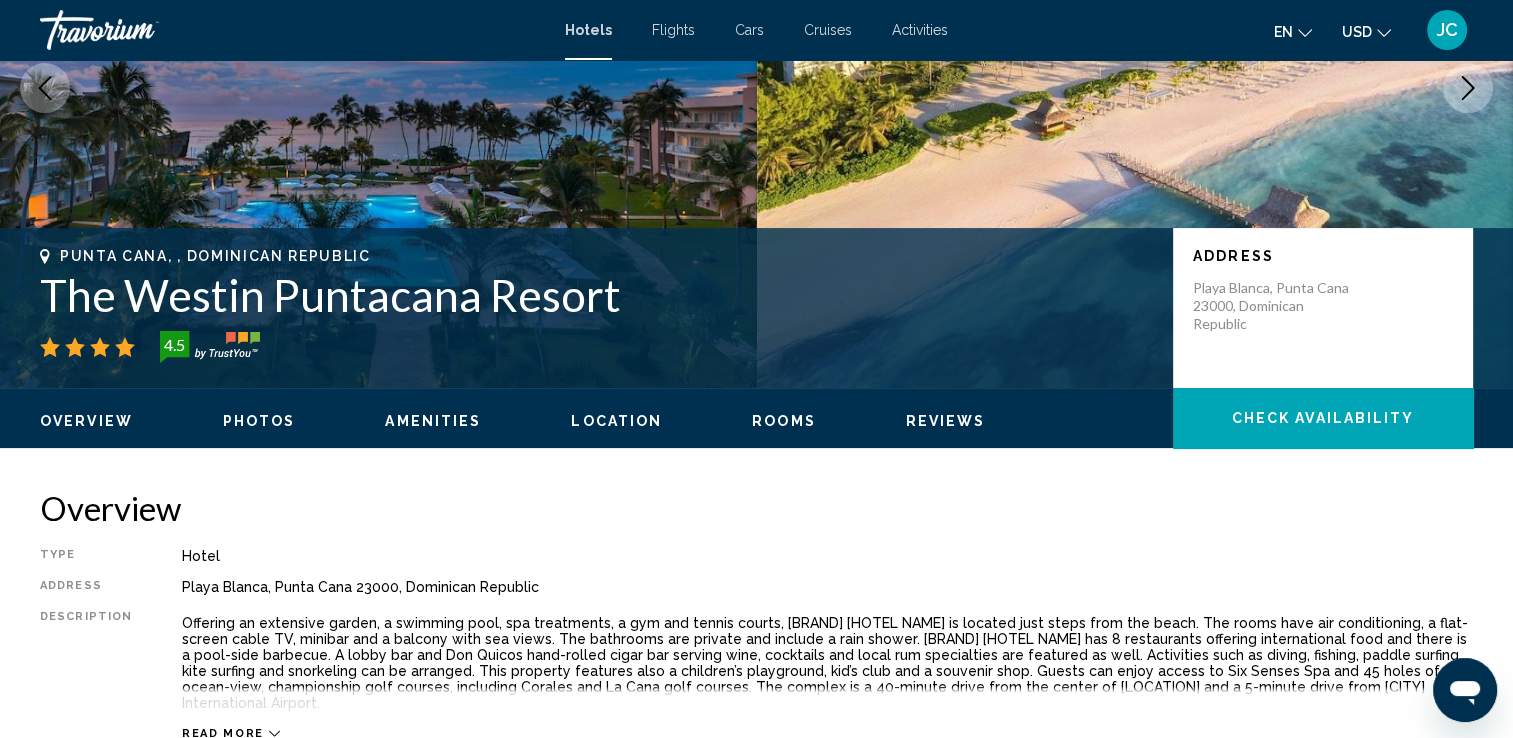 type 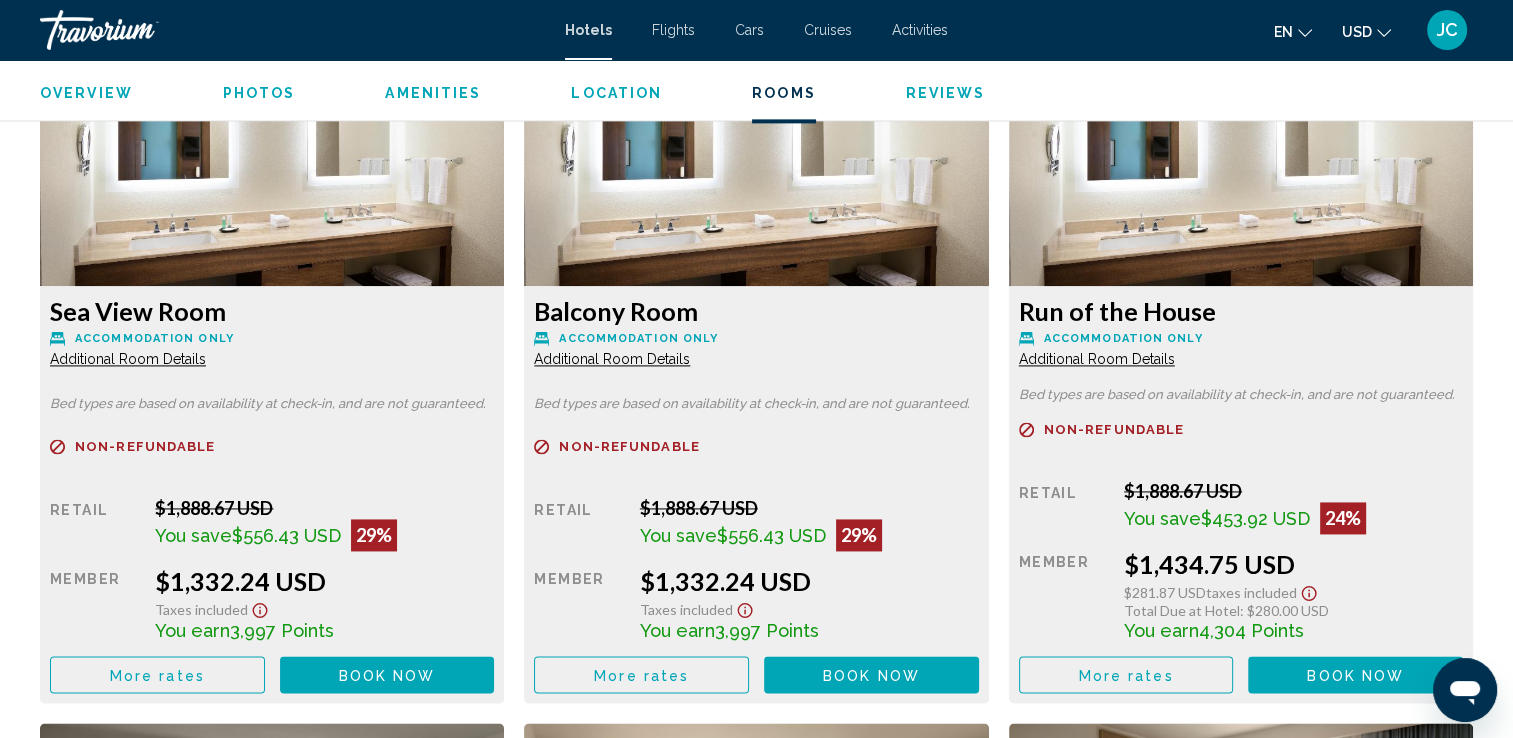 scroll, scrollTop: 2792, scrollLeft: 0, axis: vertical 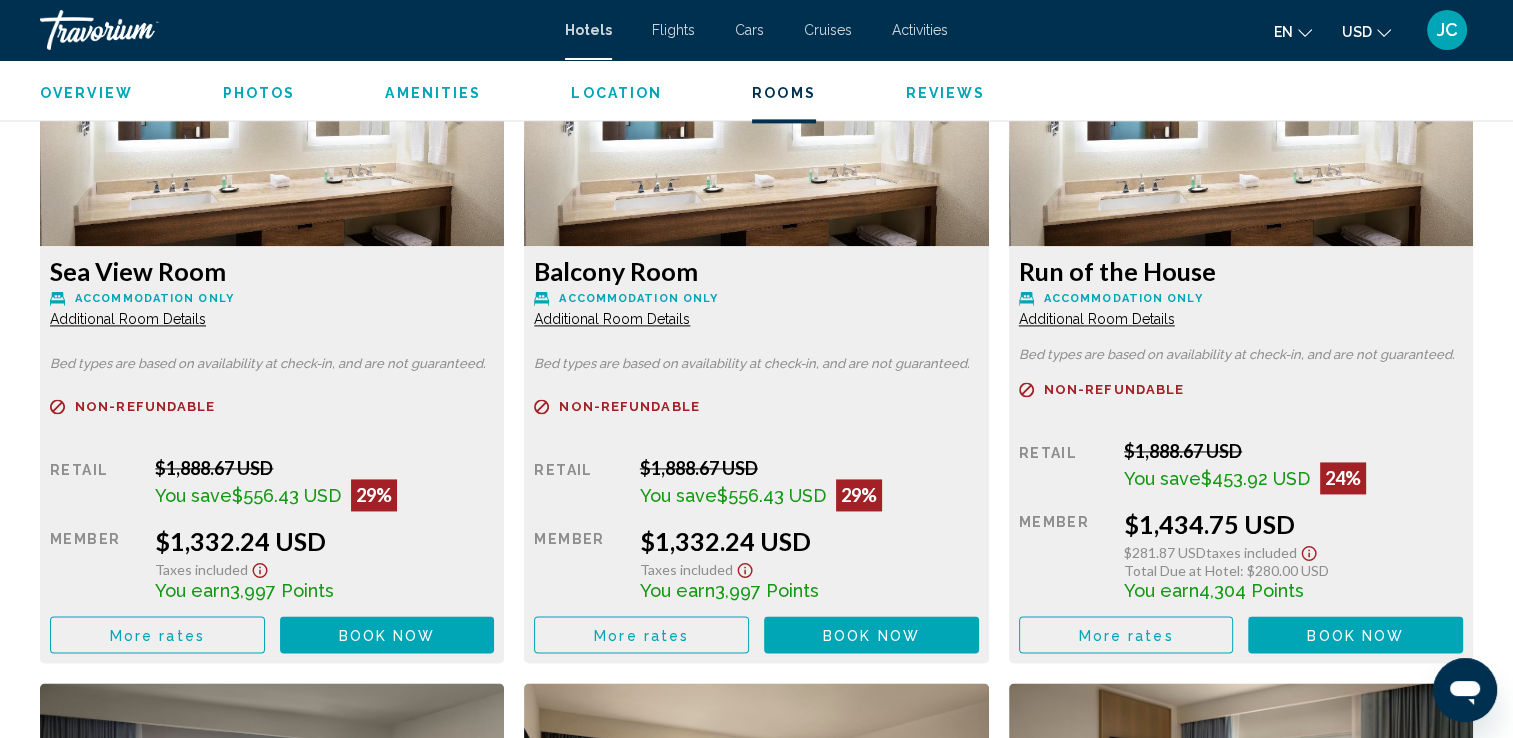 click at bounding box center (272, 121) 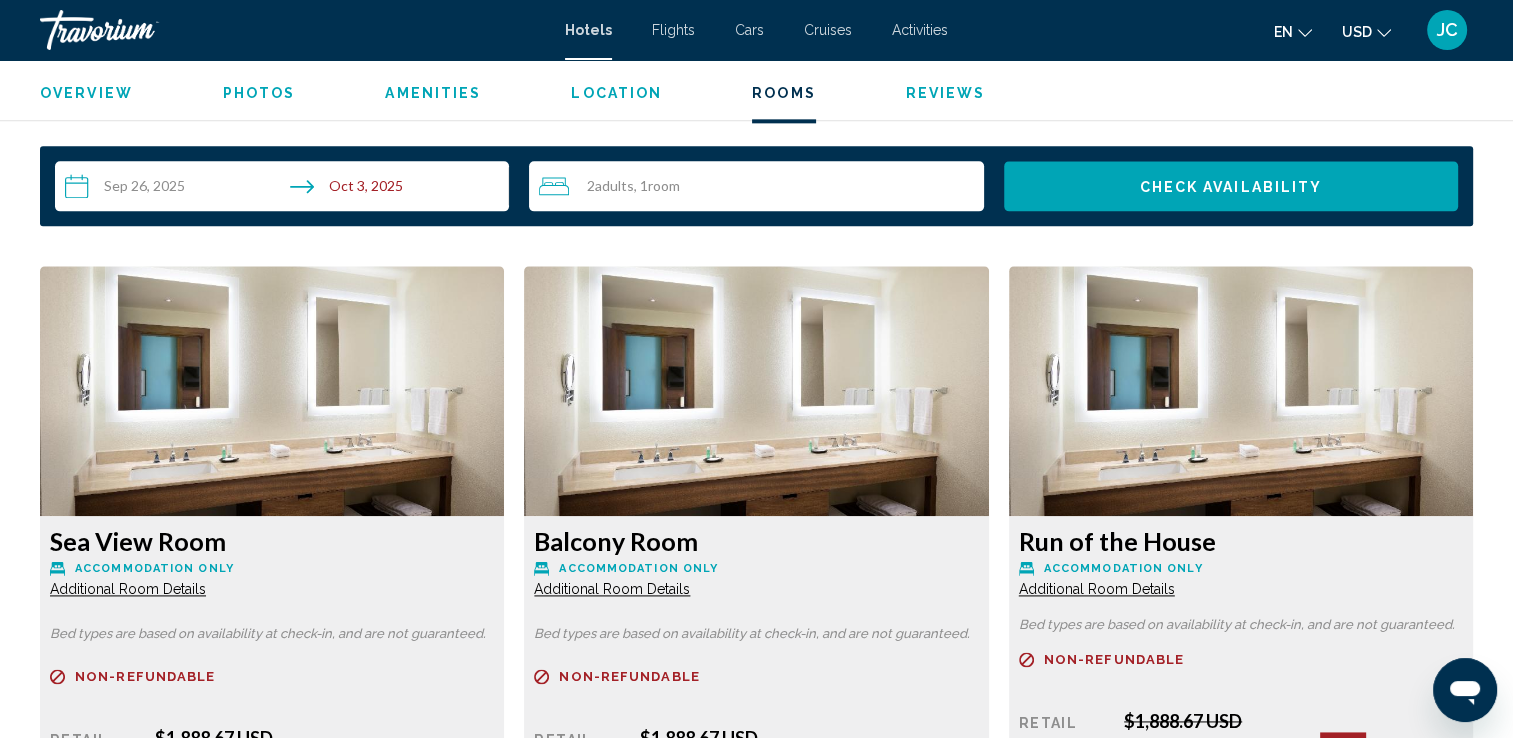 scroll, scrollTop: 2432, scrollLeft: 0, axis: vertical 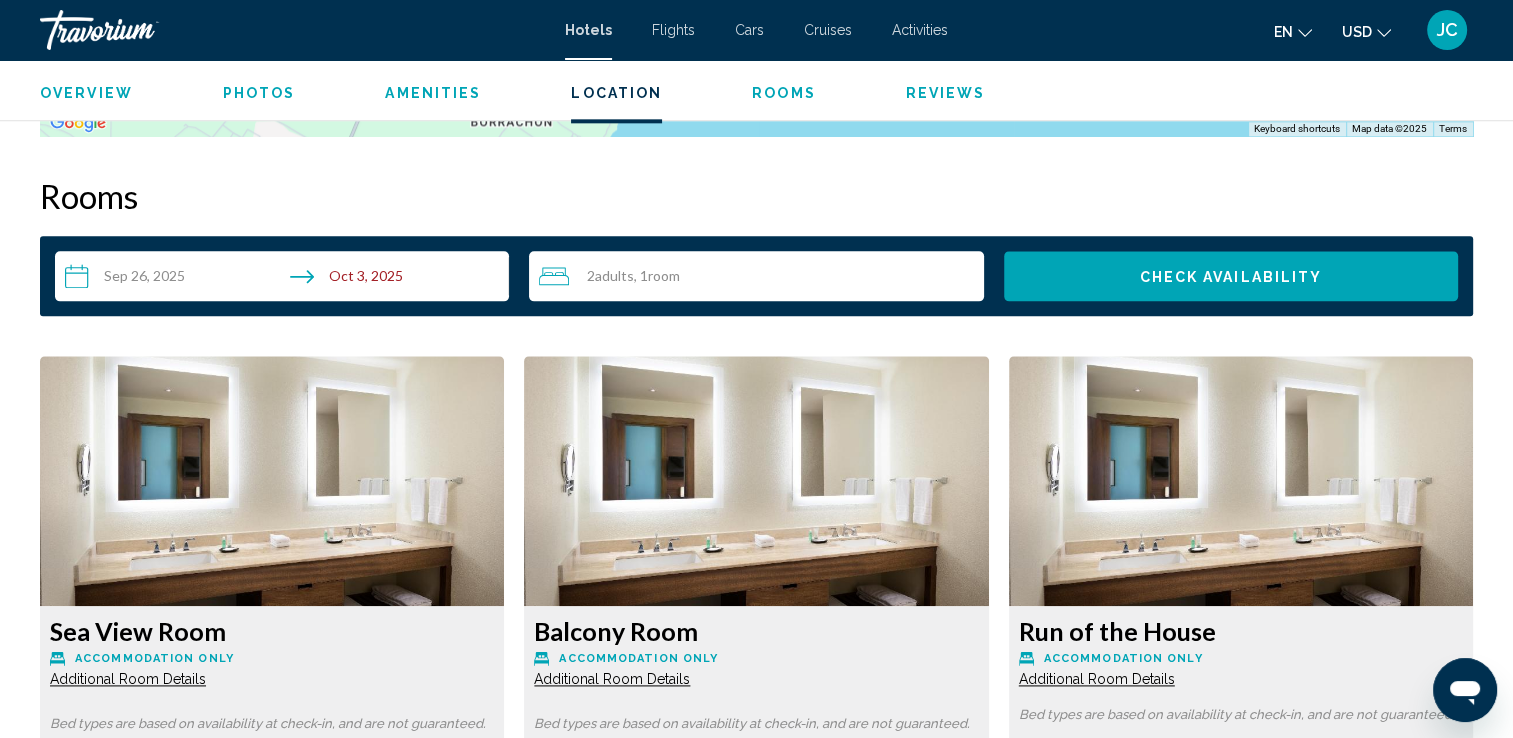 click at bounding box center [272, 481] 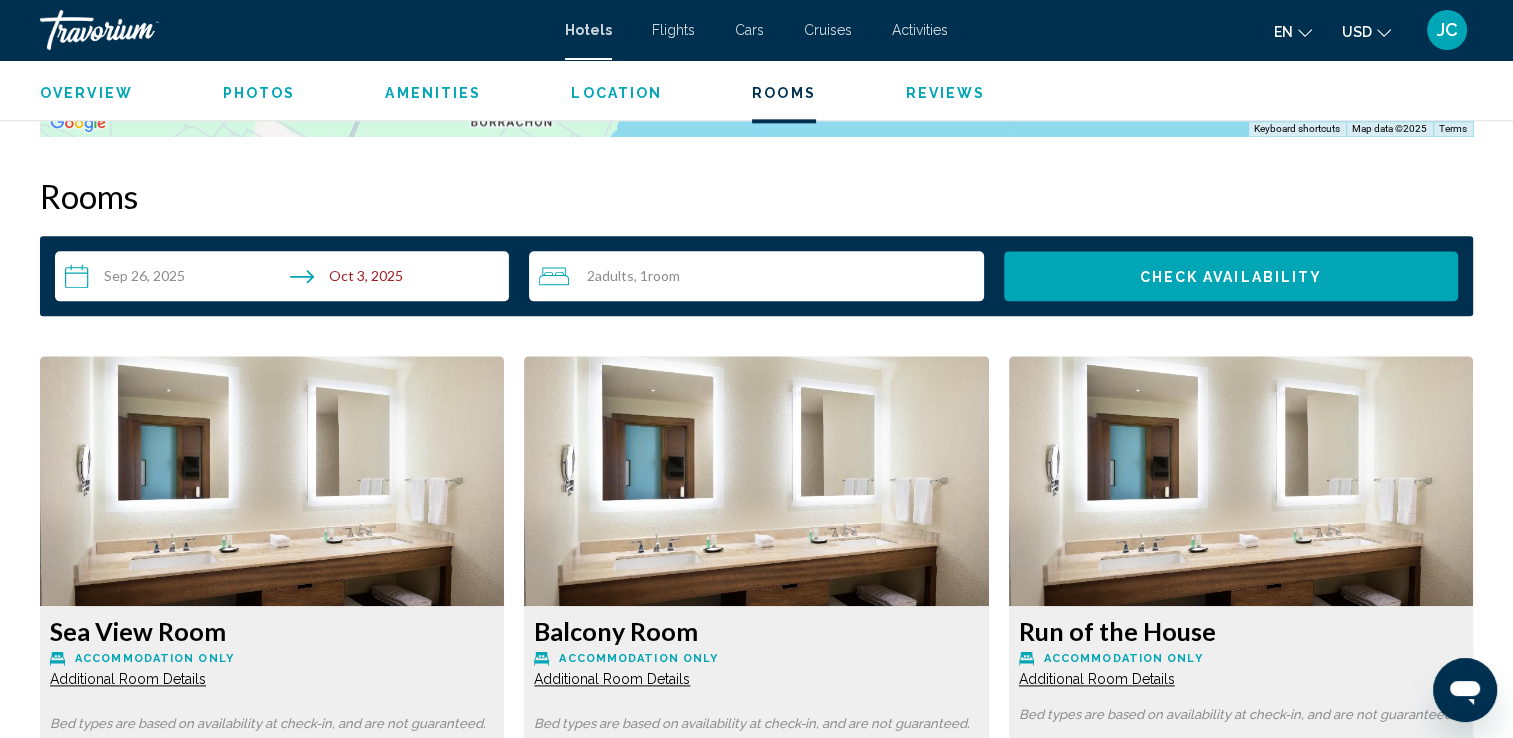 scroll, scrollTop: 2472, scrollLeft: 0, axis: vertical 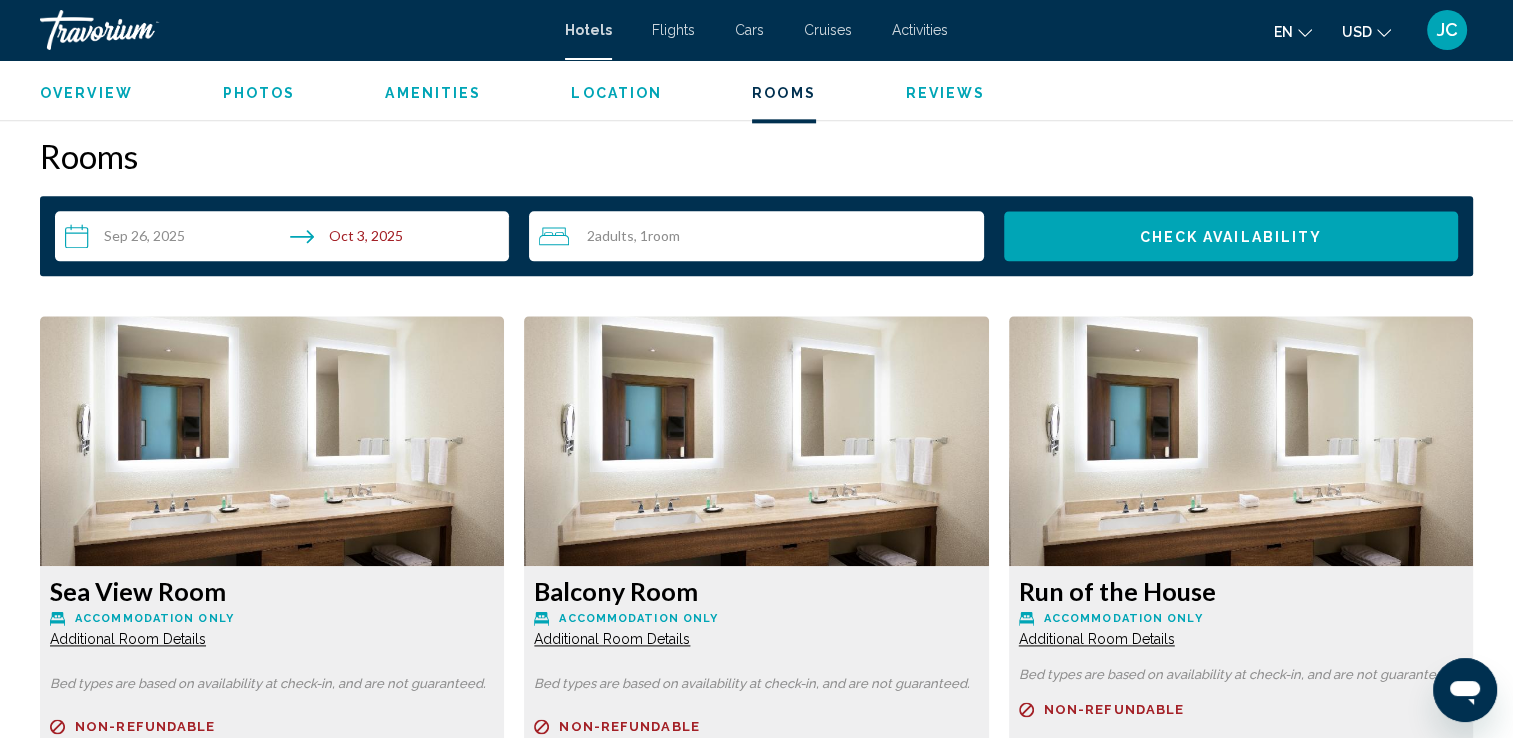 click on "Photos" at bounding box center [259, 93] 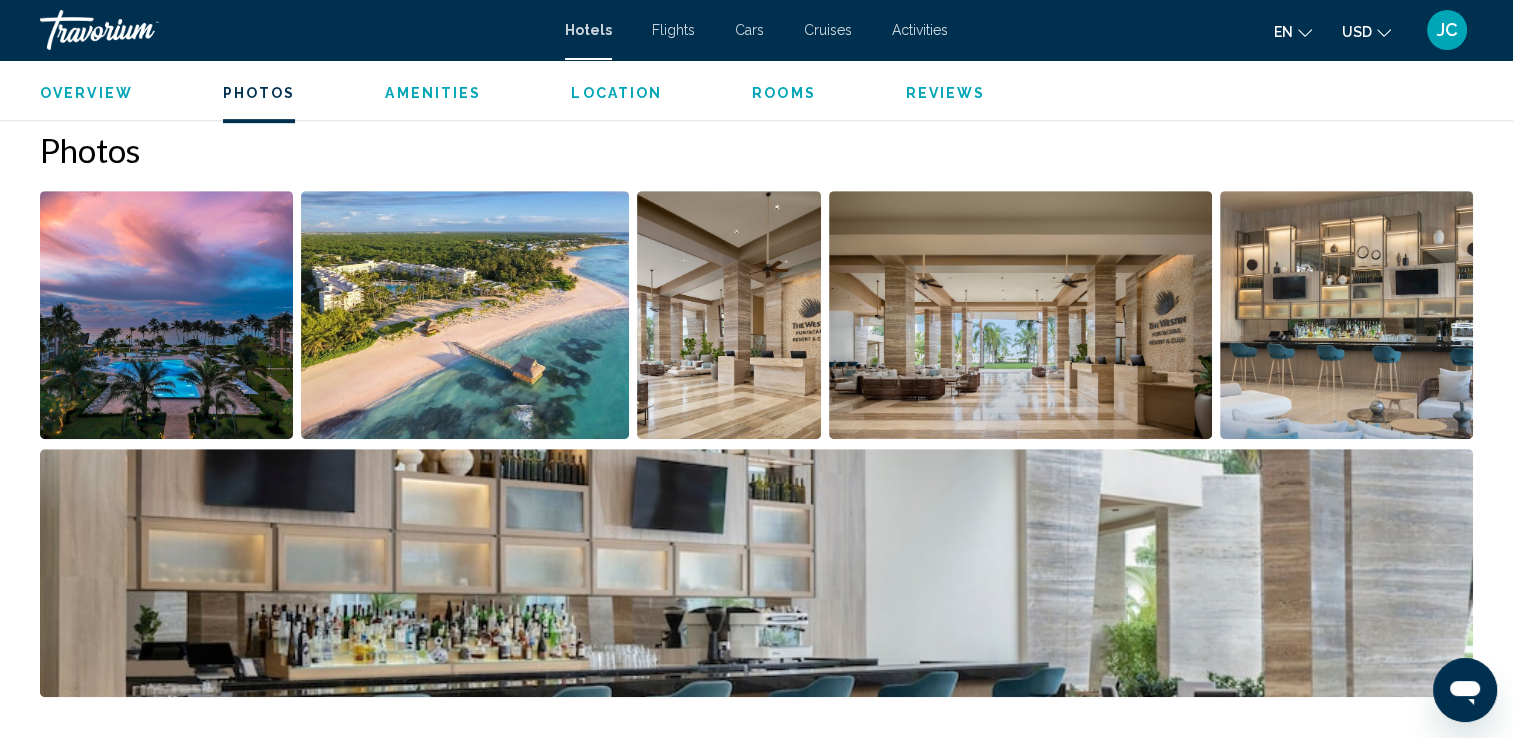 scroll, scrollTop: 917, scrollLeft: 0, axis: vertical 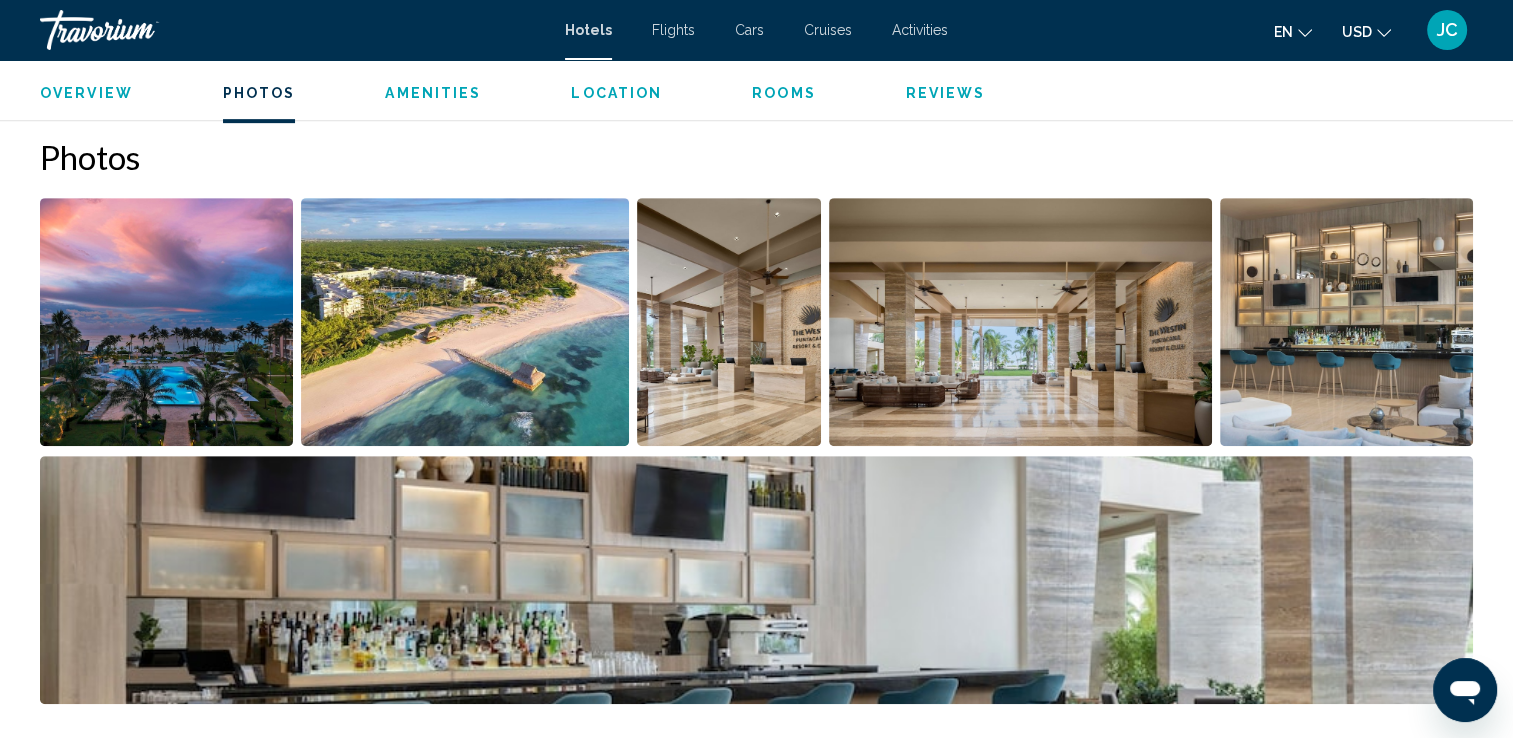 type 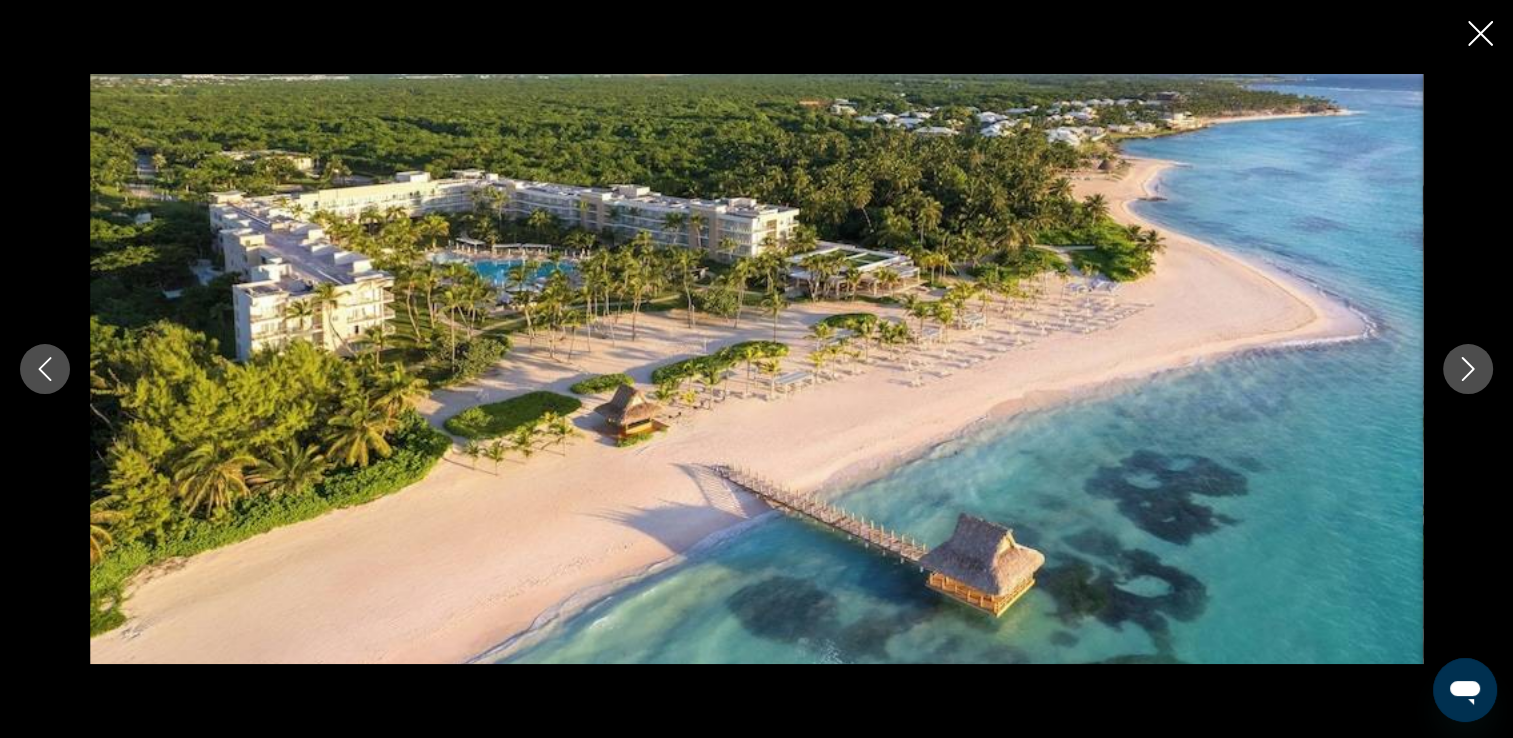type 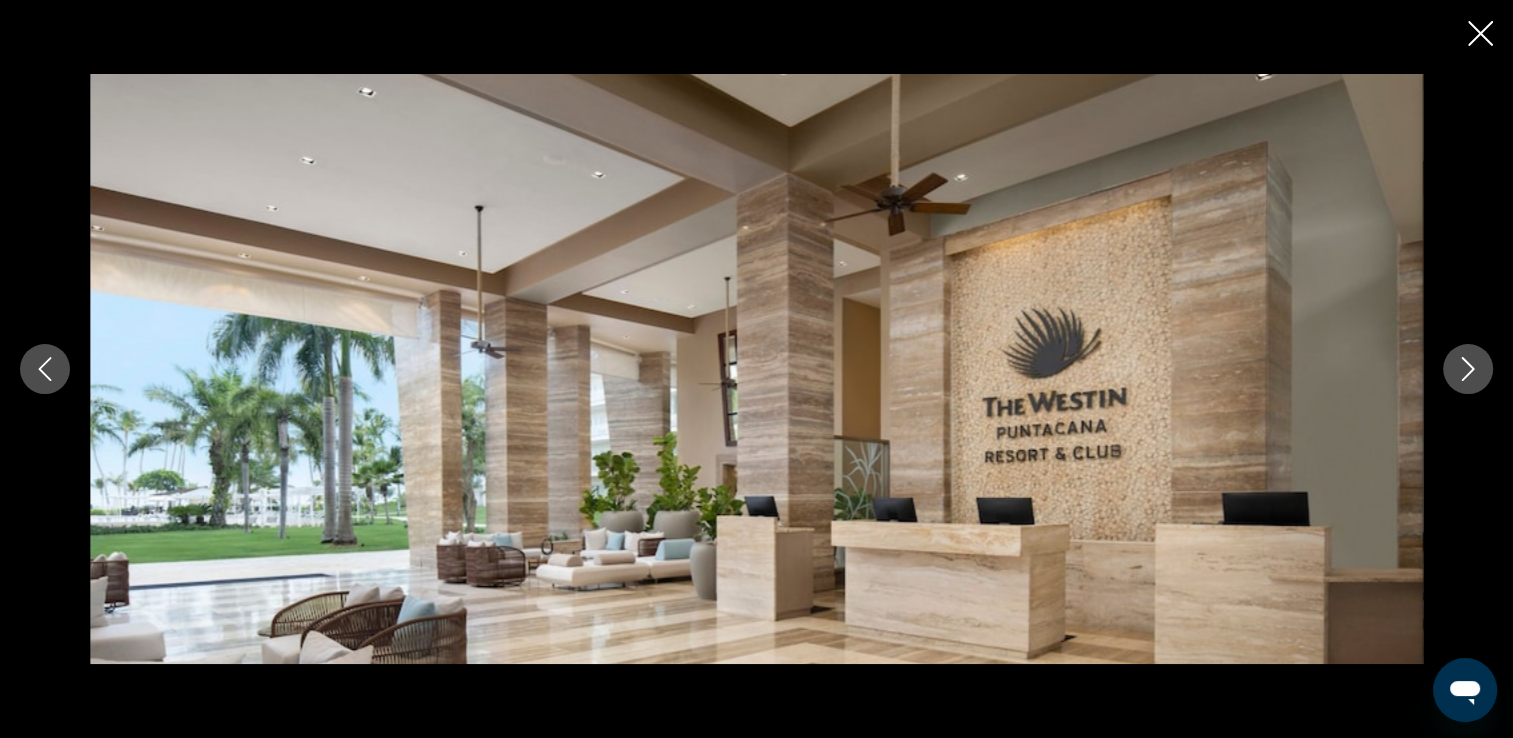 click at bounding box center (1468, 369) 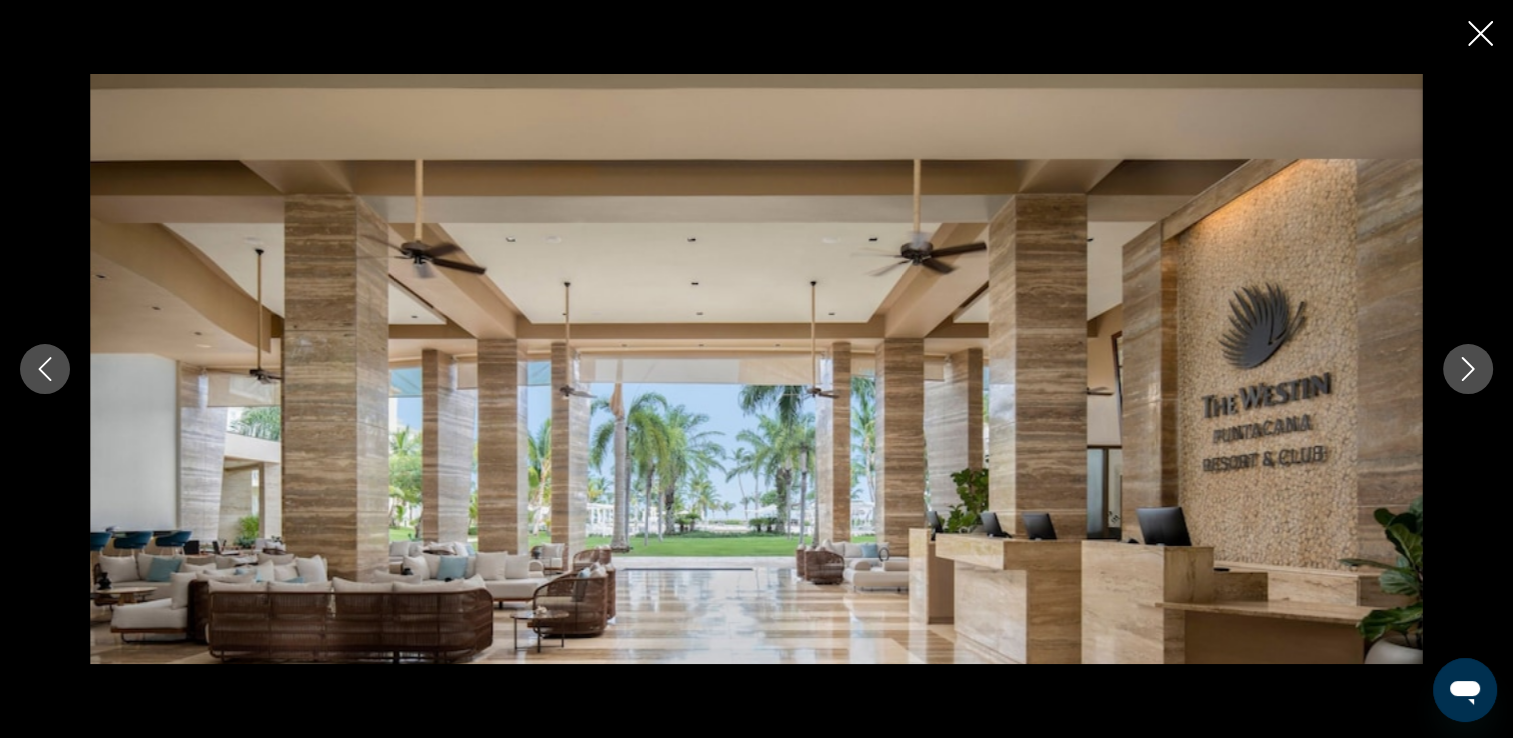 click at bounding box center [1468, 369] 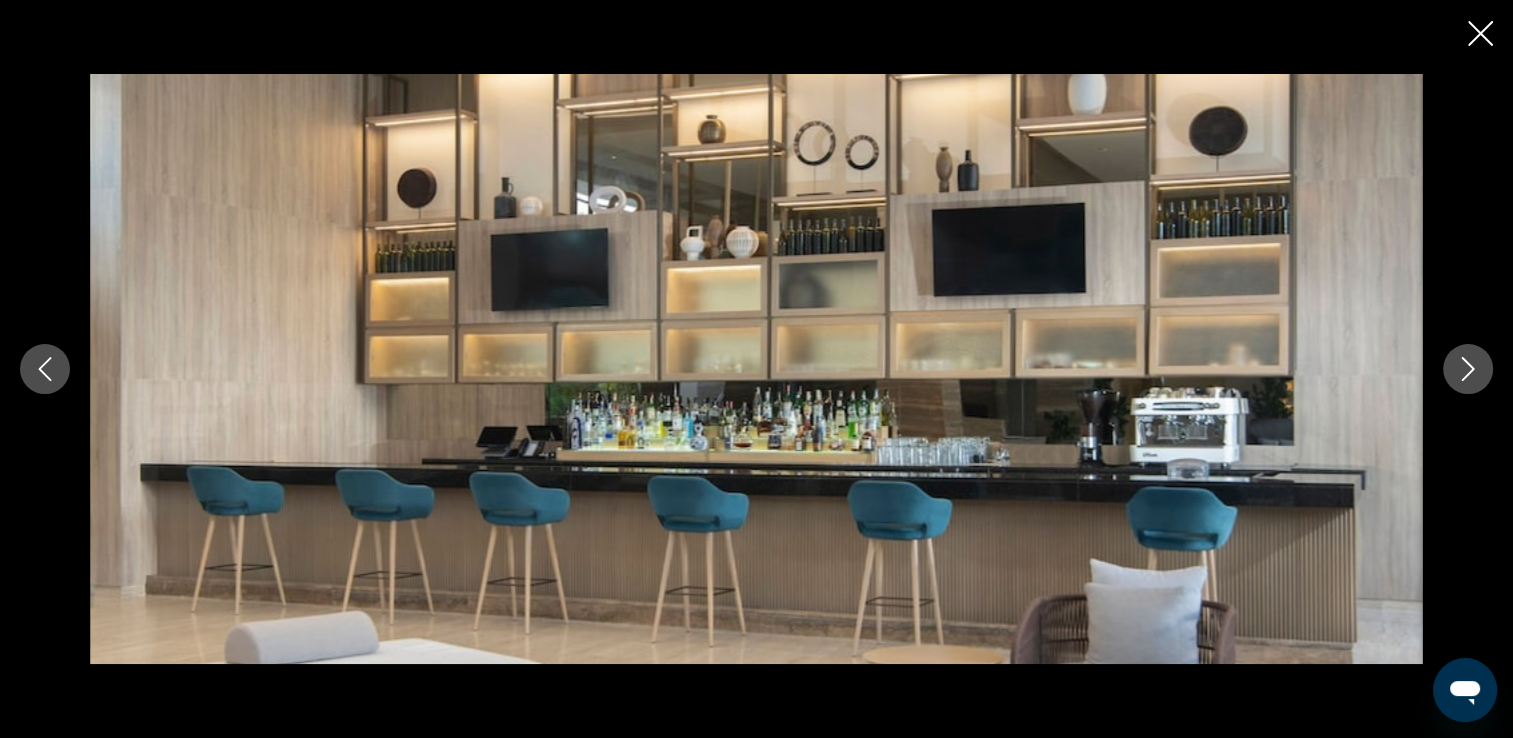 click at bounding box center [1468, 369] 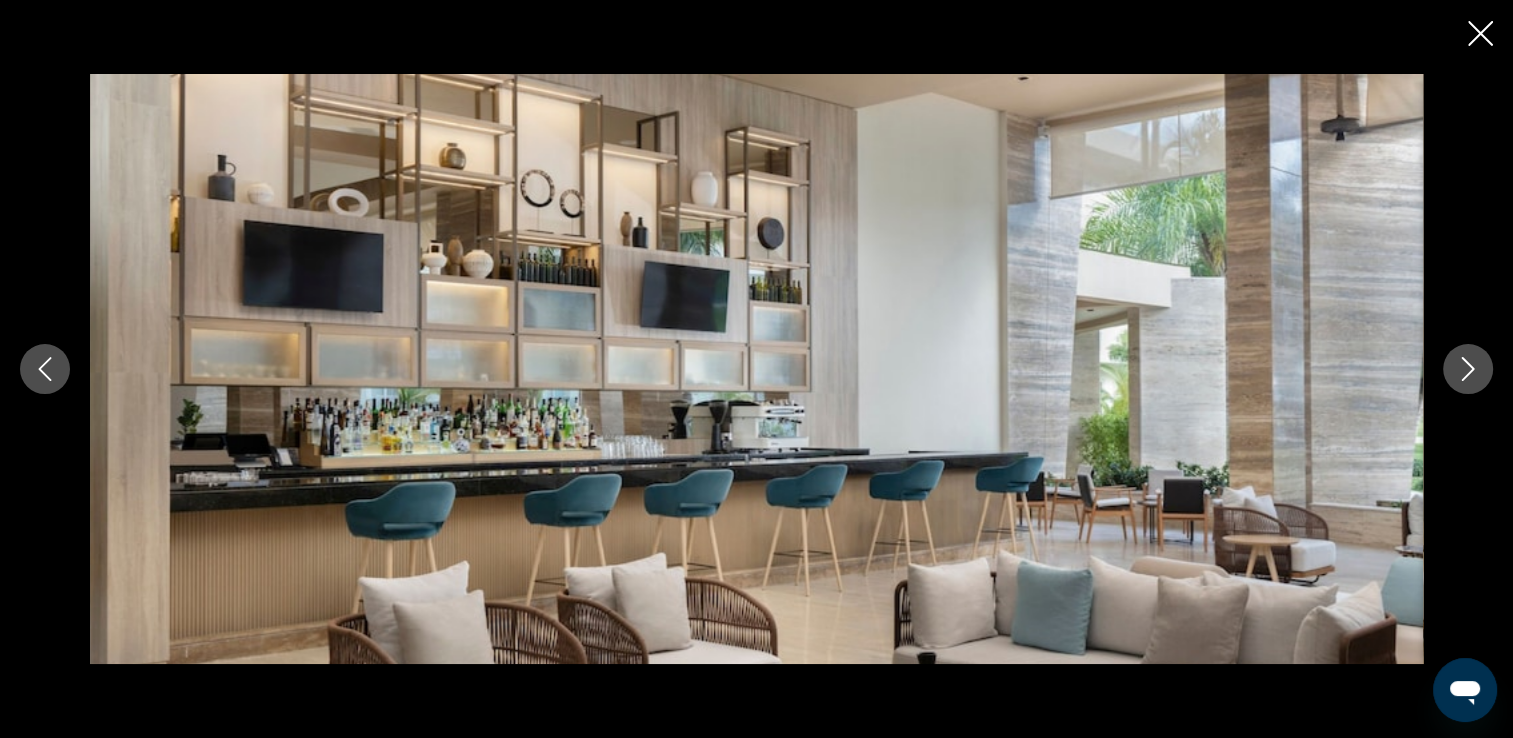 click at bounding box center (1468, 369) 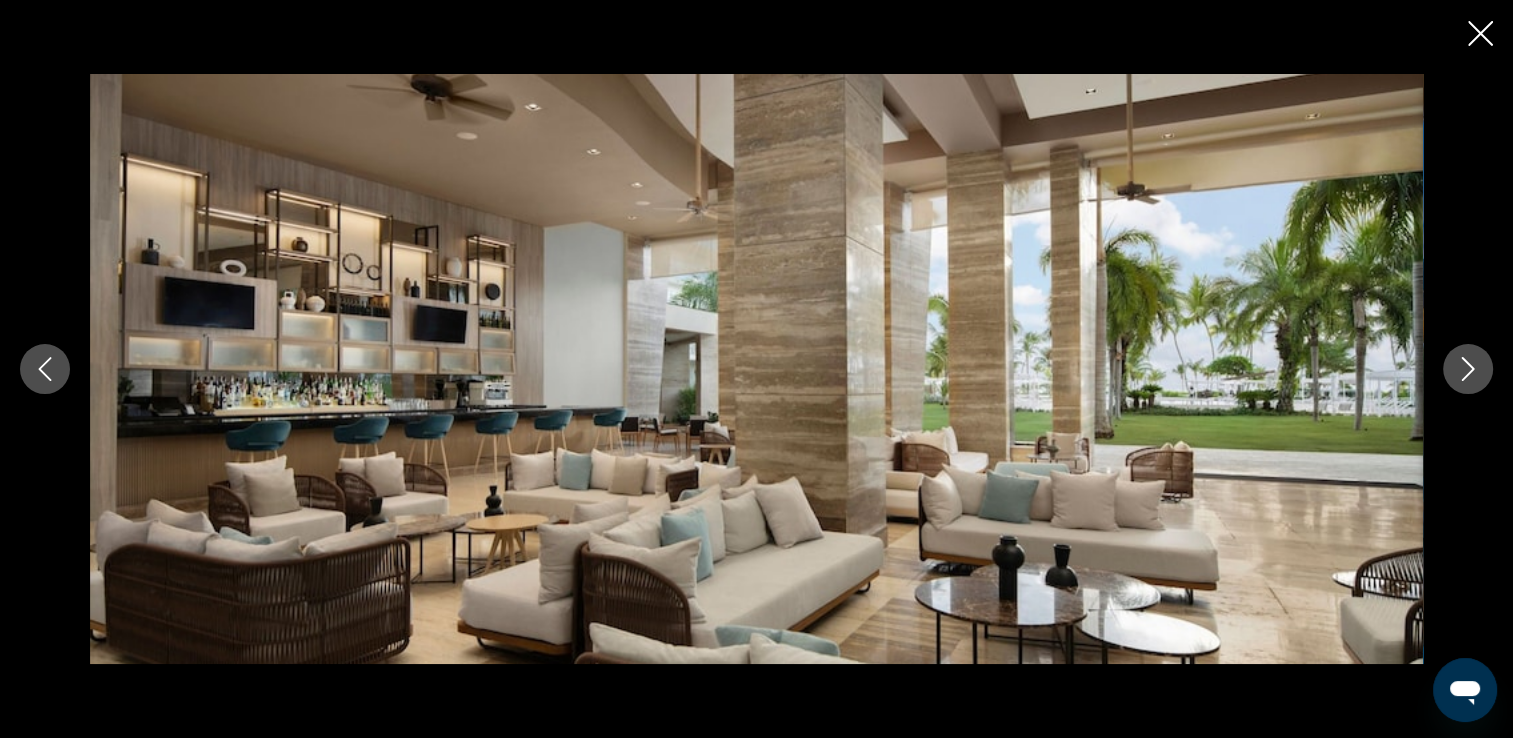 click at bounding box center [1468, 369] 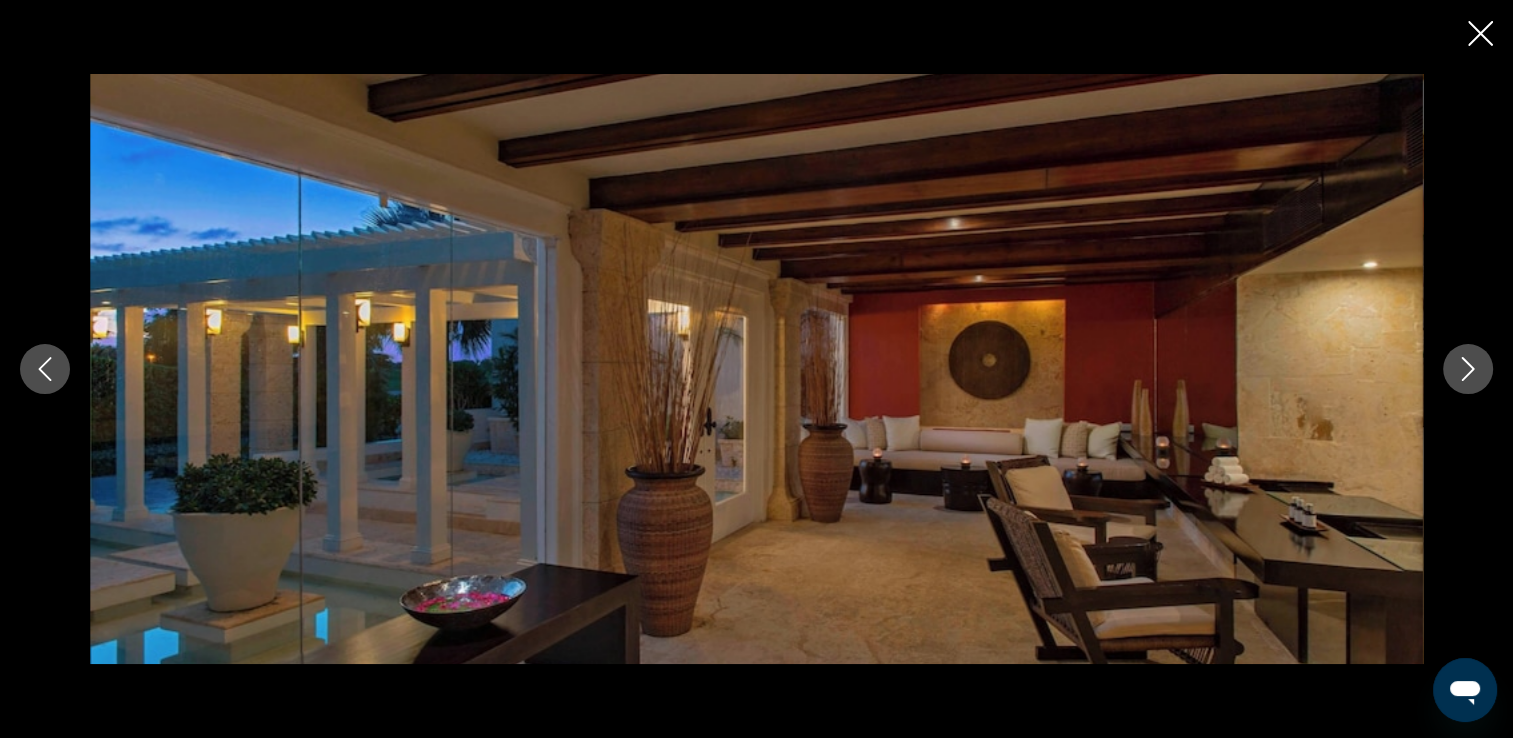 click at bounding box center (1468, 369) 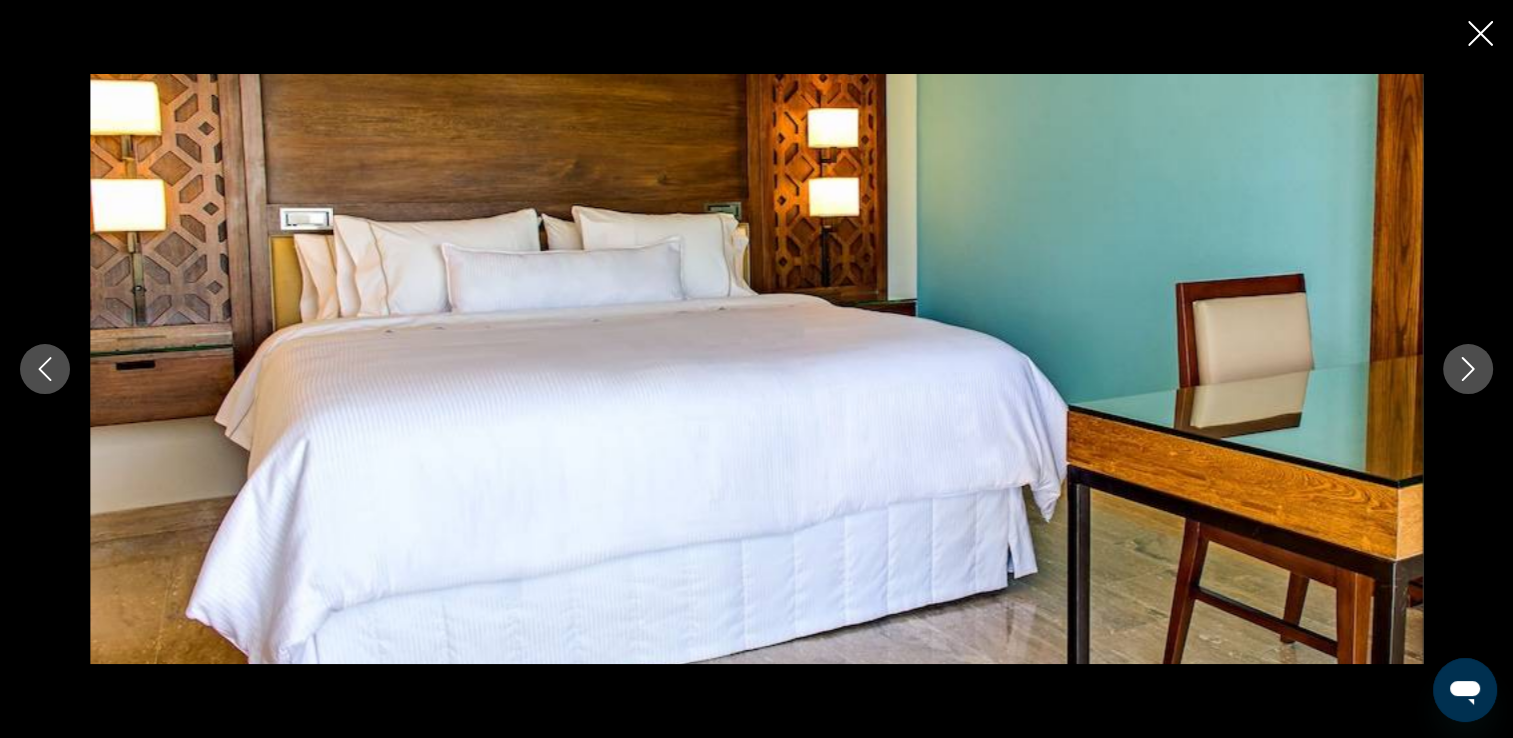 click at bounding box center [1468, 369] 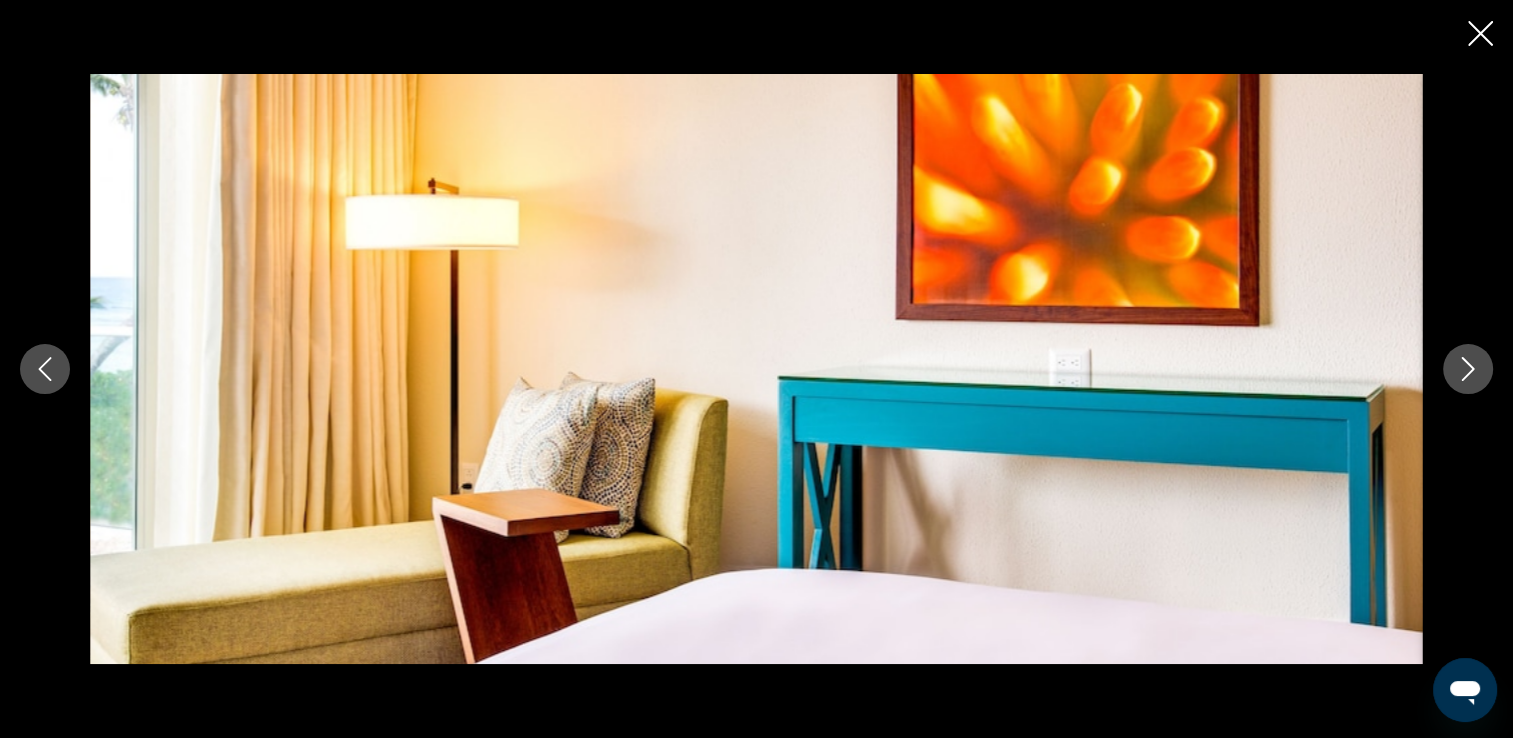 click at bounding box center [1468, 369] 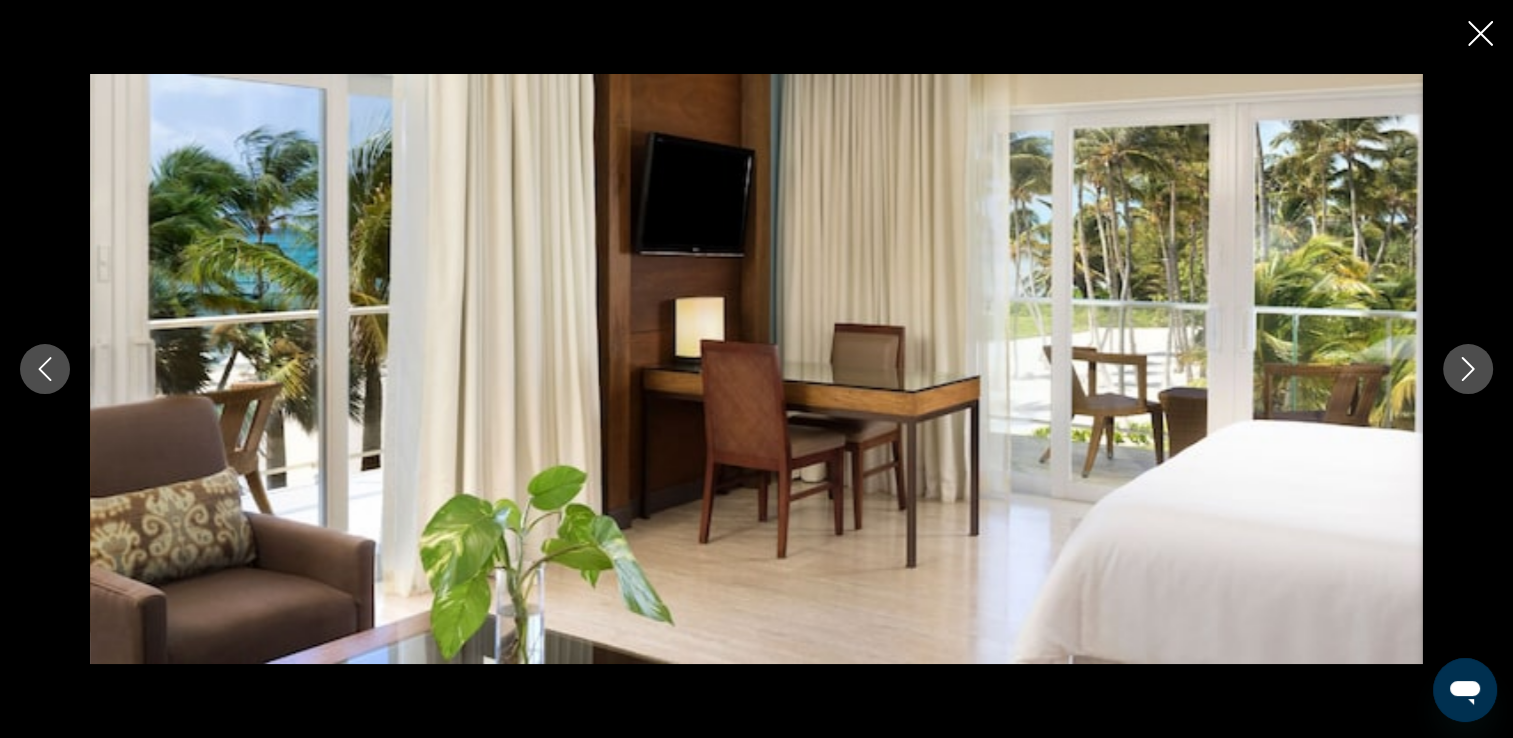 click at bounding box center (1468, 369) 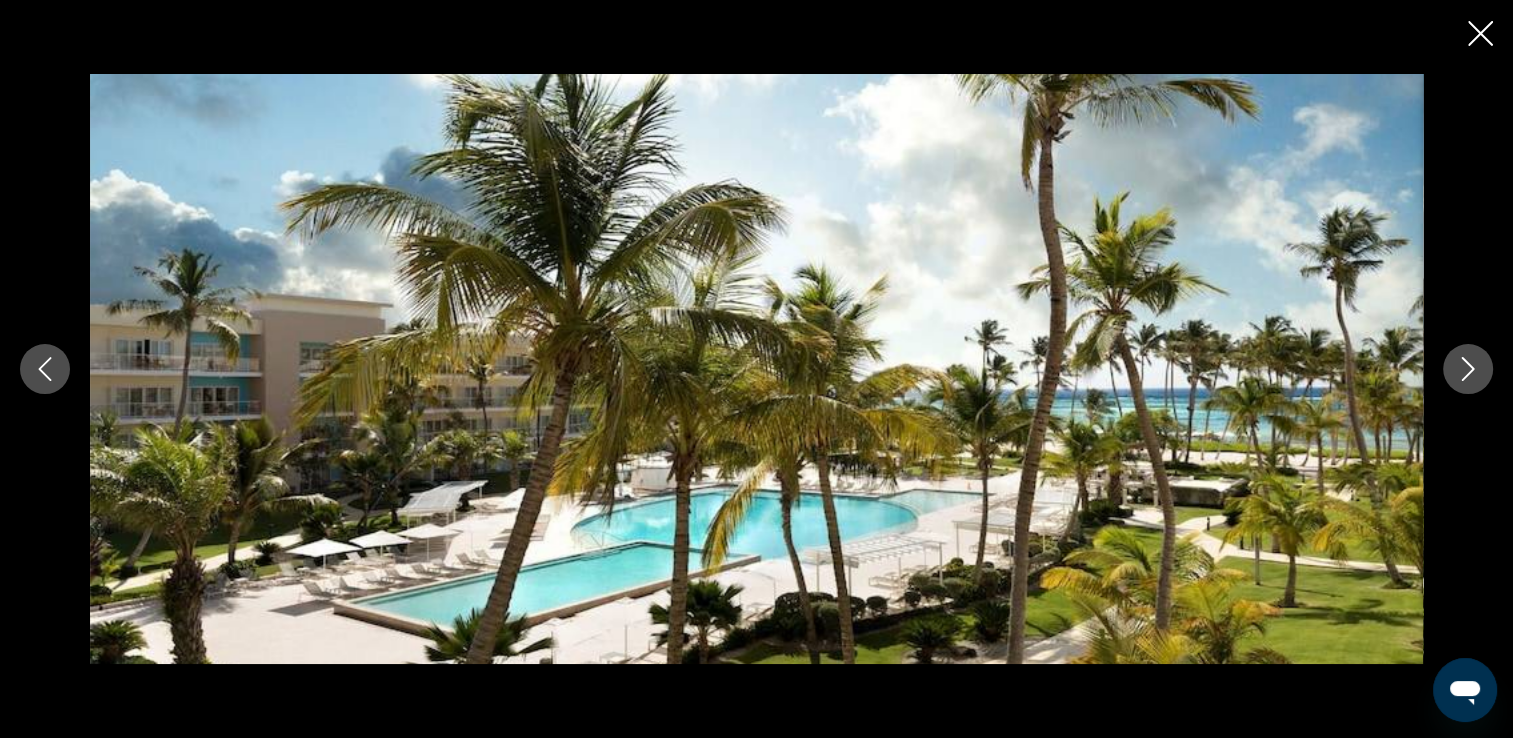 click at bounding box center [1468, 369] 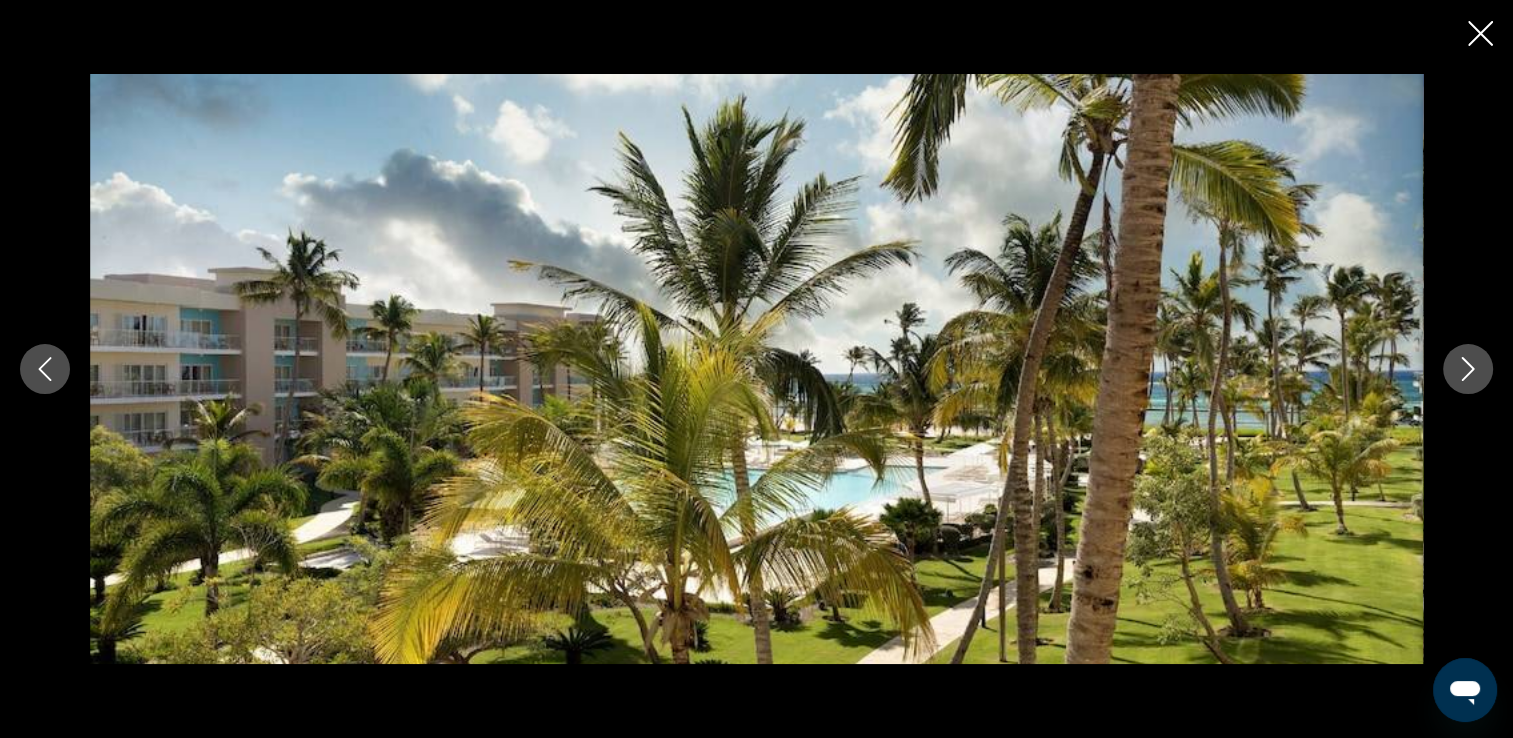 click at bounding box center [1468, 369] 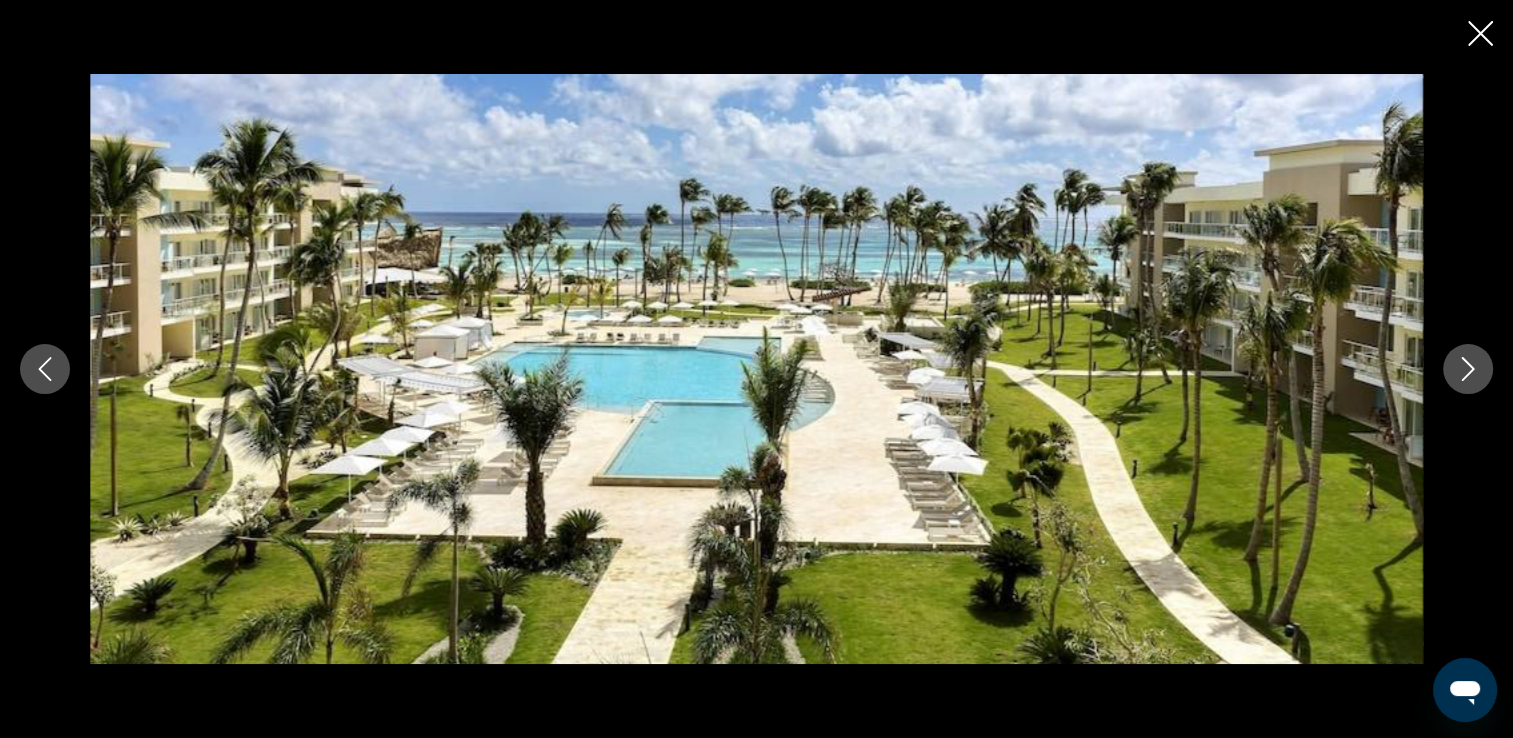 click at bounding box center [1468, 369] 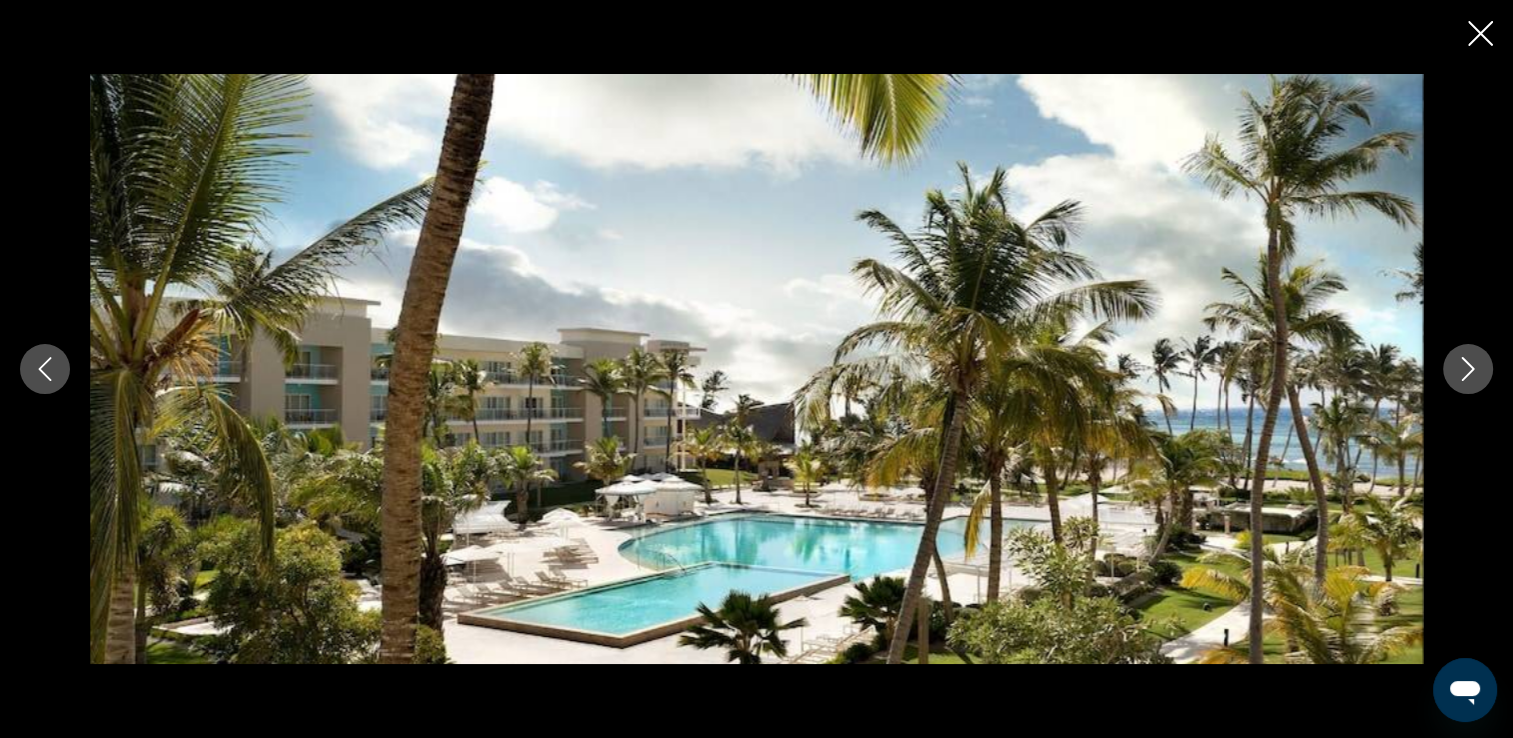 click at bounding box center [1468, 369] 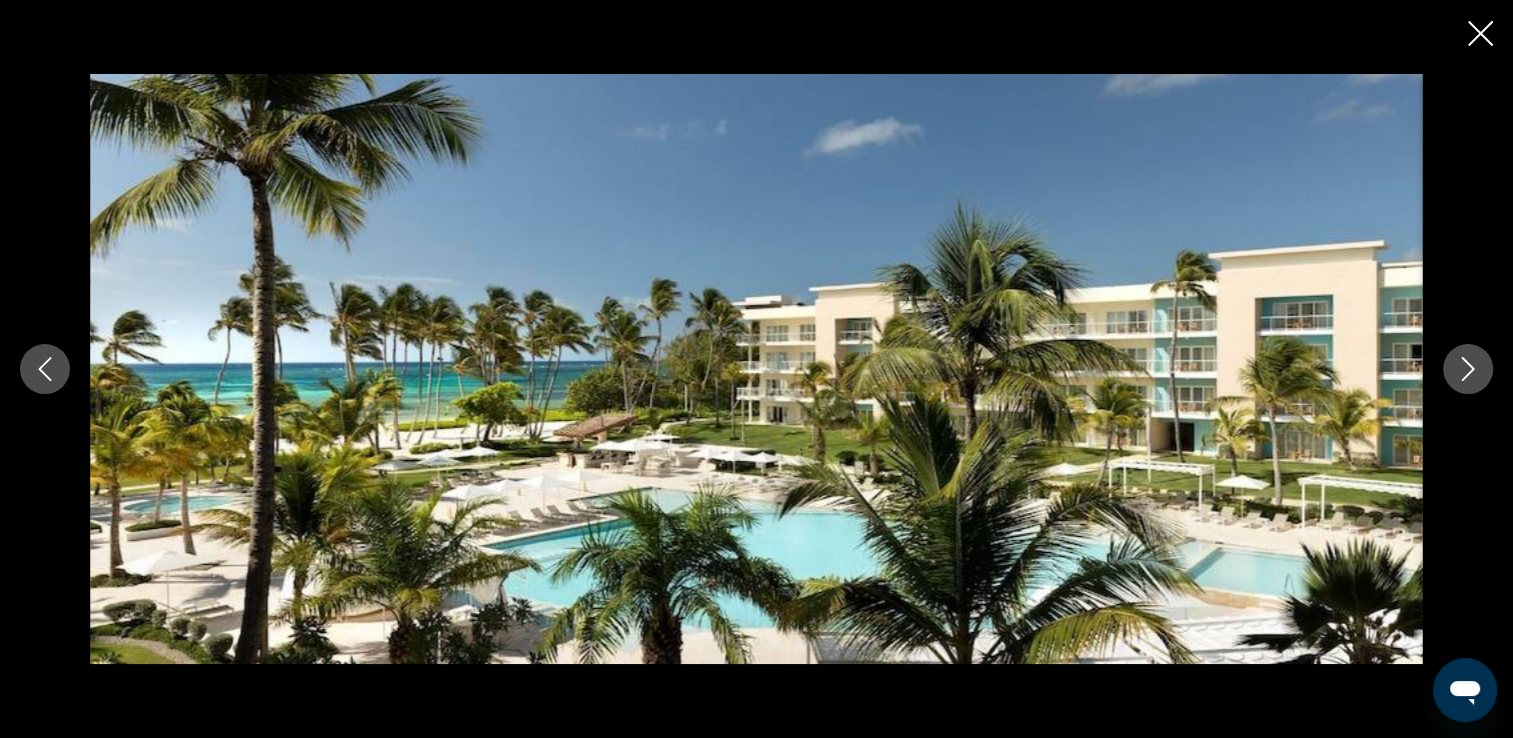 click at bounding box center [1468, 369] 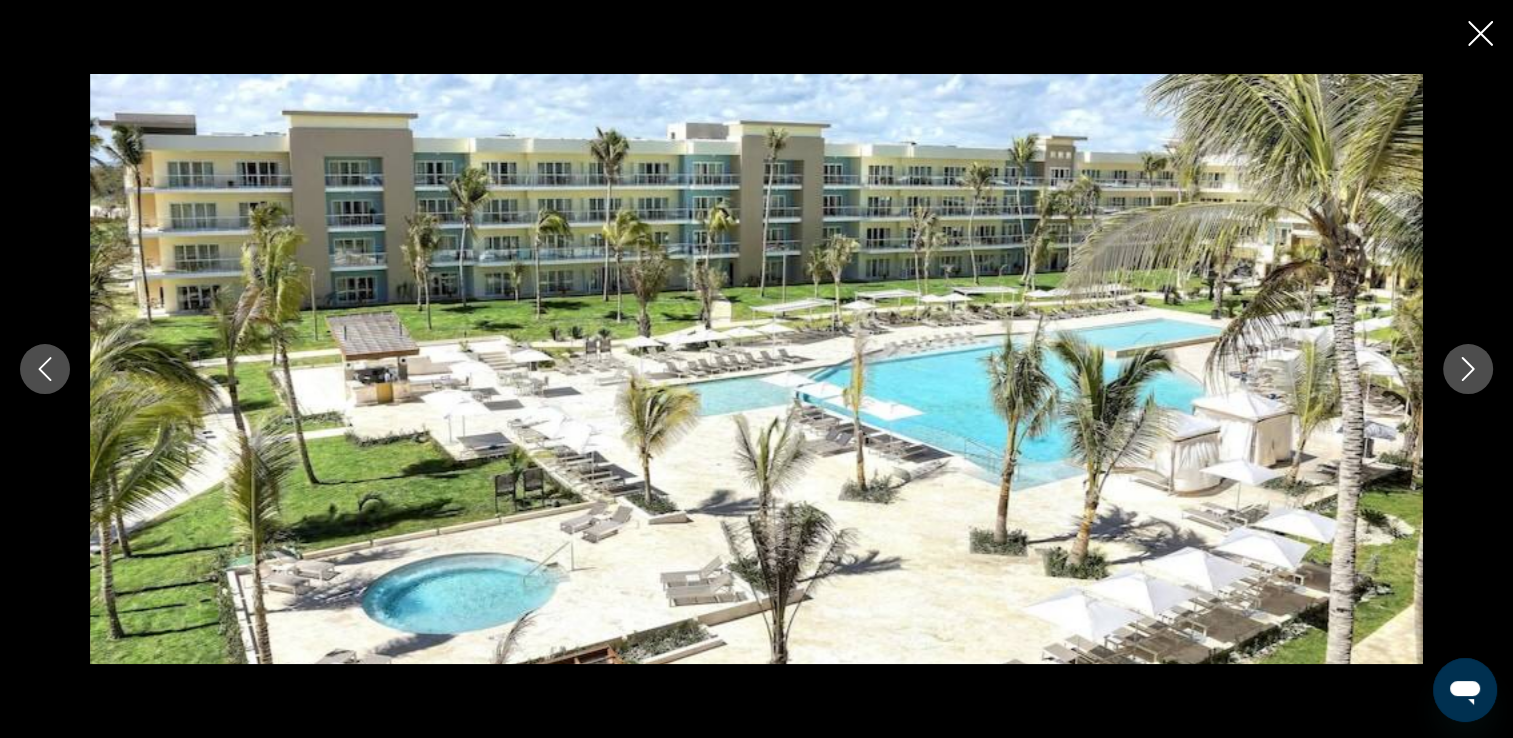 click at bounding box center (1468, 369) 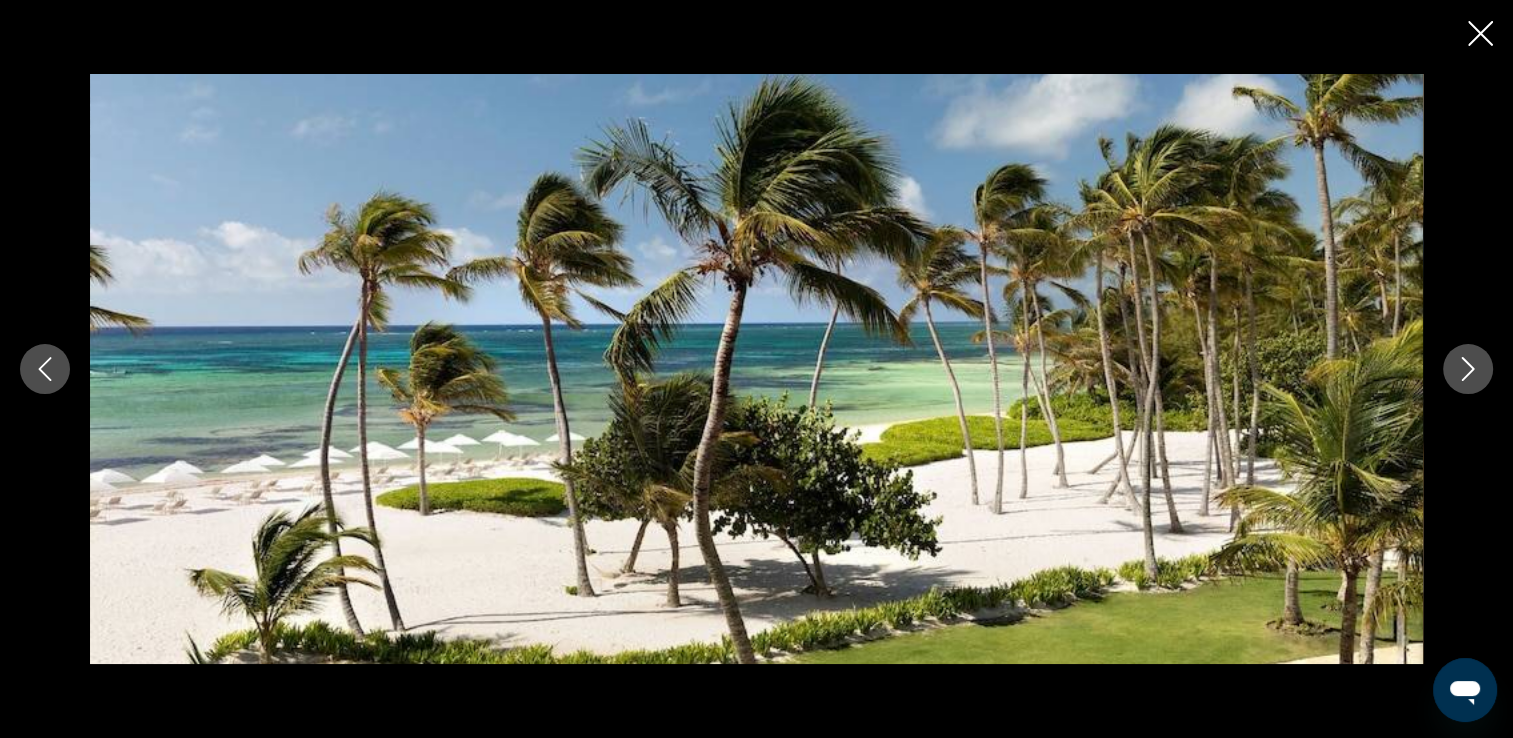 click at bounding box center [1468, 369] 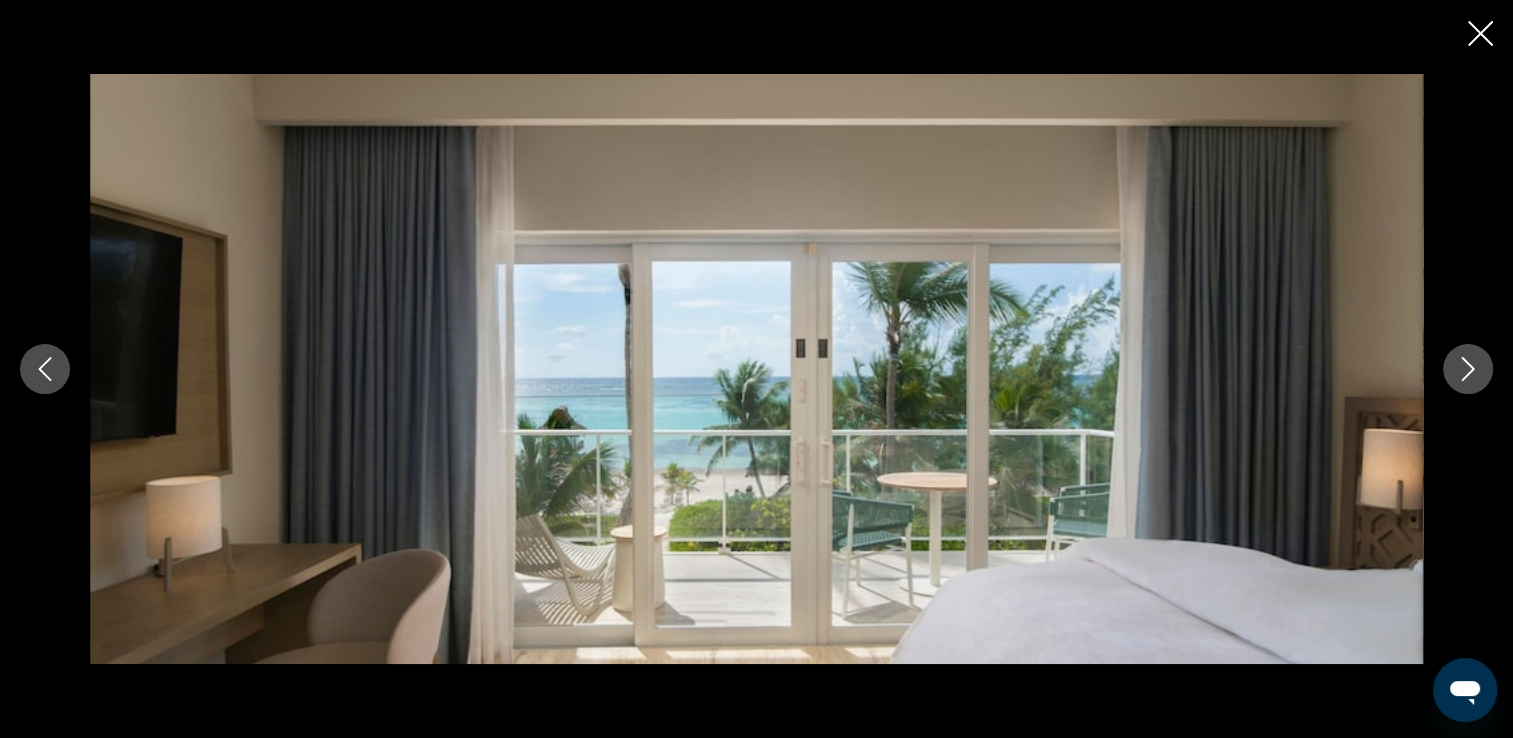 click at bounding box center (1468, 369) 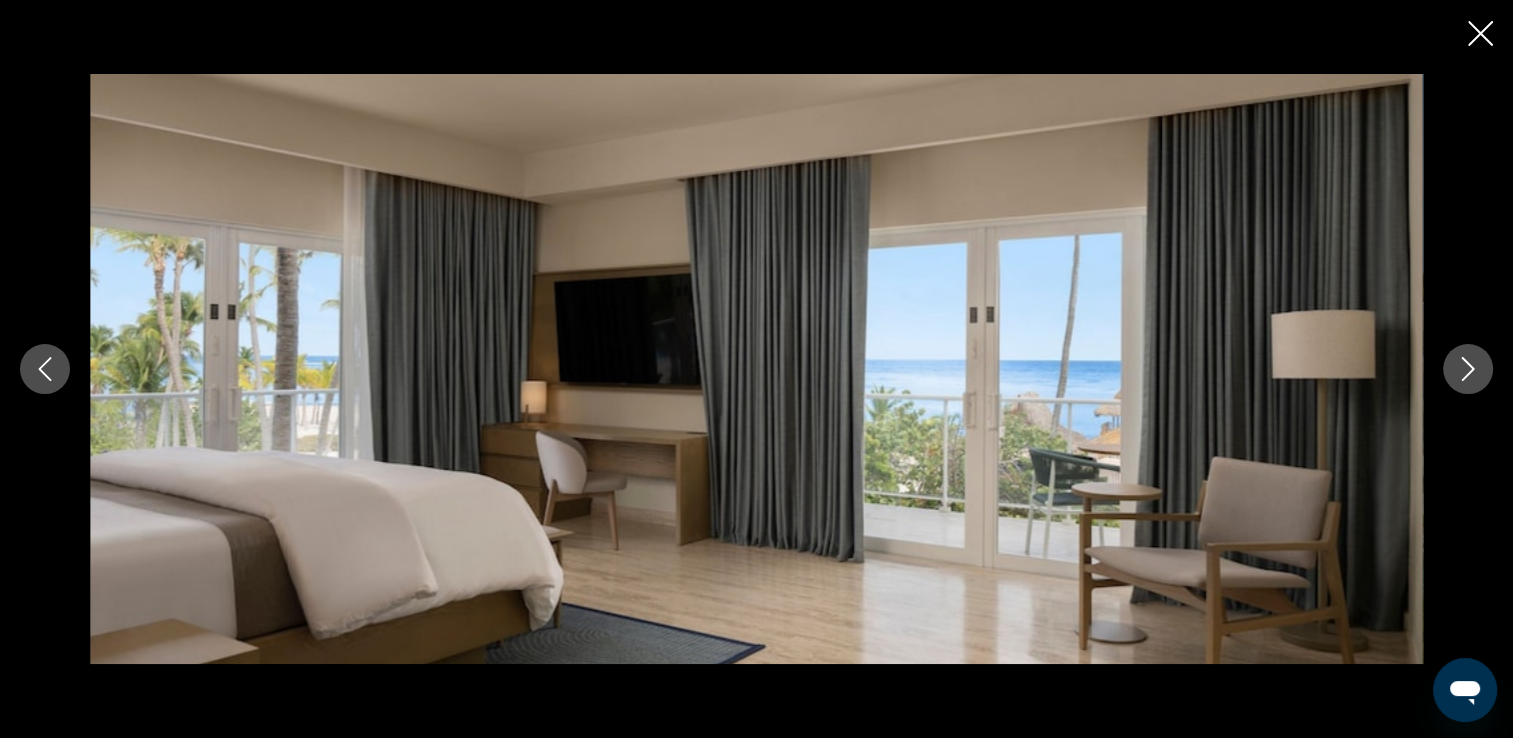 click at bounding box center [1468, 369] 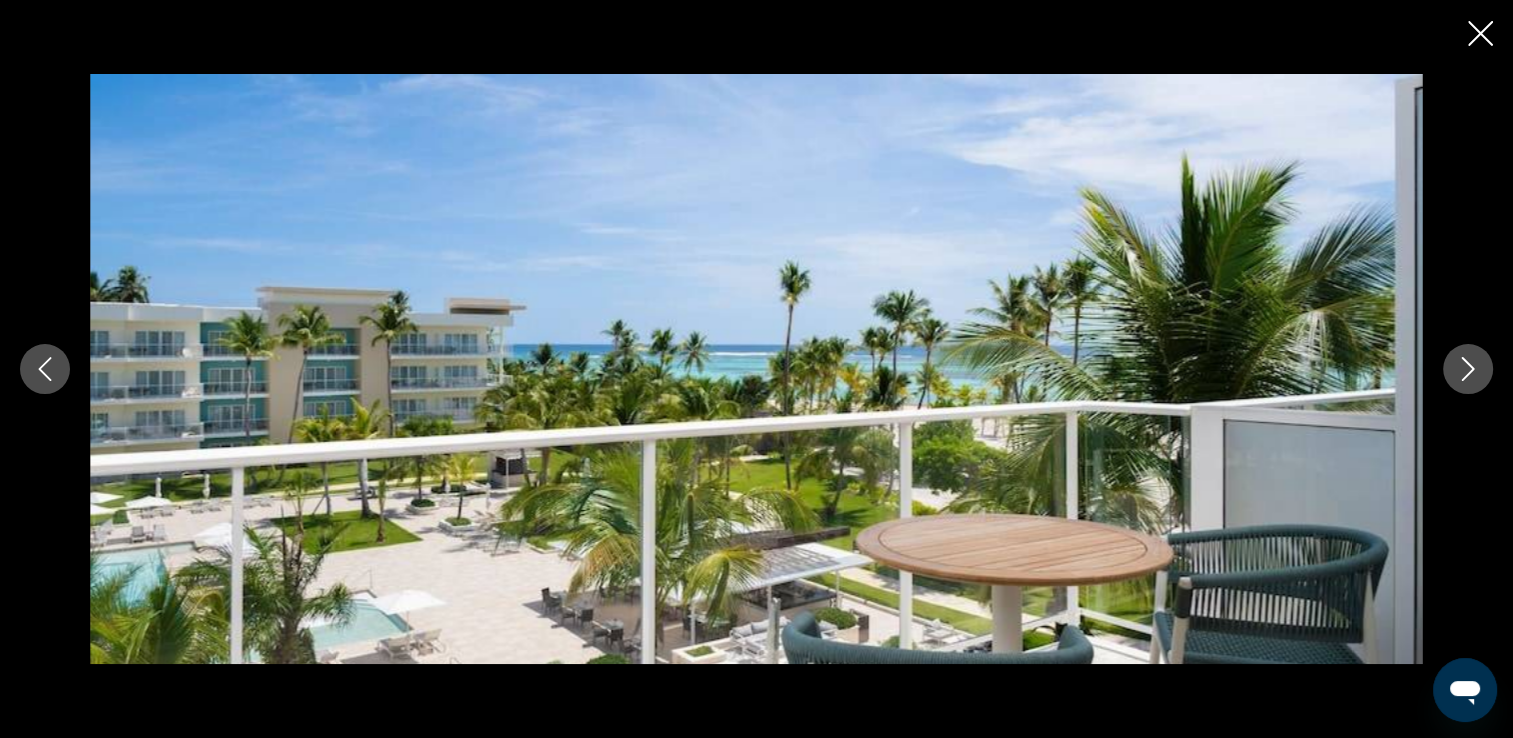 click at bounding box center (1468, 369) 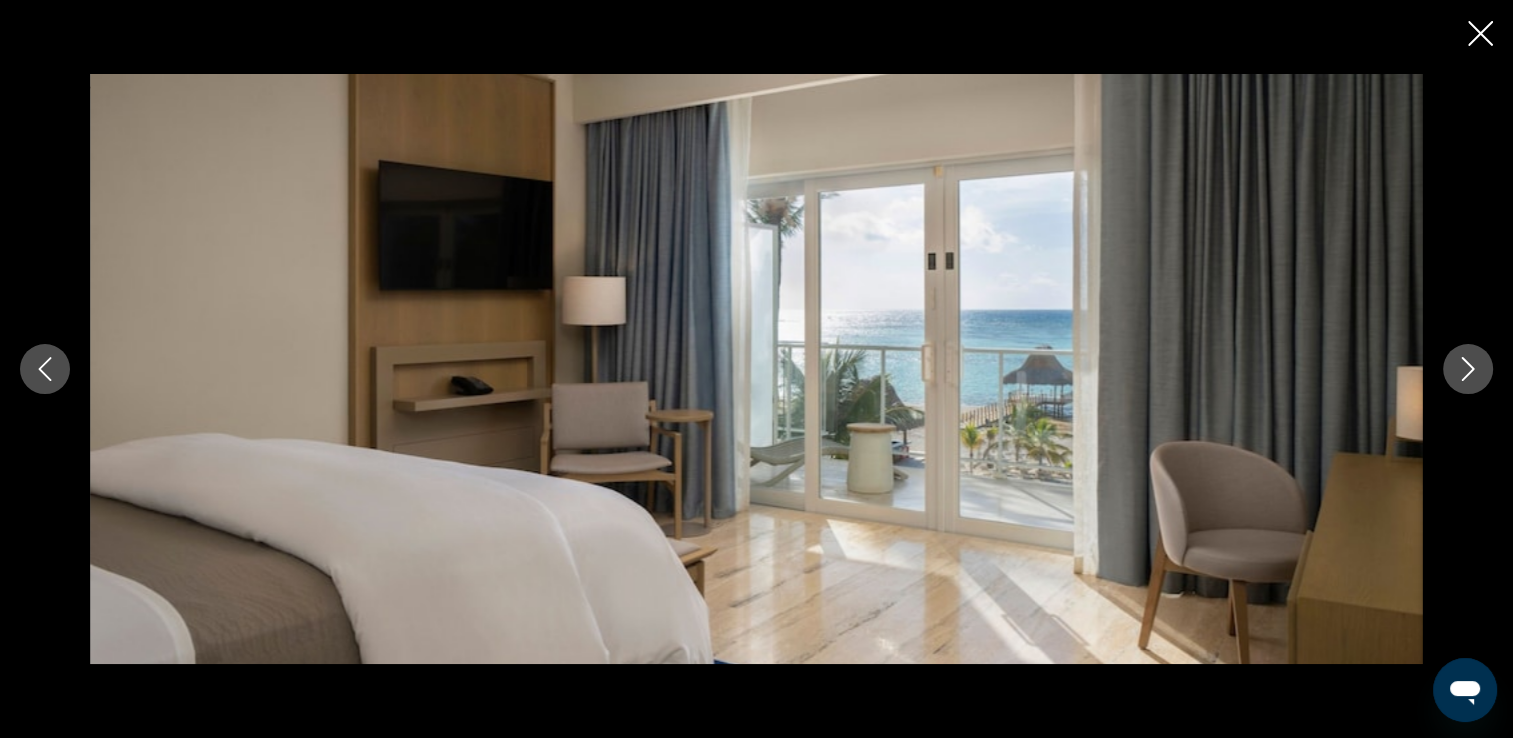 click at bounding box center [1468, 369] 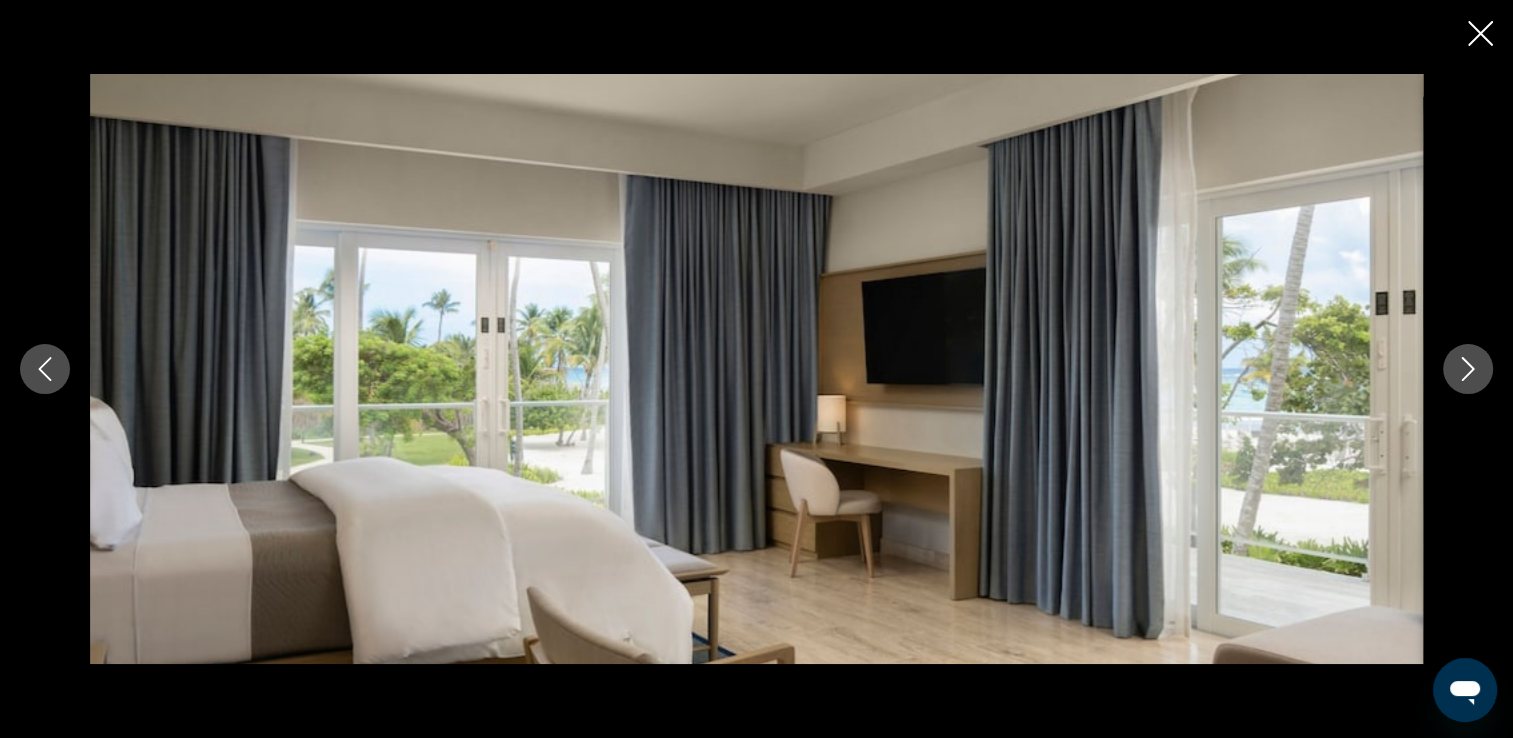 click 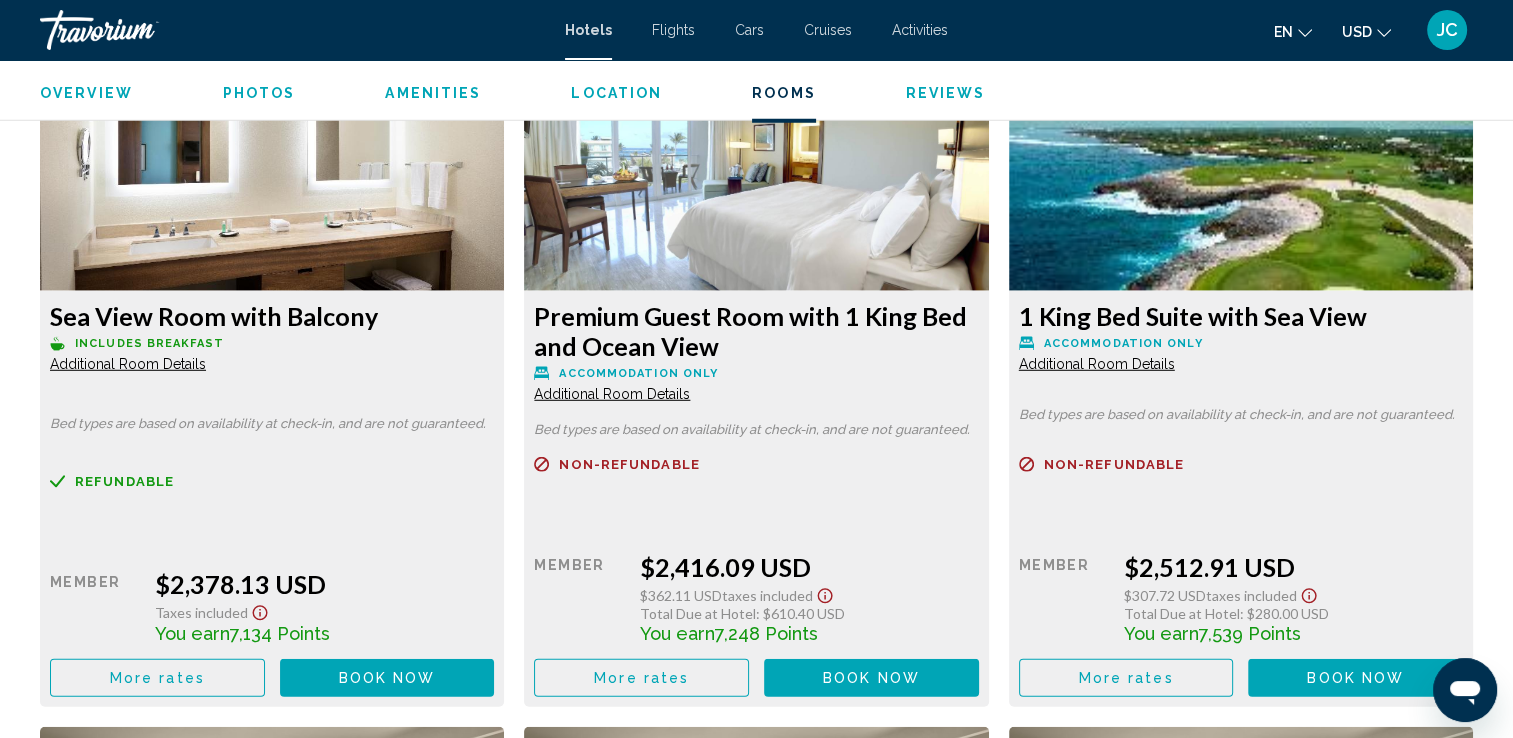 scroll, scrollTop: 5557, scrollLeft: 0, axis: vertical 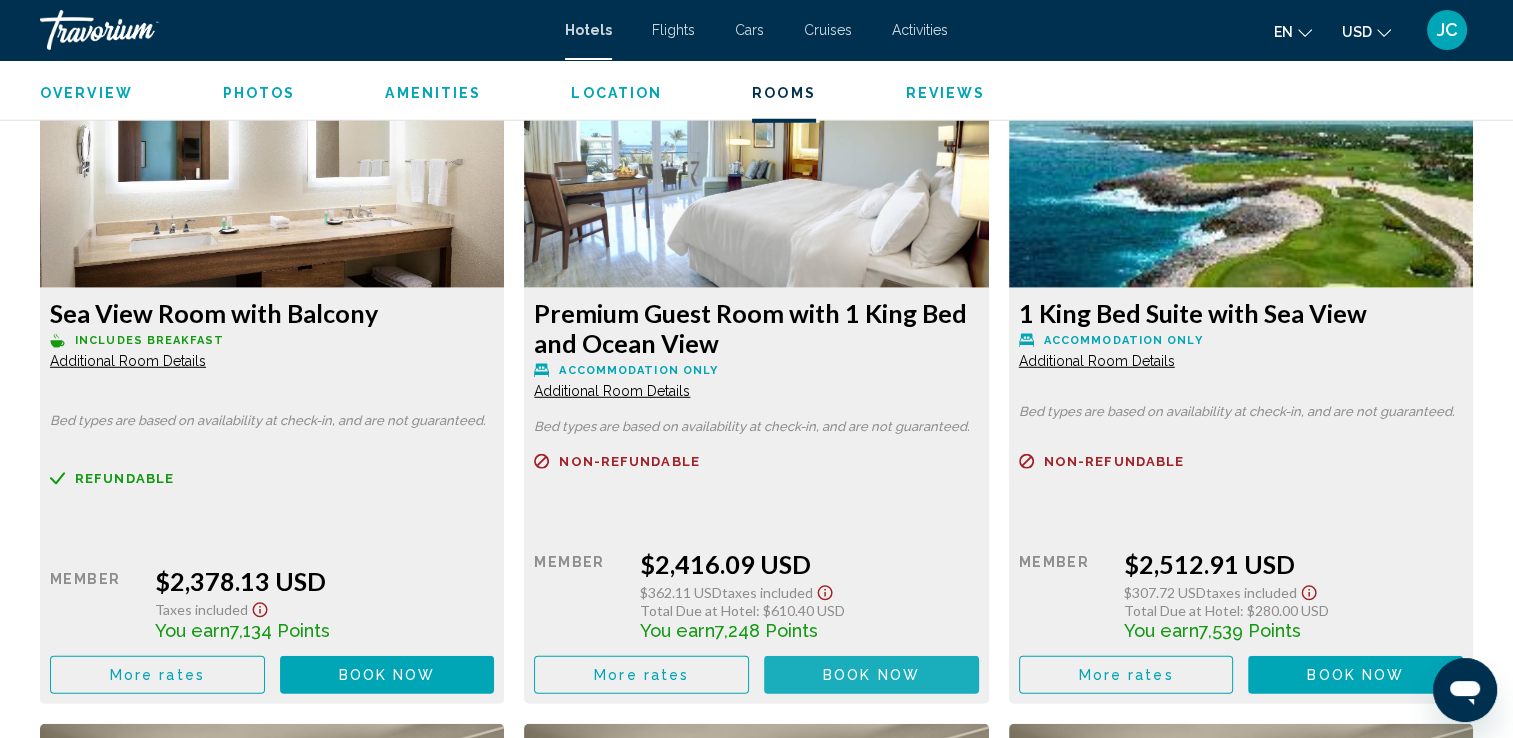 click on "Book now" at bounding box center (871, 676) 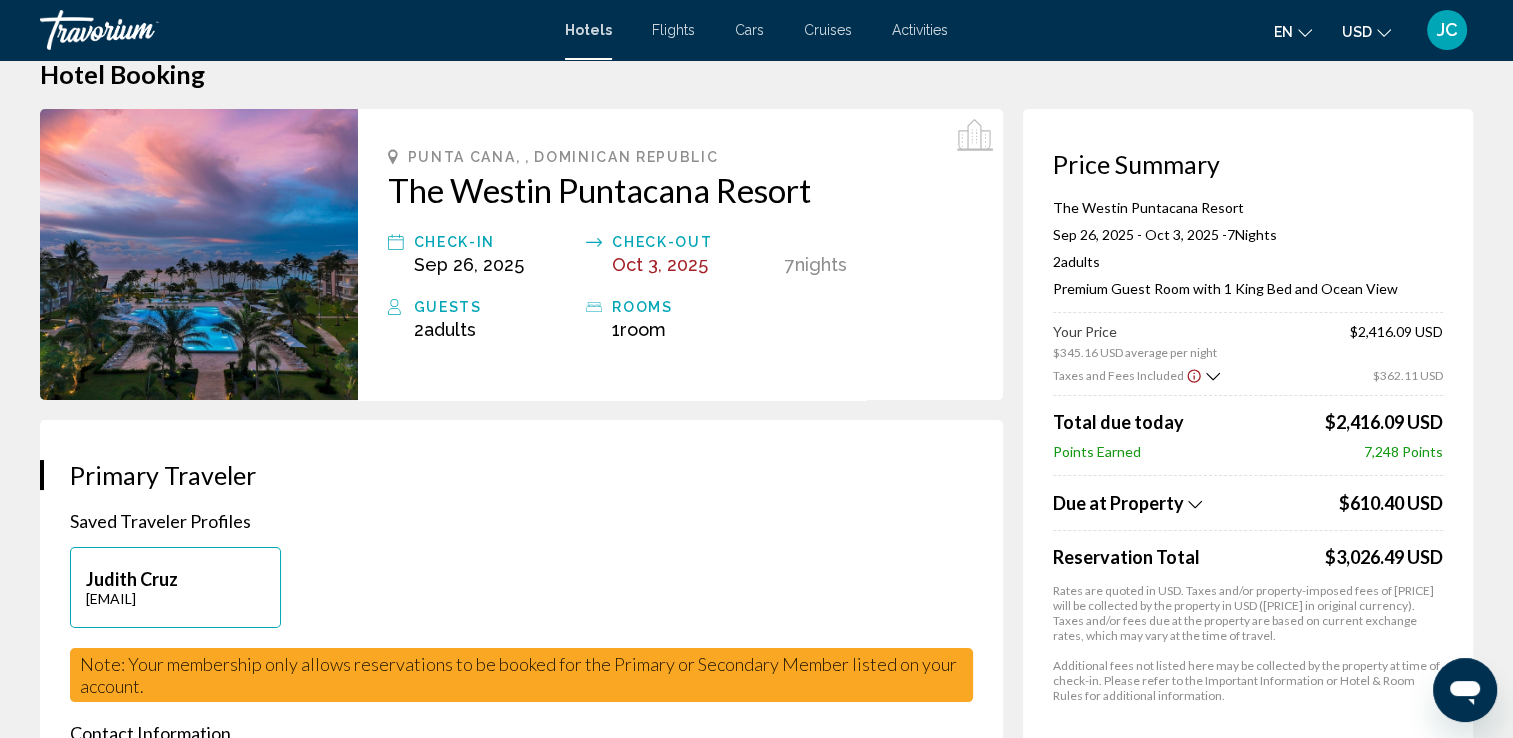 scroll, scrollTop: 0, scrollLeft: 0, axis: both 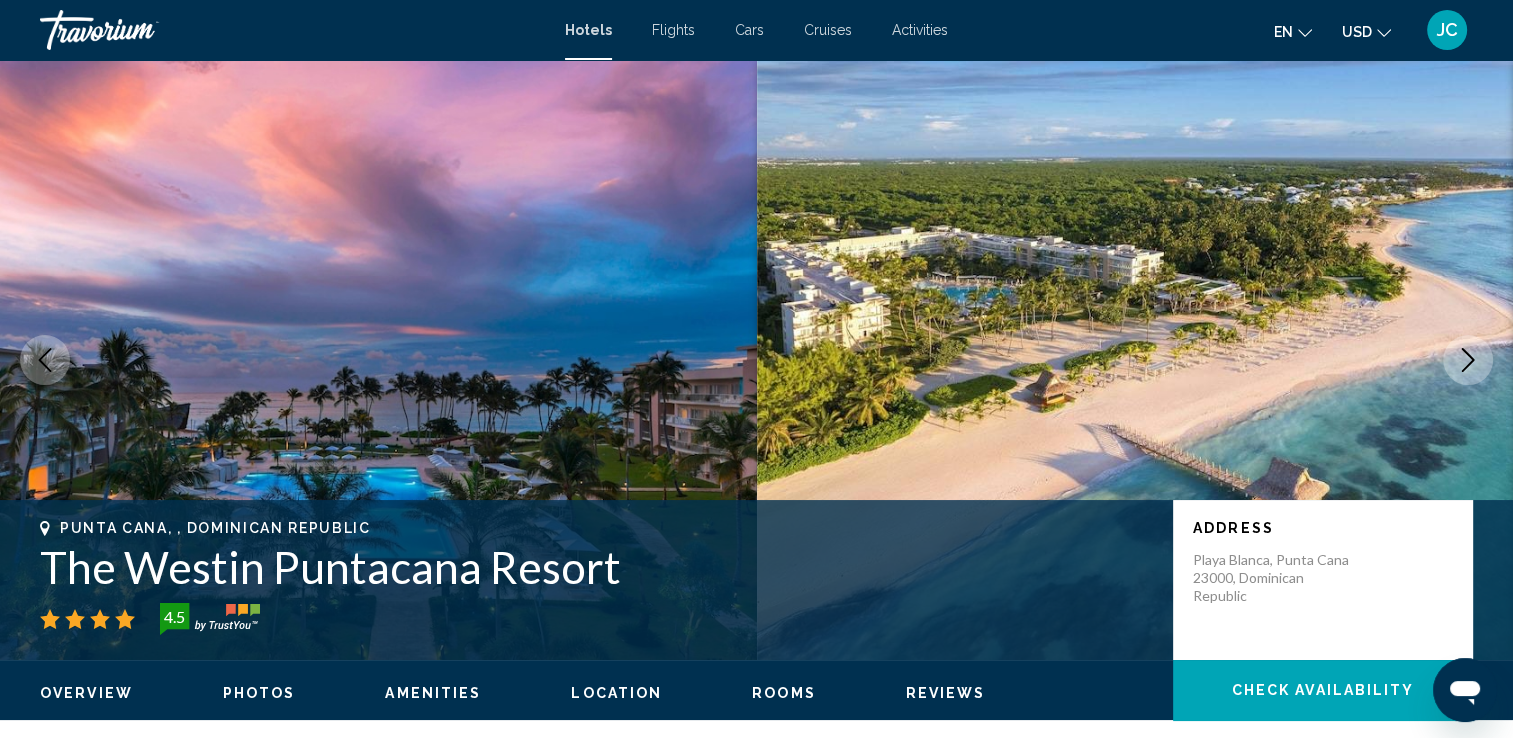 type 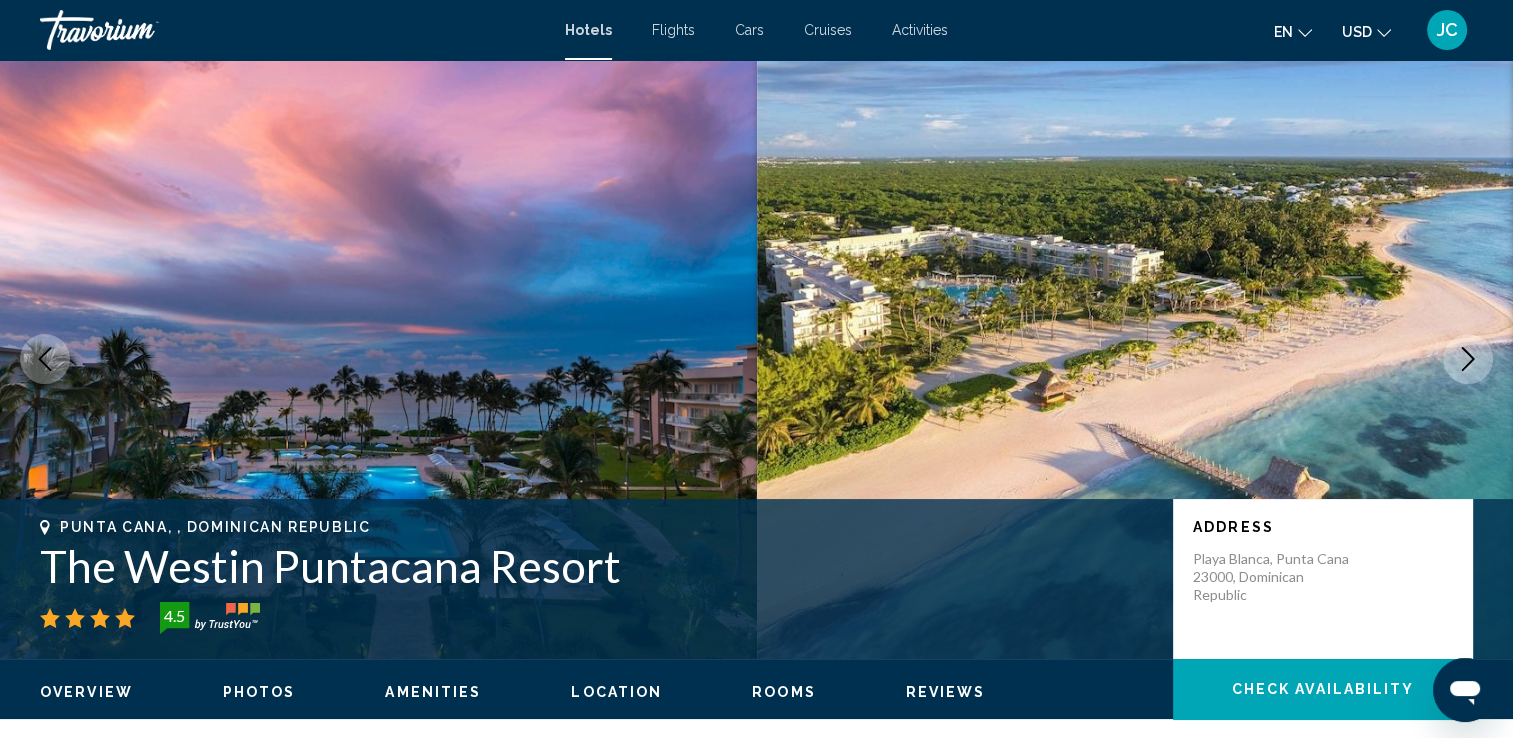 scroll, scrollTop: 0, scrollLeft: 0, axis: both 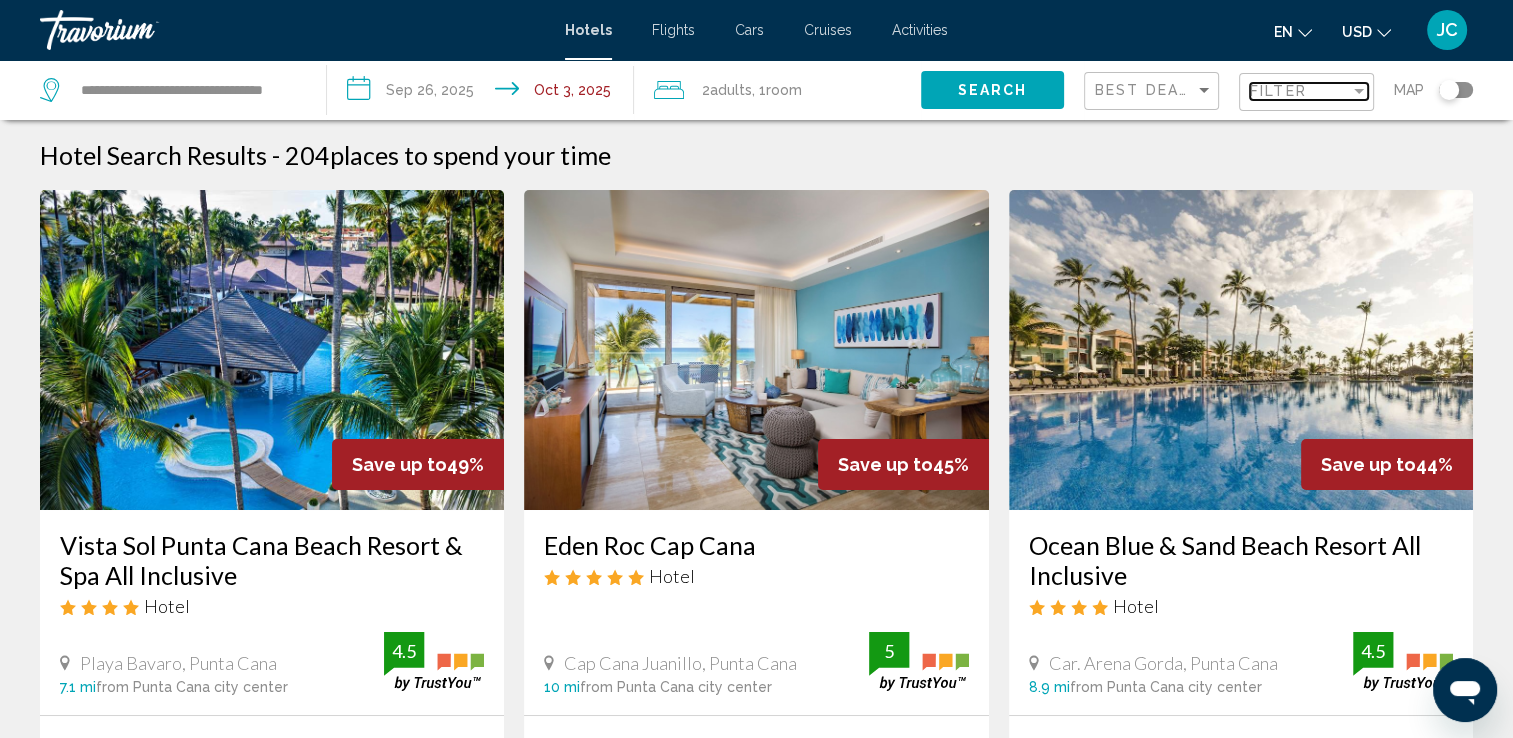 click at bounding box center [1359, 91] 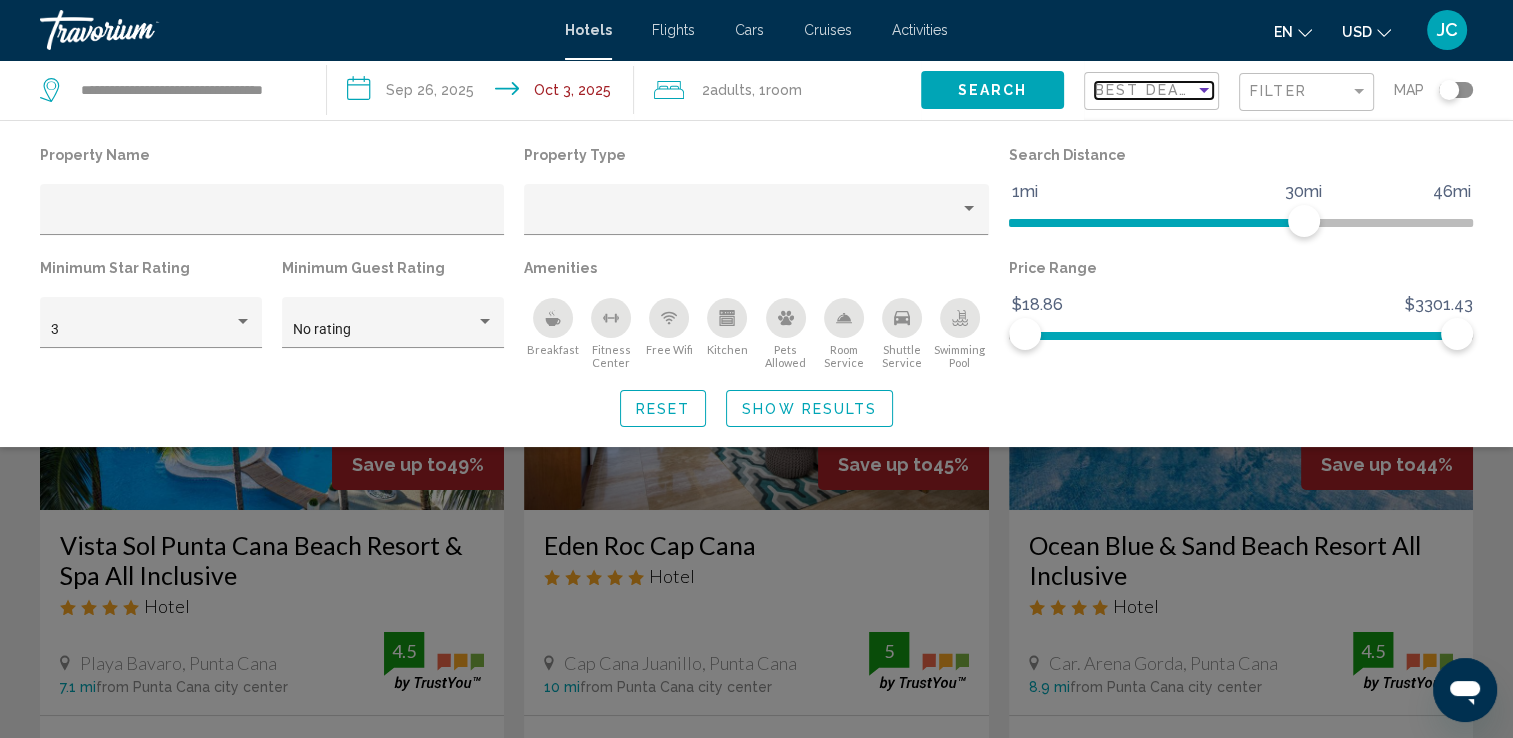 click at bounding box center (1204, 90) 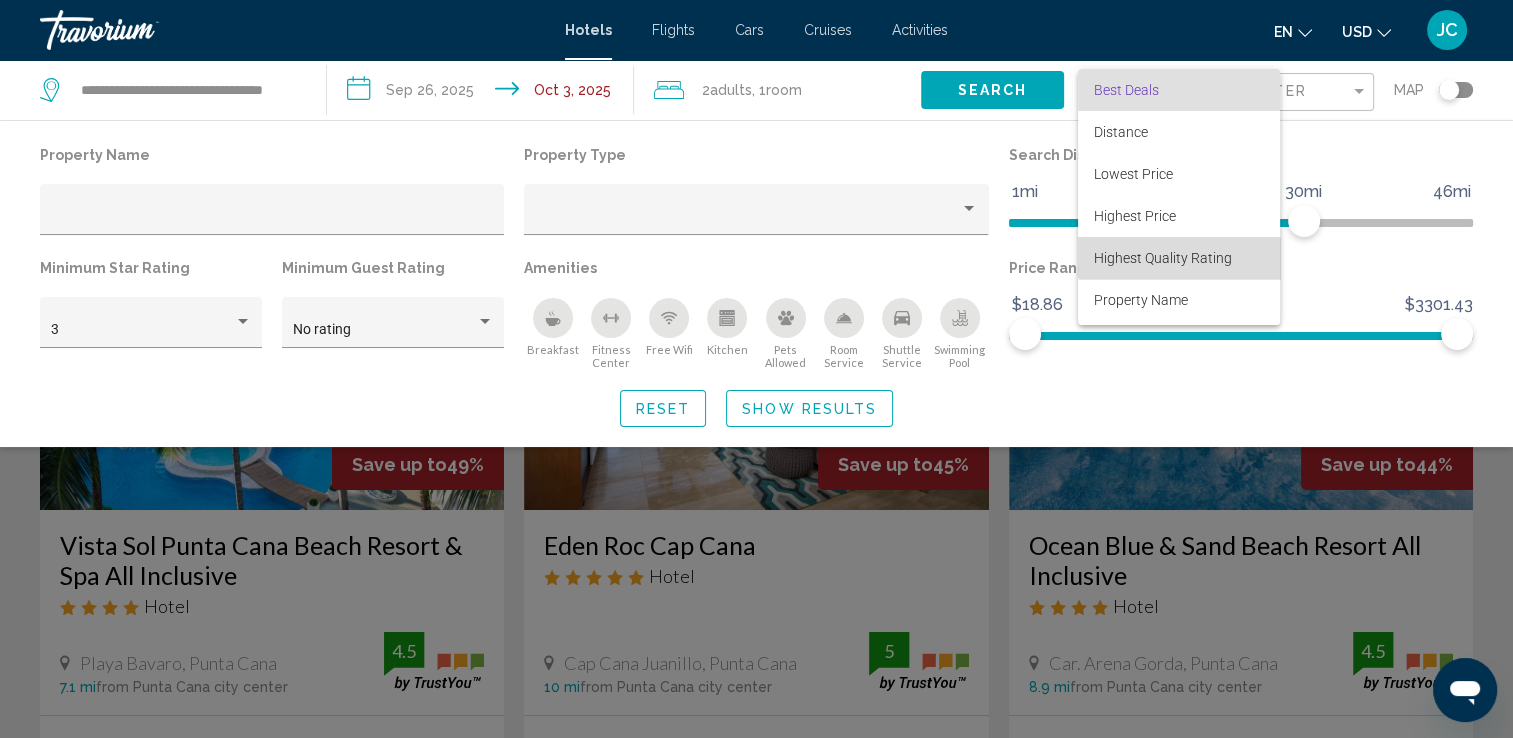 click on "Highest Quality Rating" at bounding box center (1163, 258) 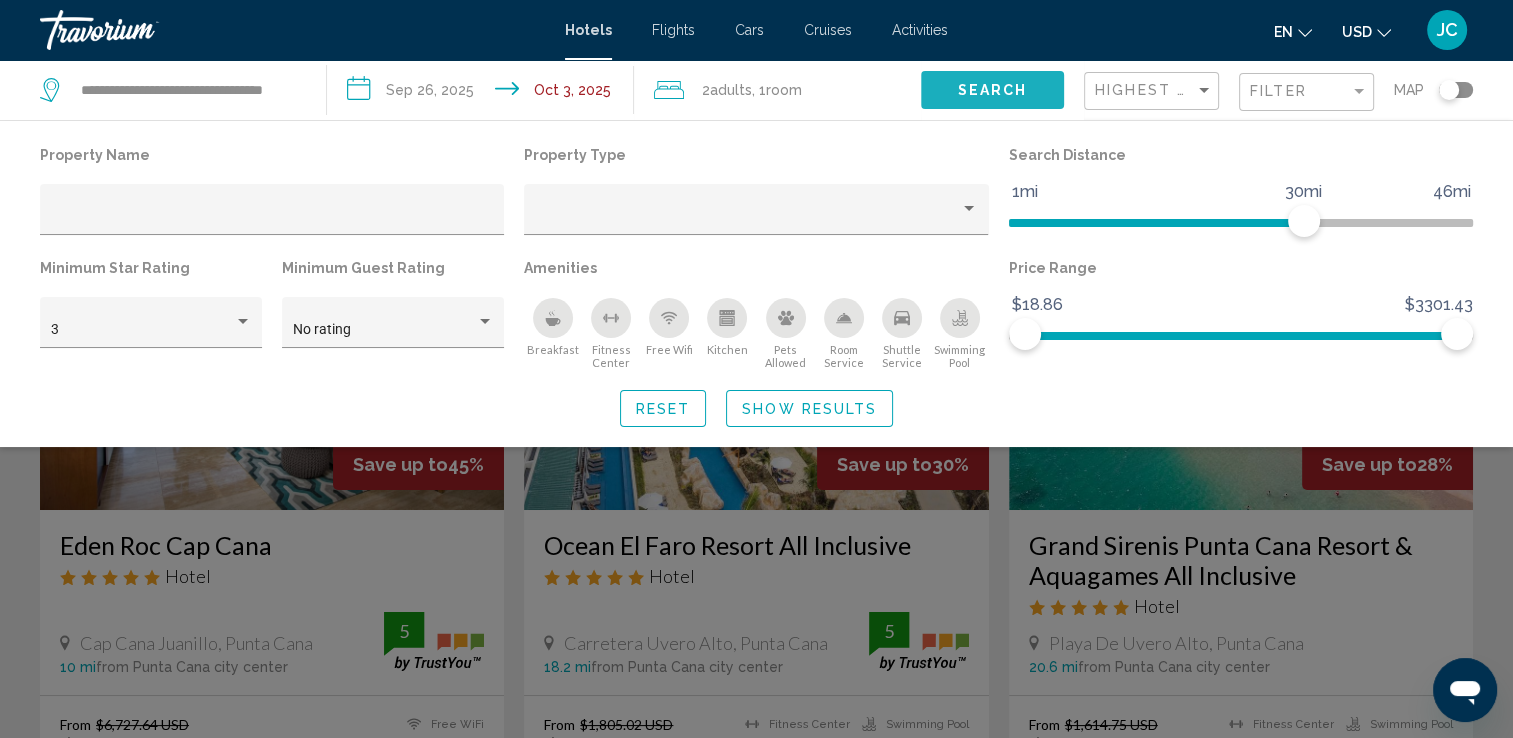 click on "Search" 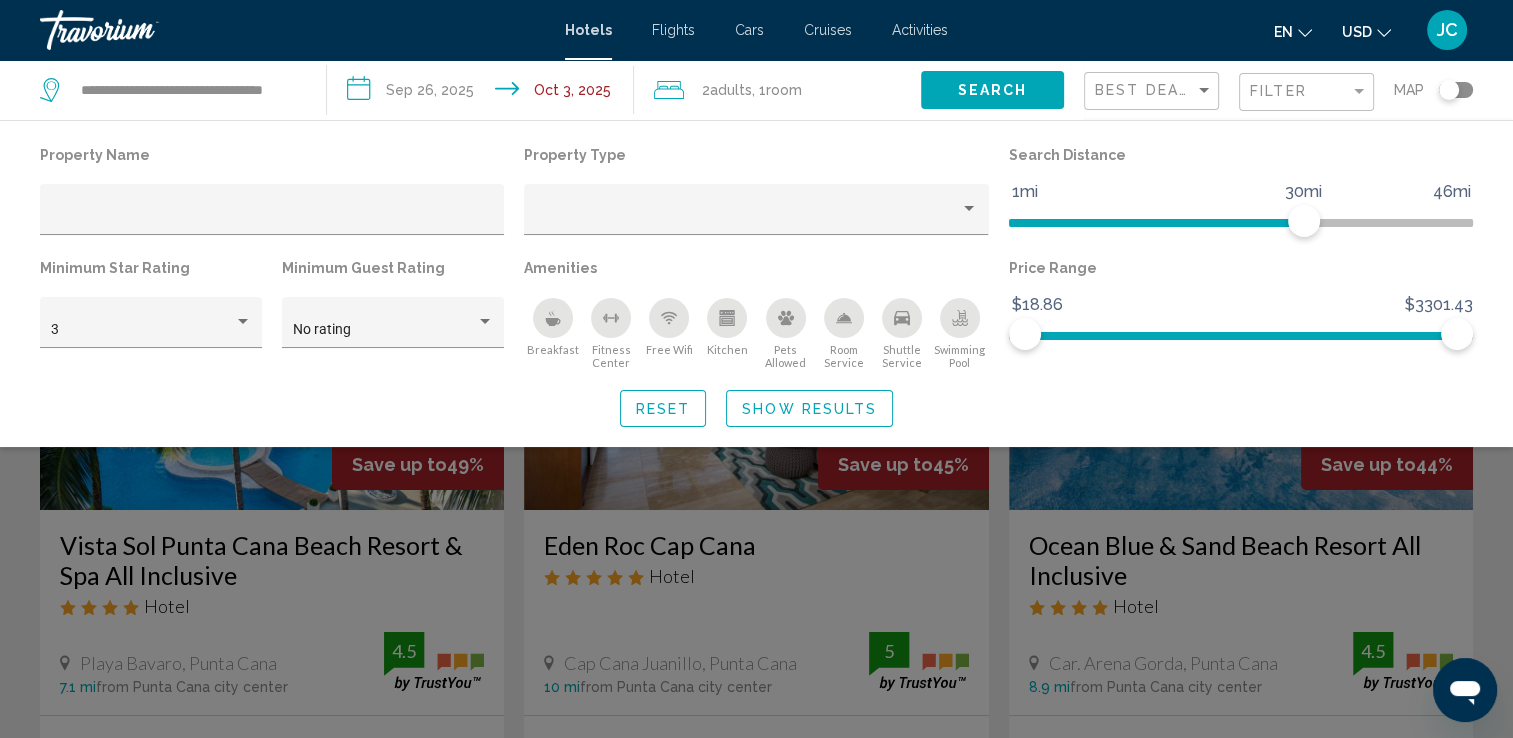 click on "**********" at bounding box center [756, 369] 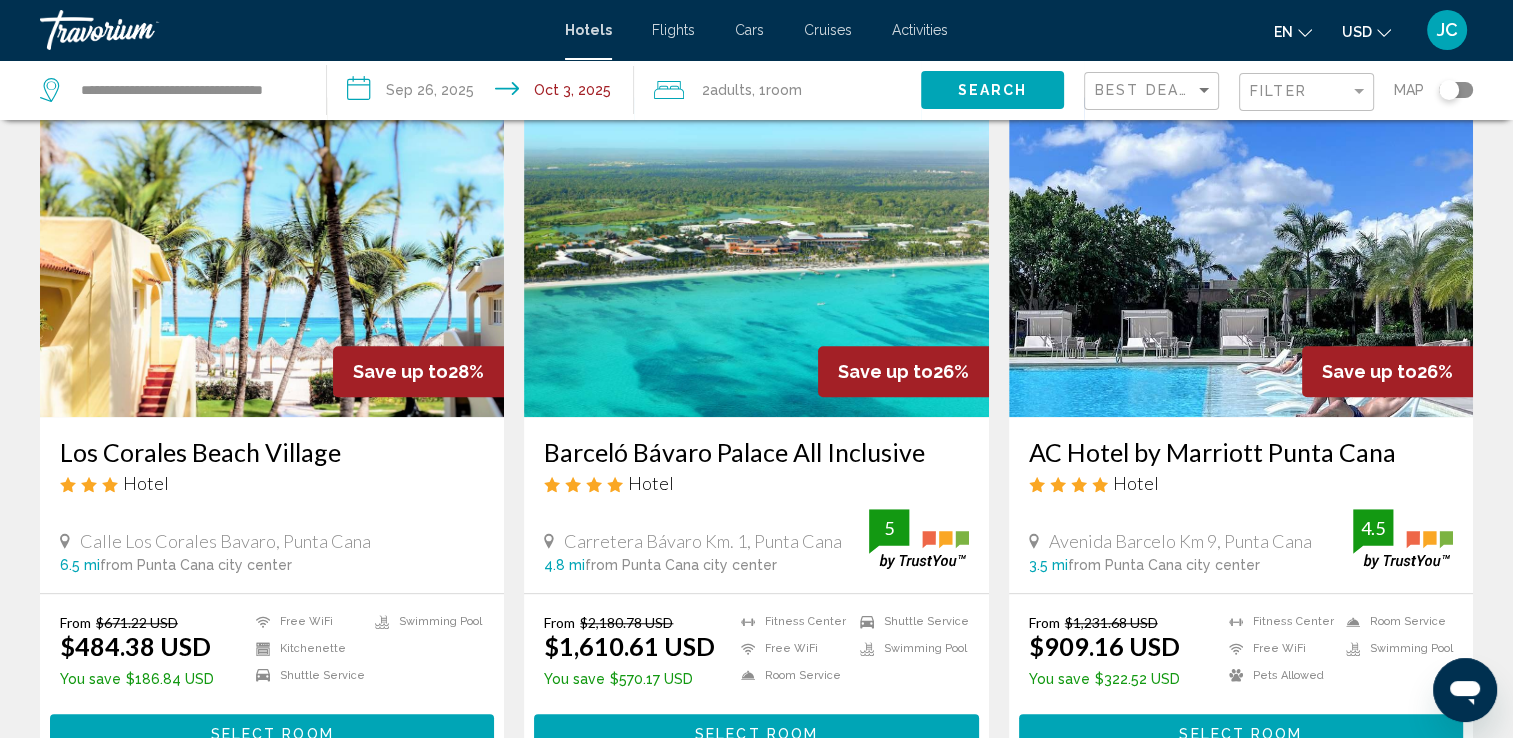 scroll, scrollTop: 1520, scrollLeft: 0, axis: vertical 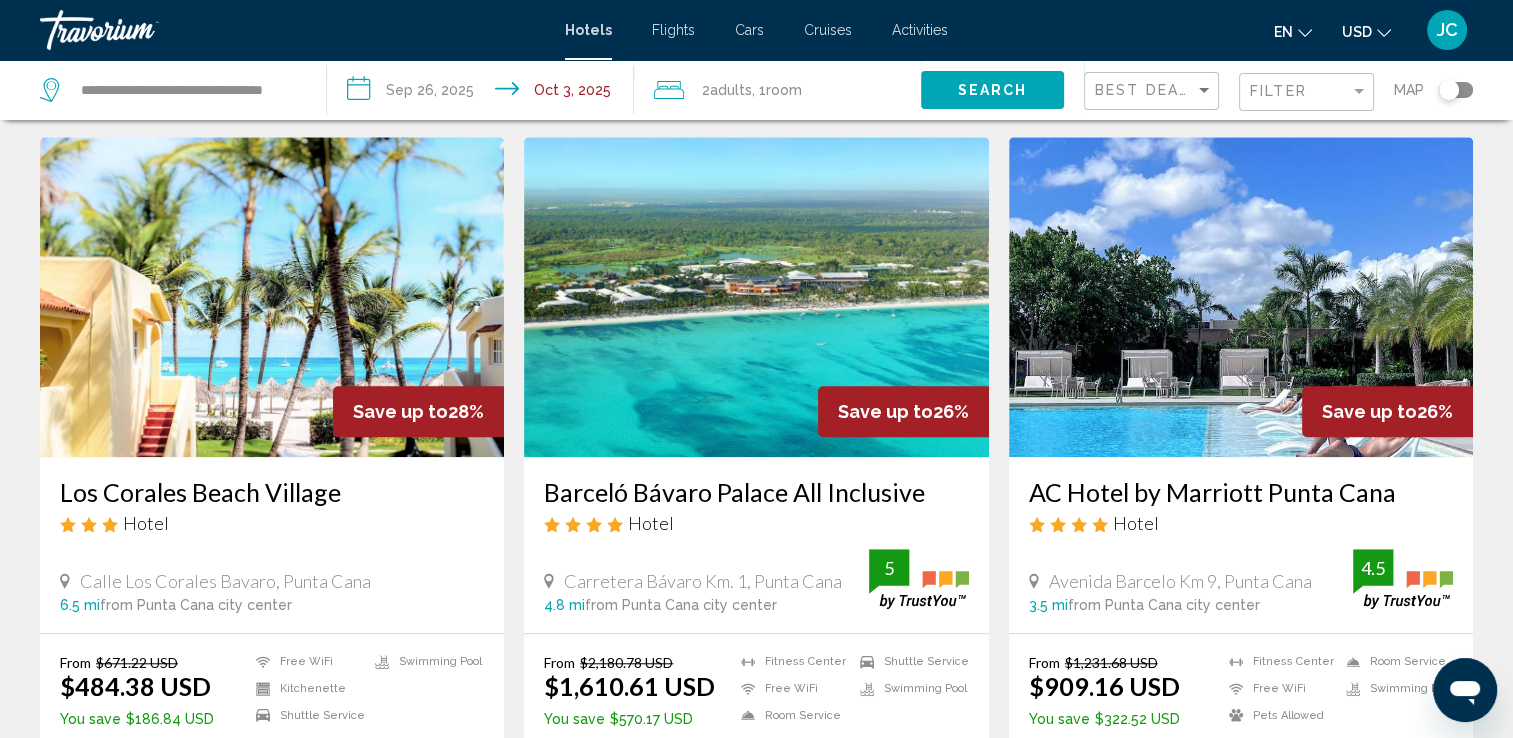 click at bounding box center [1241, 297] 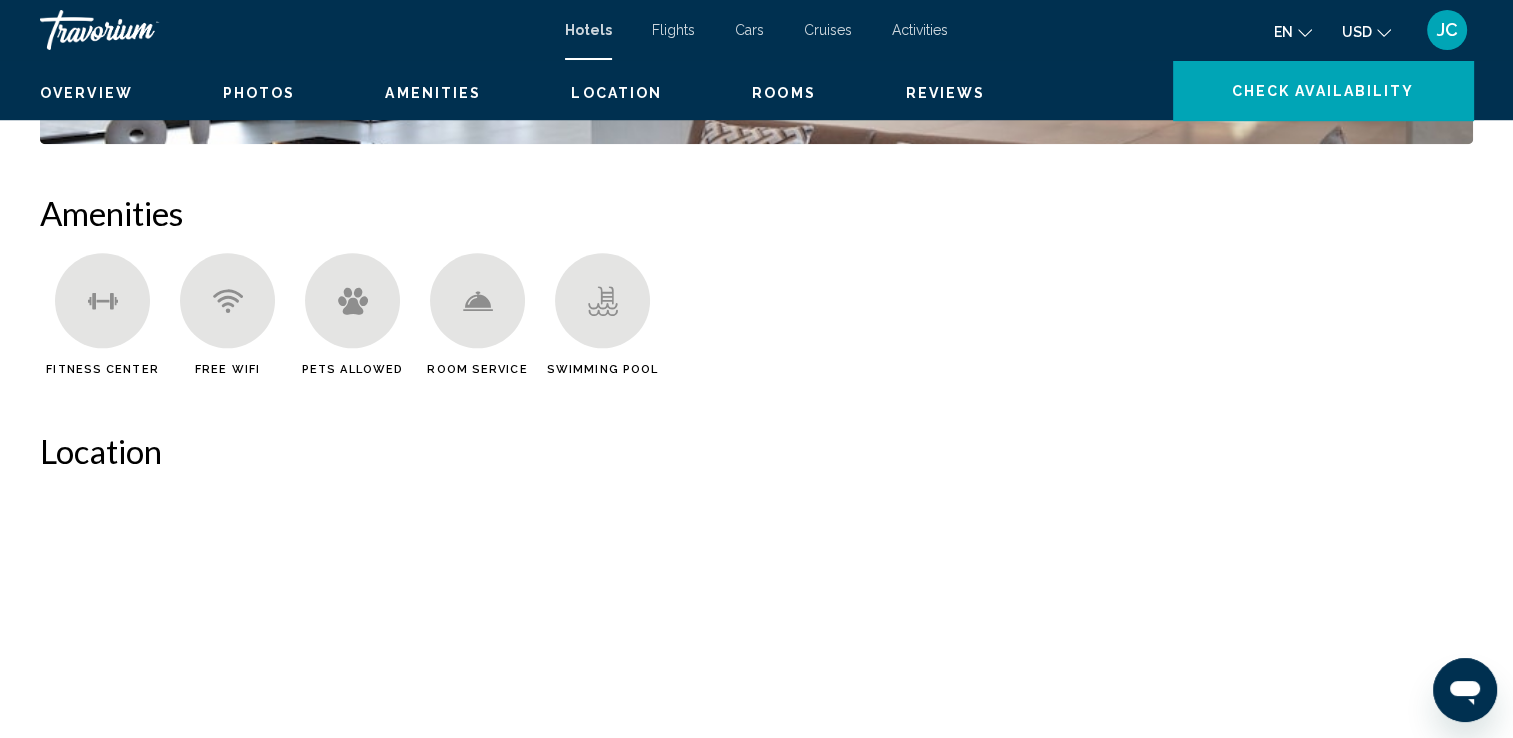 scroll, scrollTop: 0, scrollLeft: 0, axis: both 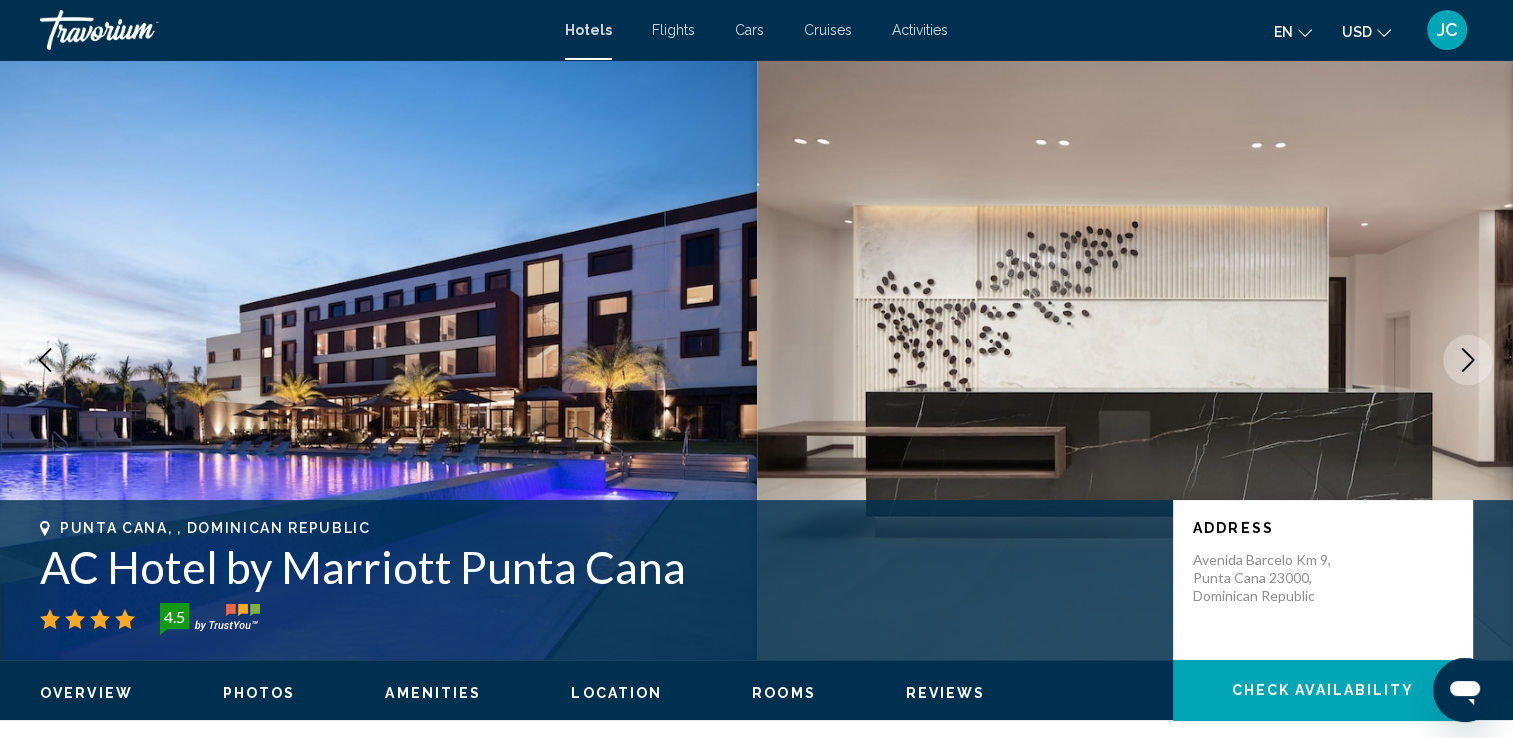 type 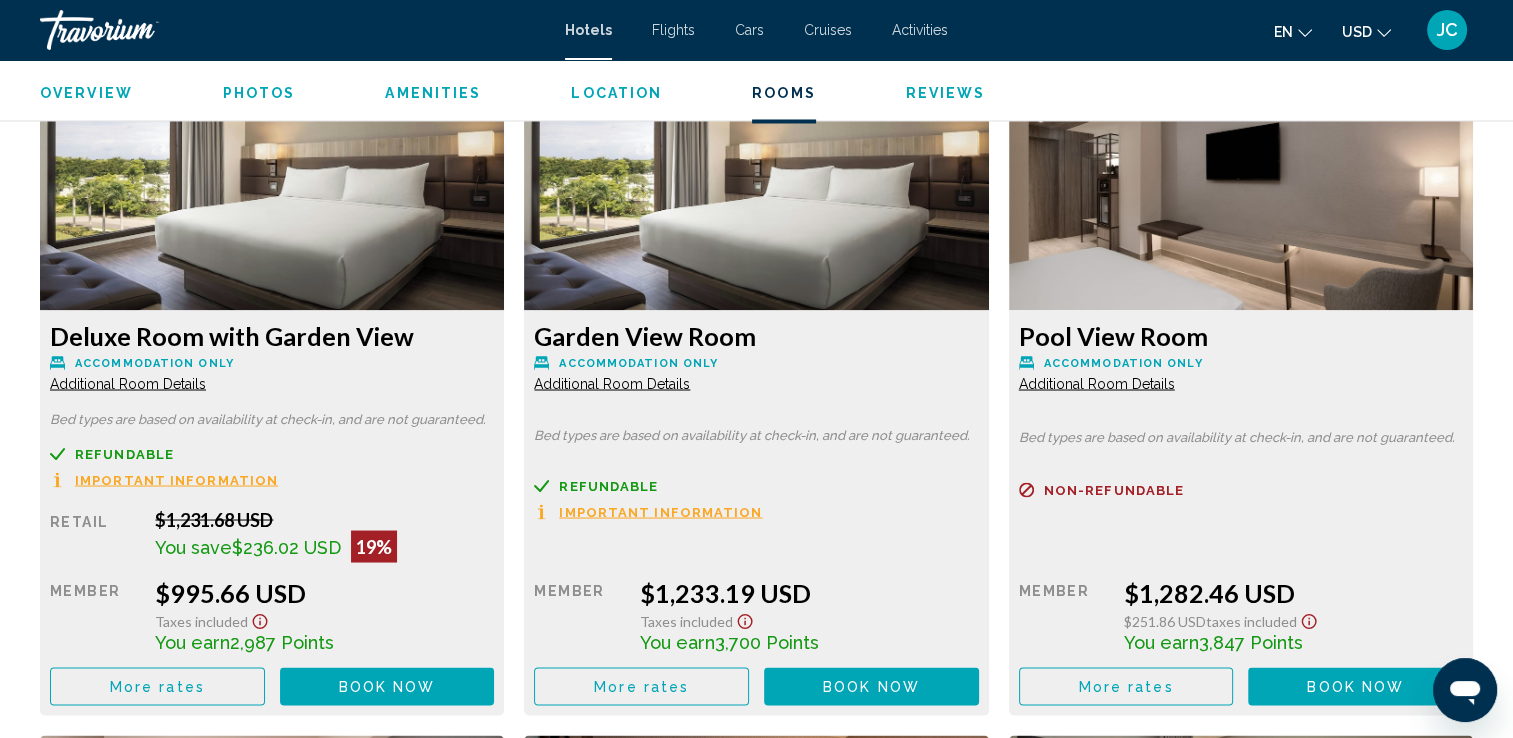 scroll, scrollTop: 3483, scrollLeft: 0, axis: vertical 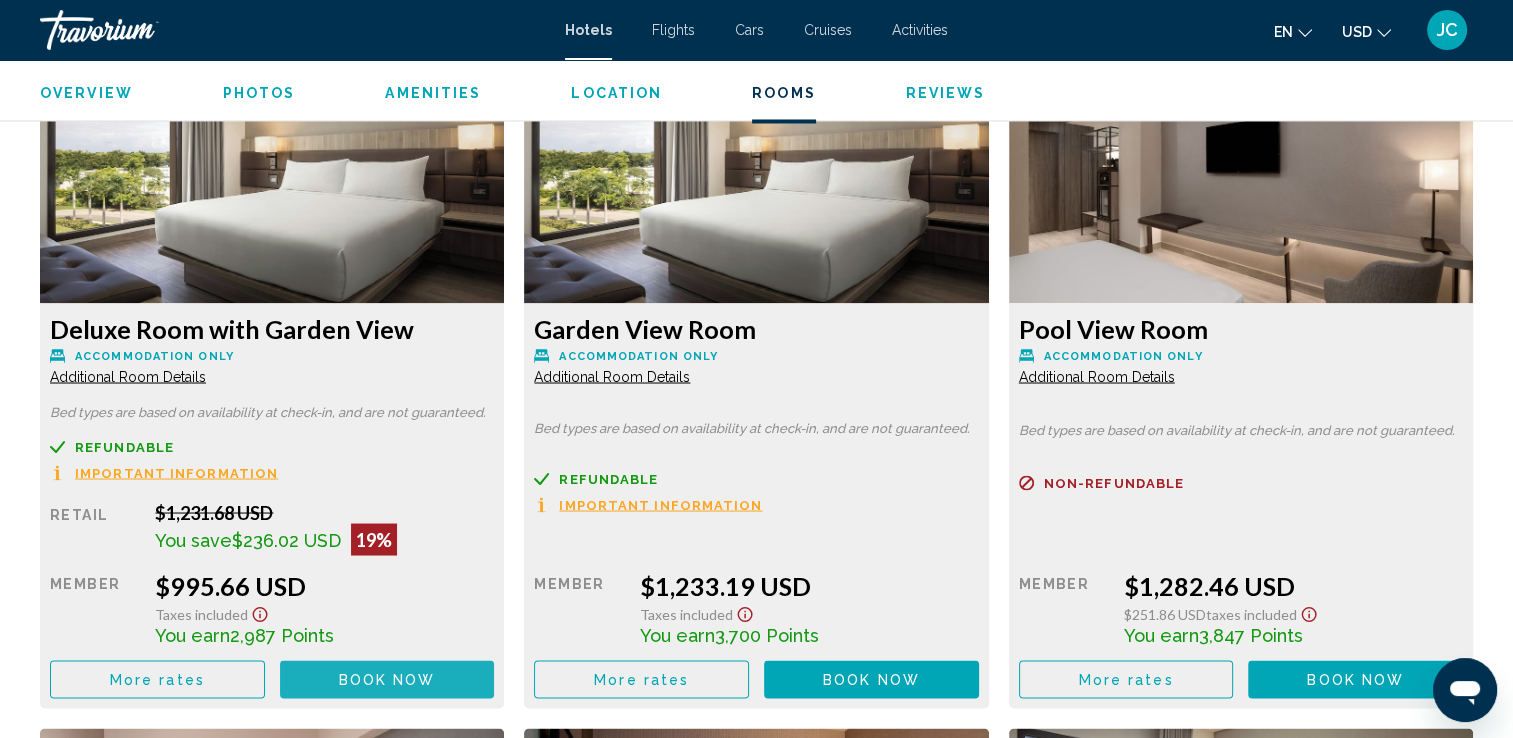 click on "Book now" at bounding box center [387, 680] 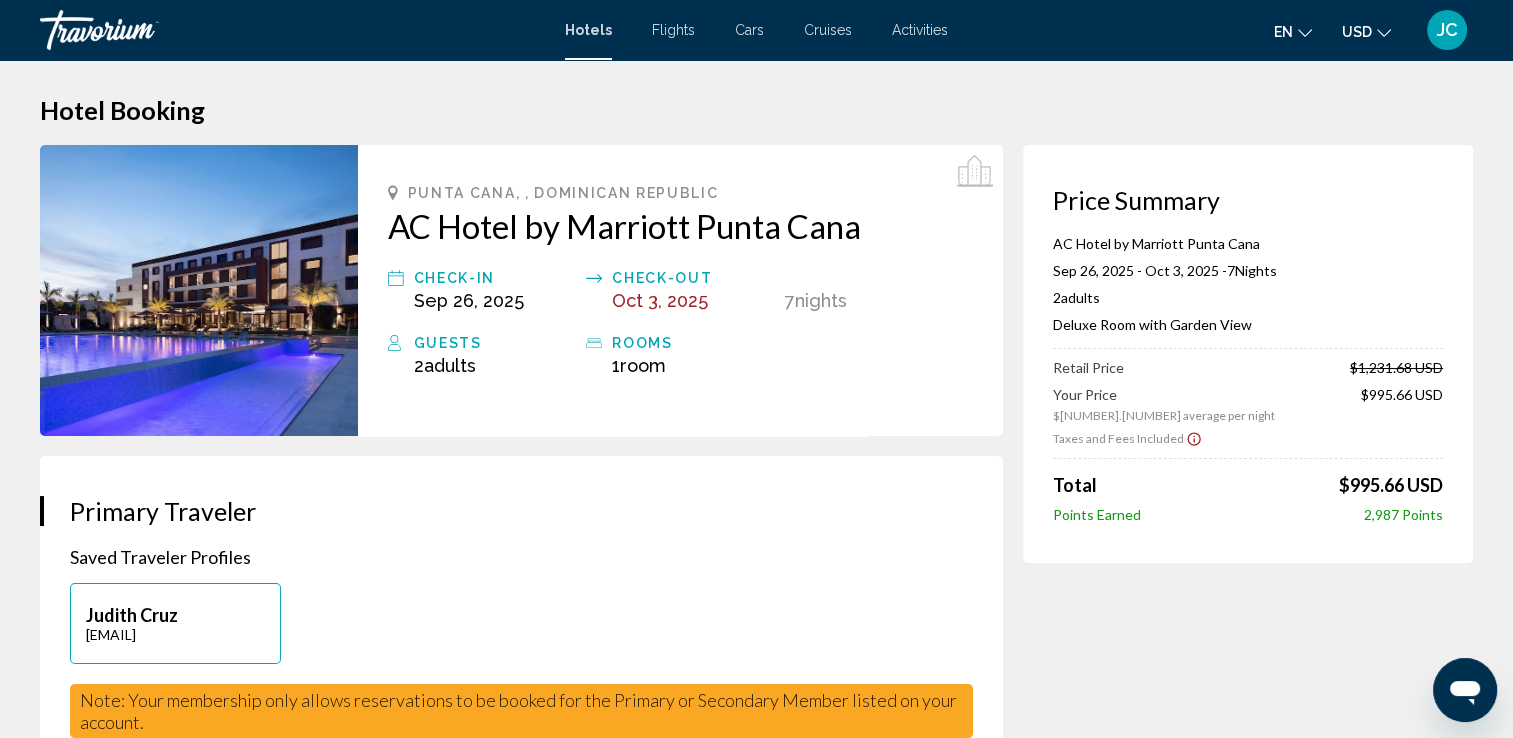 scroll, scrollTop: 0, scrollLeft: 0, axis: both 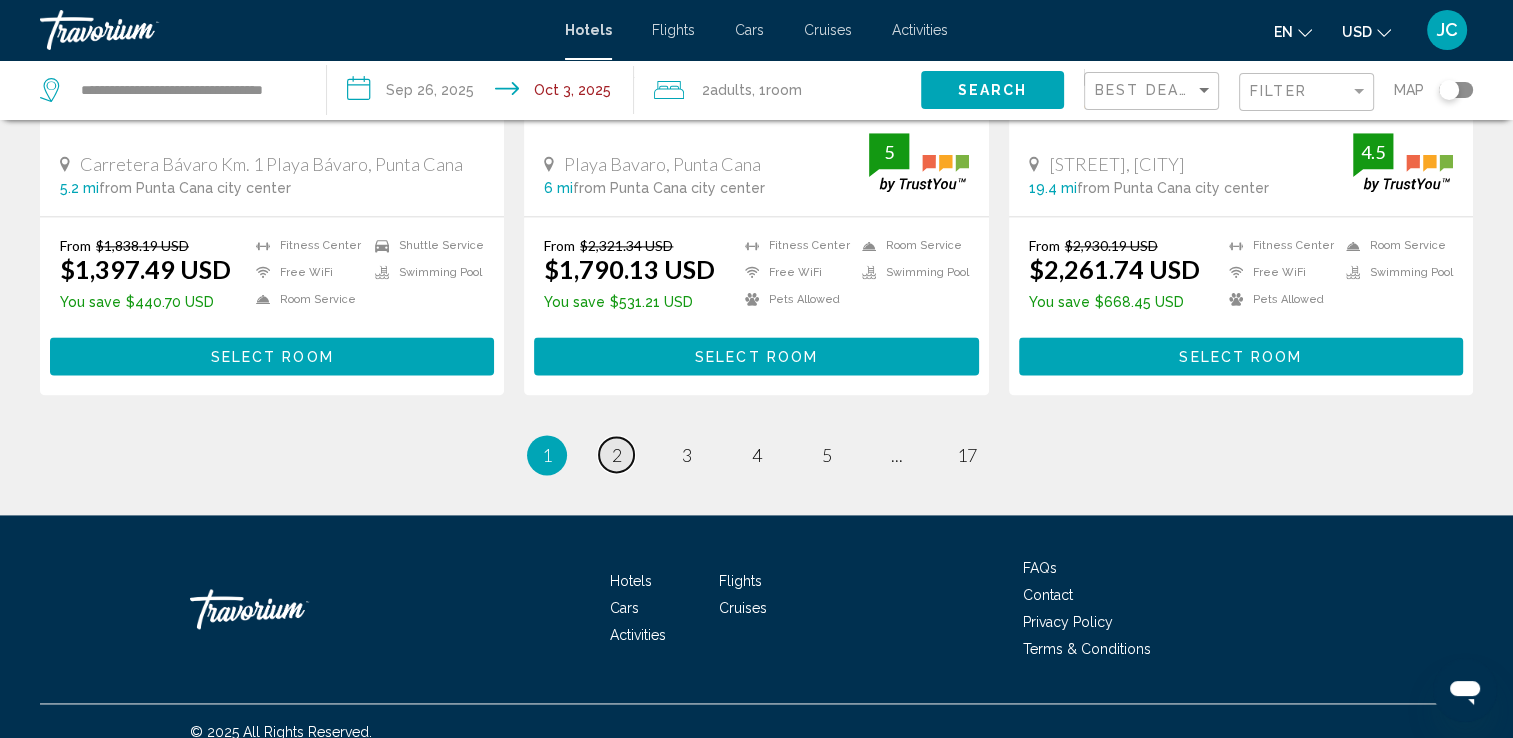 click on "page  2" at bounding box center [616, 454] 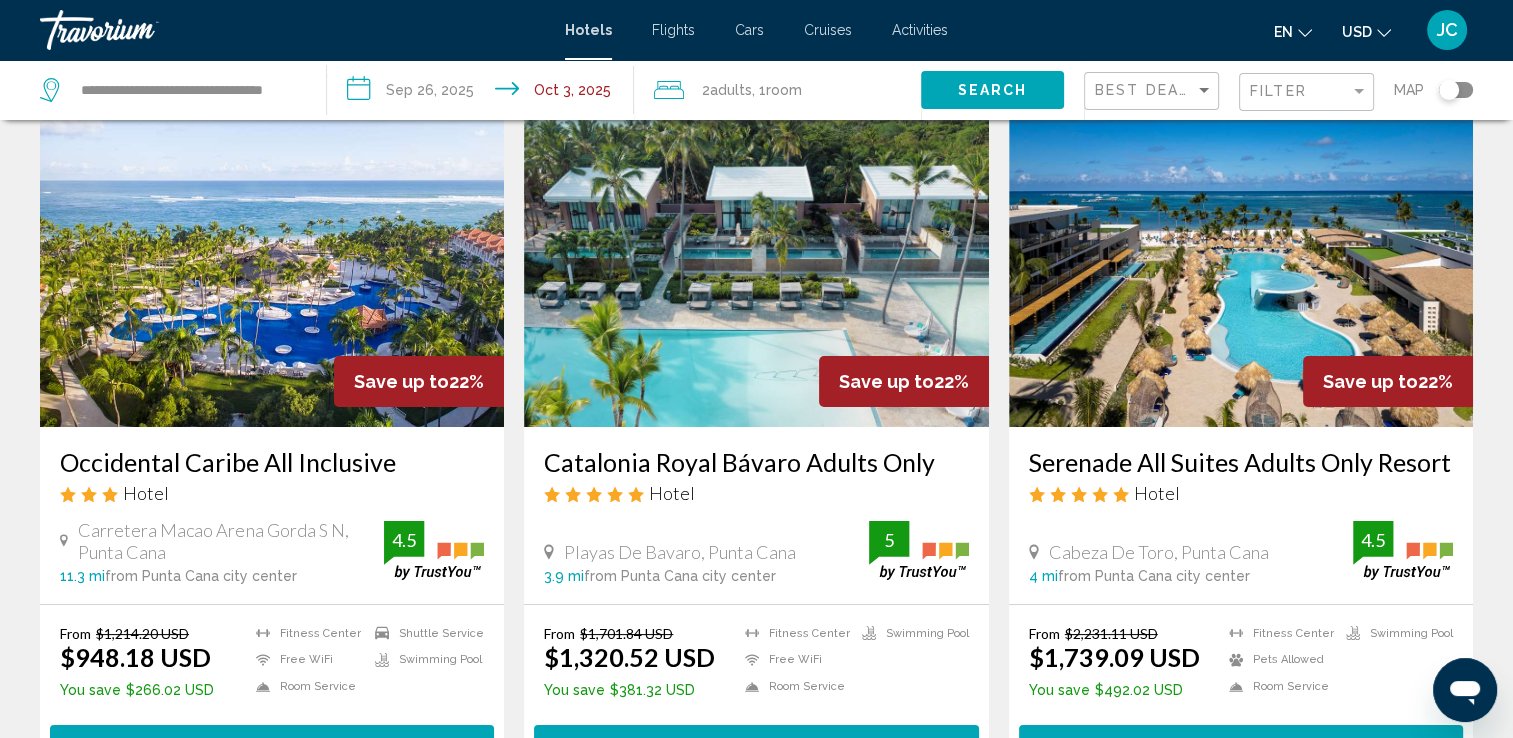 scroll, scrollTop: 80, scrollLeft: 0, axis: vertical 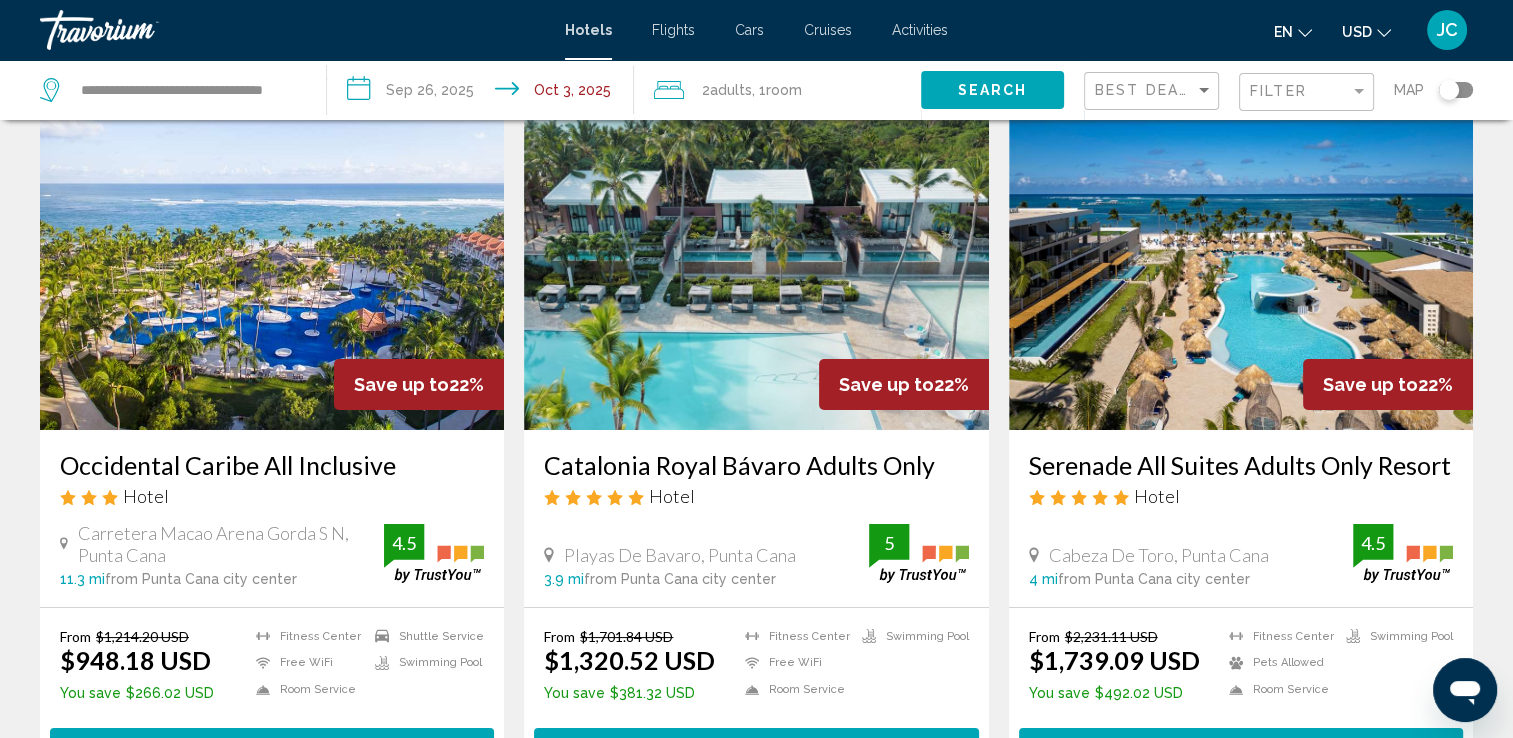 click at bounding box center [756, 270] 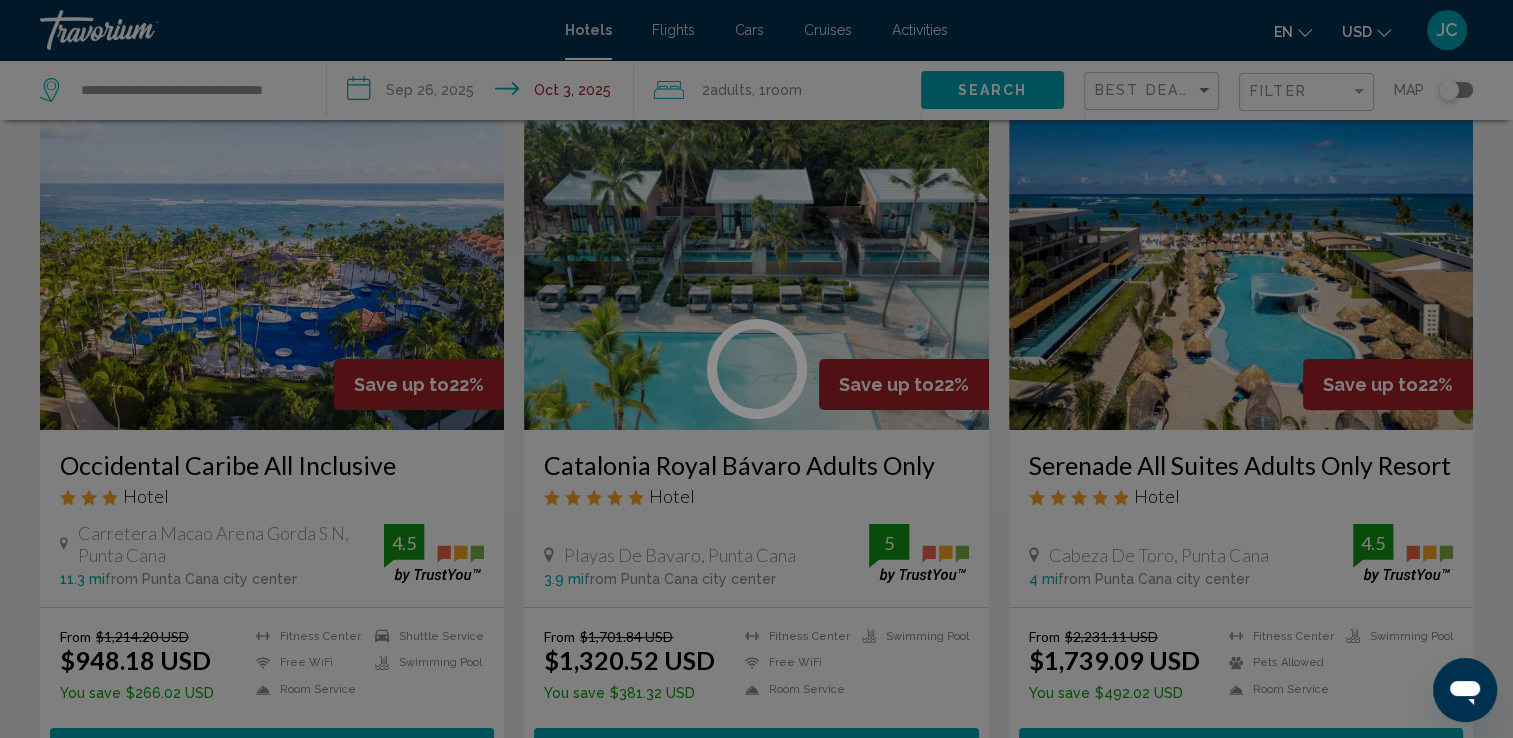 click 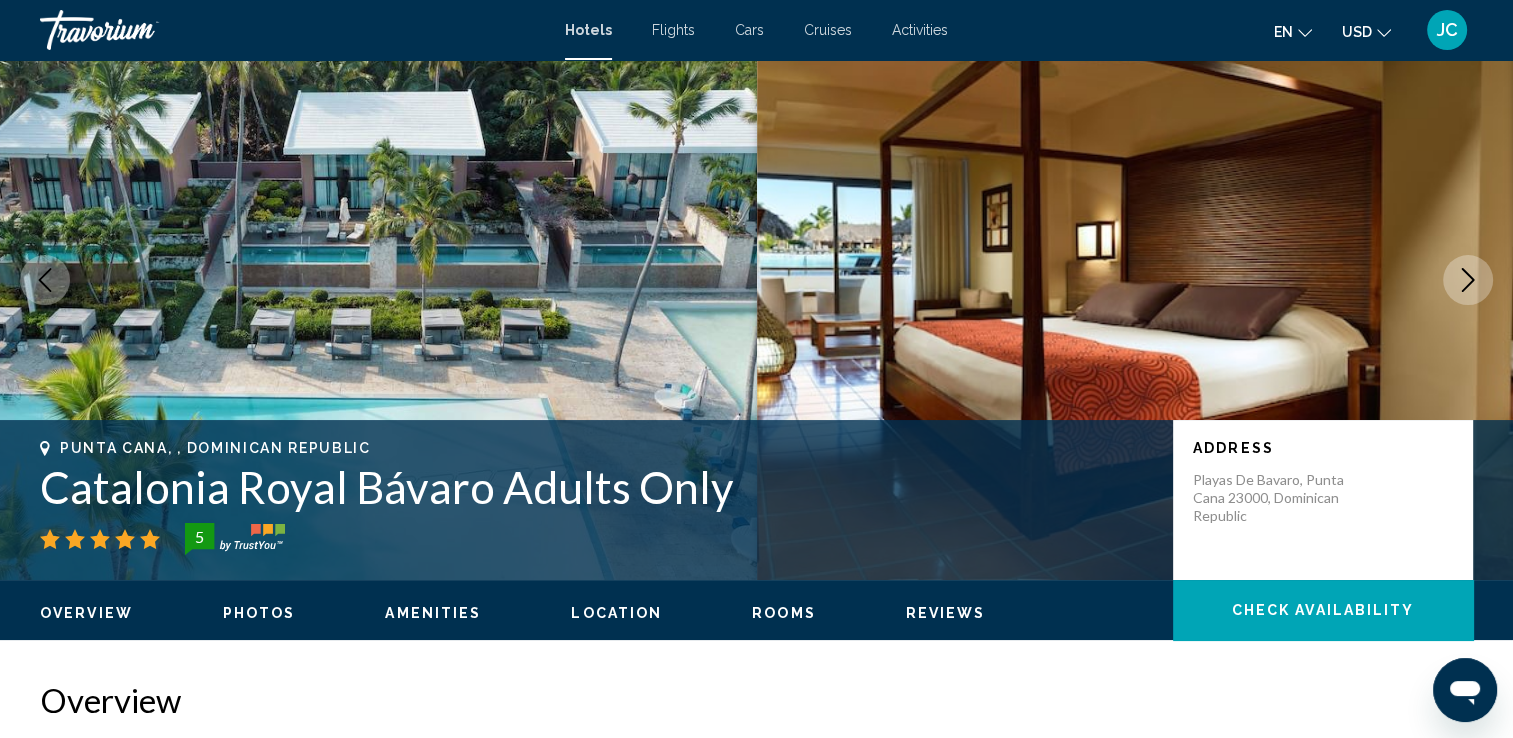 scroll, scrollTop: 0, scrollLeft: 0, axis: both 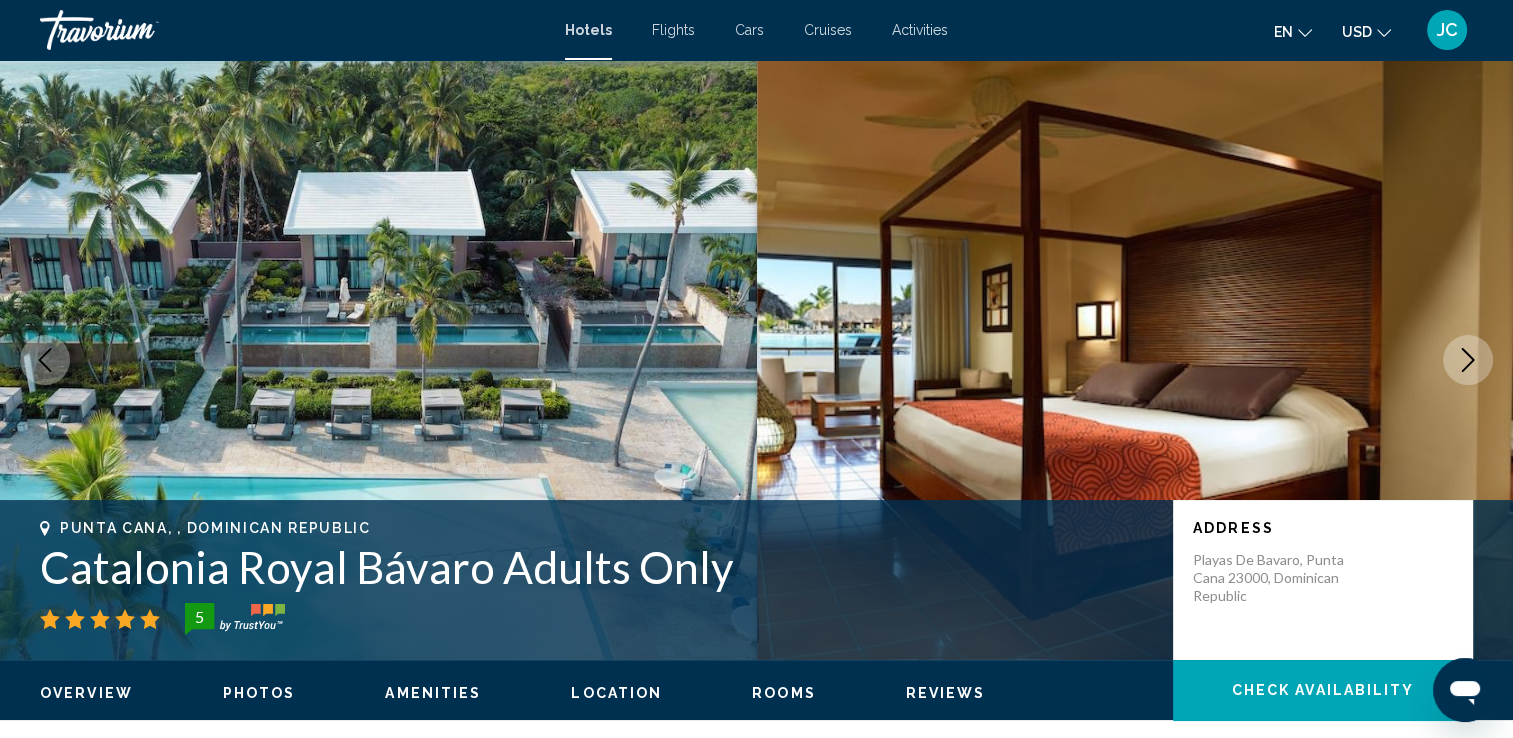 type 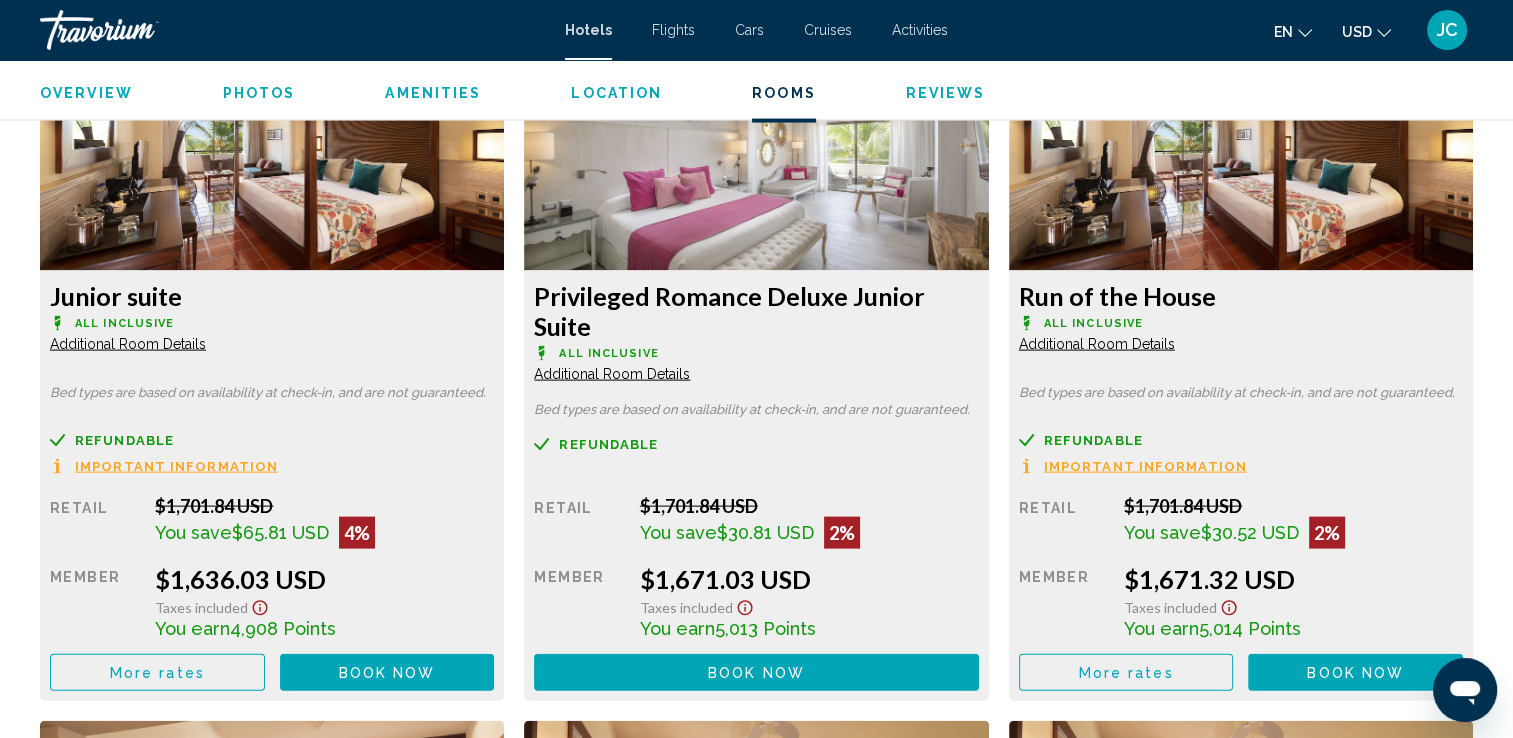 scroll, scrollTop: 4200, scrollLeft: 0, axis: vertical 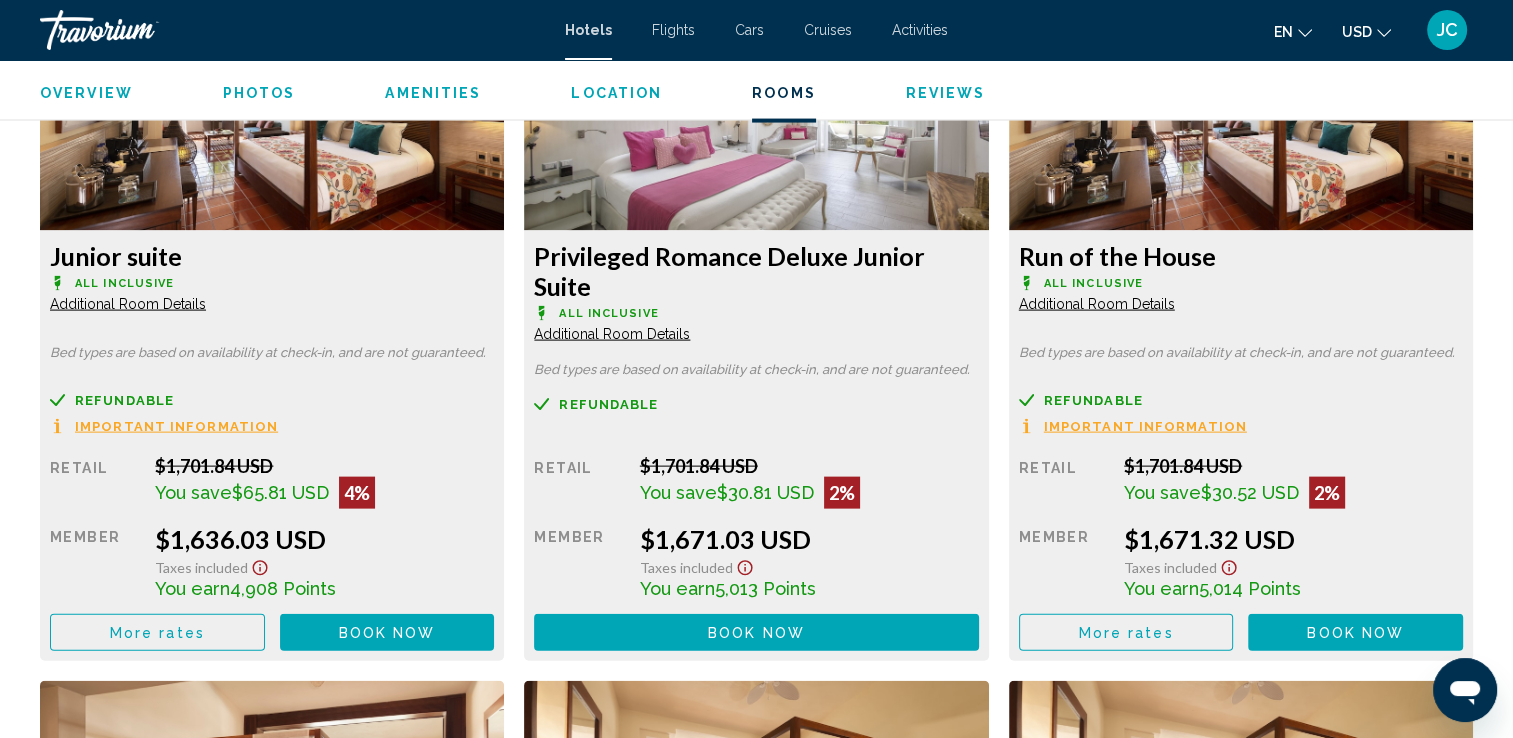 click at bounding box center [272, -1243] 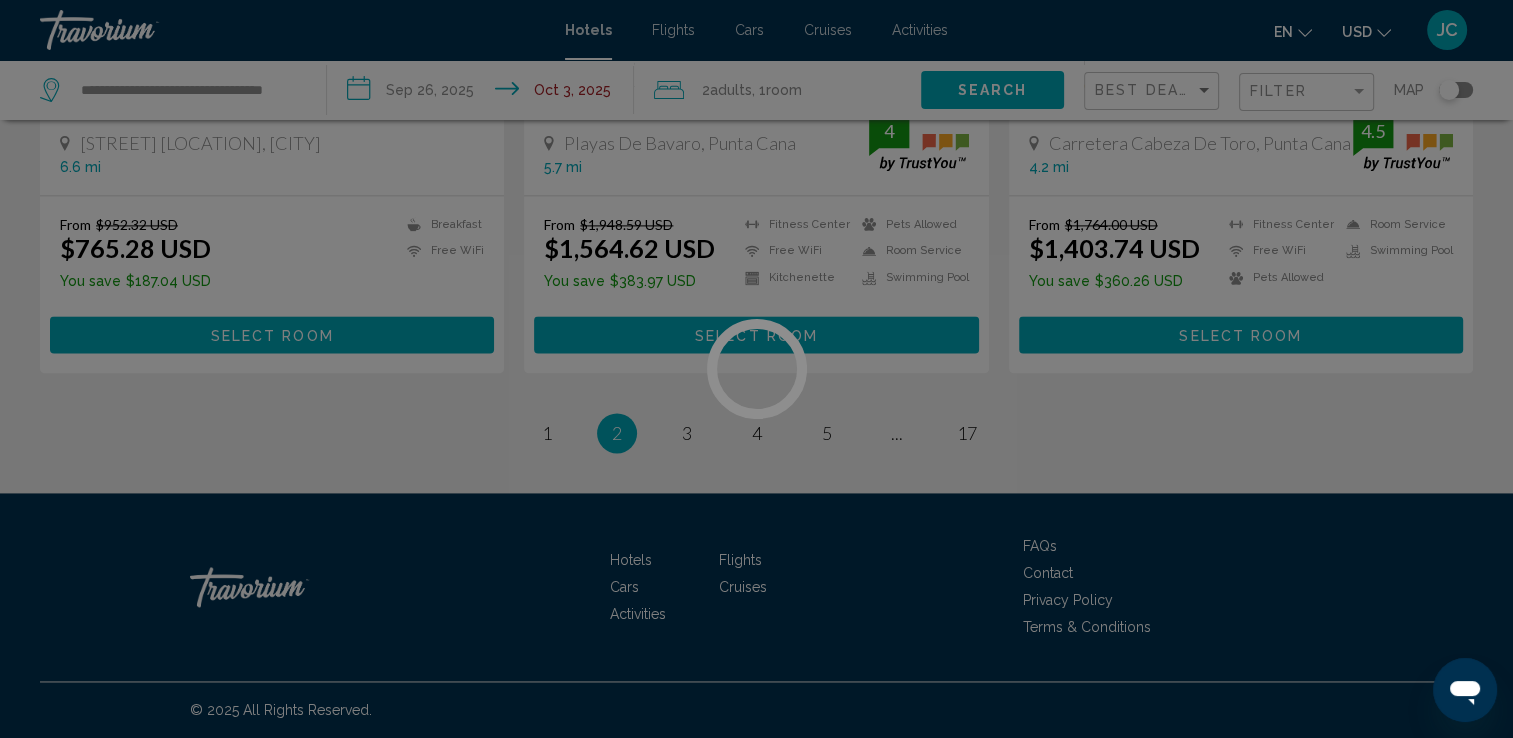 scroll, scrollTop: 0, scrollLeft: 0, axis: both 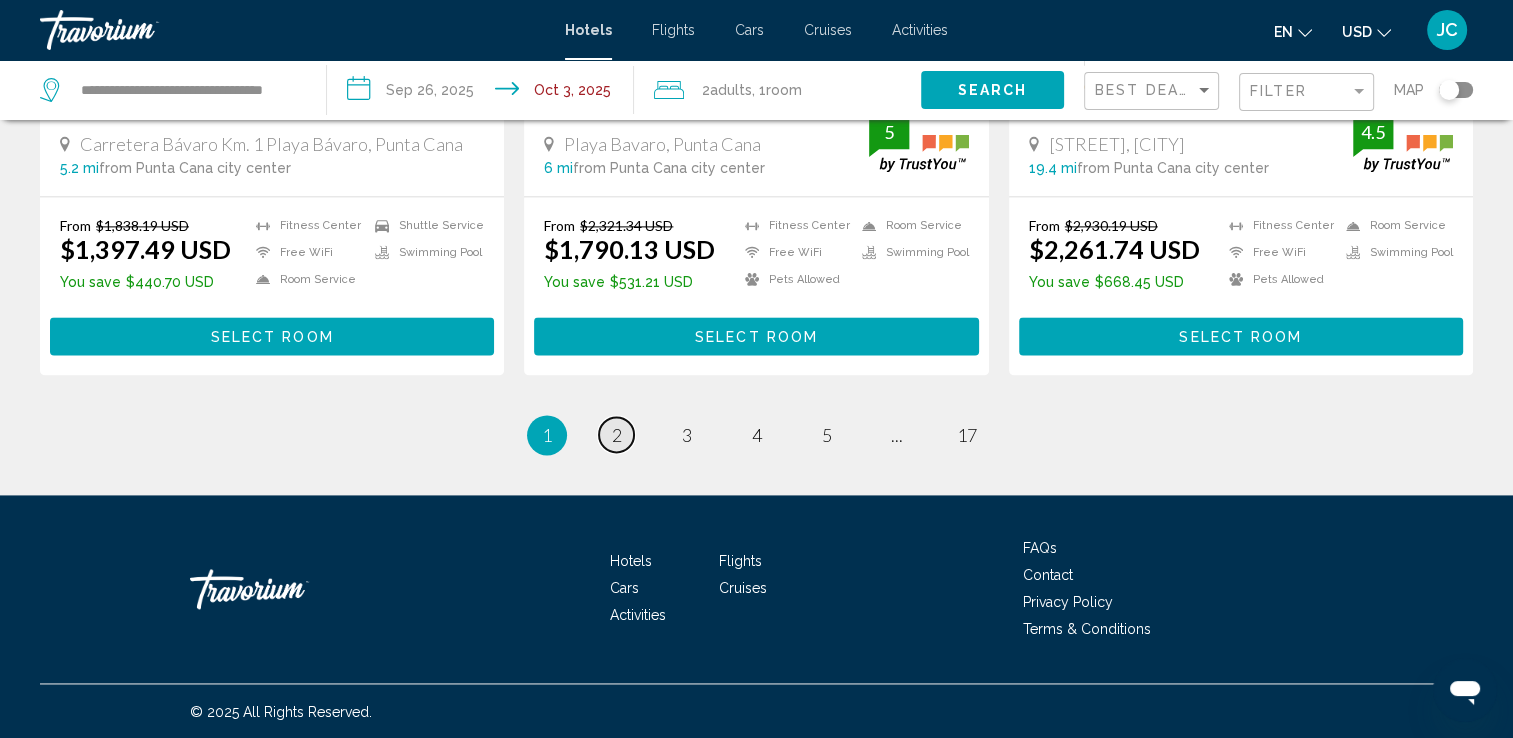 click on "2" at bounding box center (617, 435) 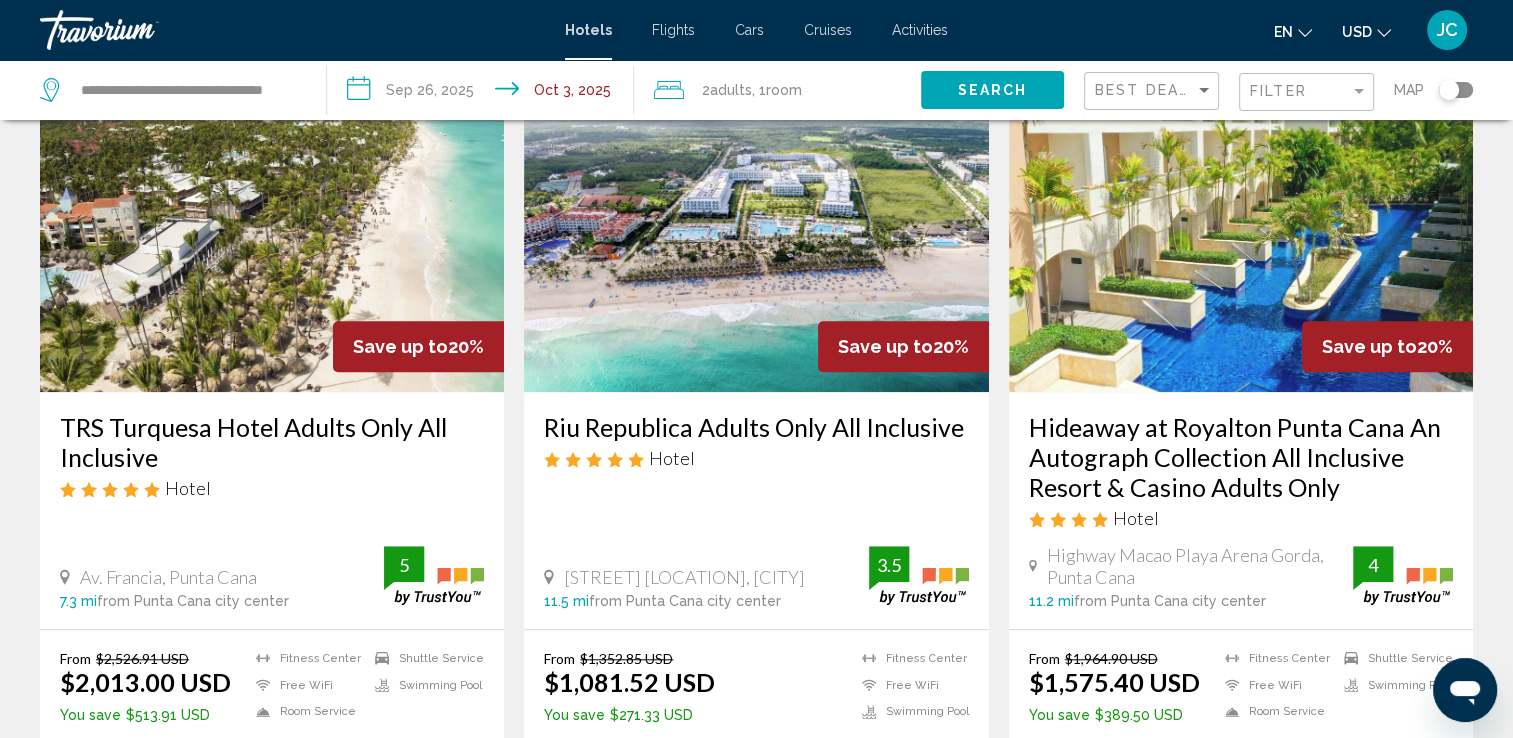 scroll, scrollTop: 1647, scrollLeft: 0, axis: vertical 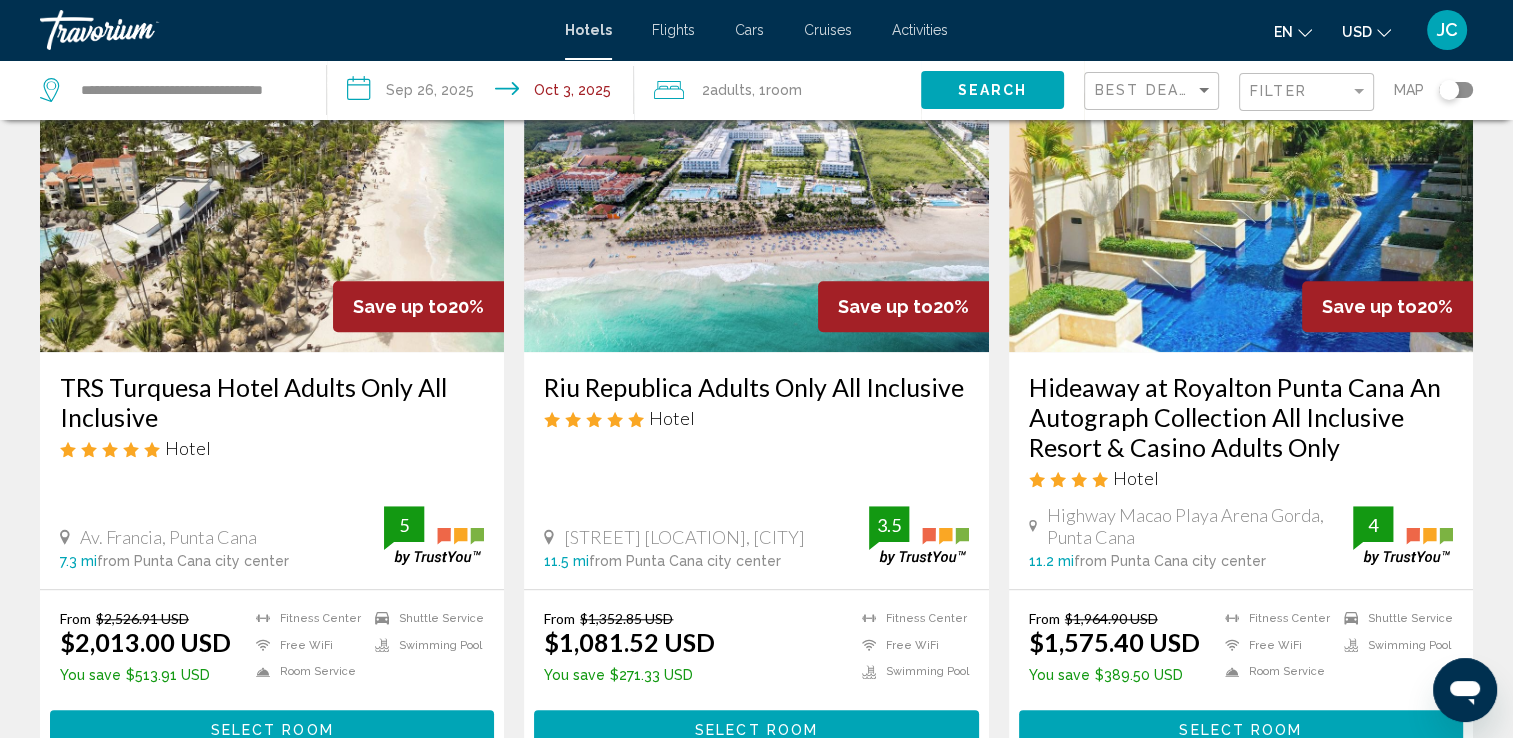 click at bounding box center (1241, 192) 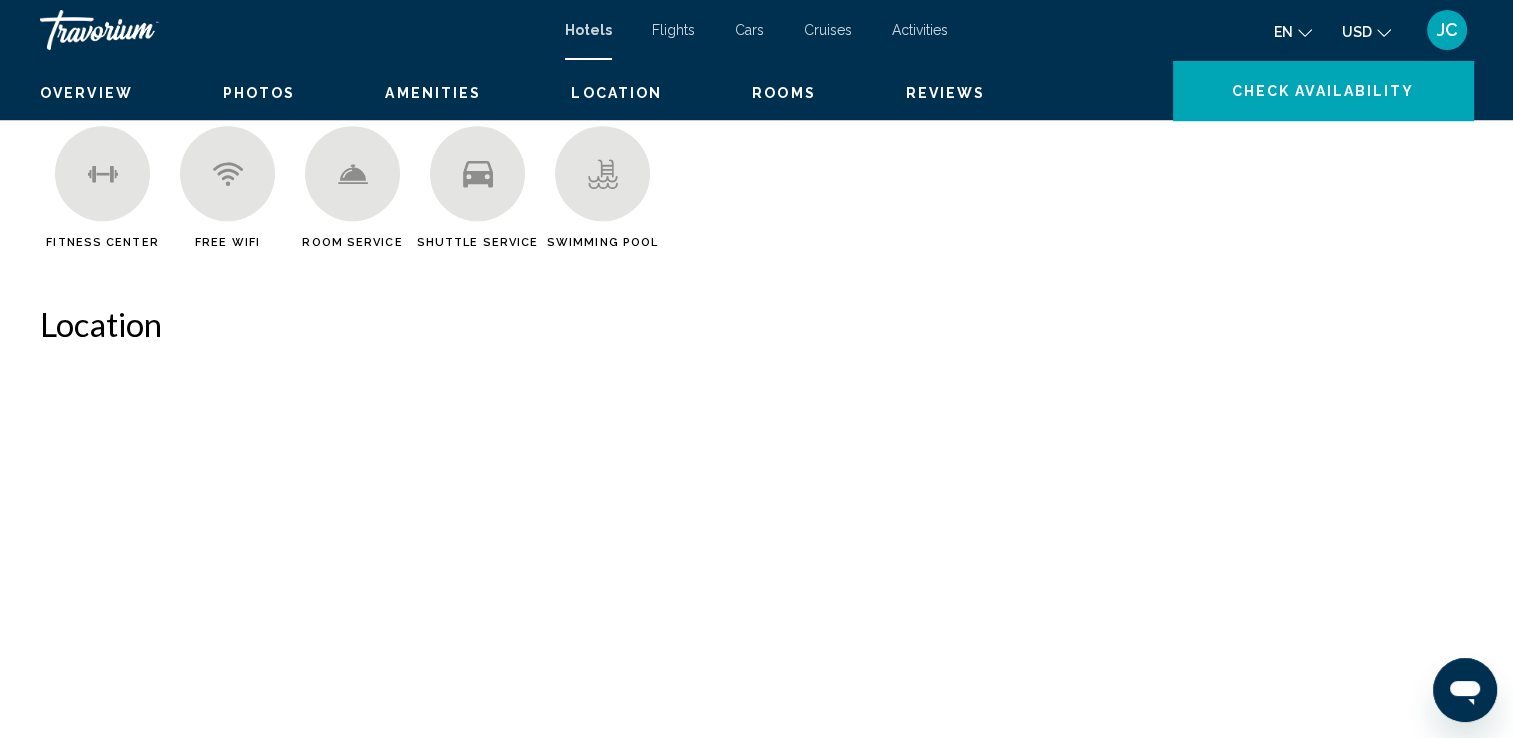 scroll, scrollTop: 0, scrollLeft: 0, axis: both 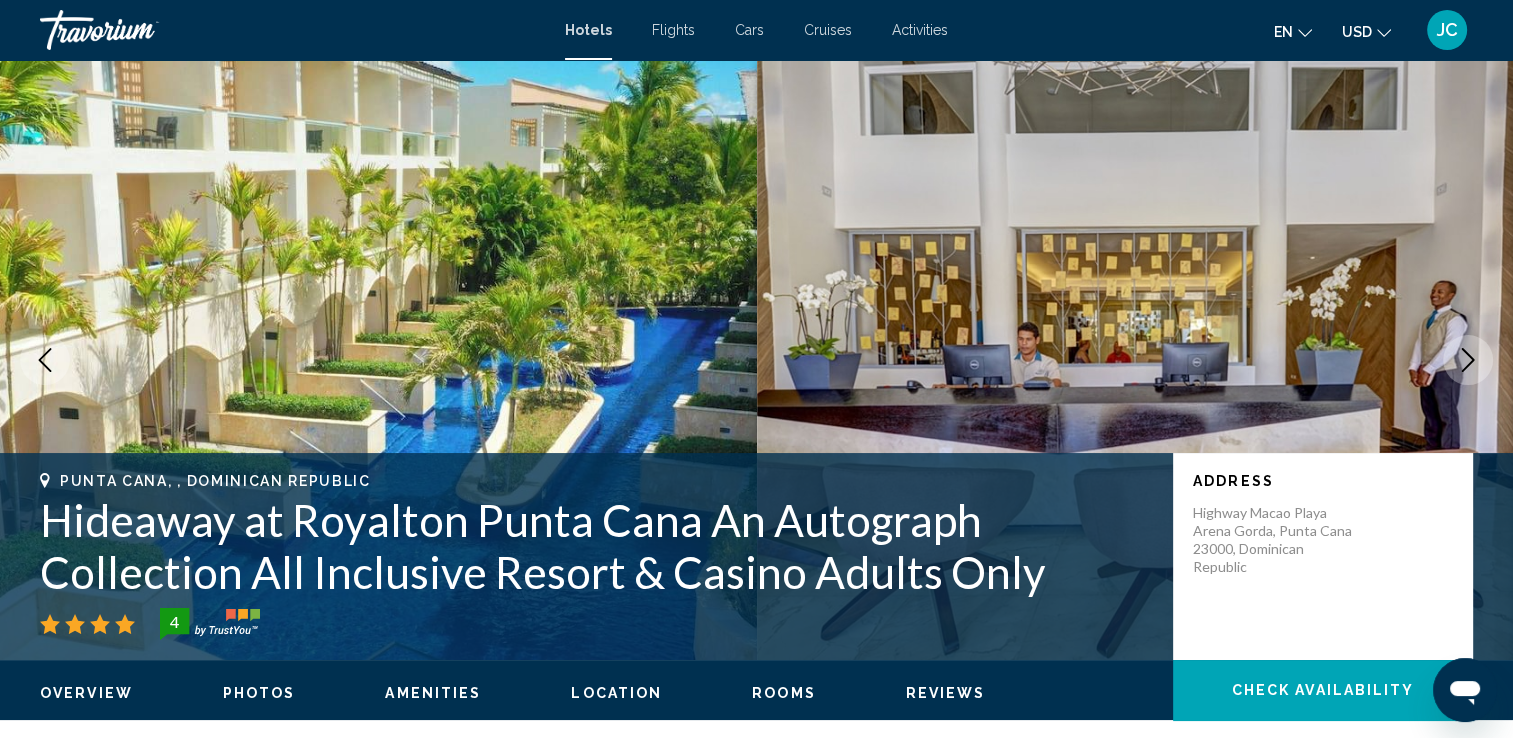 type 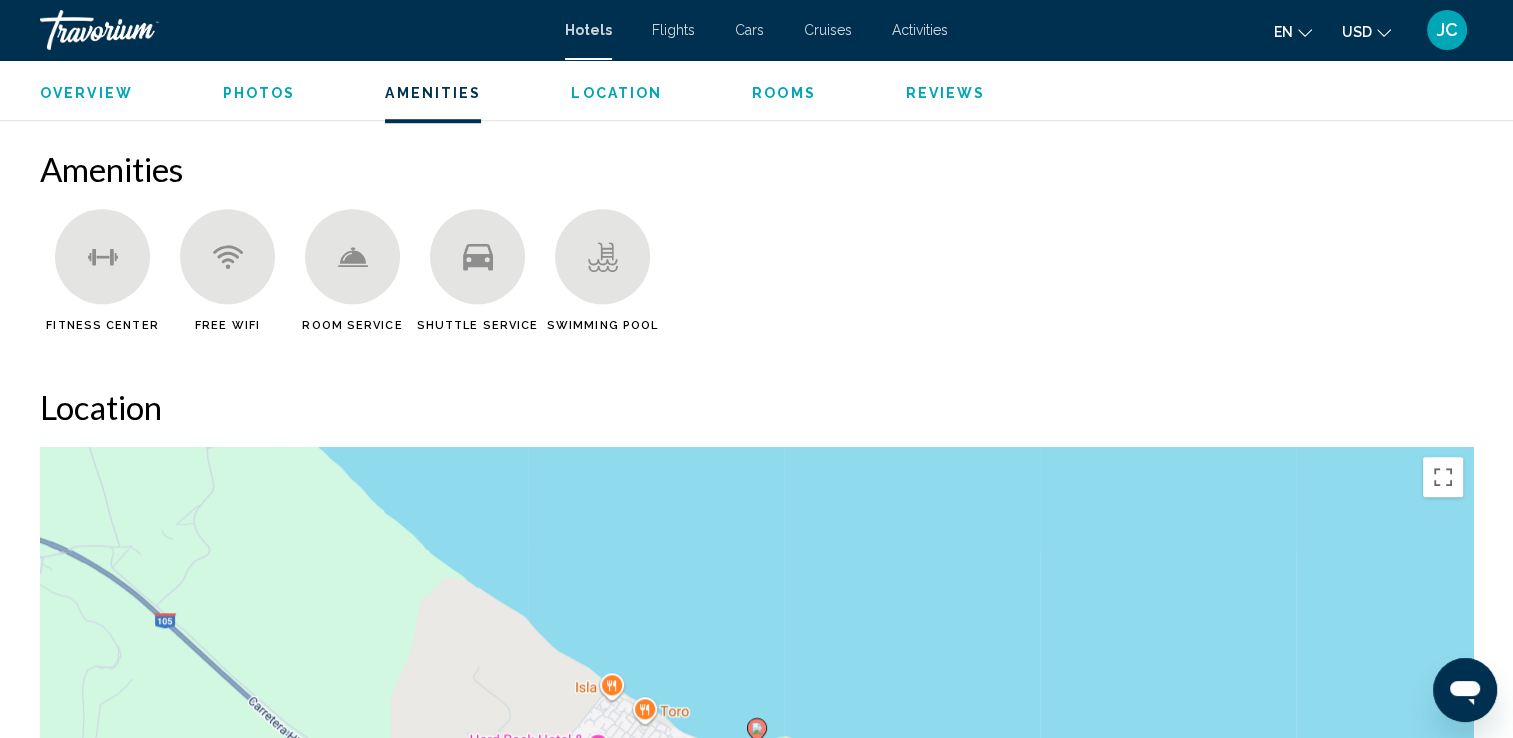 scroll, scrollTop: 1560, scrollLeft: 0, axis: vertical 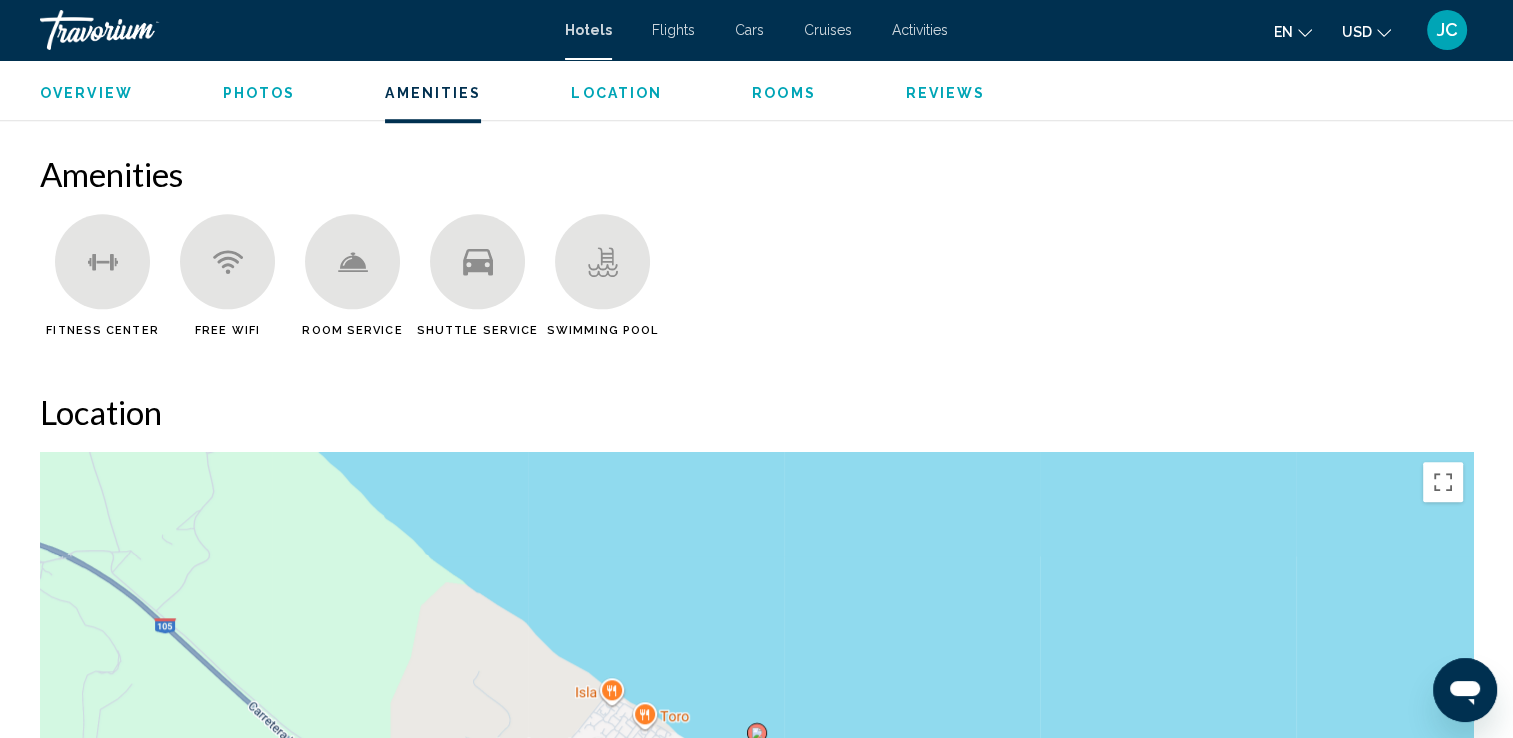 click on "Photos" at bounding box center [259, 93] 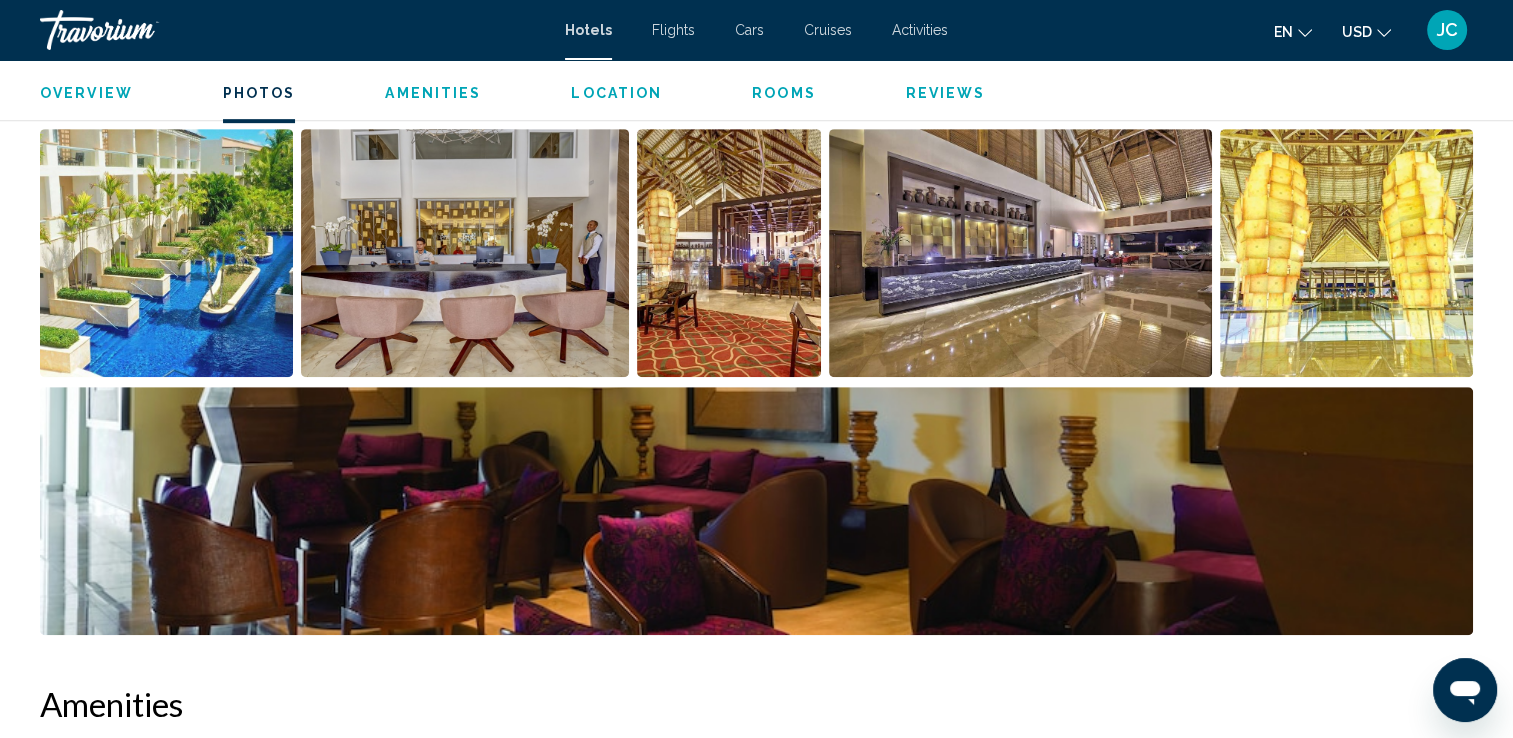 scroll, scrollTop: 965, scrollLeft: 0, axis: vertical 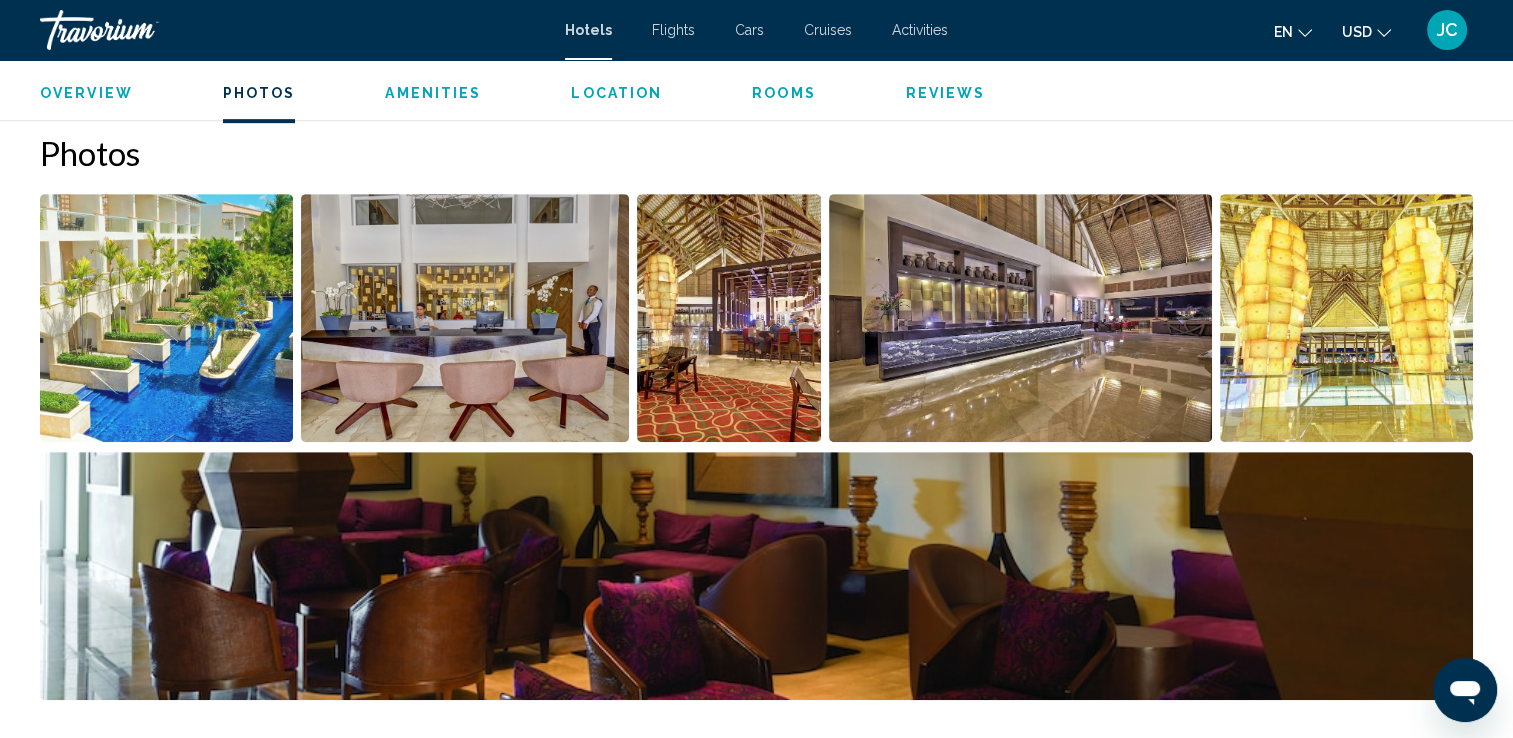 click on "Overview" at bounding box center [86, 93] 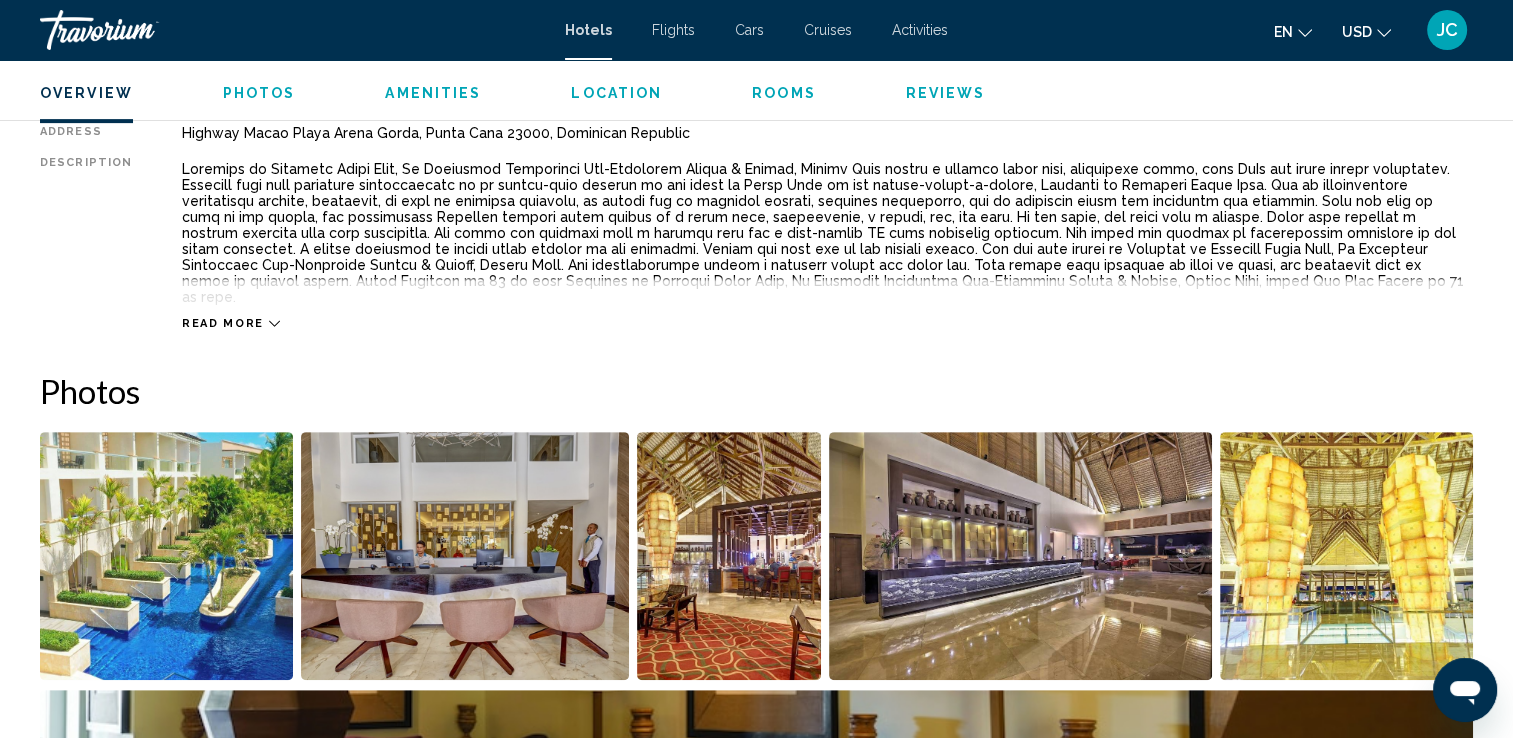scroll, scrollTop: 640, scrollLeft: 0, axis: vertical 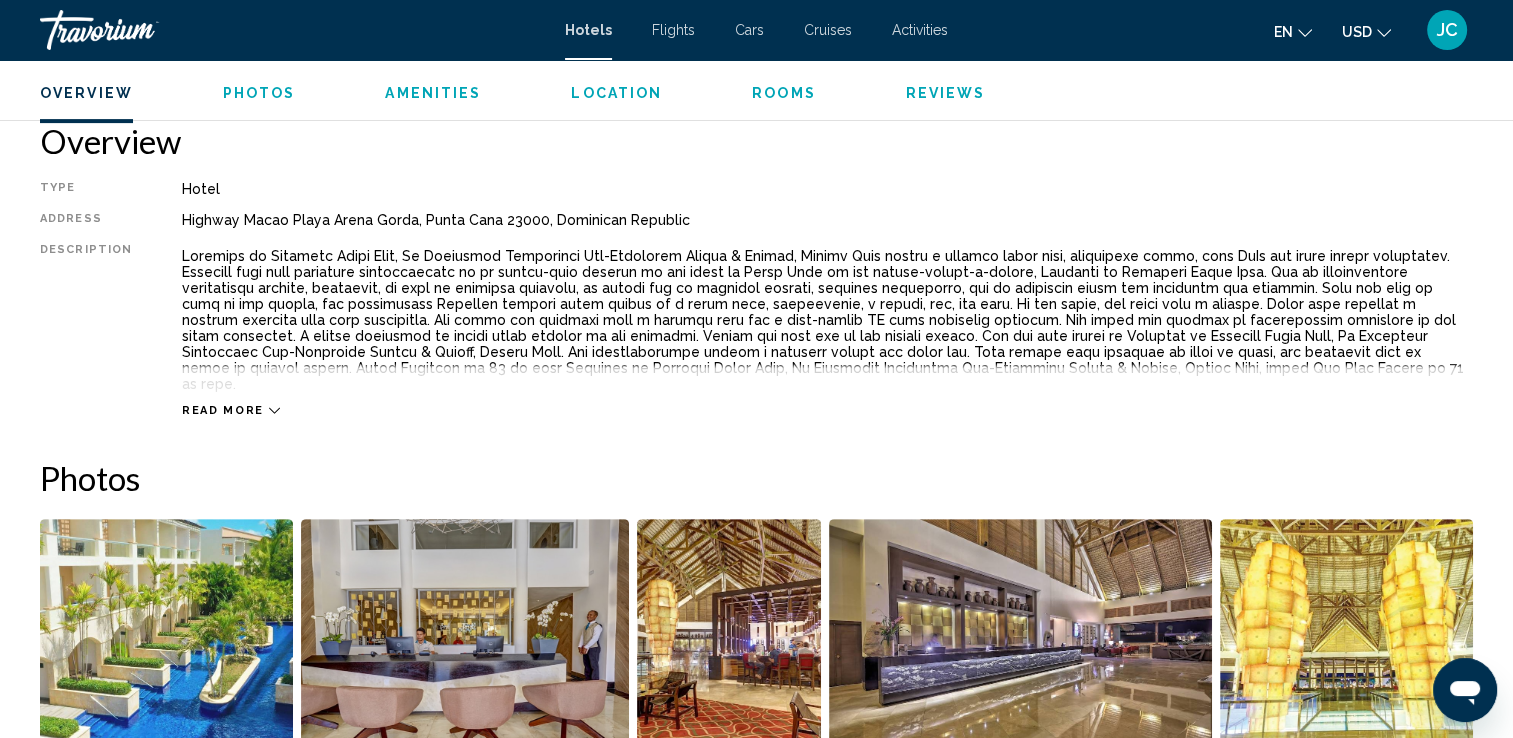 click 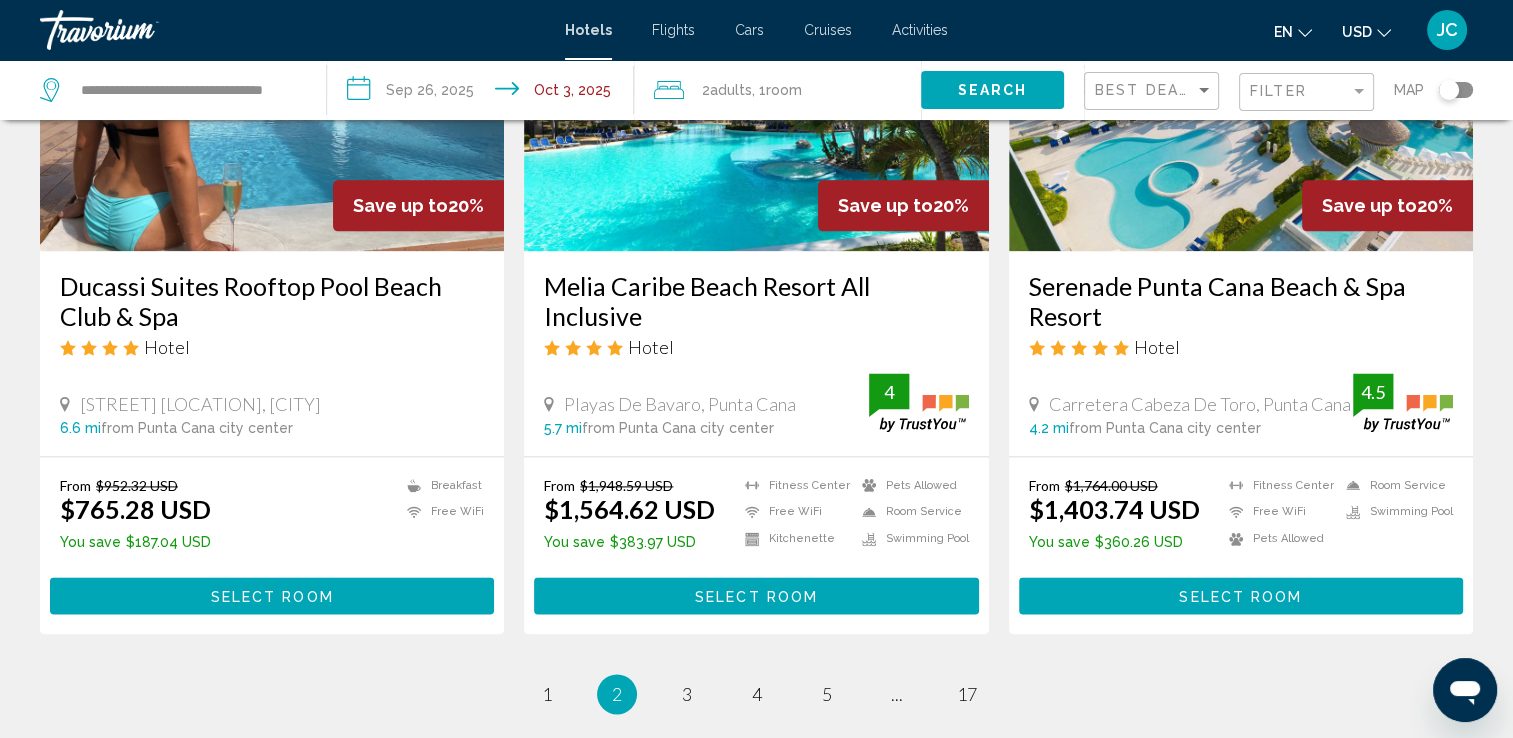 scroll, scrollTop: 2520, scrollLeft: 0, axis: vertical 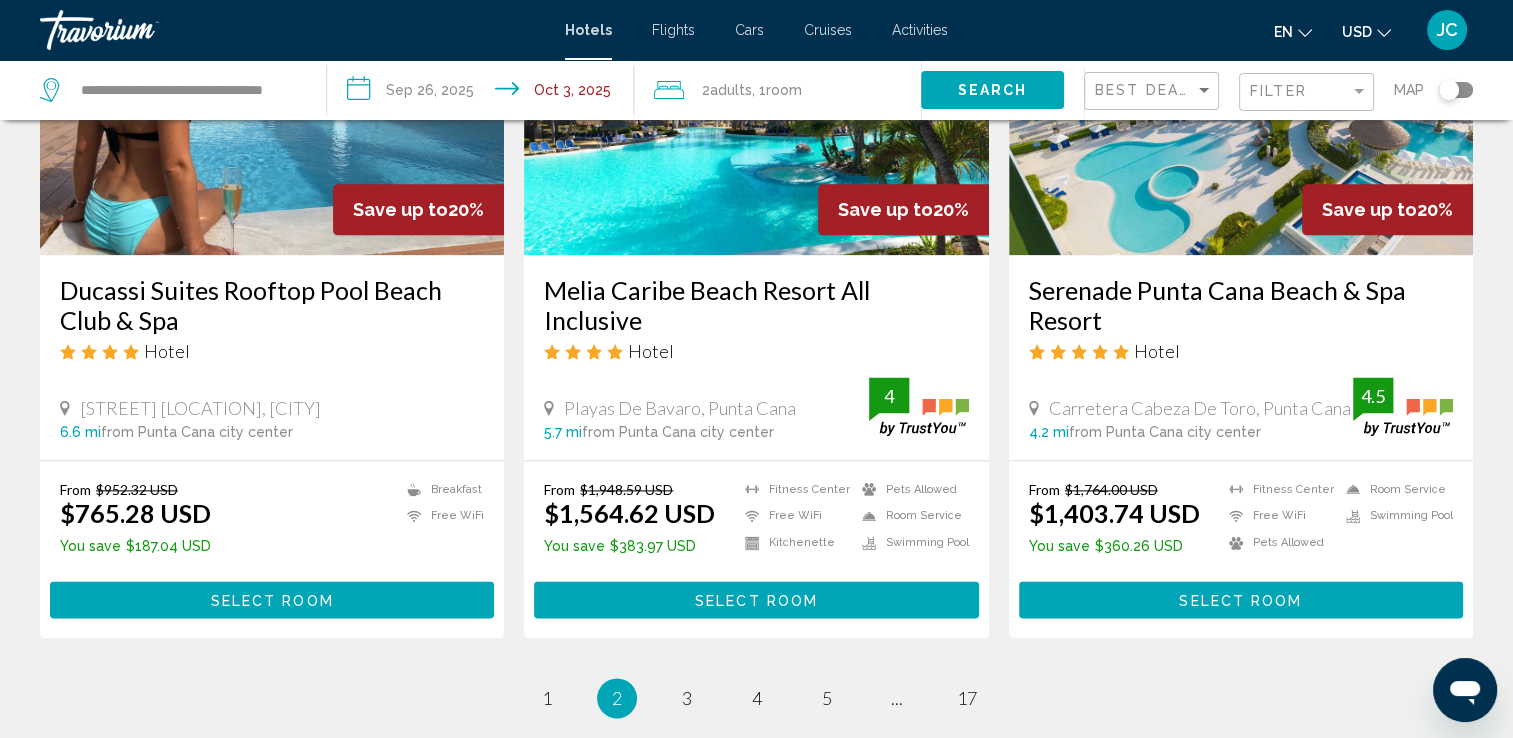 click on "Melia Caribe Beach Resort All Inclusive" at bounding box center [756, 305] 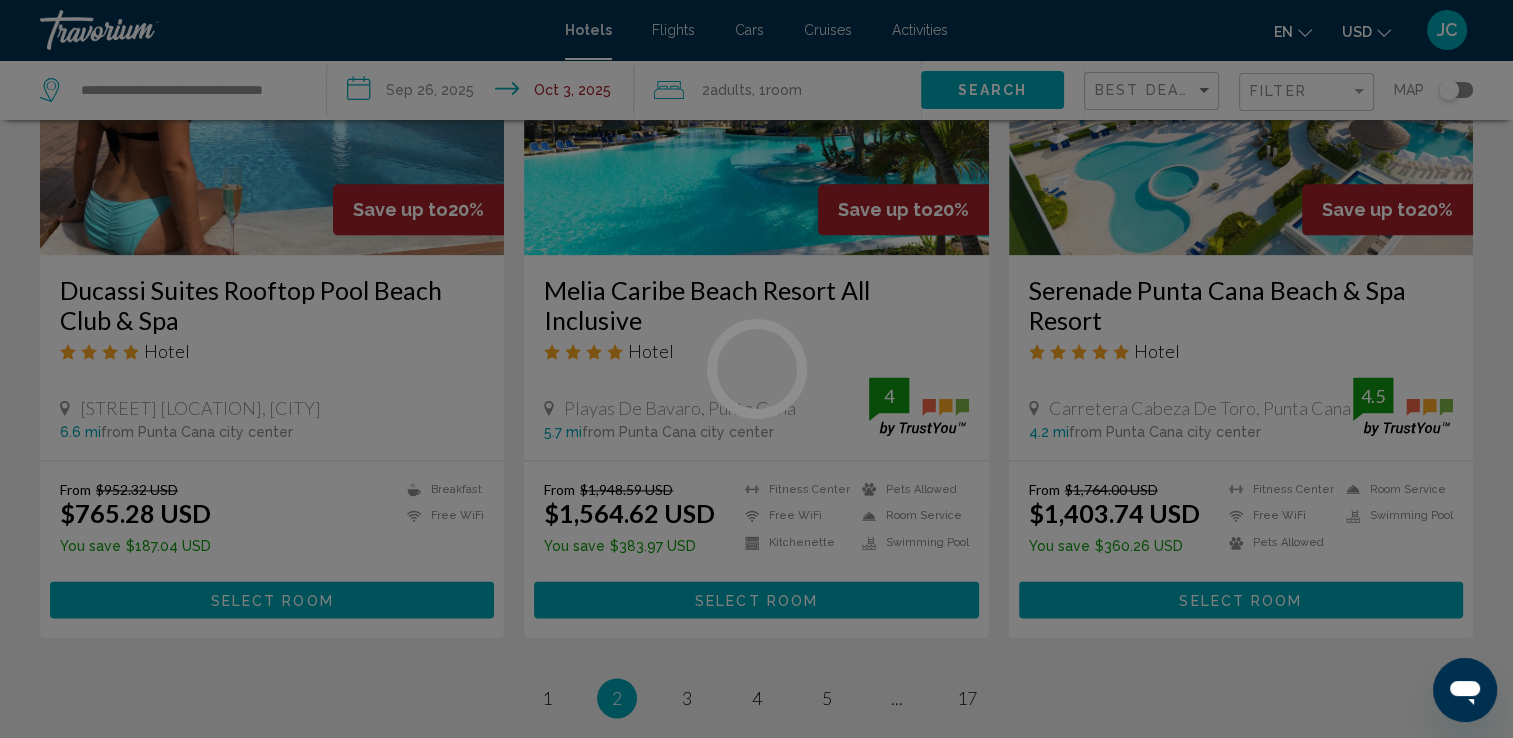 scroll, scrollTop: 0, scrollLeft: 0, axis: both 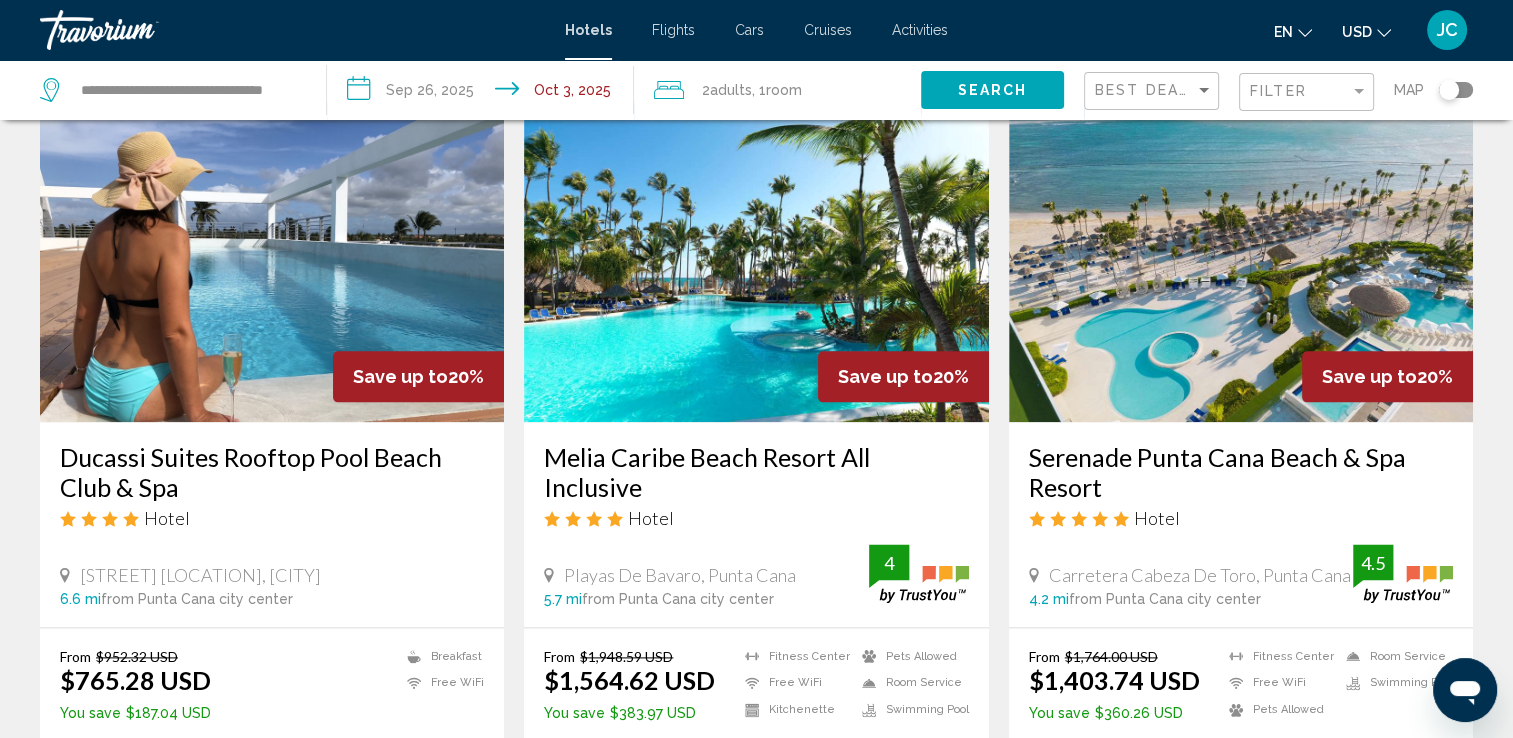click on "Serenade Punta Cana Beach & Spa Resort" at bounding box center [1241, 472] 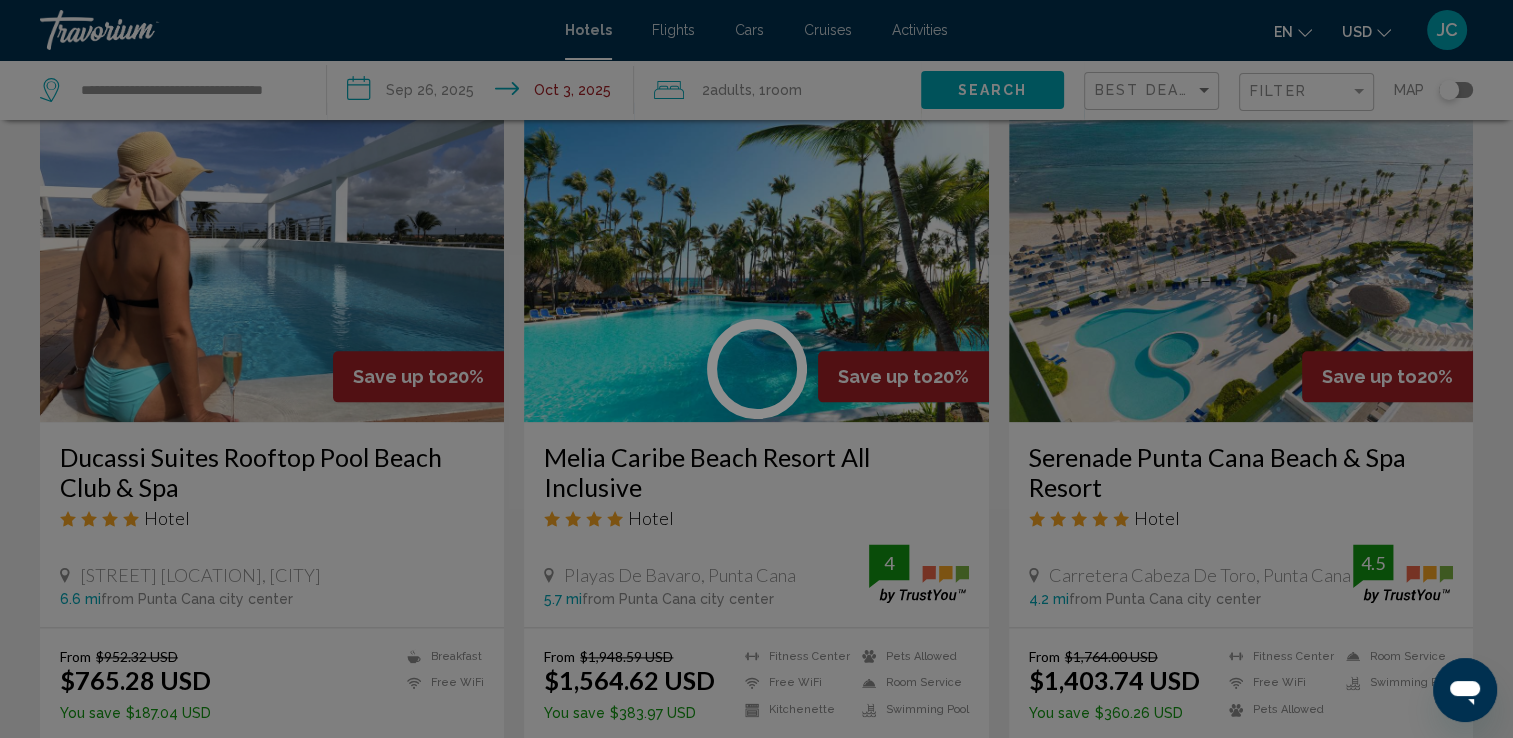 click at bounding box center (756, 369) 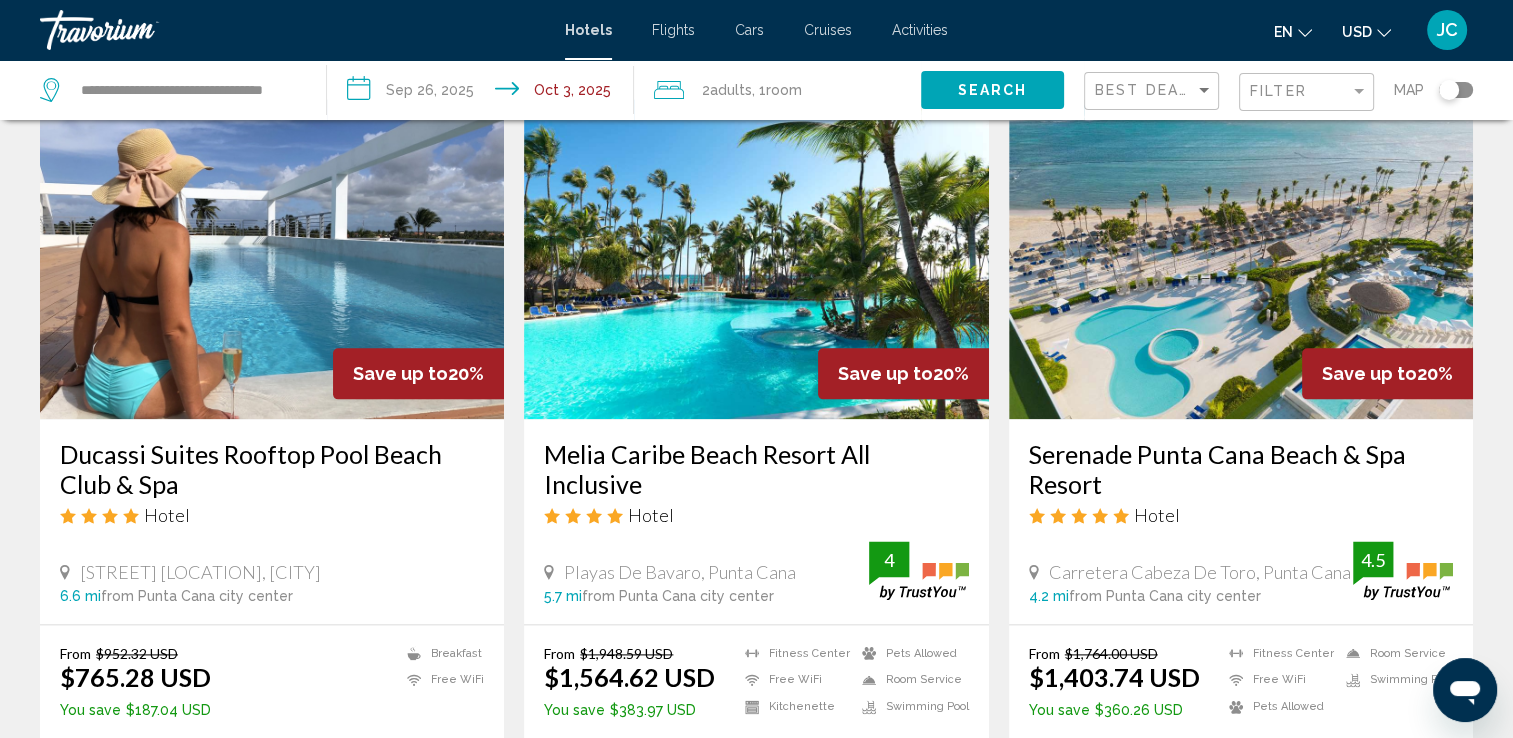 scroll, scrollTop: 2353, scrollLeft: 0, axis: vertical 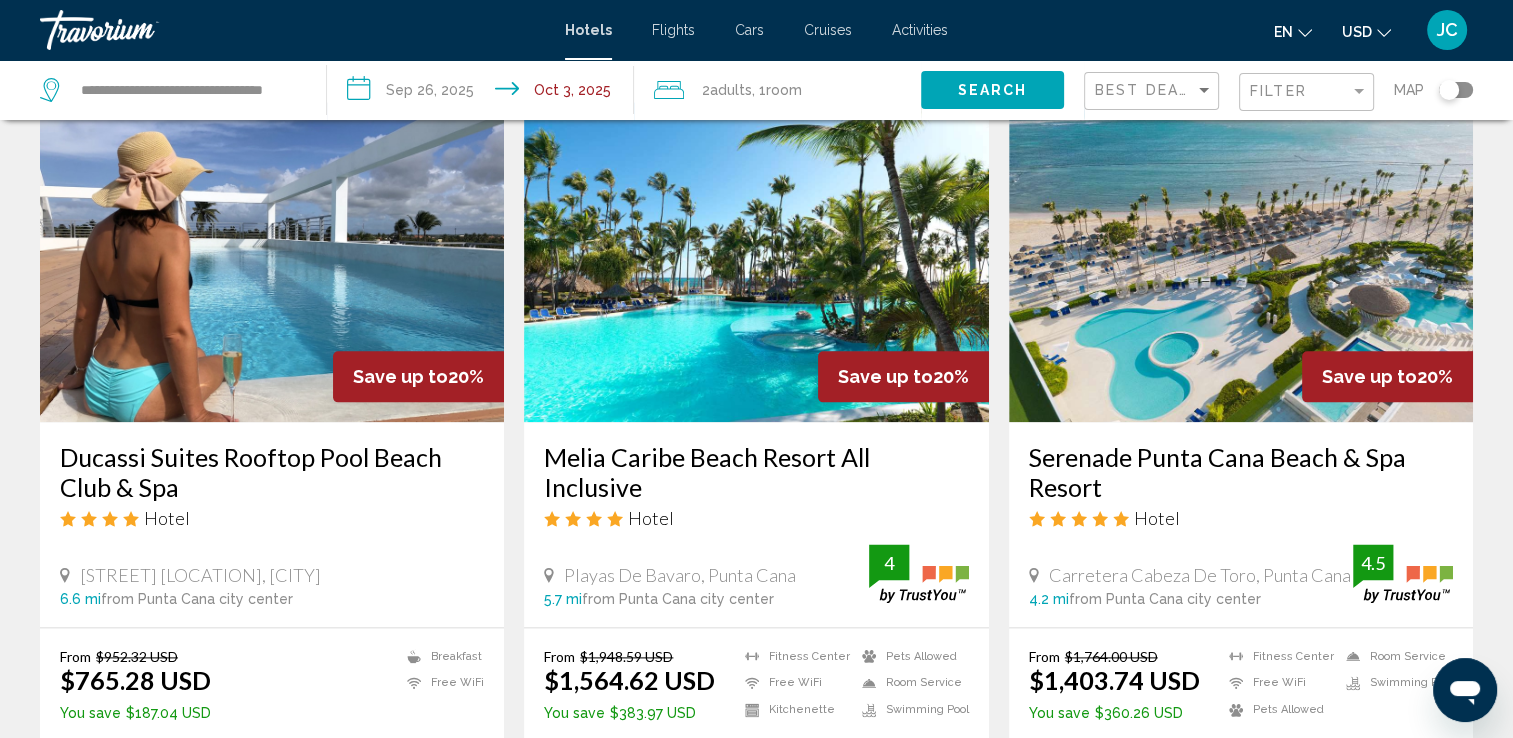 click at bounding box center [1241, 262] 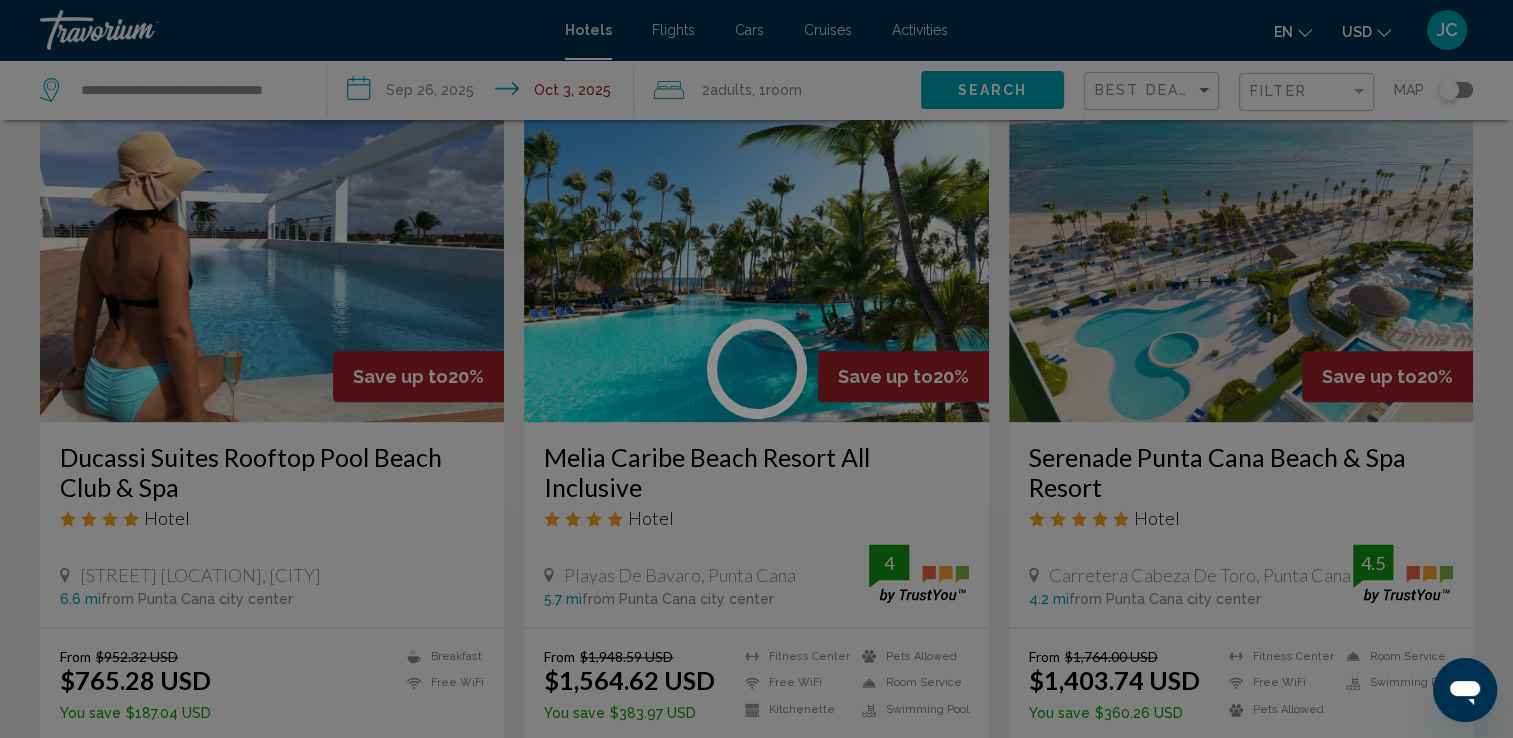 click at bounding box center [756, 369] 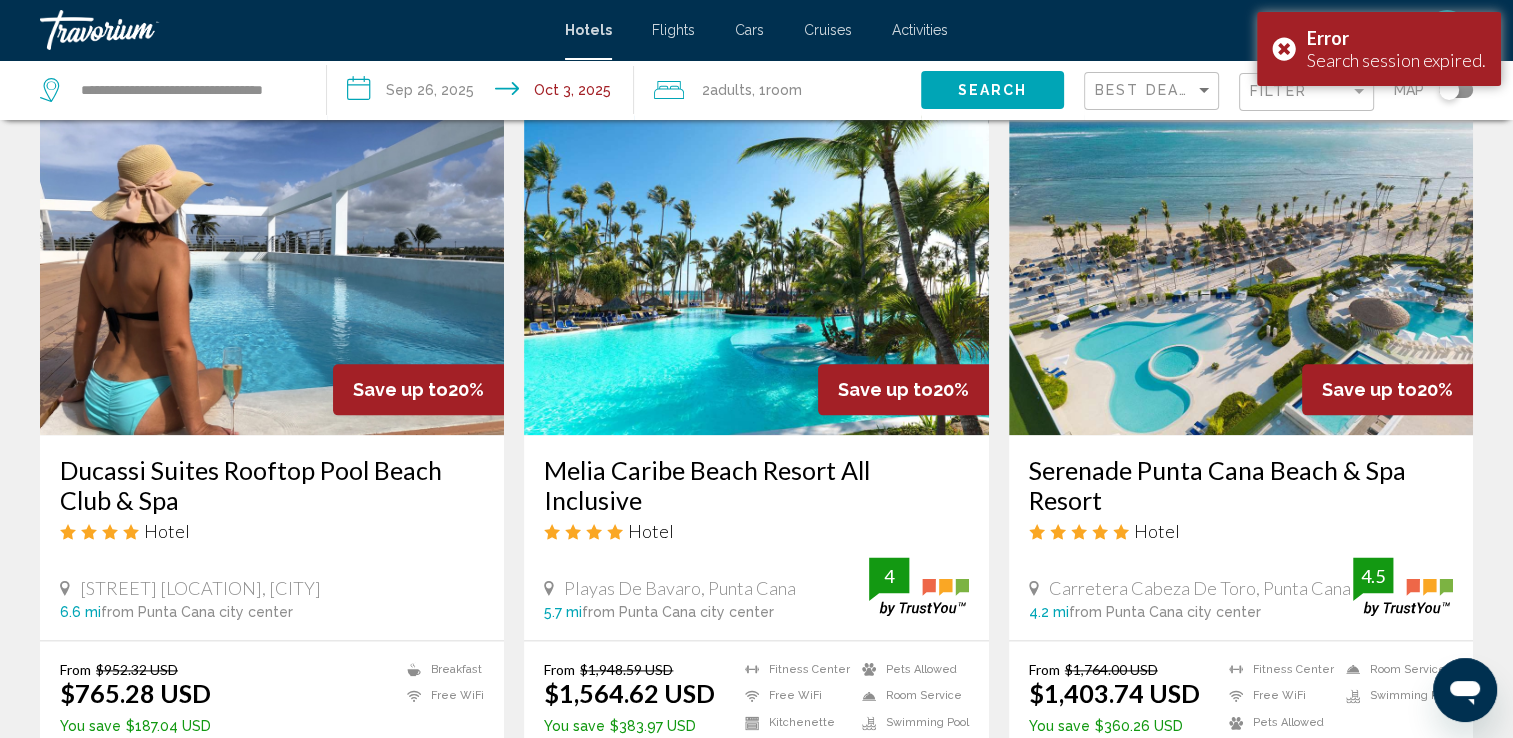 scroll, scrollTop: 2360, scrollLeft: 0, axis: vertical 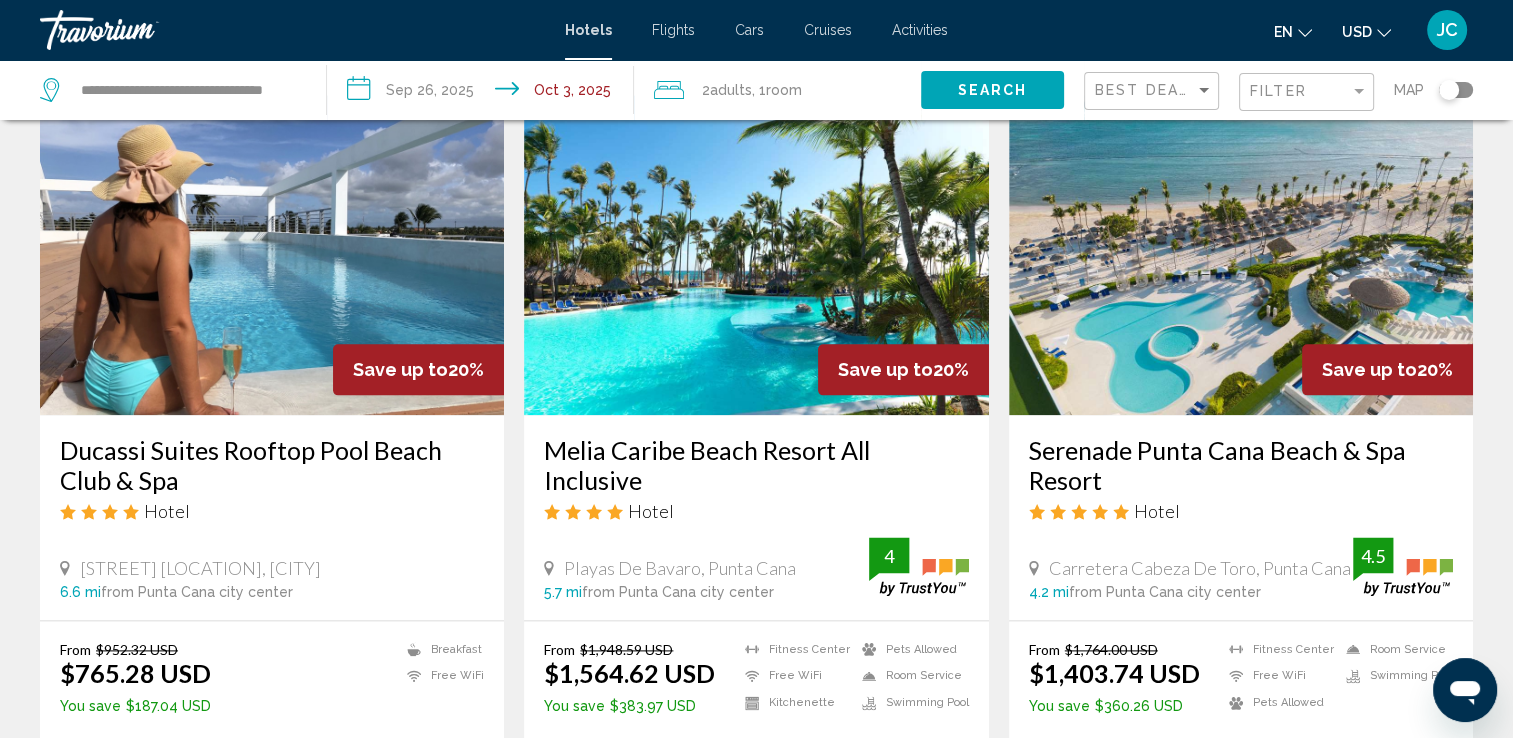 click at bounding box center (1241, 255) 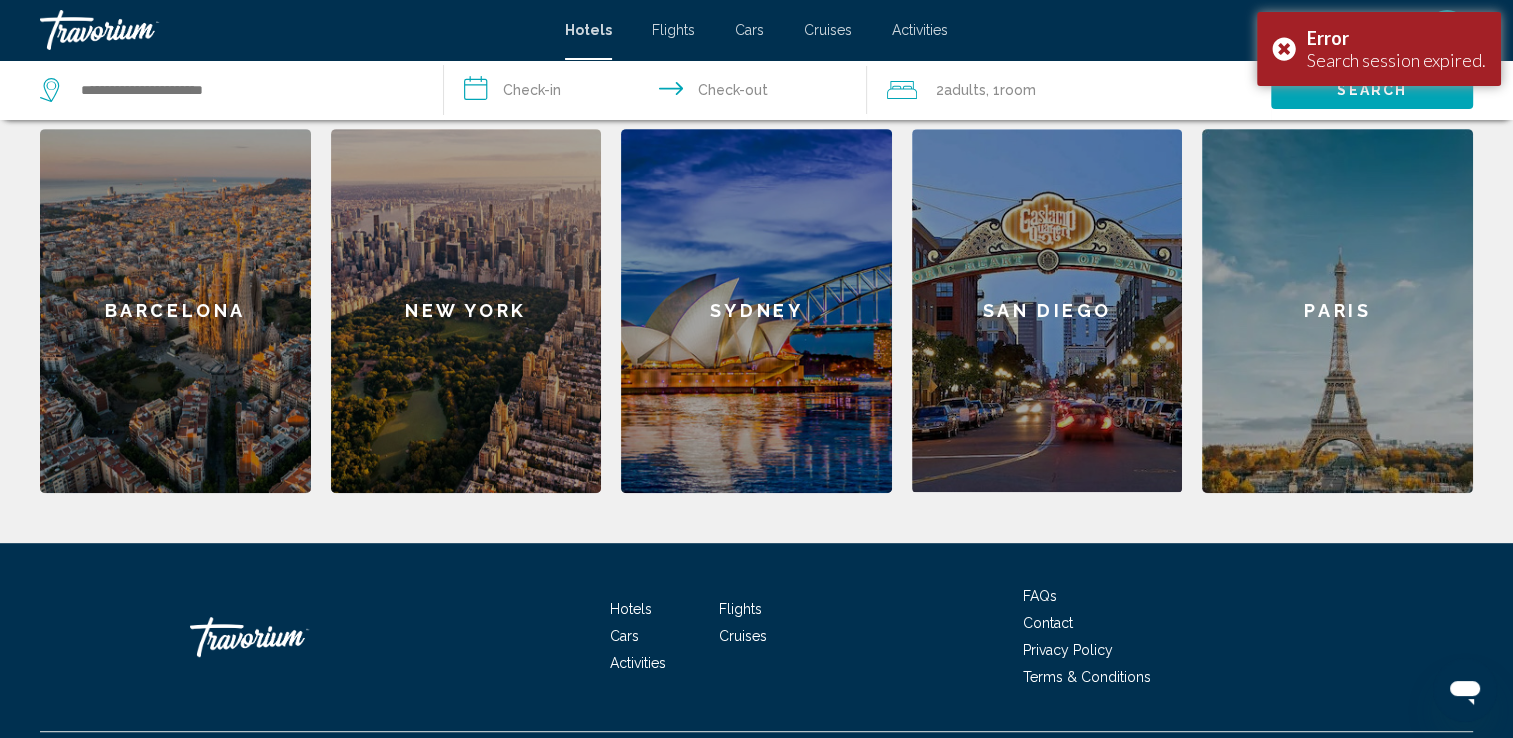scroll, scrollTop: 840, scrollLeft: 0, axis: vertical 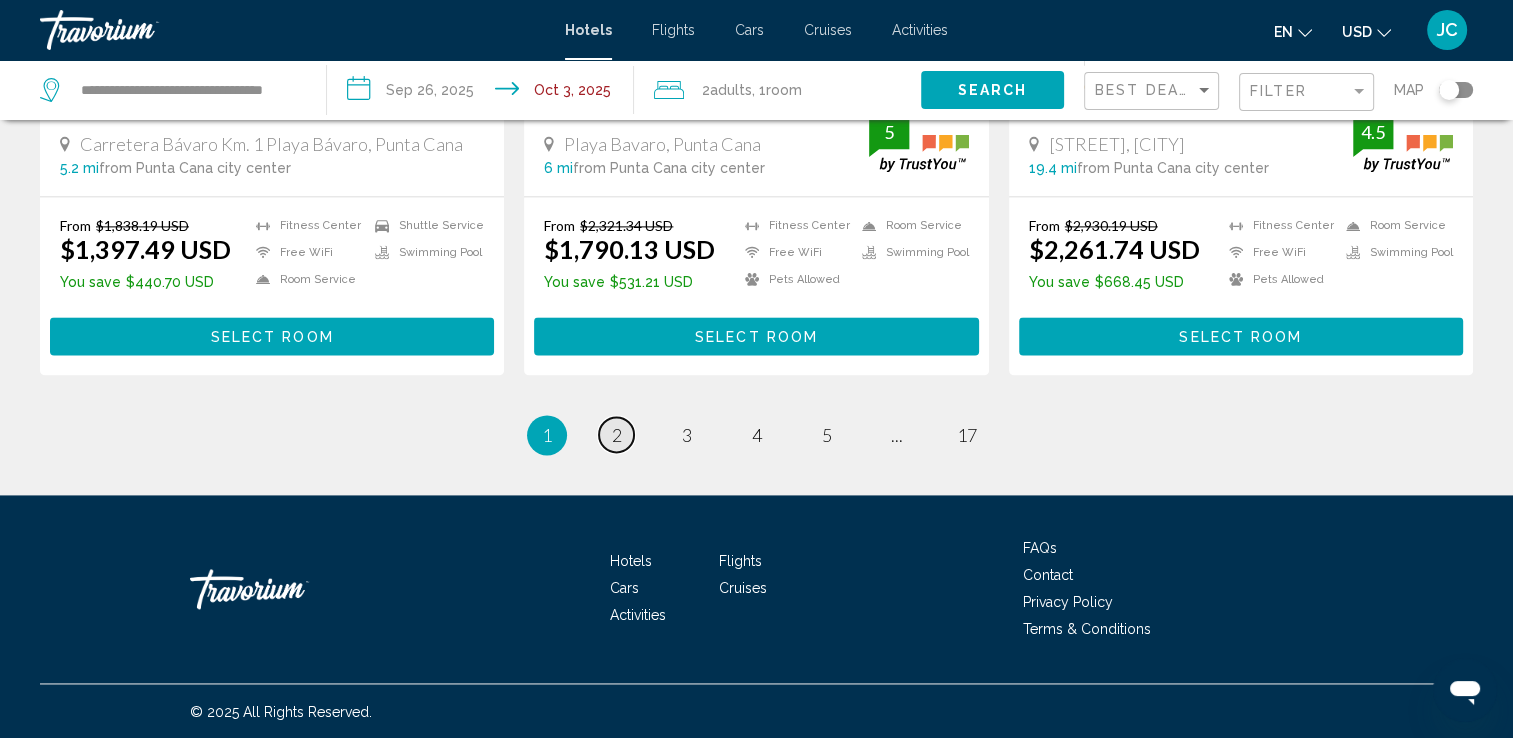 click on "page  2" at bounding box center (616, 434) 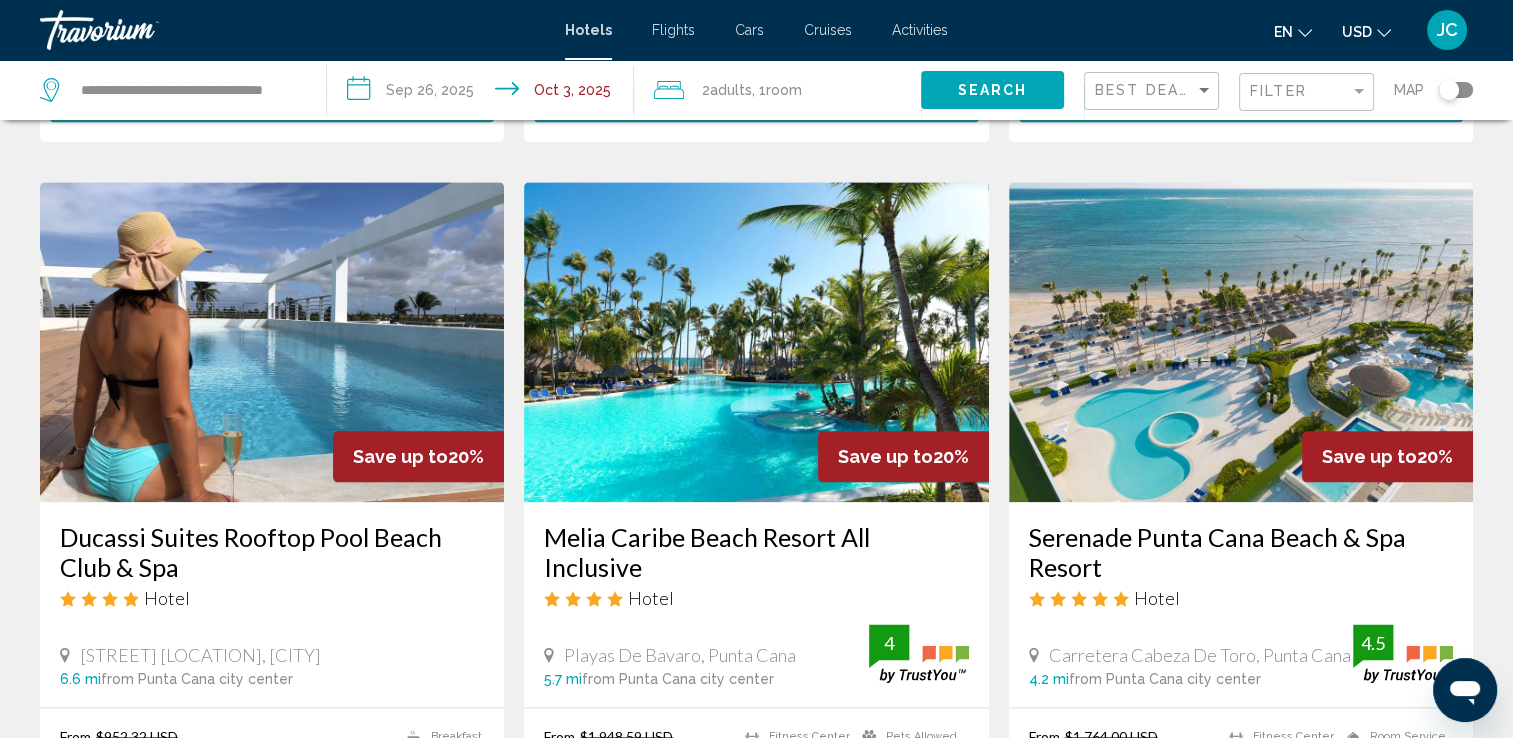 scroll, scrollTop: 2233, scrollLeft: 0, axis: vertical 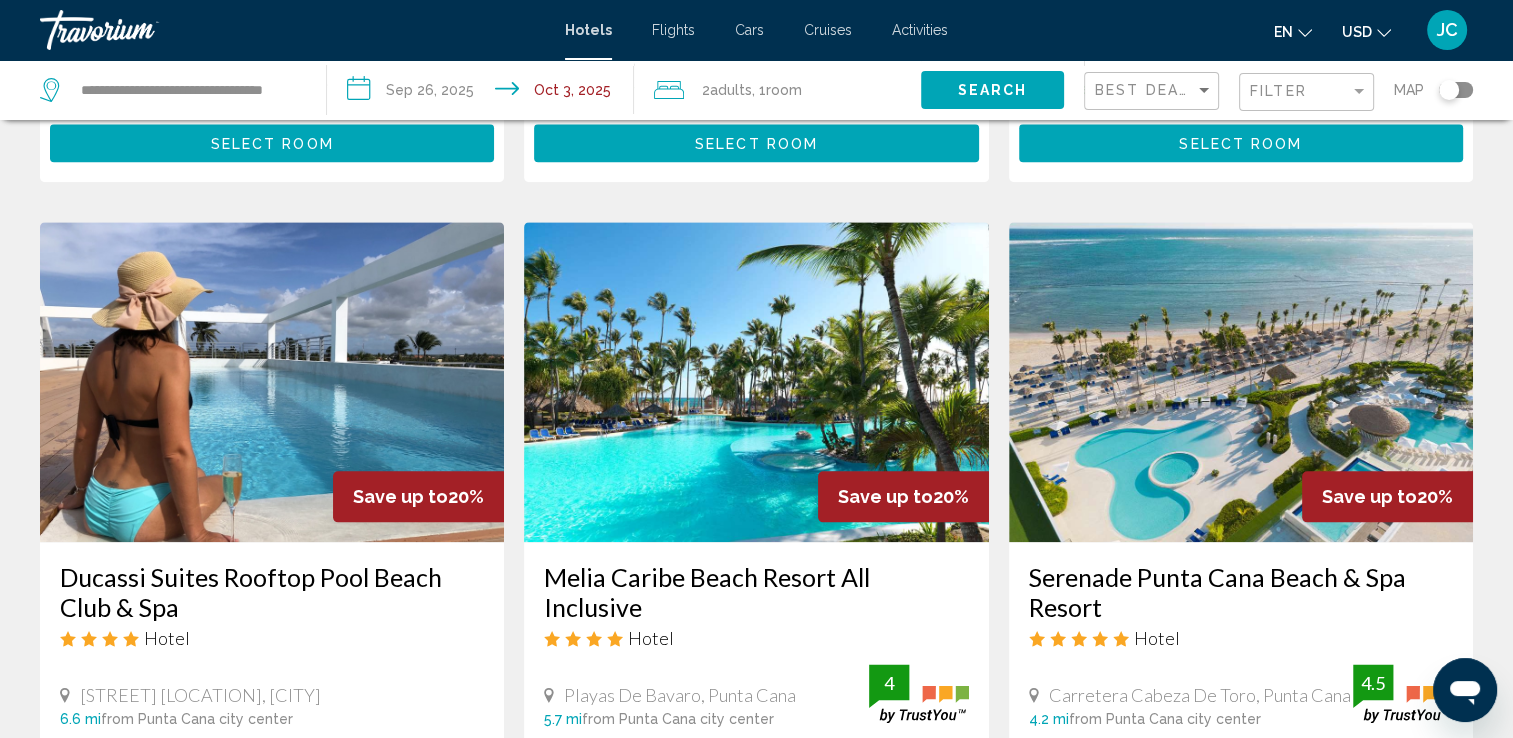 click at bounding box center [756, 382] 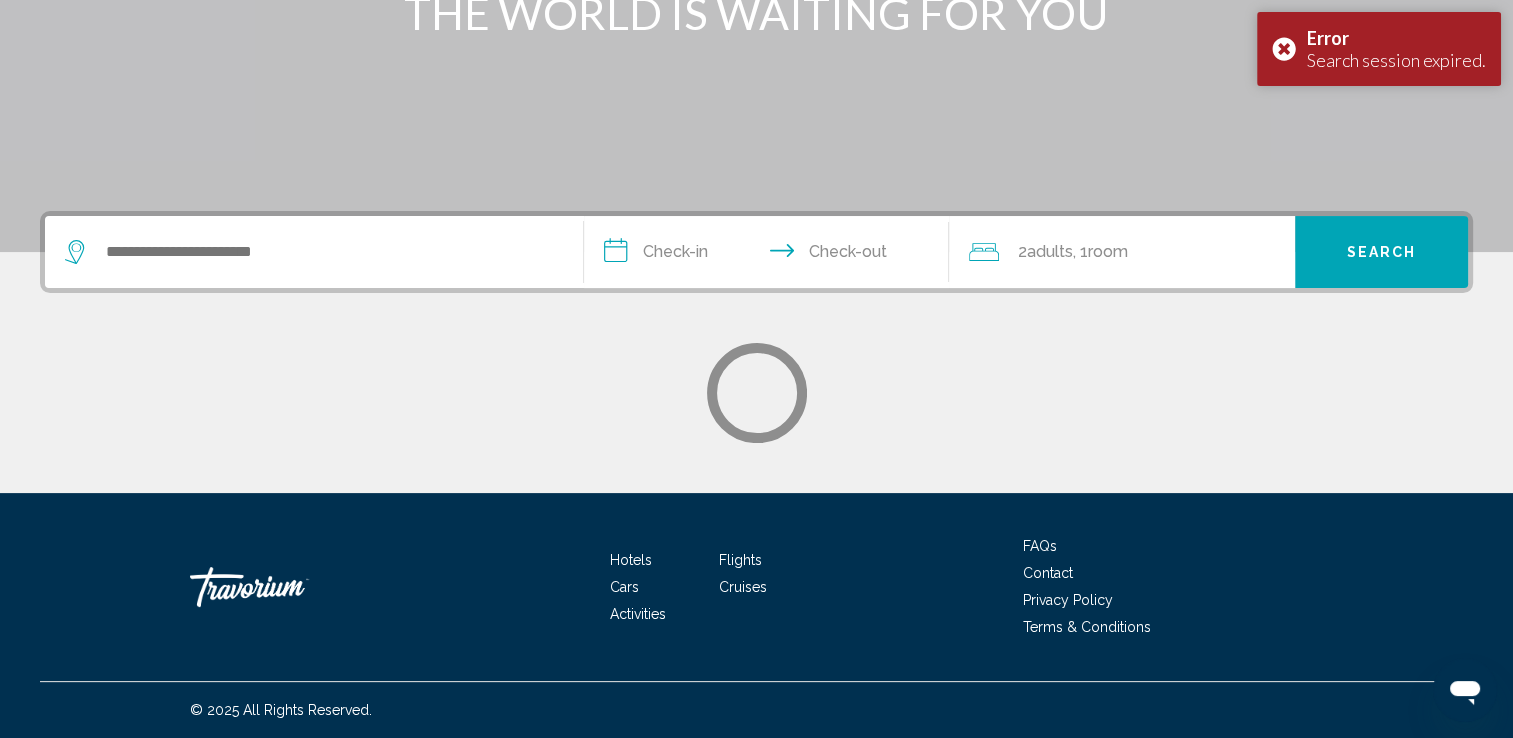 scroll, scrollTop: 0, scrollLeft: 0, axis: both 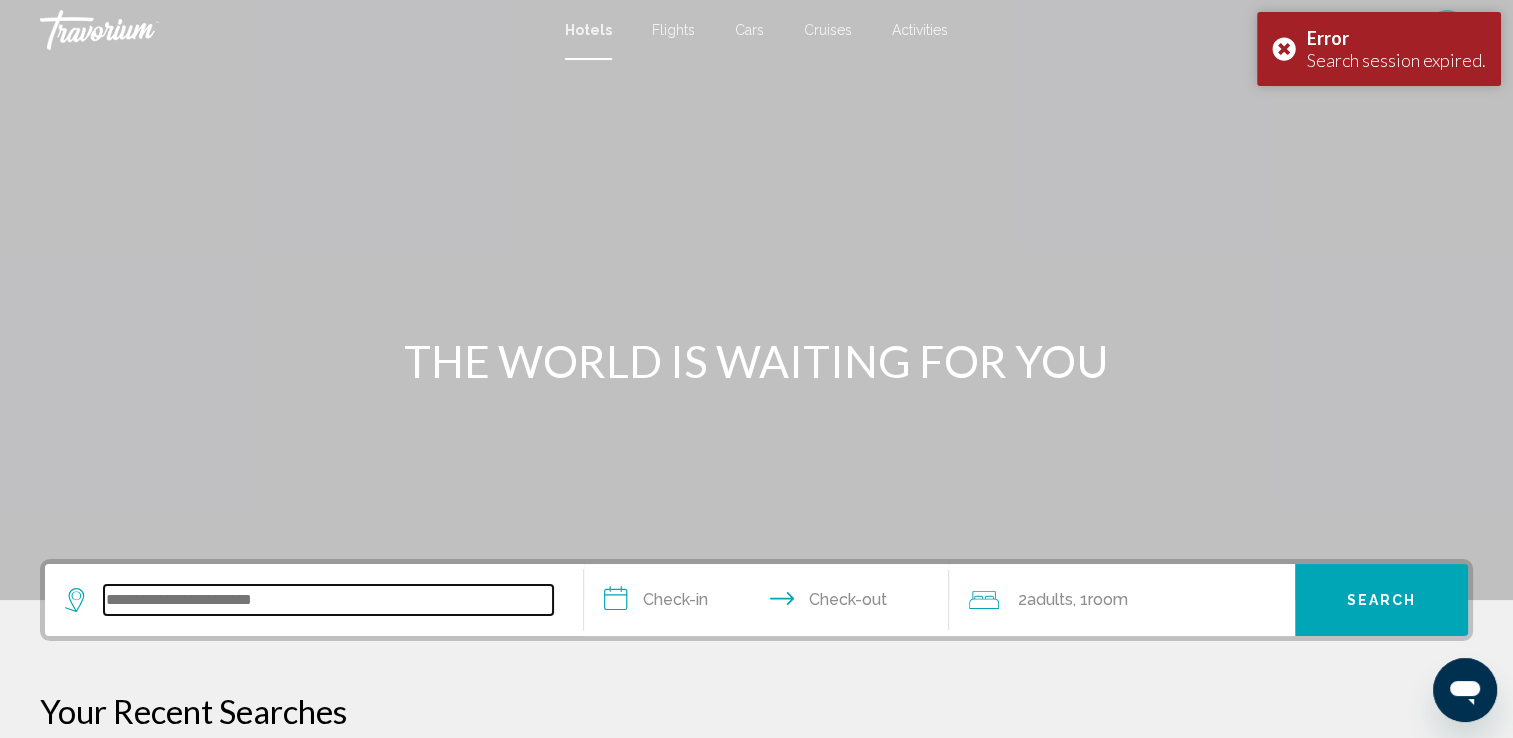 click at bounding box center [328, 600] 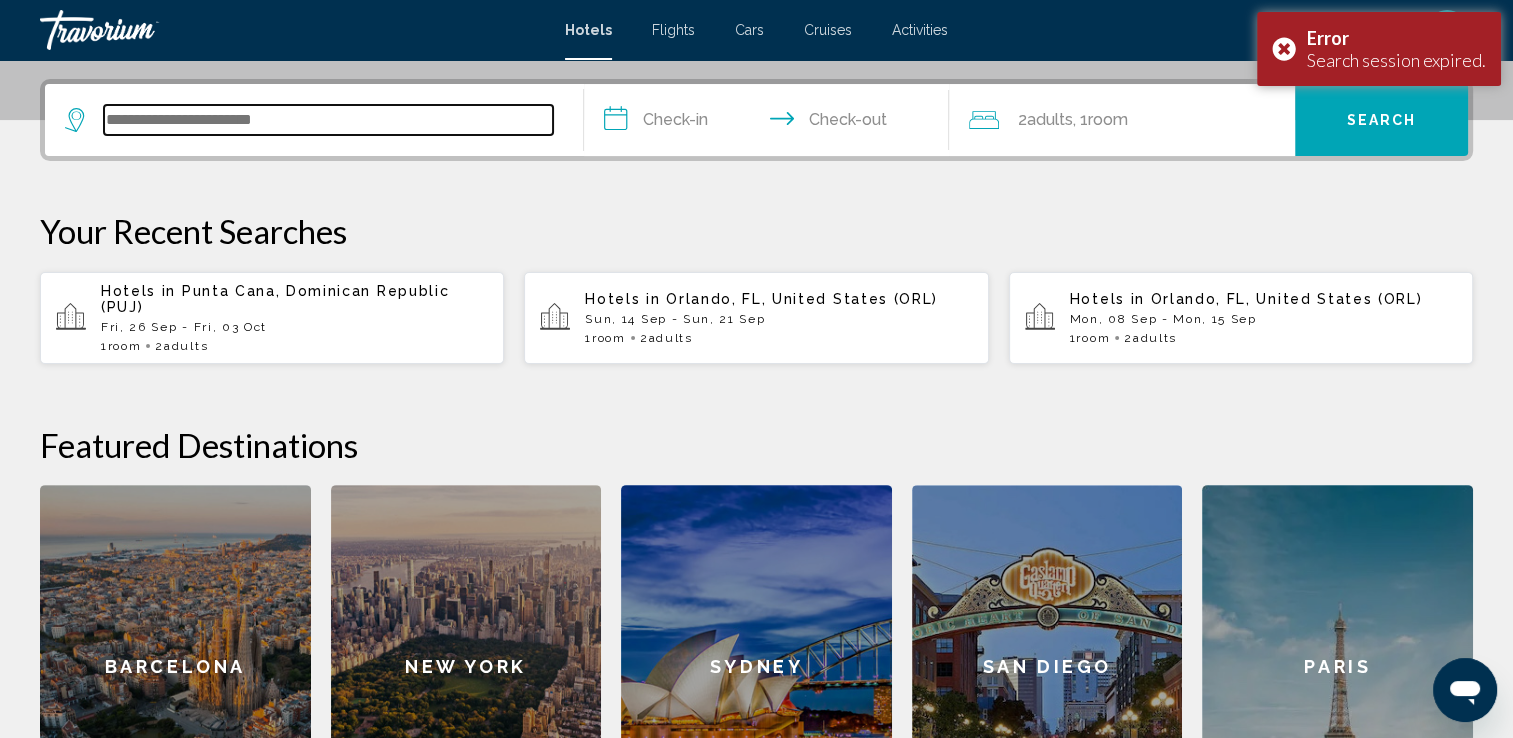 scroll, scrollTop: 493, scrollLeft: 0, axis: vertical 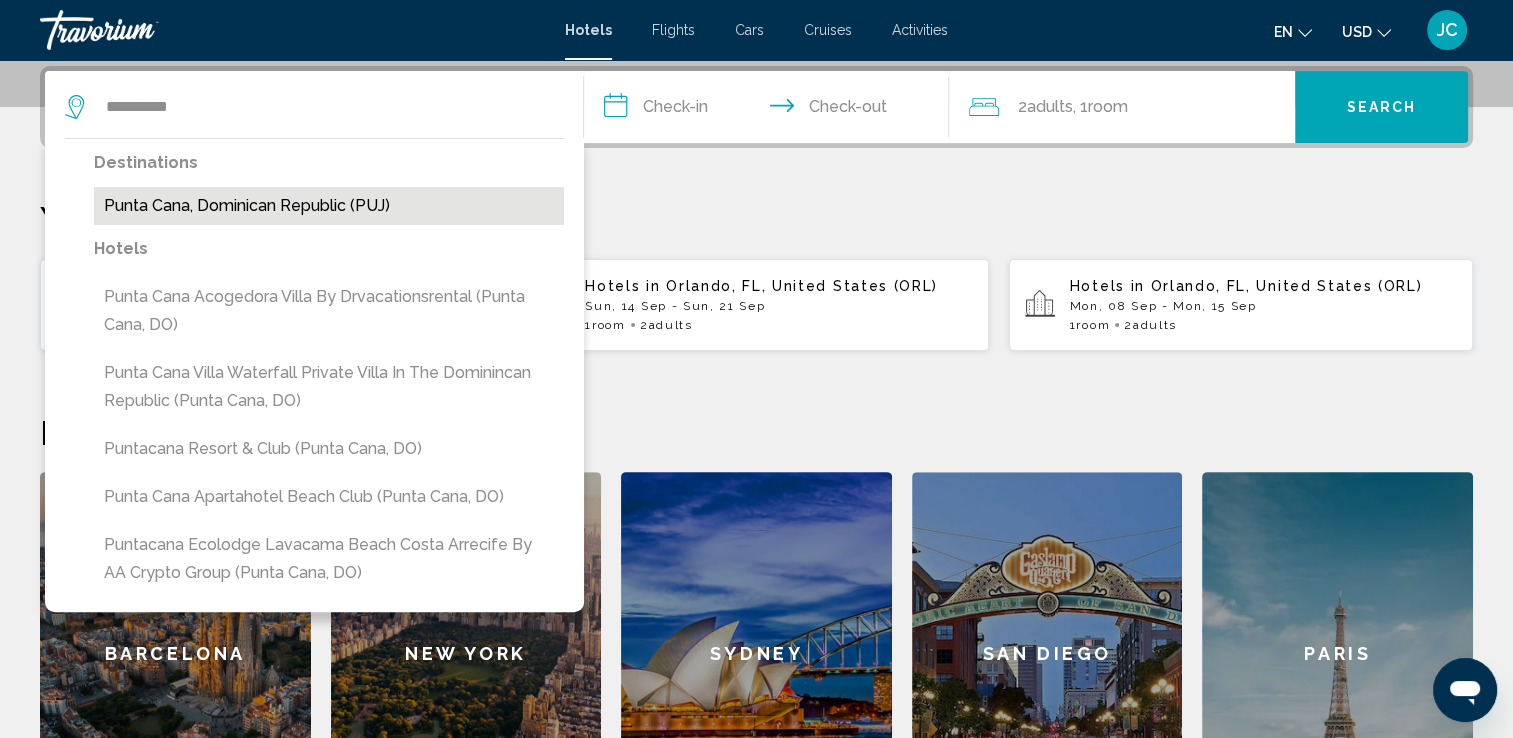 click on "Punta Cana, Dominican Republic (PUJ)" at bounding box center [329, 206] 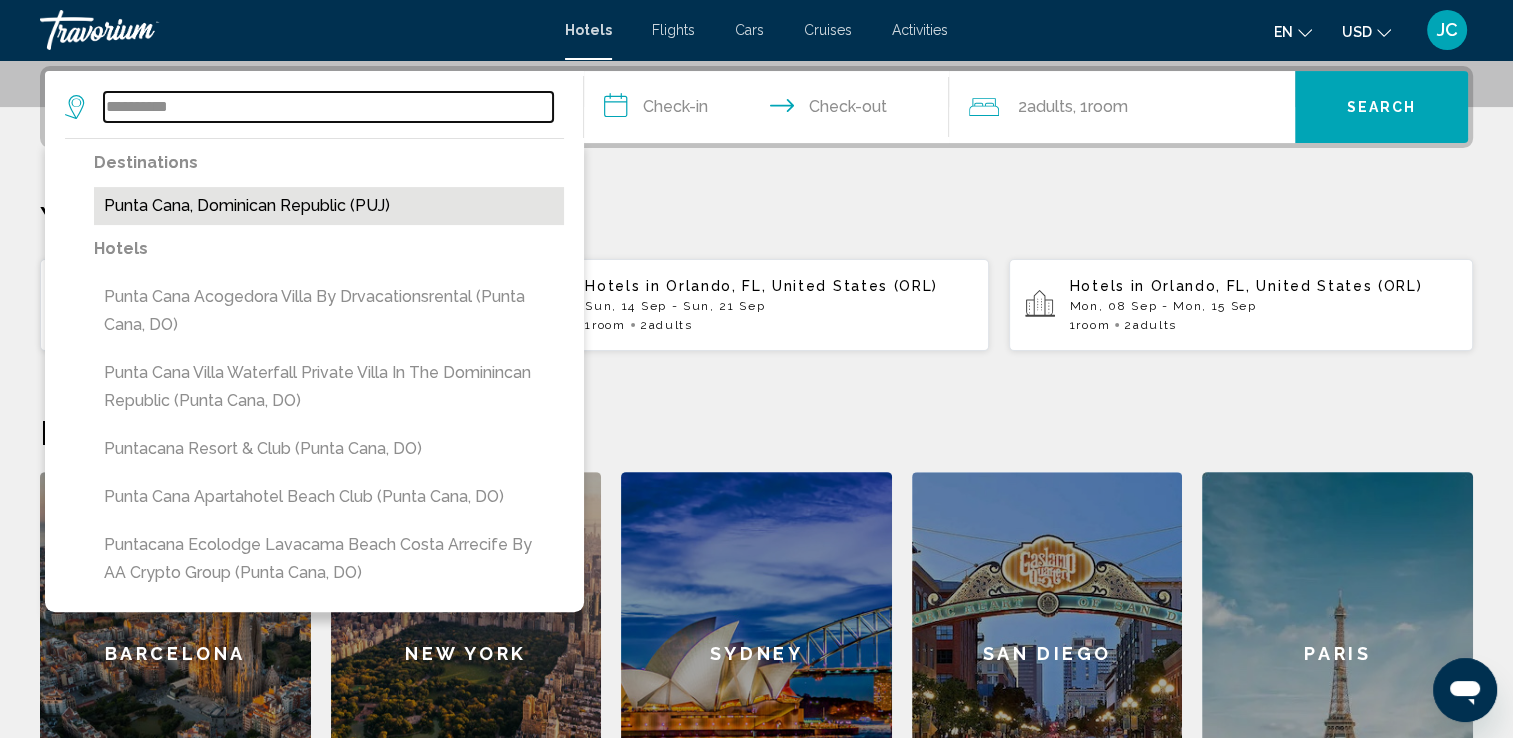 type on "**********" 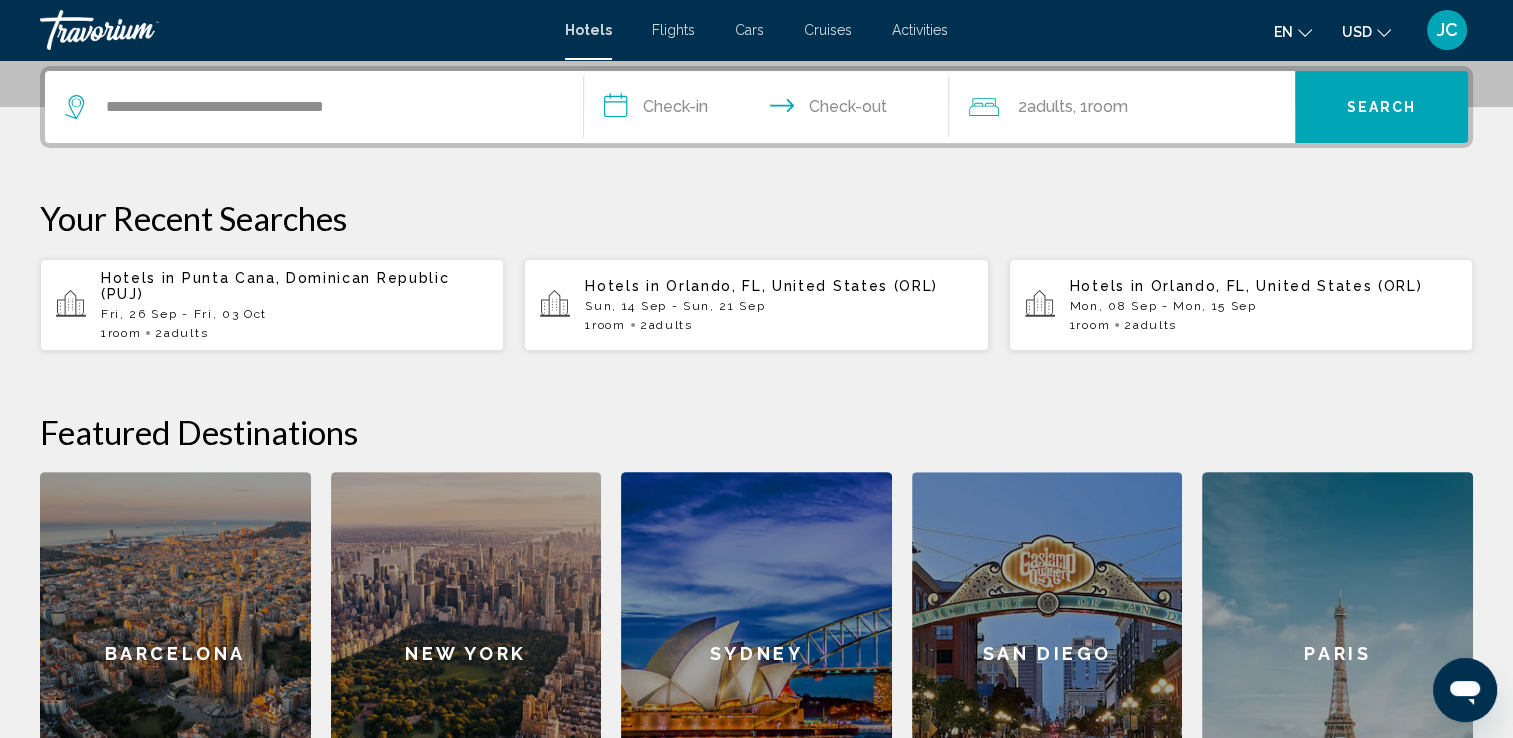 click on "**********" at bounding box center [771, 110] 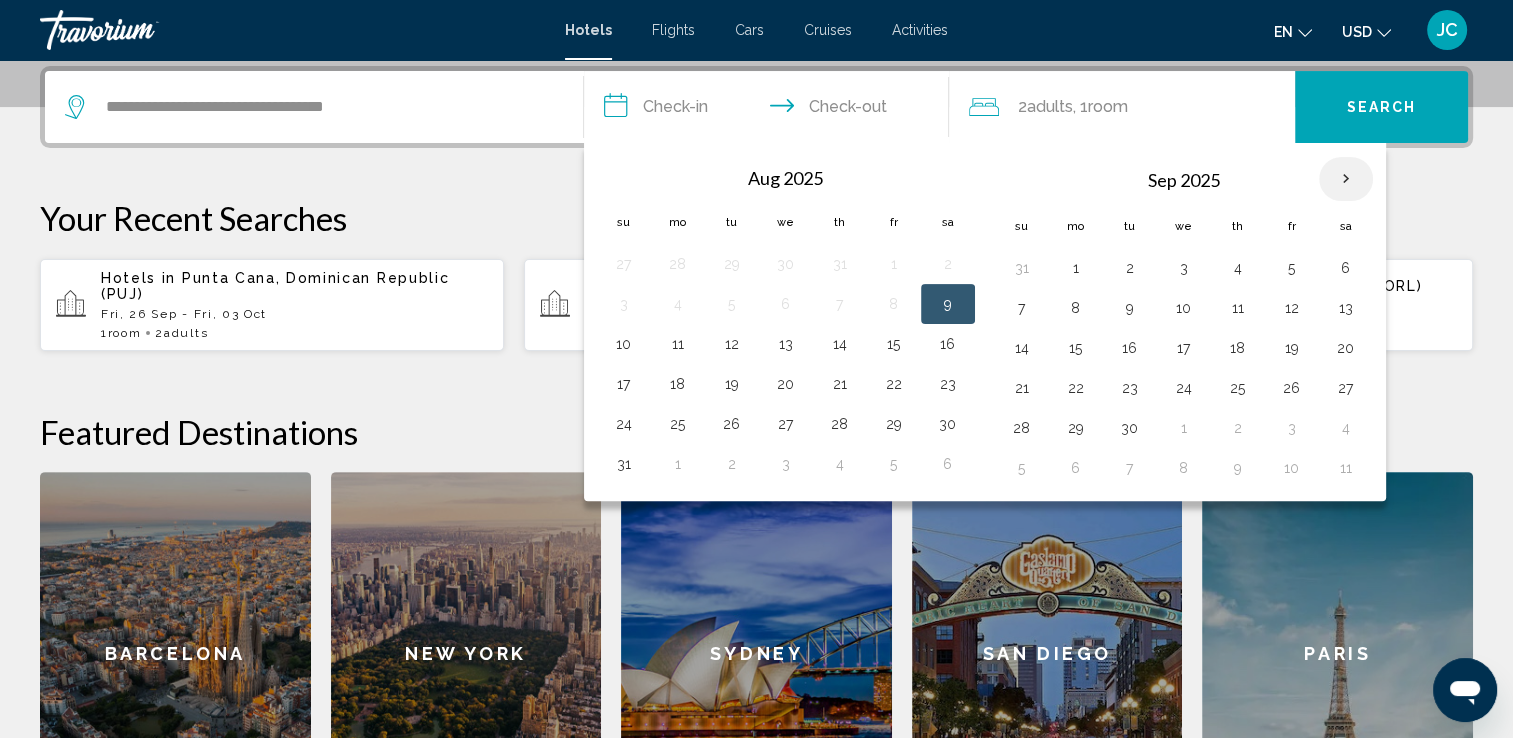 click at bounding box center [1346, 179] 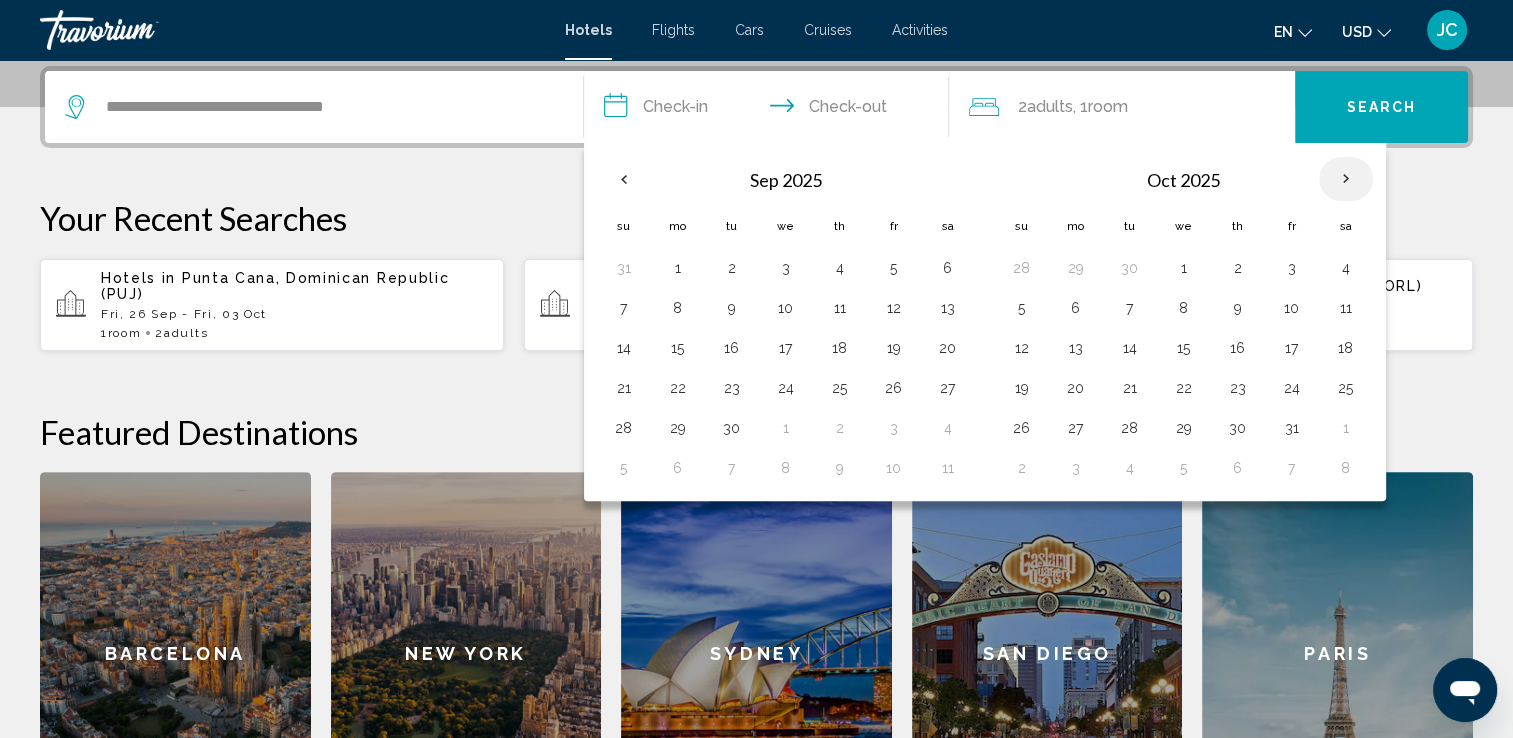 click at bounding box center [1346, 179] 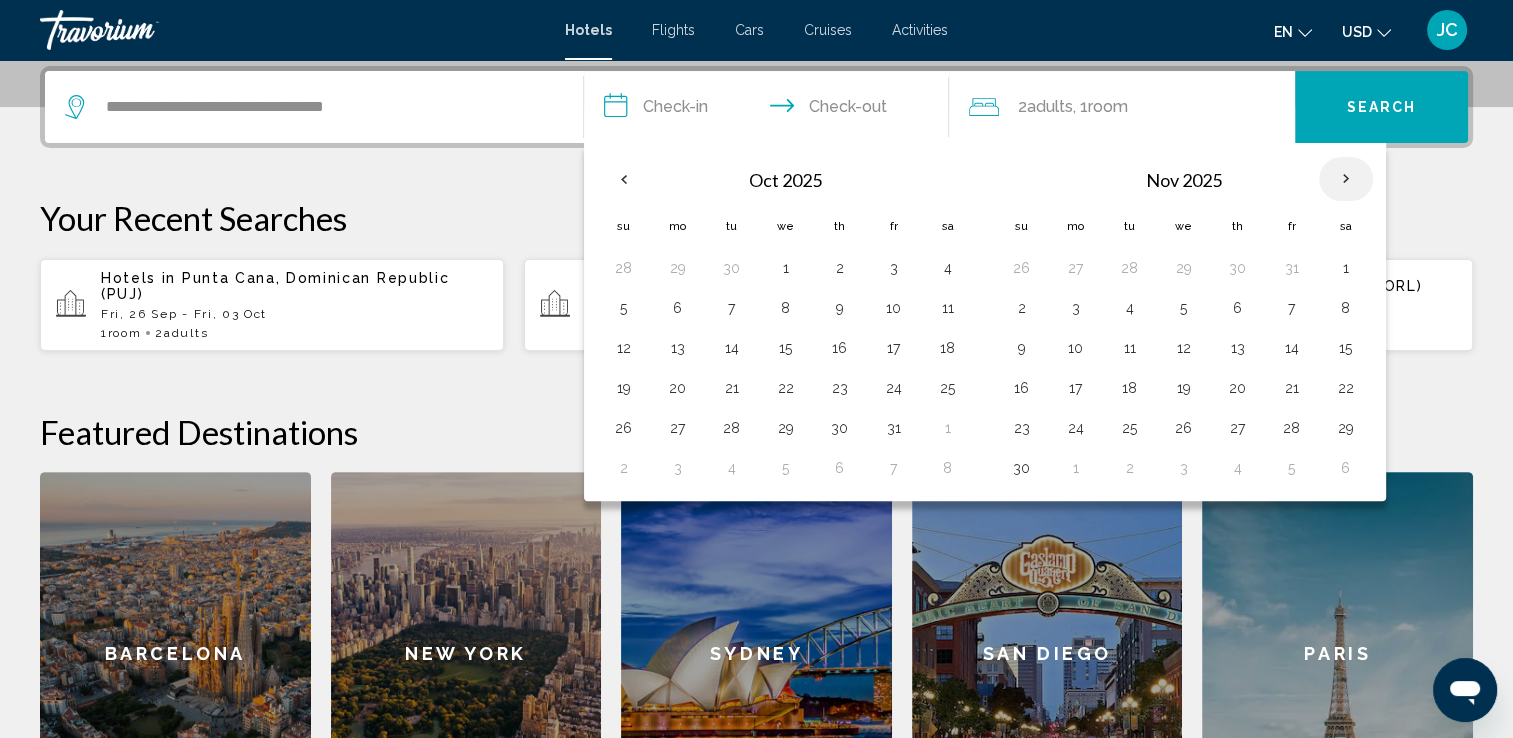 click at bounding box center (1346, 179) 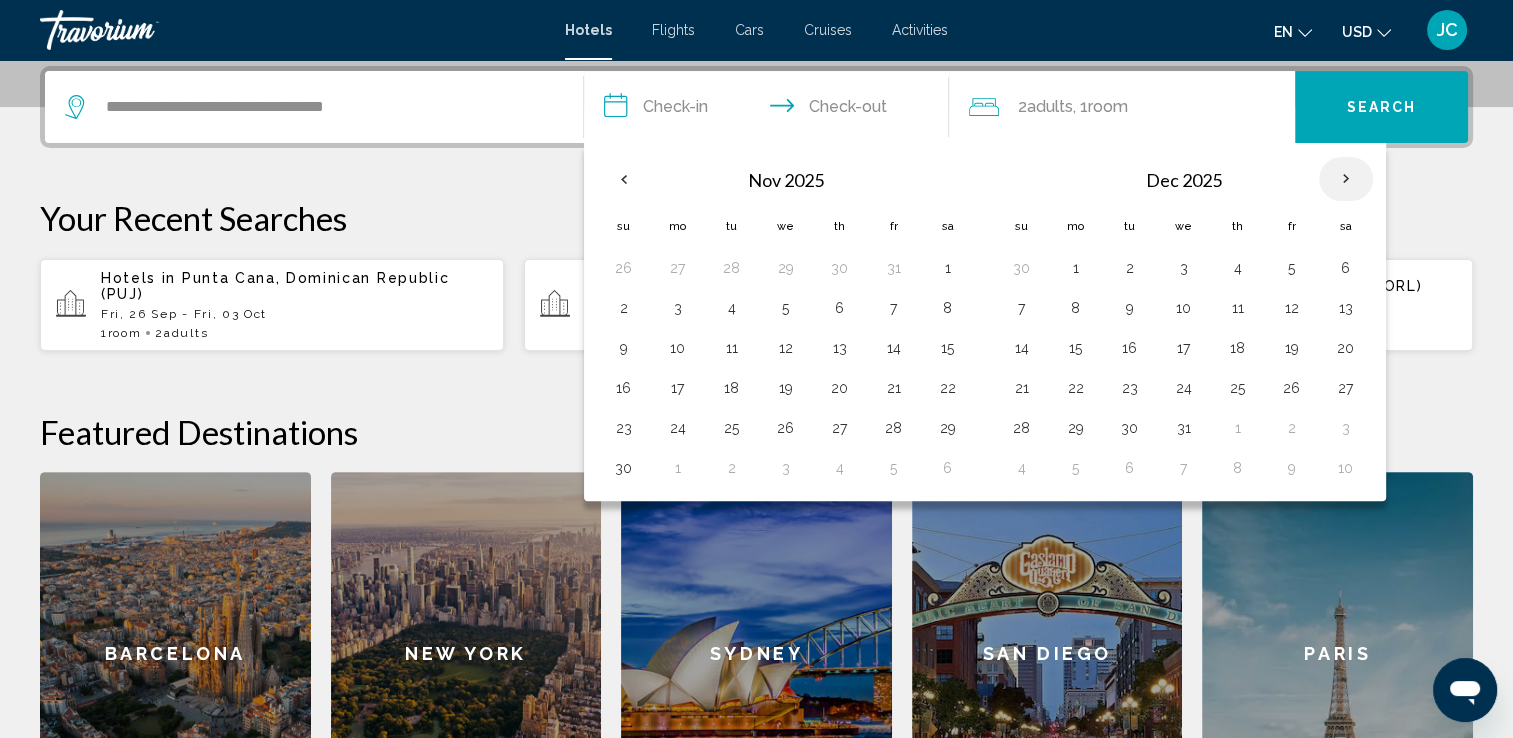click at bounding box center (1346, 179) 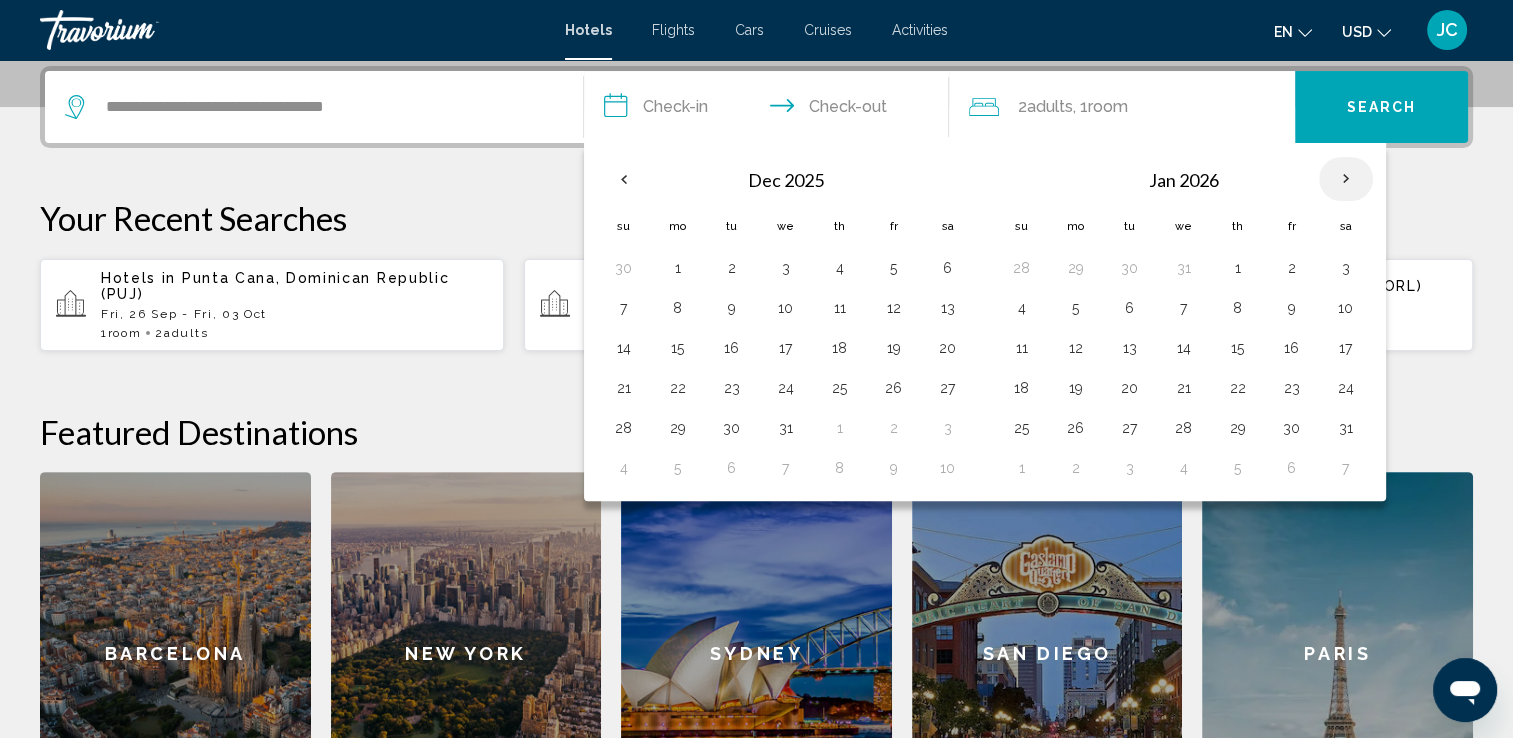 click at bounding box center (1346, 179) 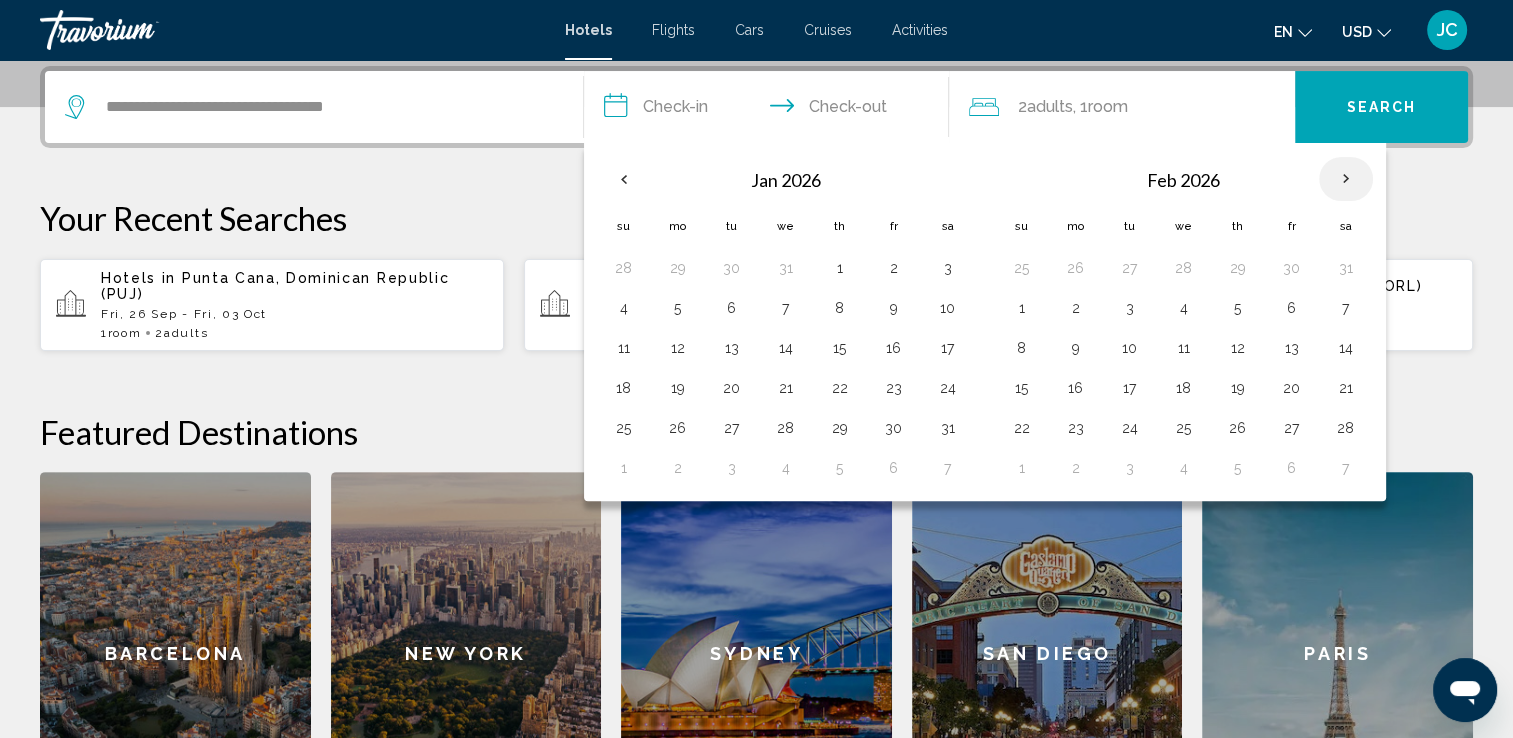 click at bounding box center (1346, 179) 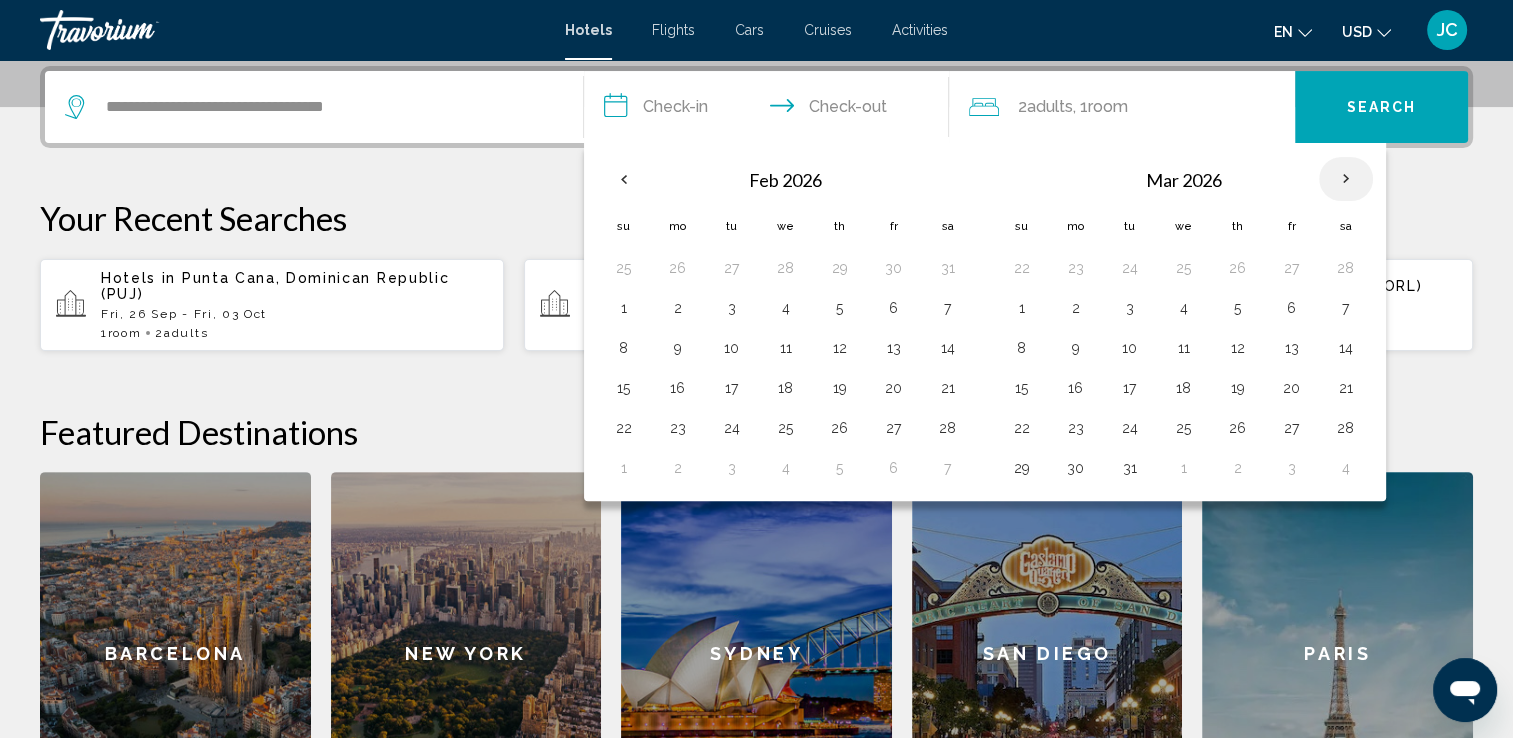 click at bounding box center [1346, 179] 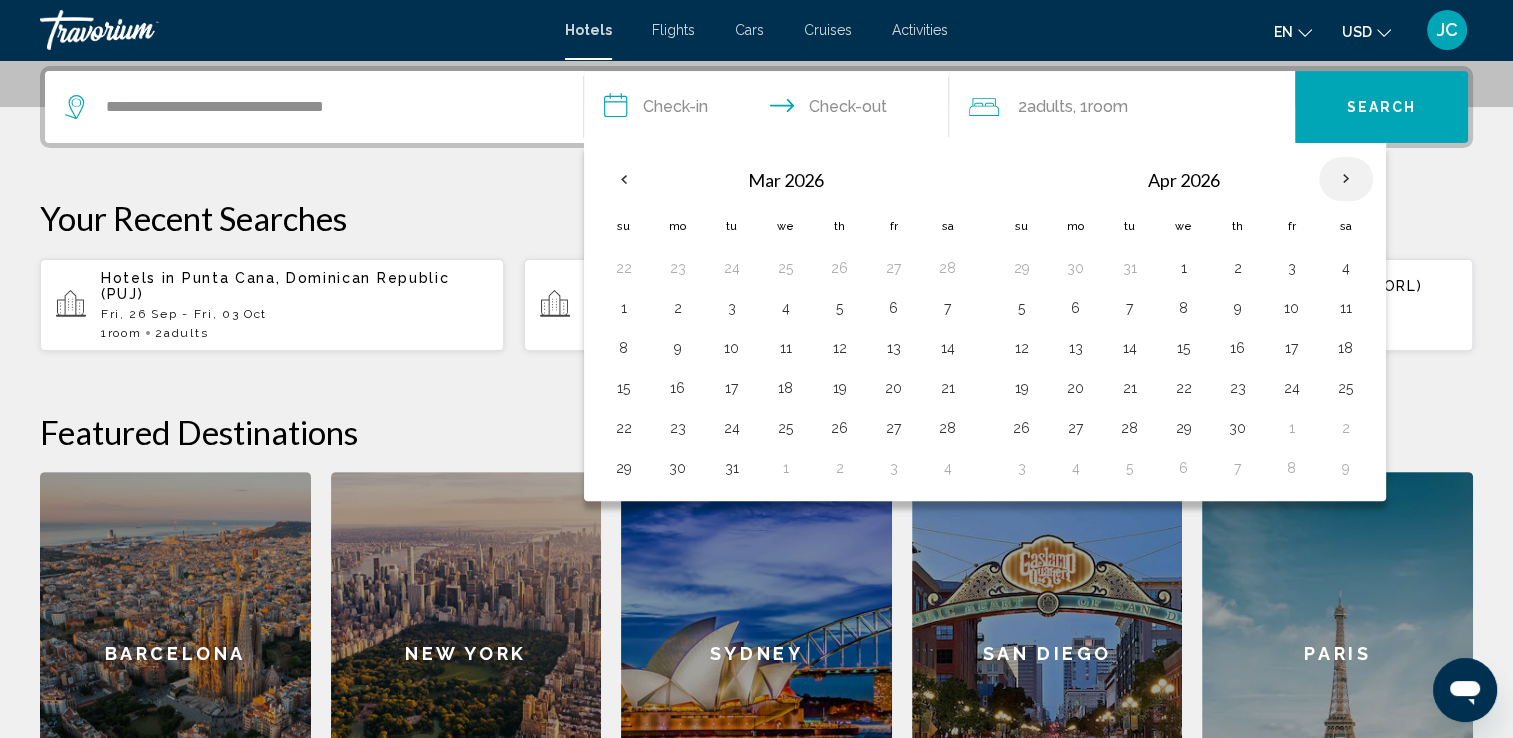 click at bounding box center [1346, 179] 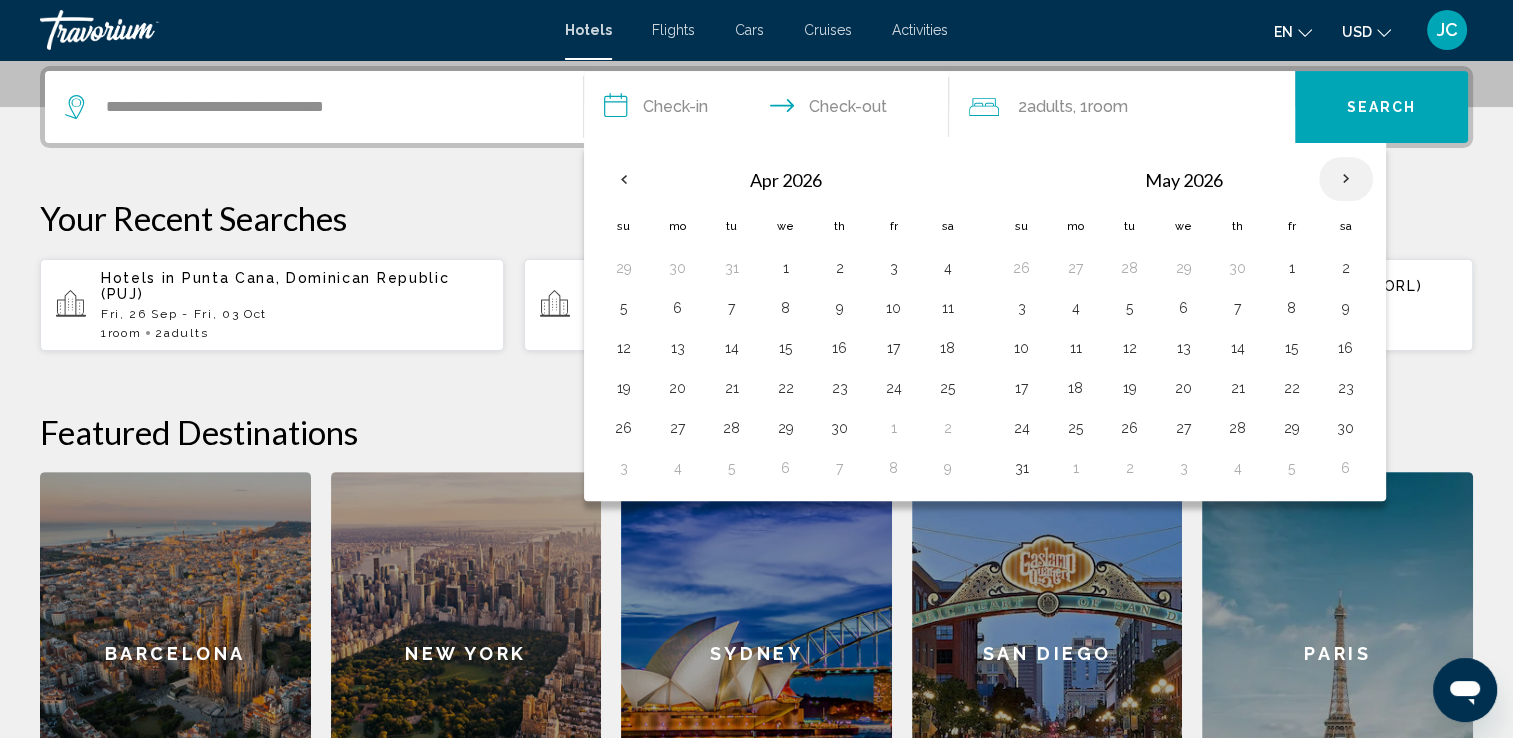 click at bounding box center [1346, 179] 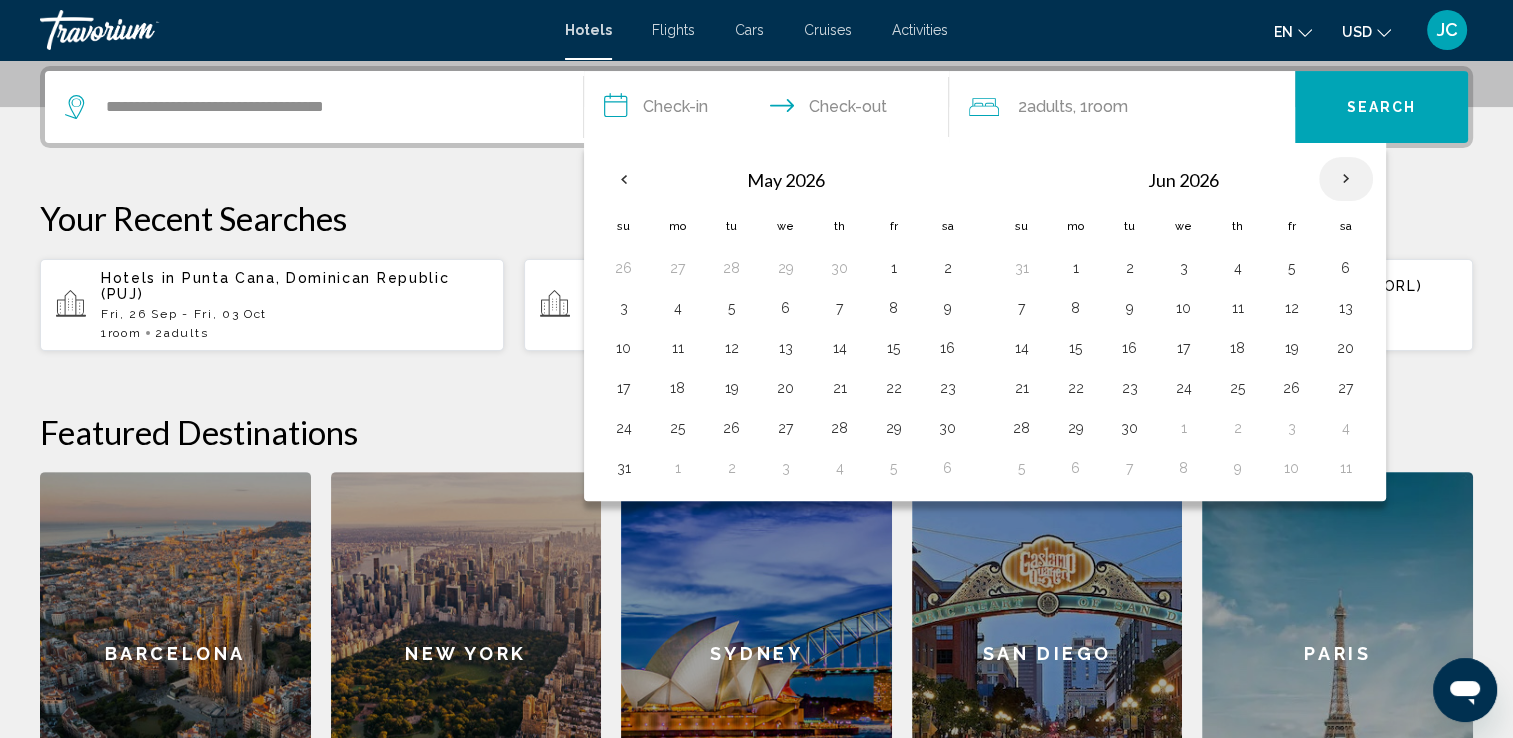 click at bounding box center [1346, 179] 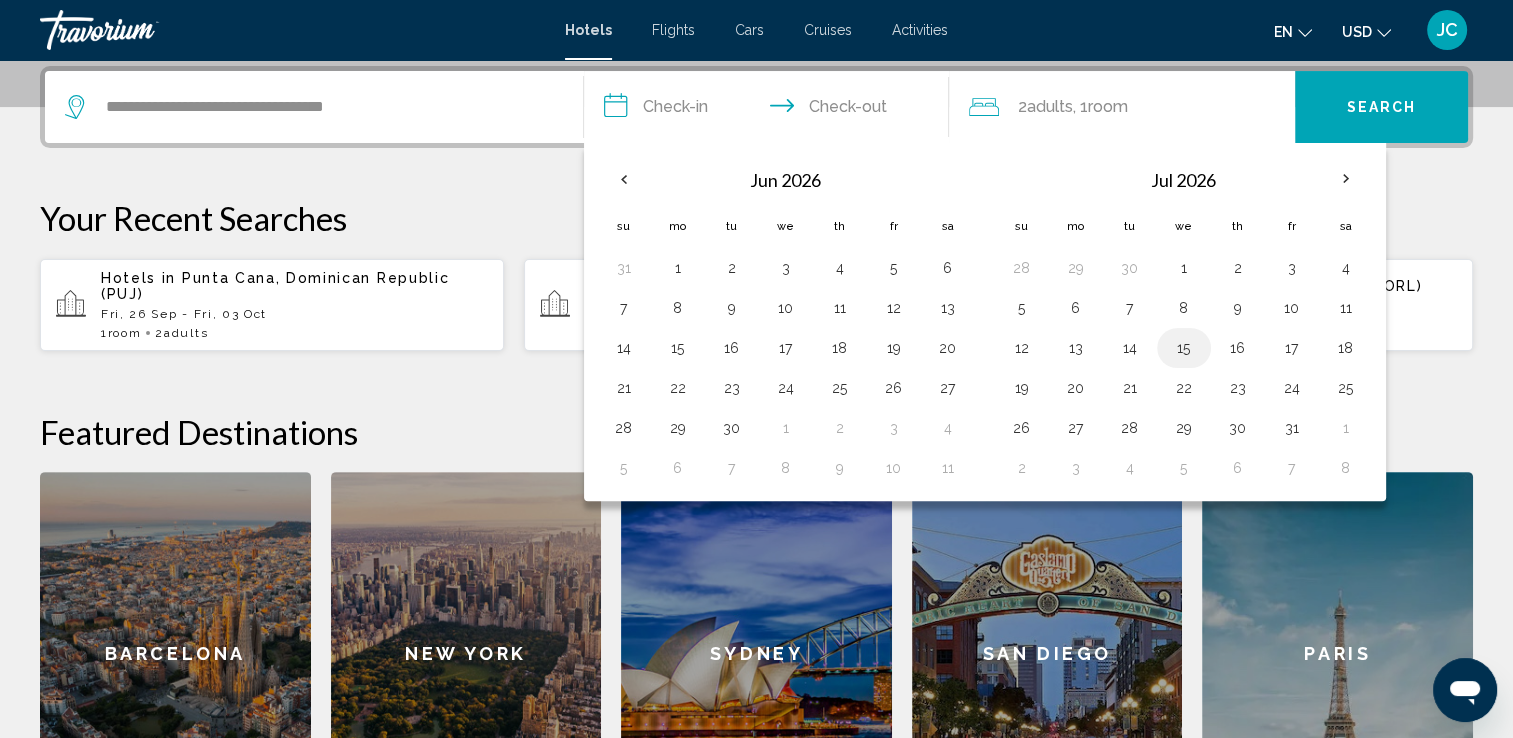 click on "15" at bounding box center [1184, 348] 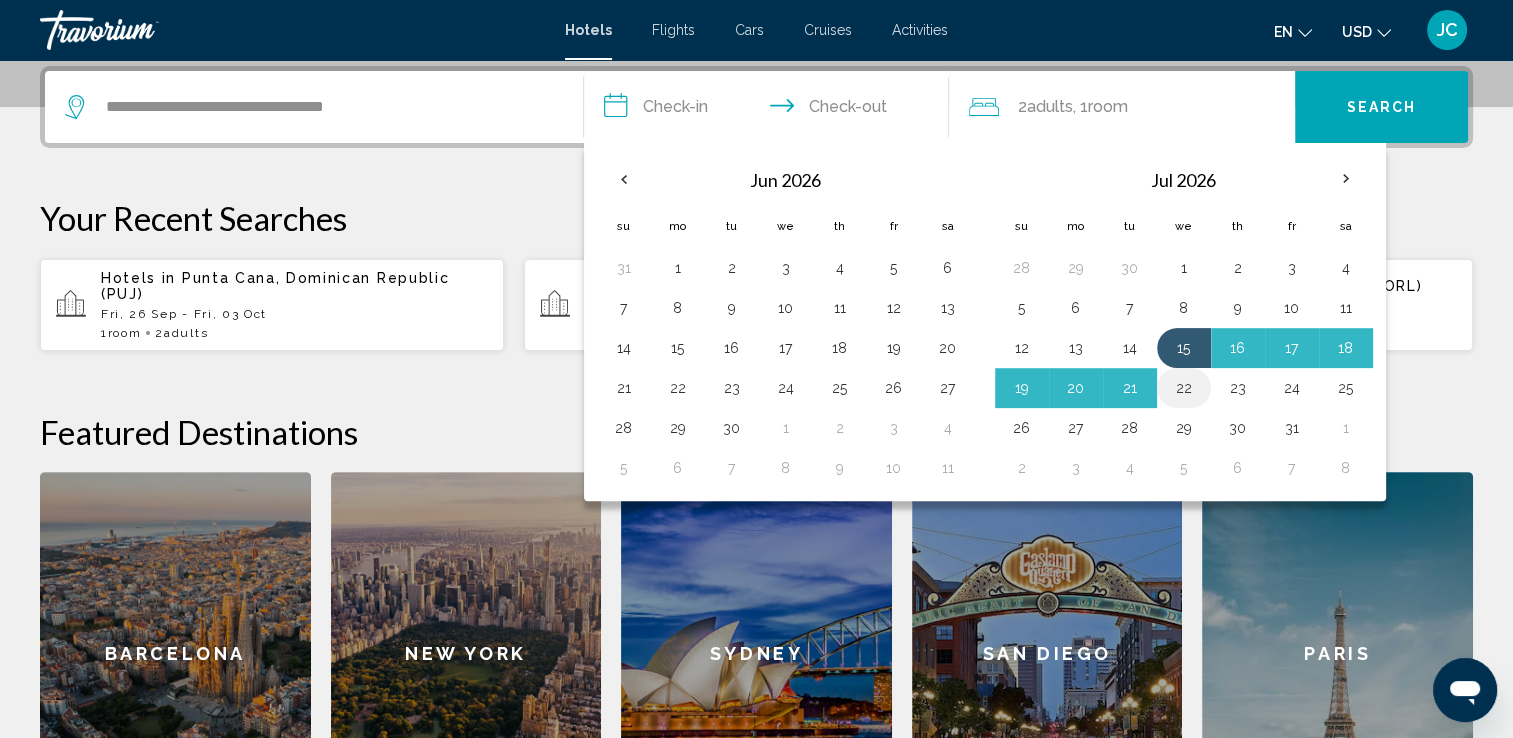 click on "22" at bounding box center (1184, 388) 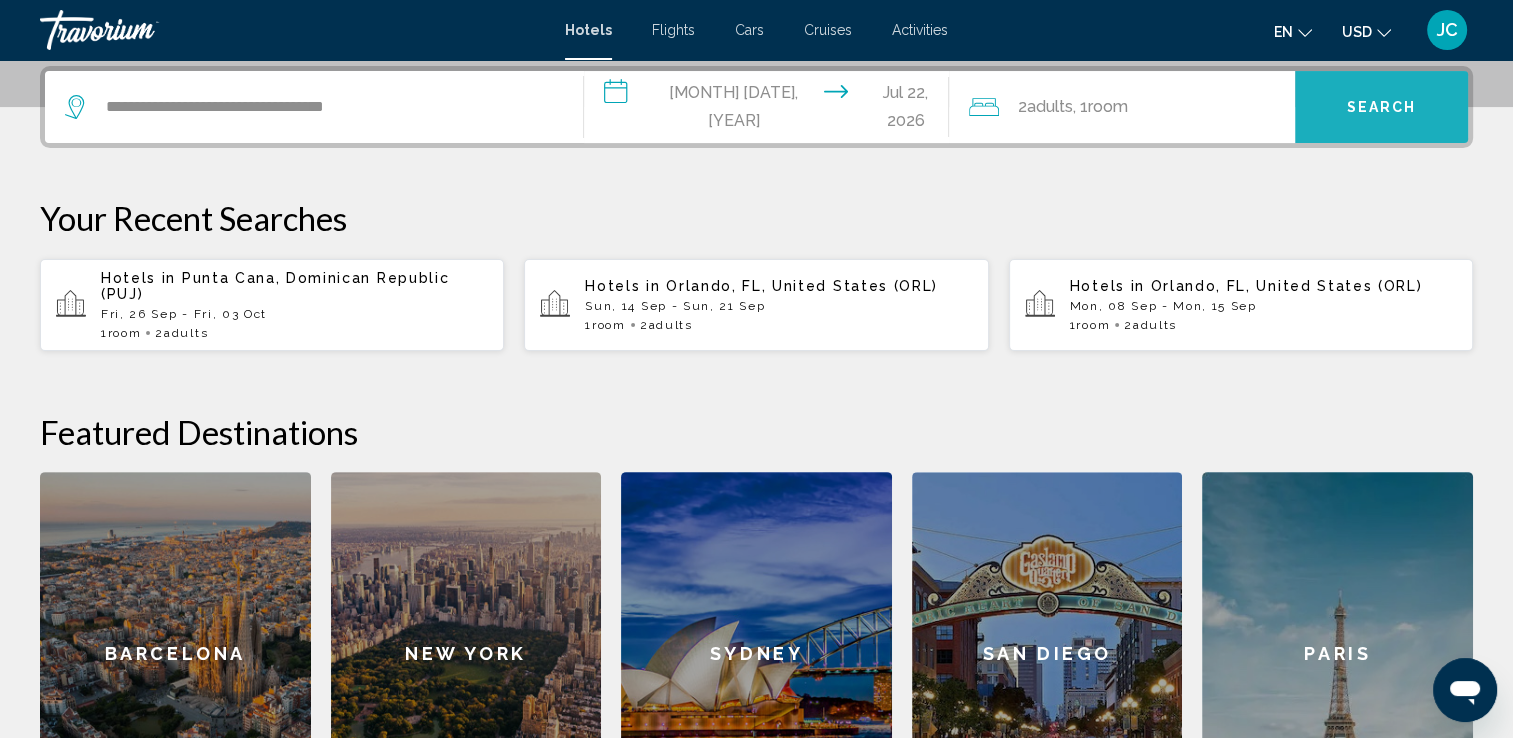 click on "Search" at bounding box center (1381, 107) 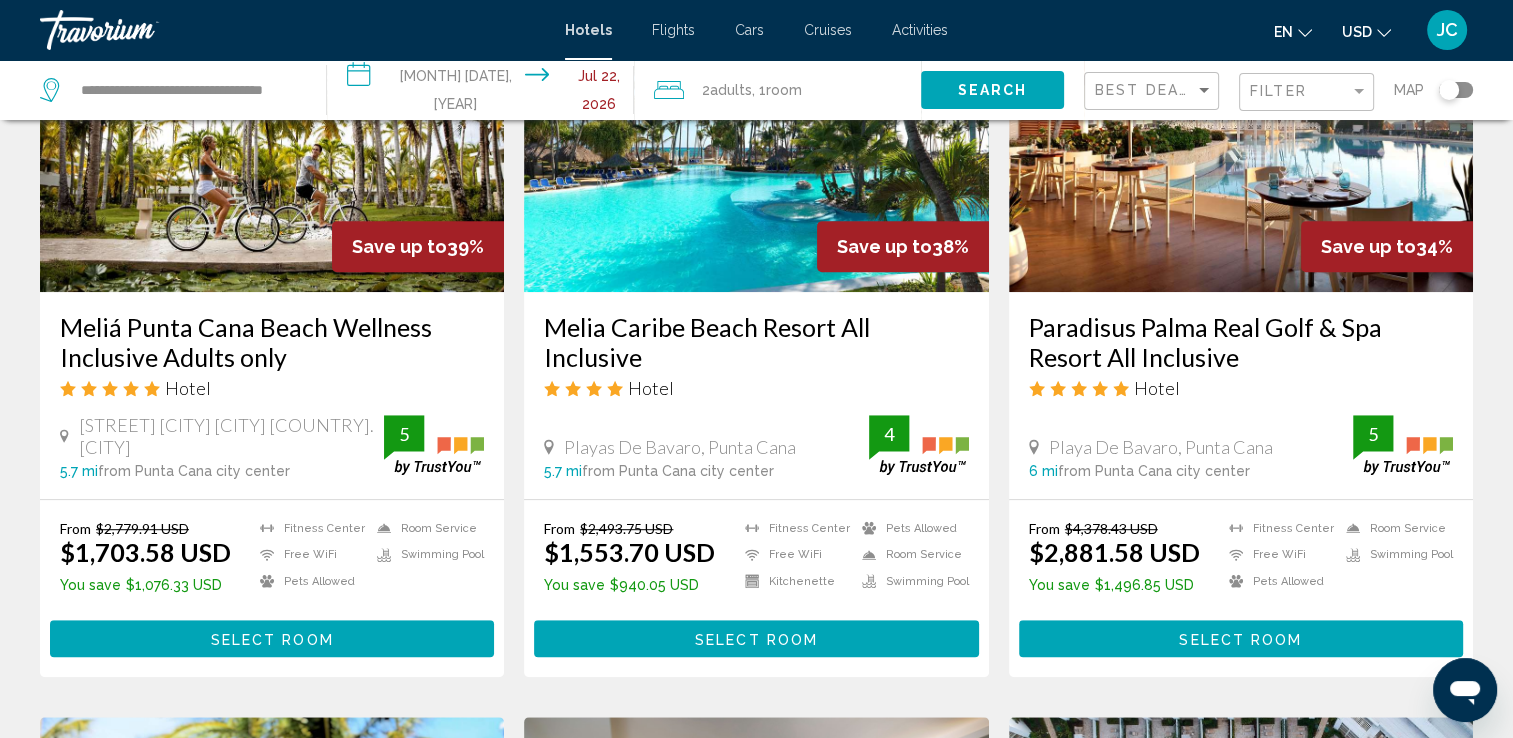 scroll, scrollTop: 960, scrollLeft: 0, axis: vertical 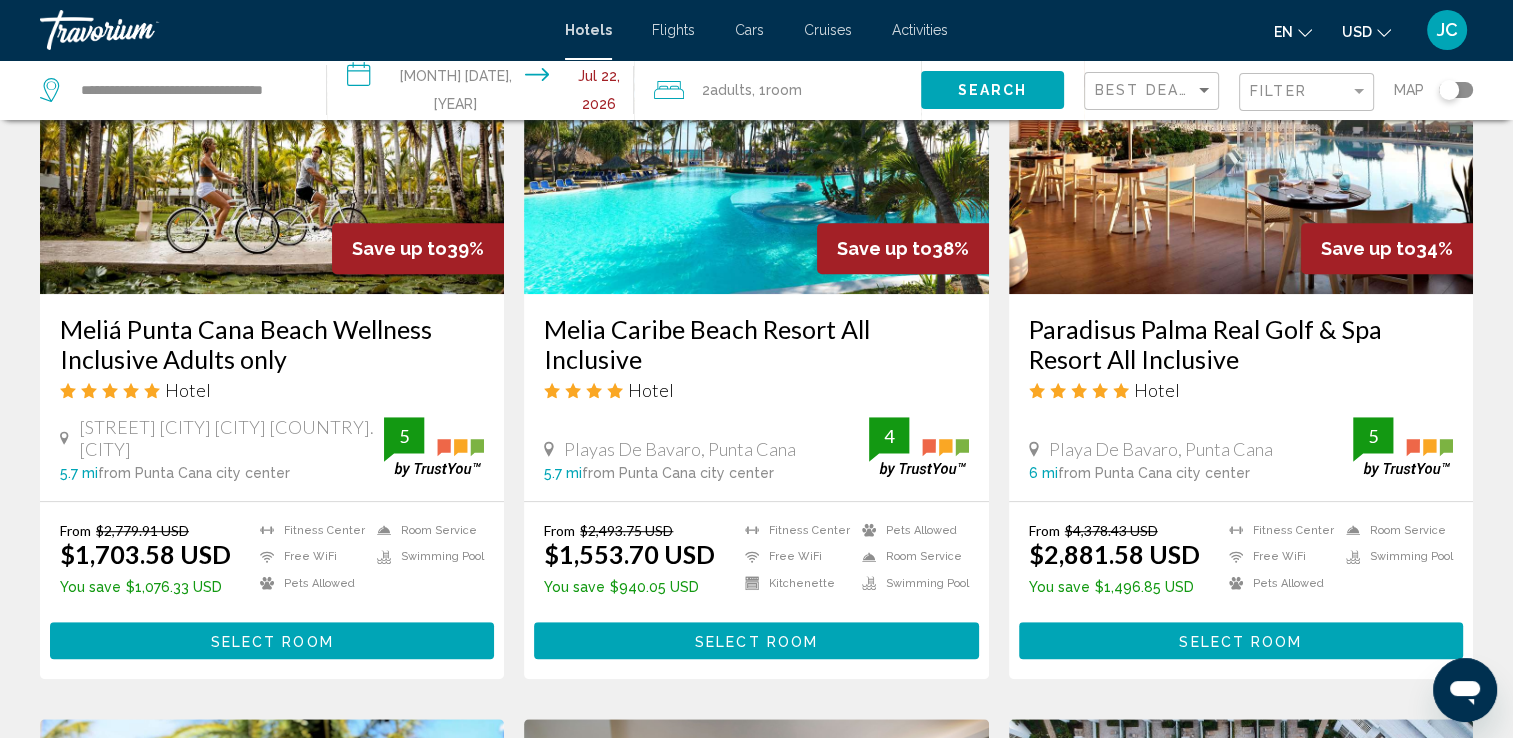 click on "Melia Caribe Beach Resort All Inclusive" at bounding box center (756, 344) 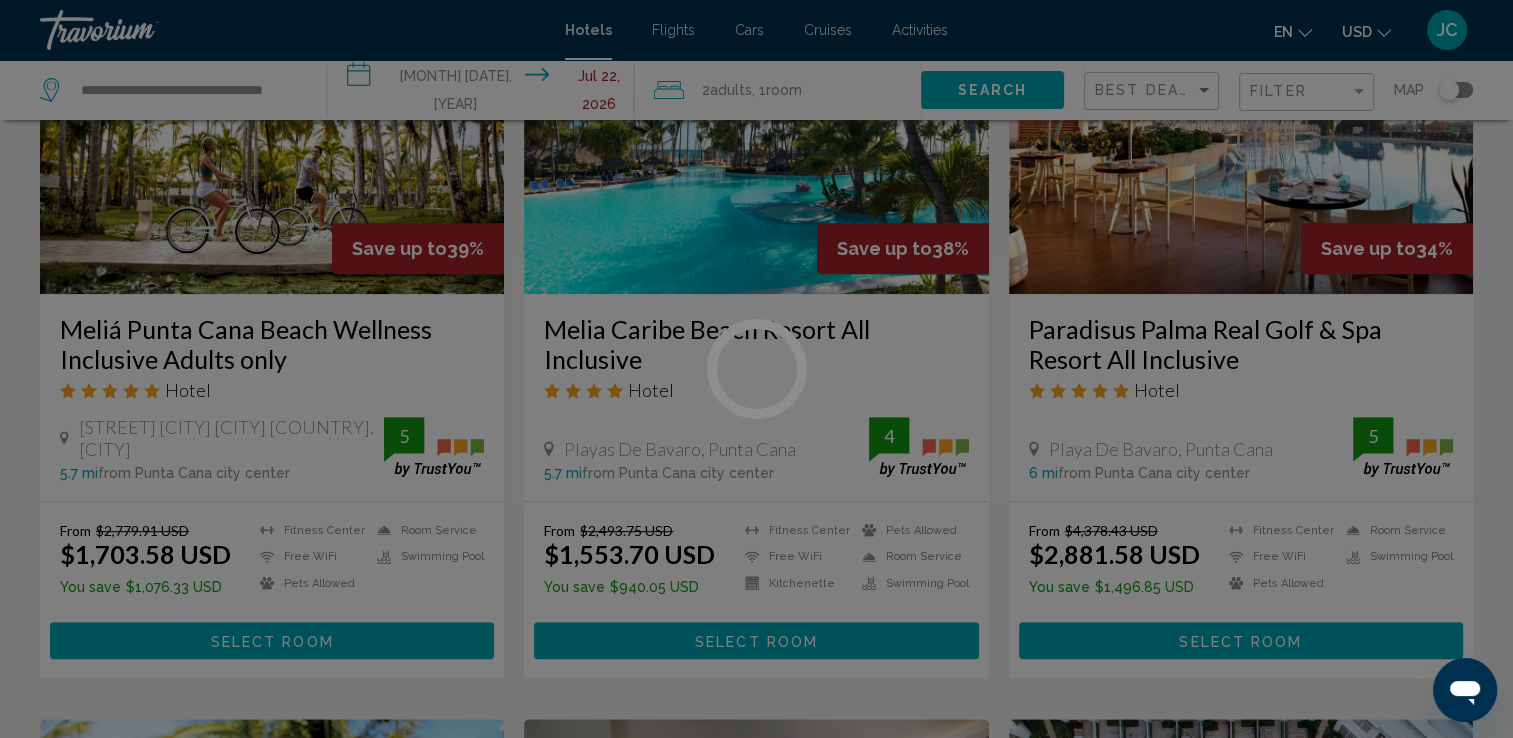 scroll, scrollTop: 0, scrollLeft: 0, axis: both 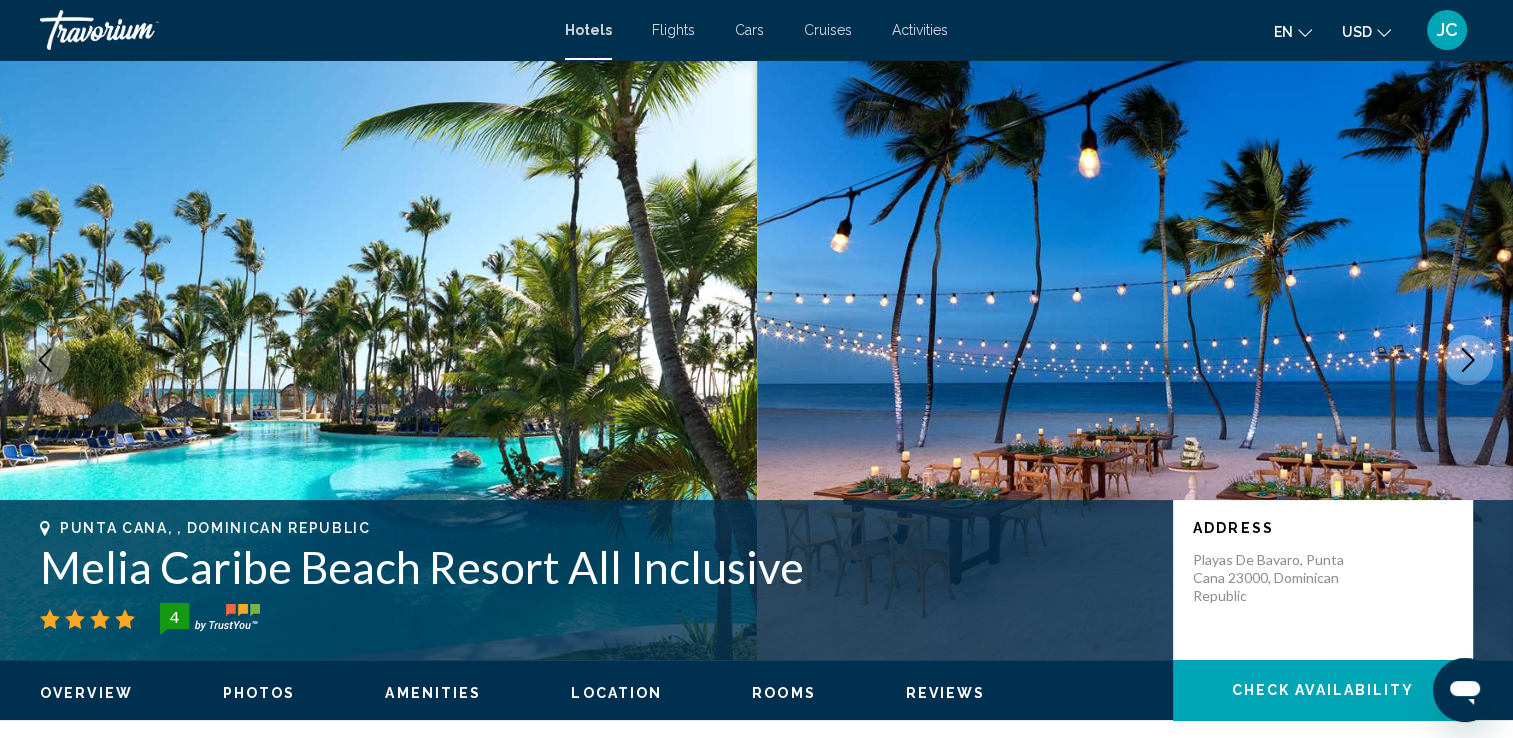type 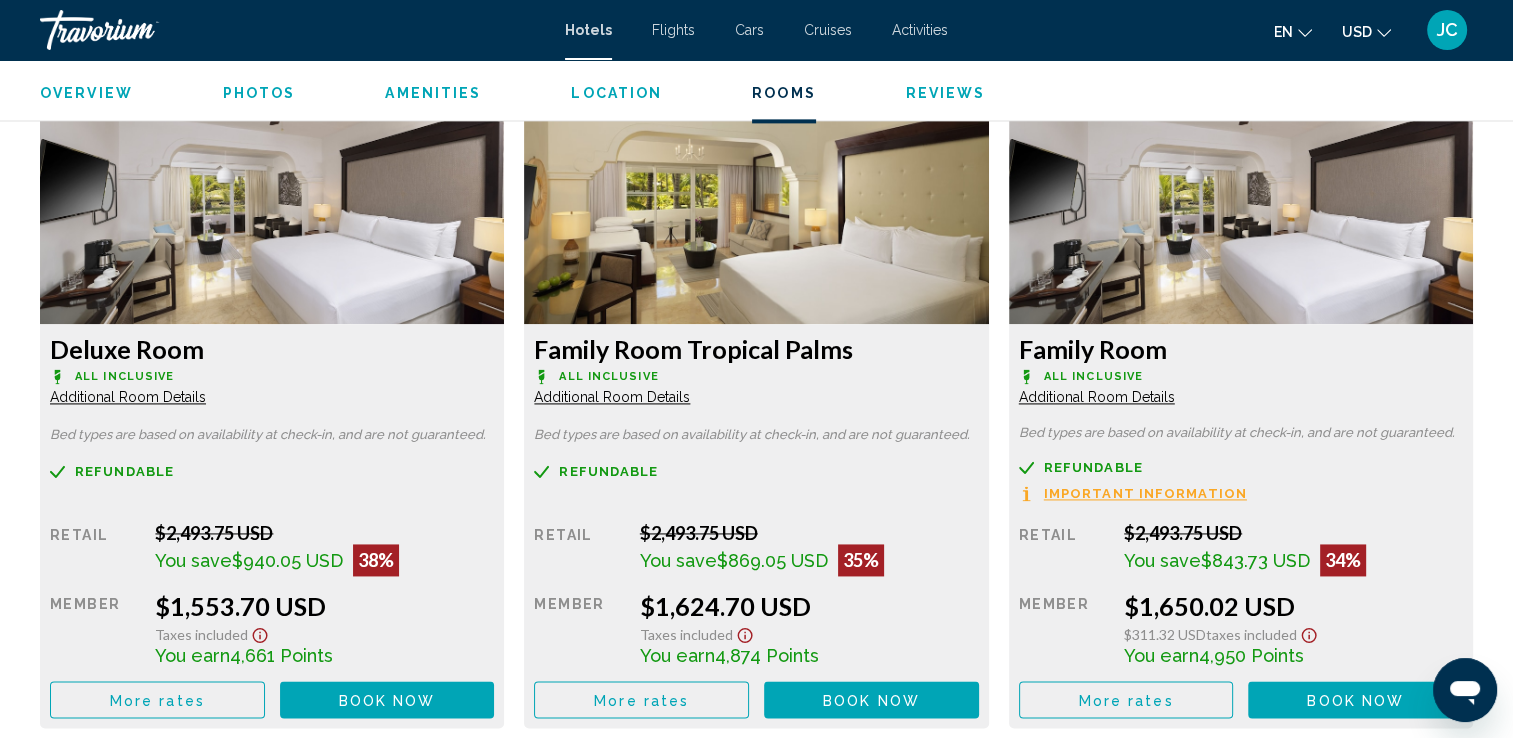 scroll, scrollTop: 2760, scrollLeft: 0, axis: vertical 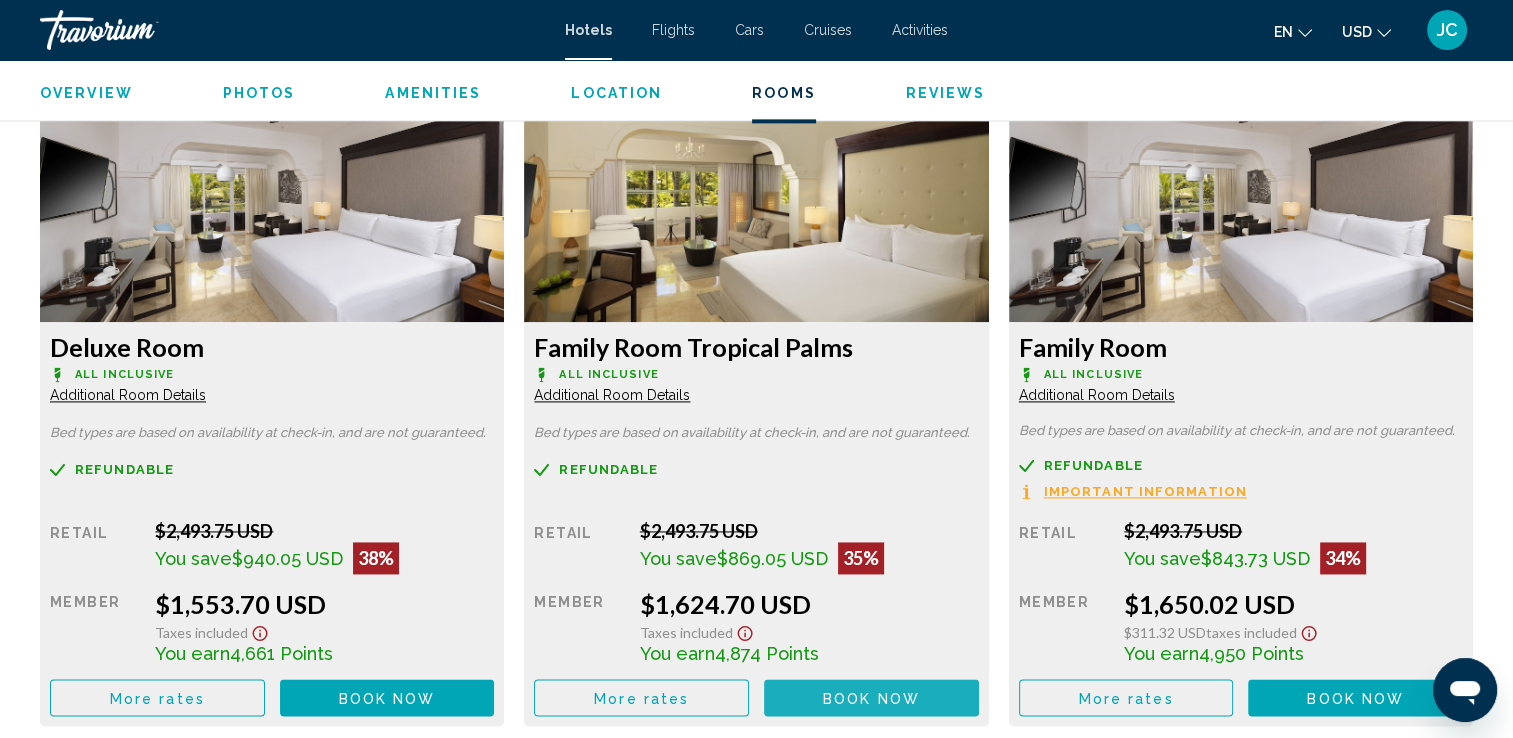 click on "Book now No longer available" at bounding box center (871, 697) 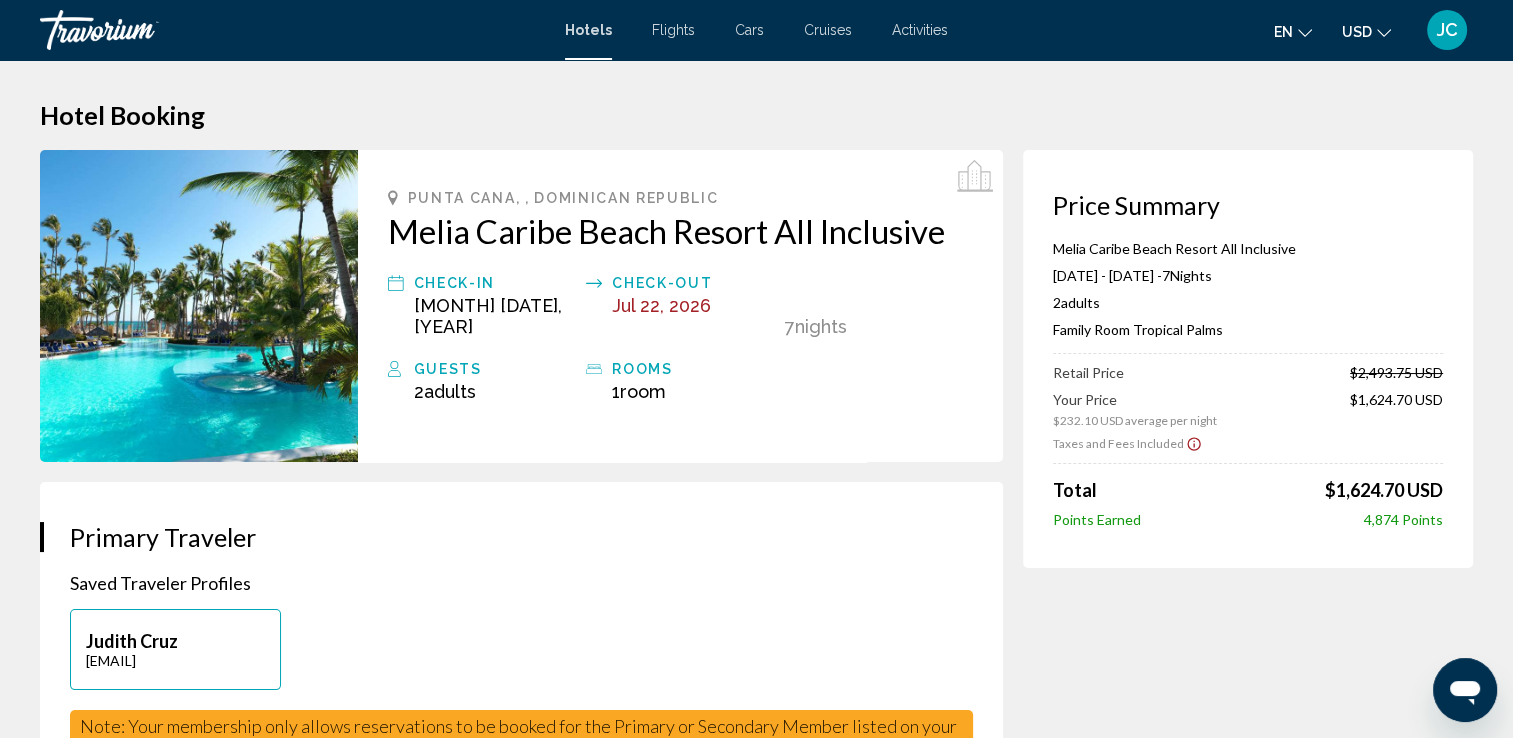 scroll, scrollTop: 15, scrollLeft: 0, axis: vertical 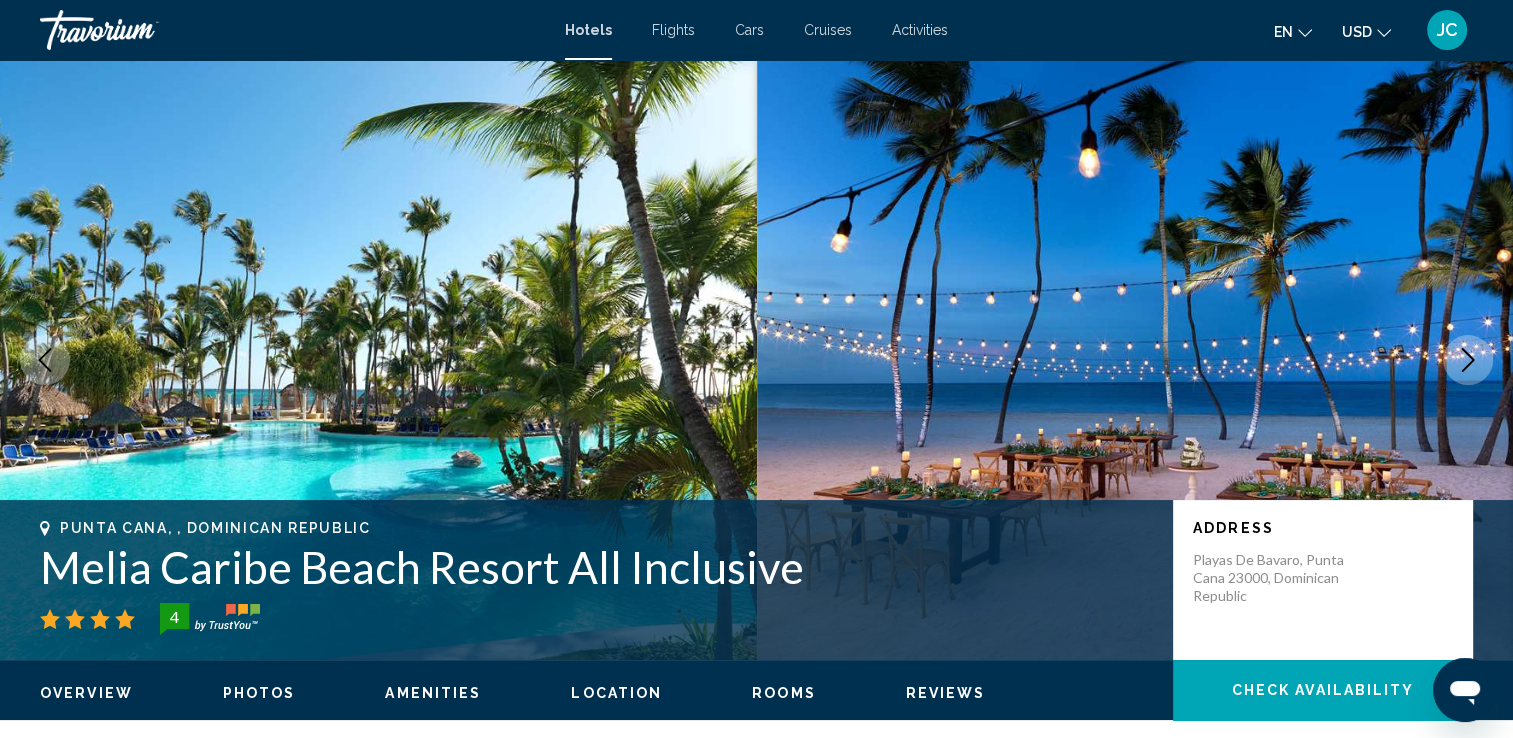 type 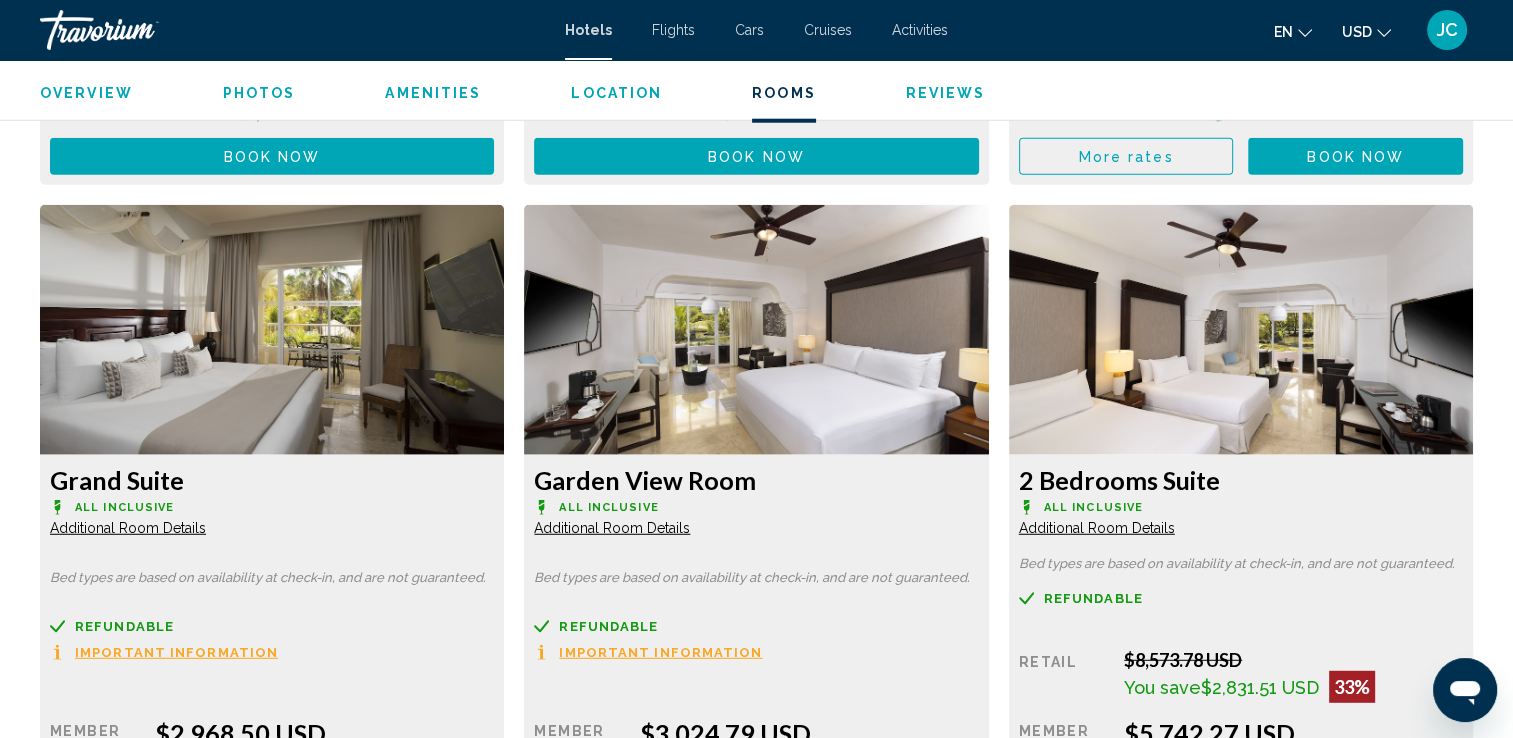 scroll, scrollTop: 5281, scrollLeft: 0, axis: vertical 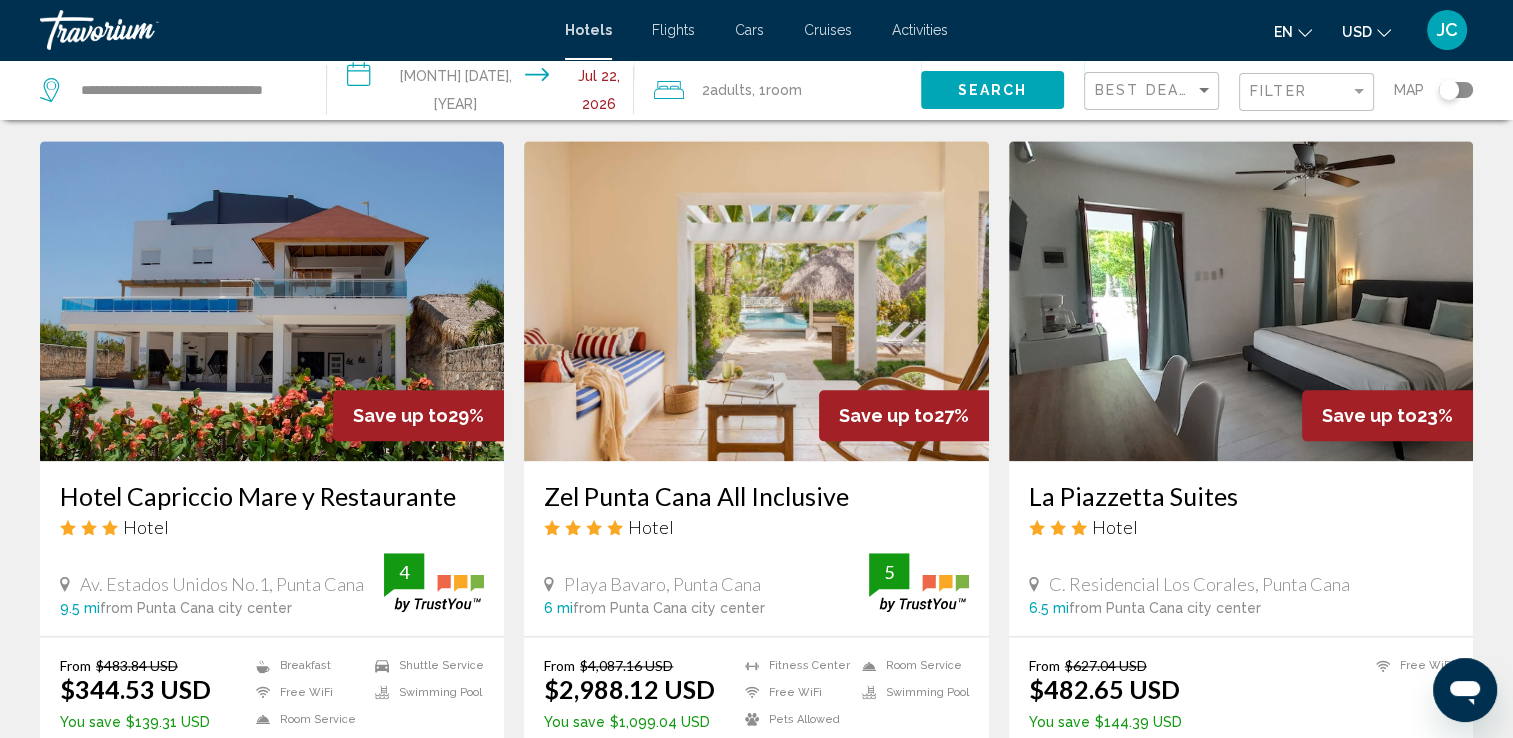 click at bounding box center [1241, 301] 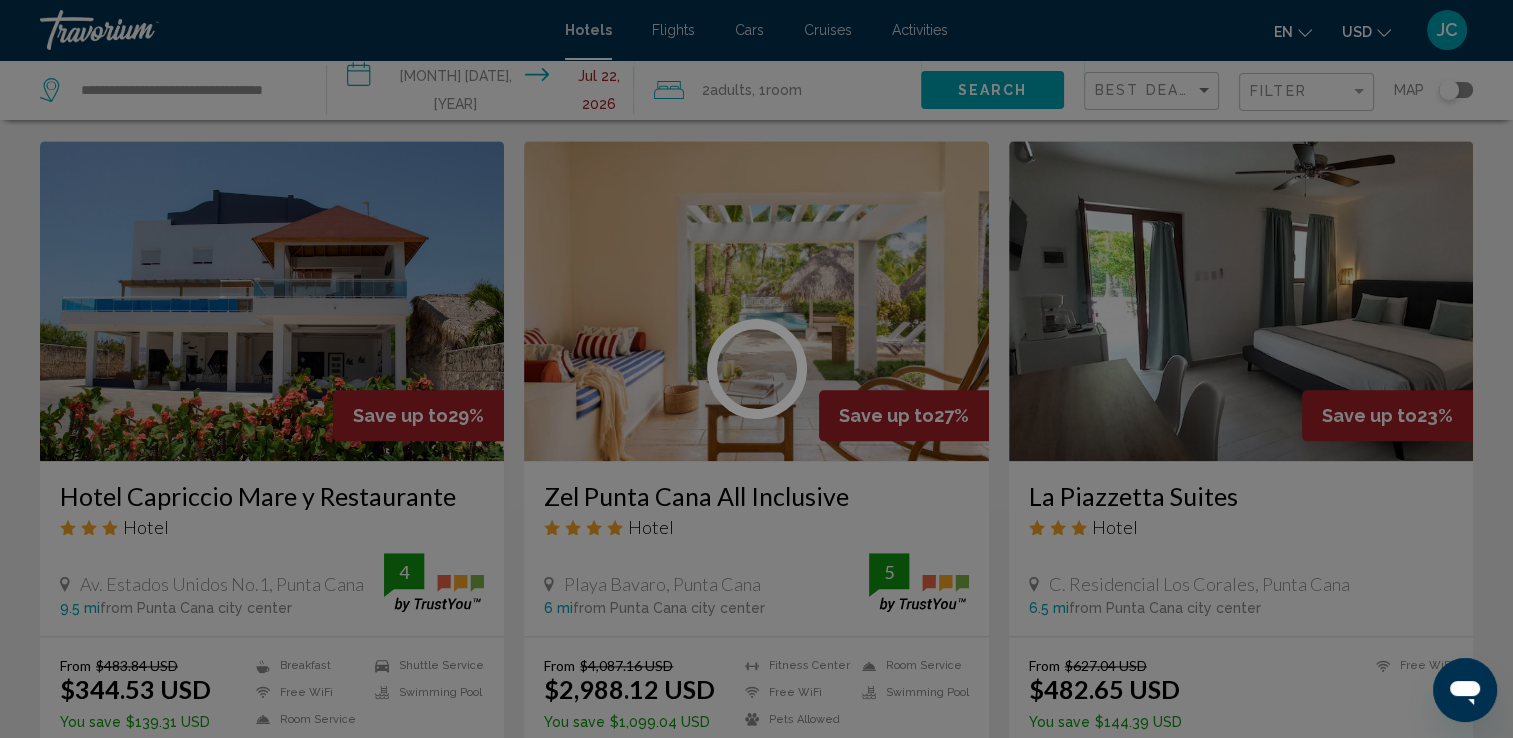 scroll, scrollTop: 0, scrollLeft: 0, axis: both 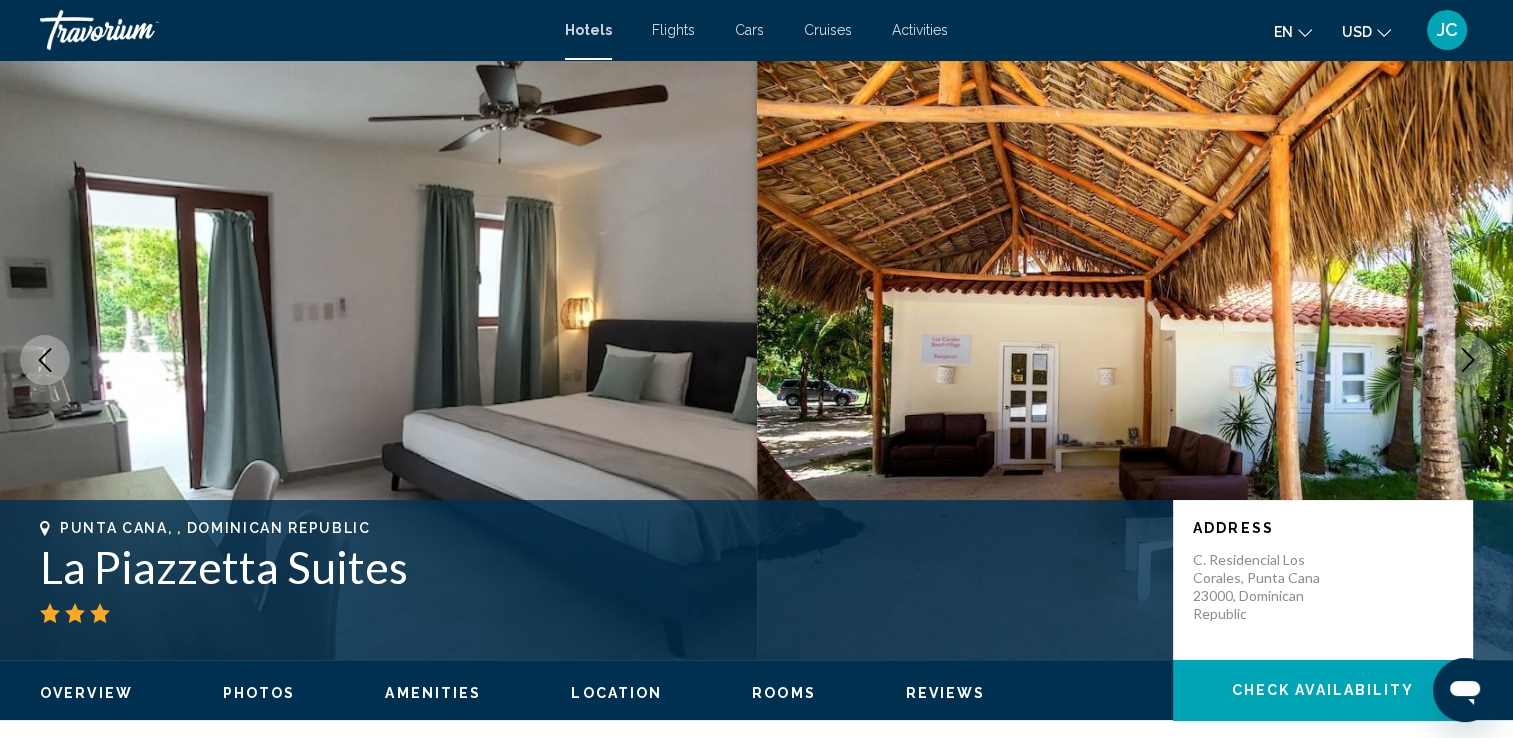 type 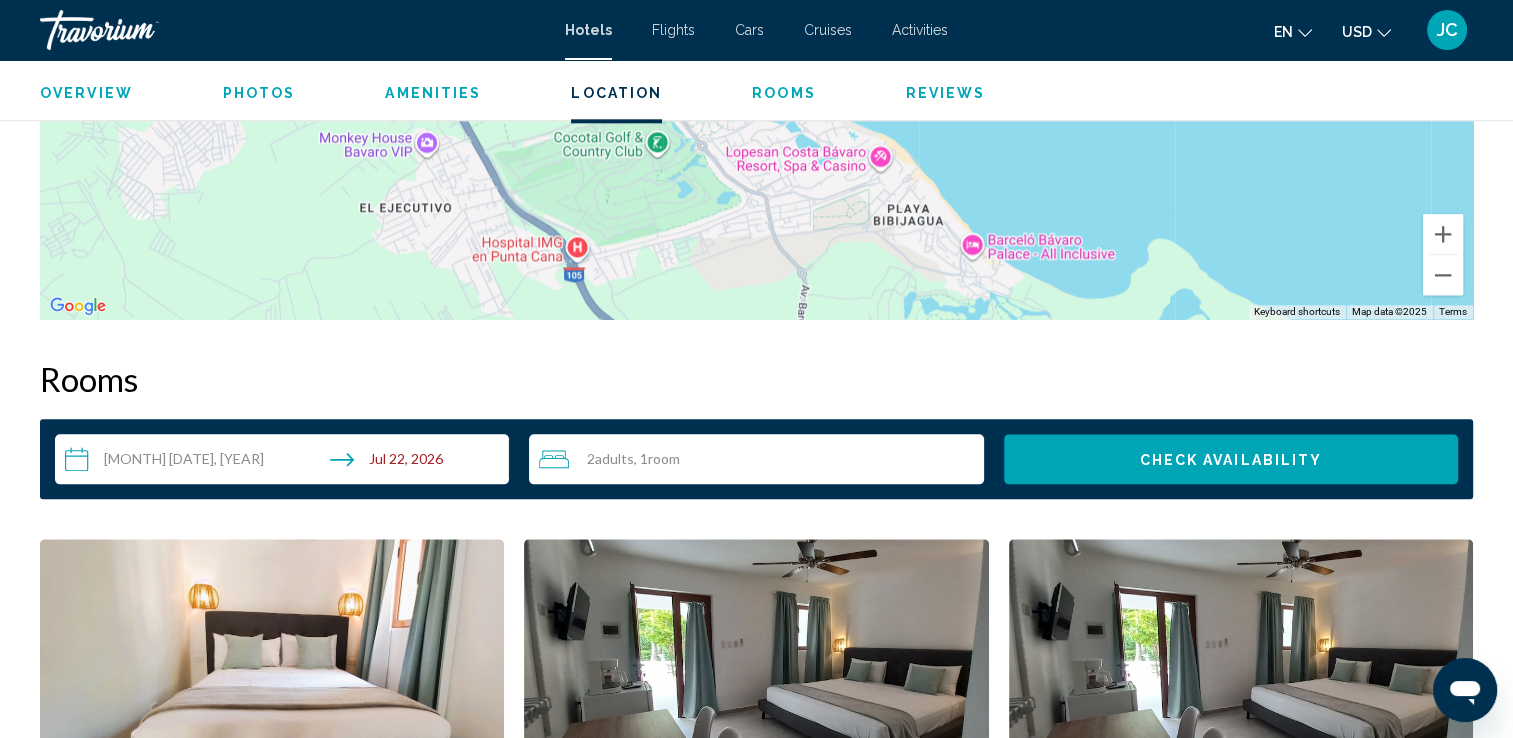 scroll, scrollTop: 2520, scrollLeft: 0, axis: vertical 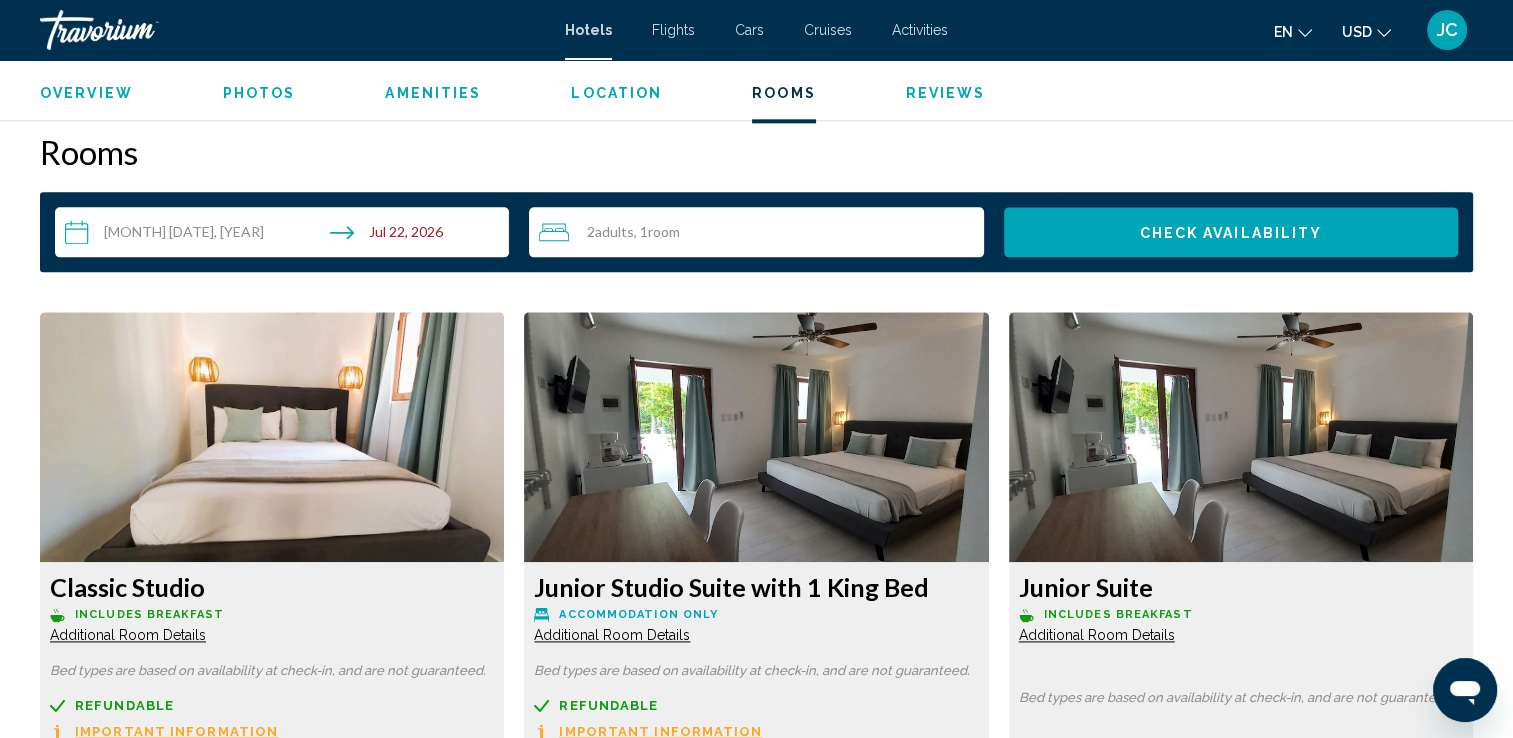 click on "2  Adult Adults , 1  Room rooms" at bounding box center [761, 232] 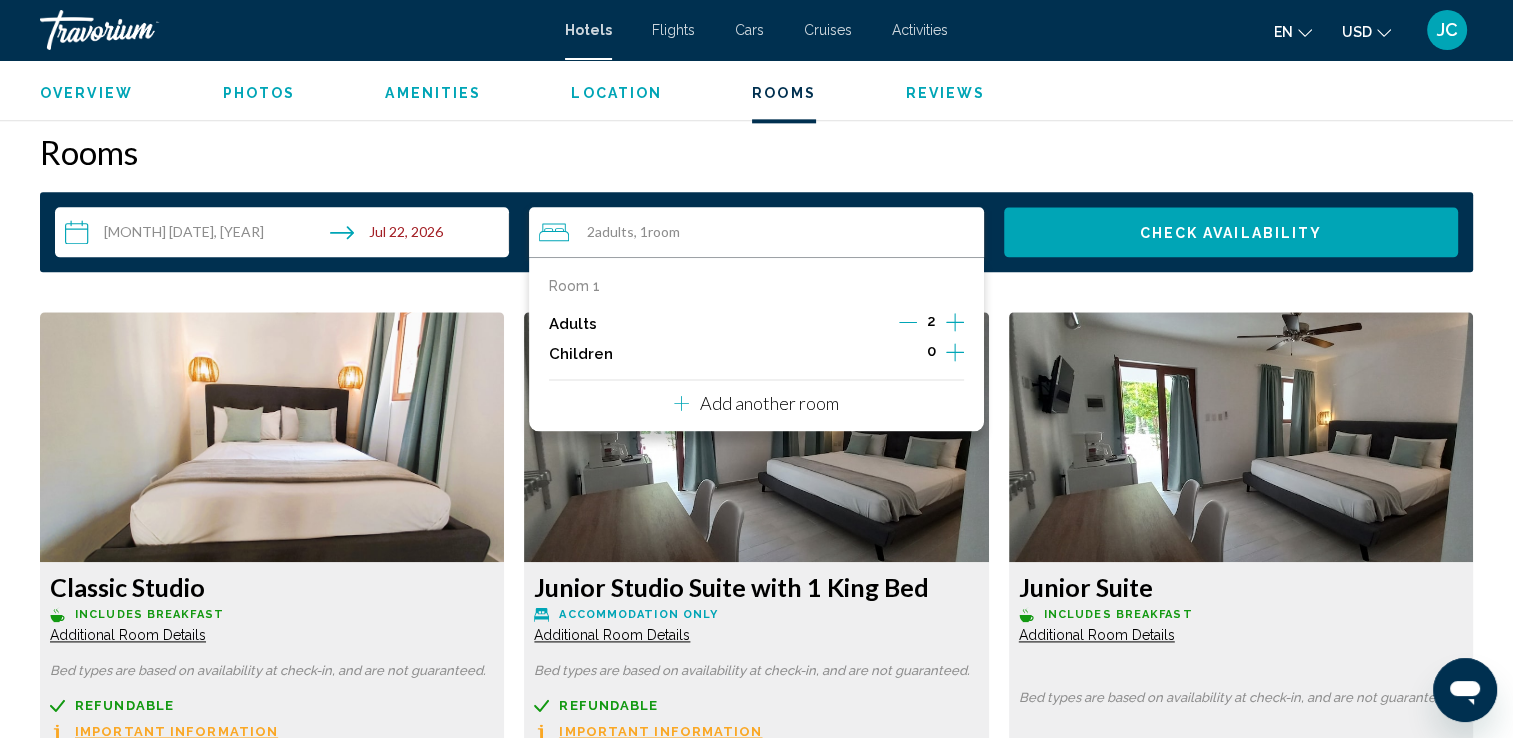 click 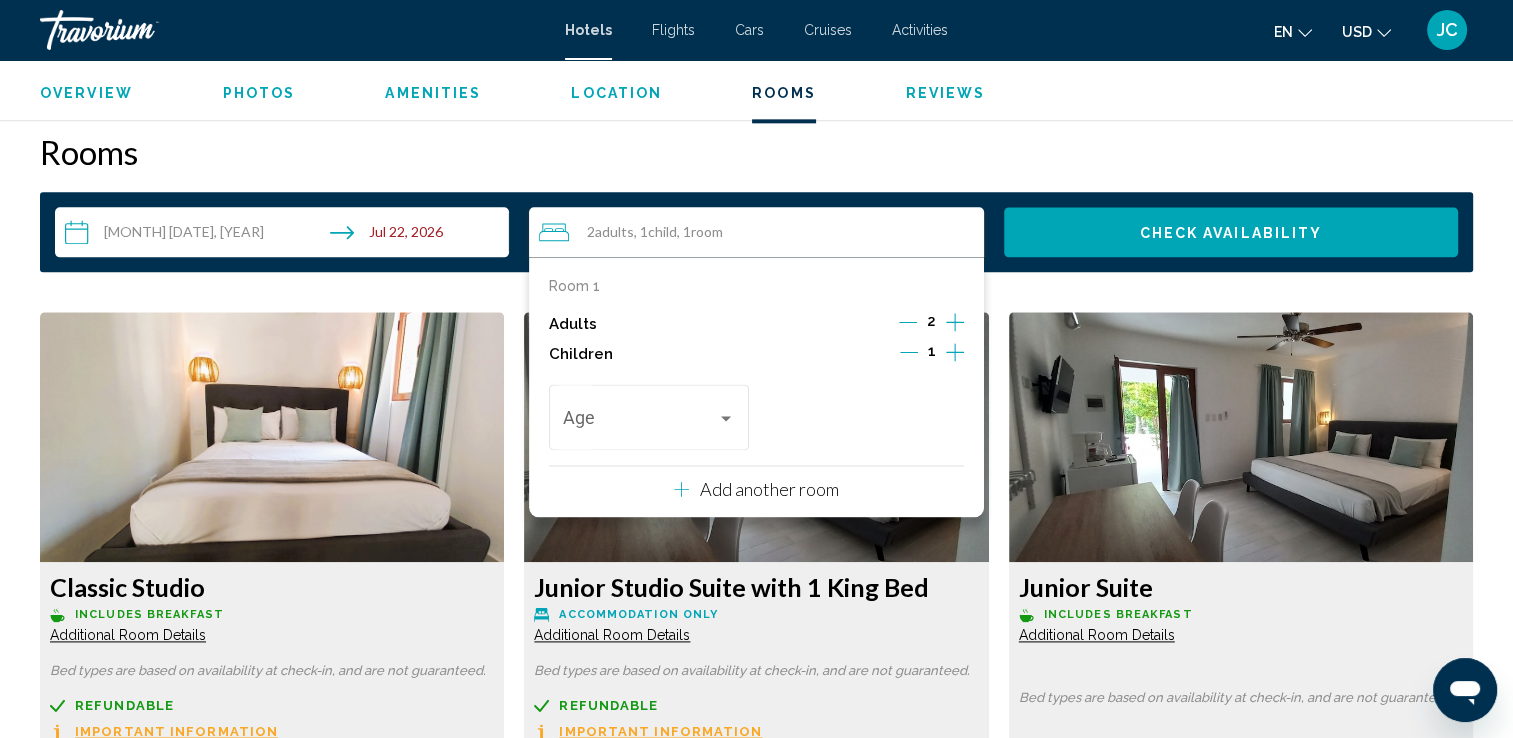 click 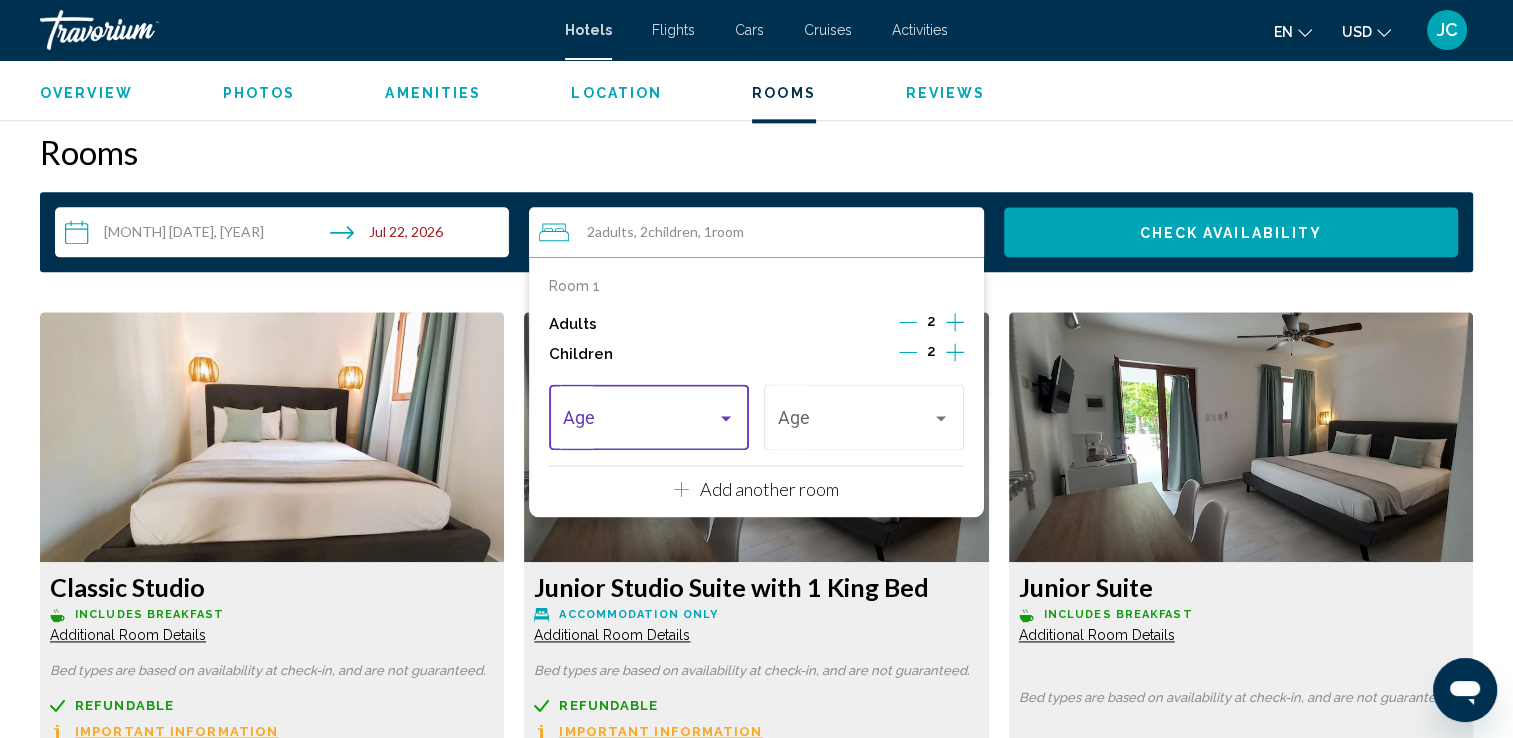 click at bounding box center (726, 418) 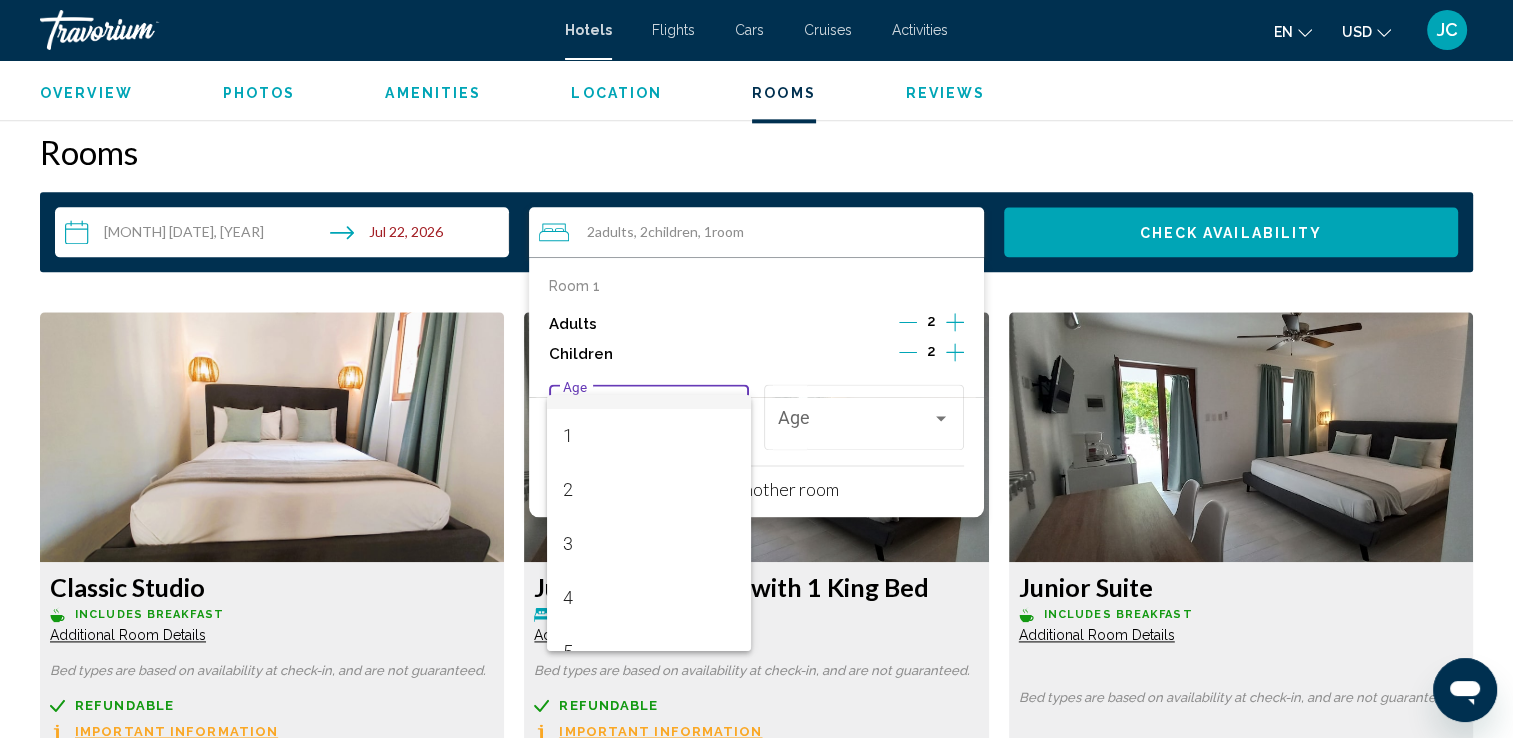 scroll, scrollTop: 80, scrollLeft: 0, axis: vertical 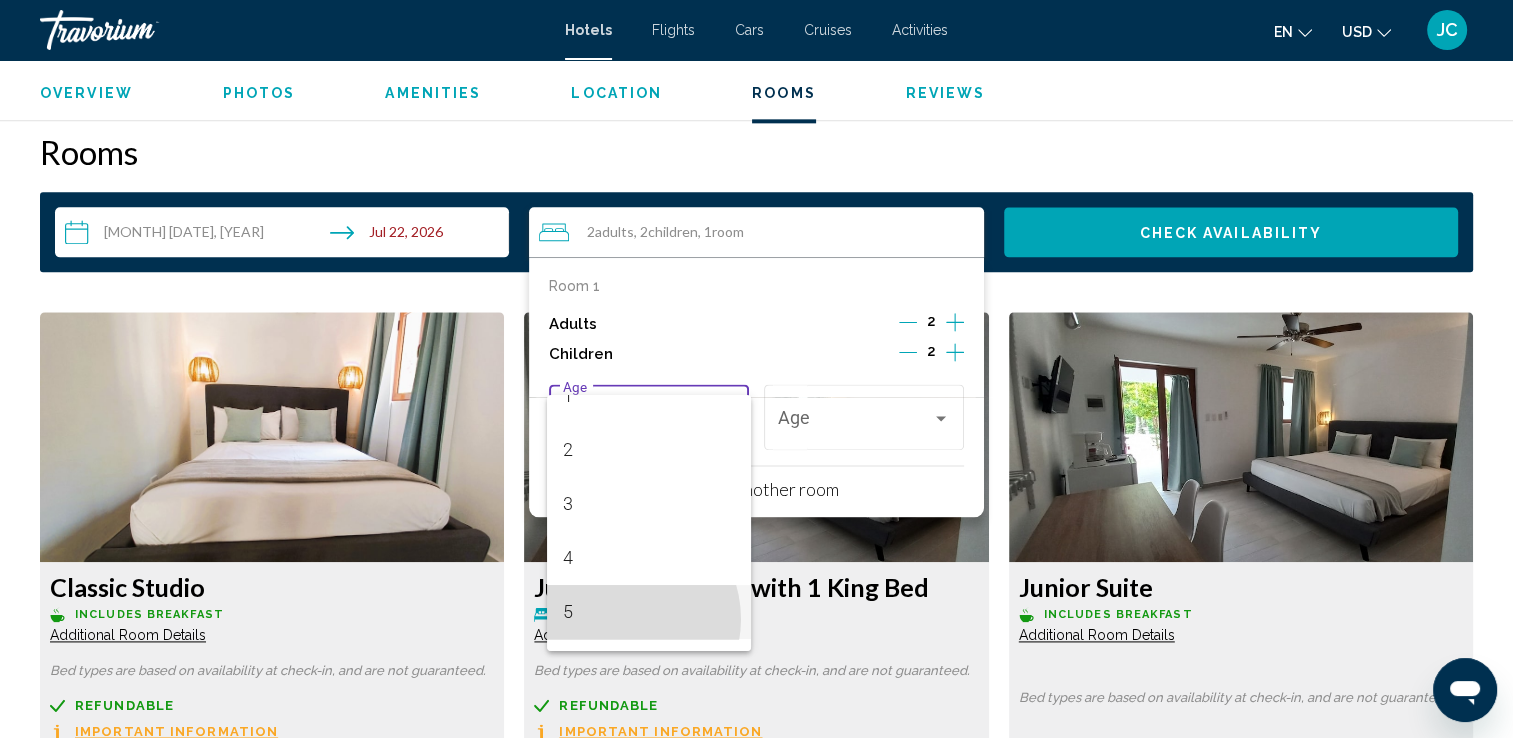 click on "5" at bounding box center (649, 612) 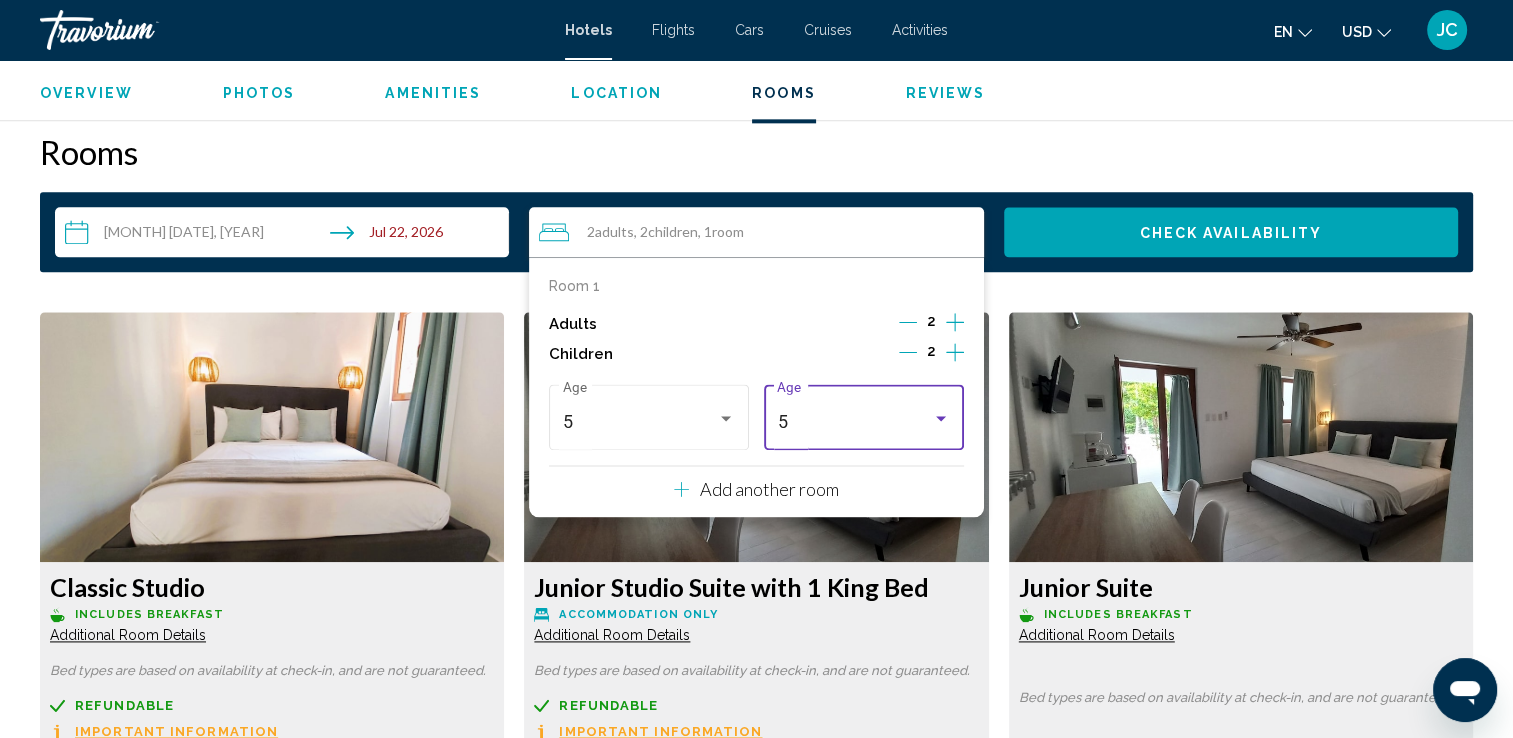 click at bounding box center (941, 418) 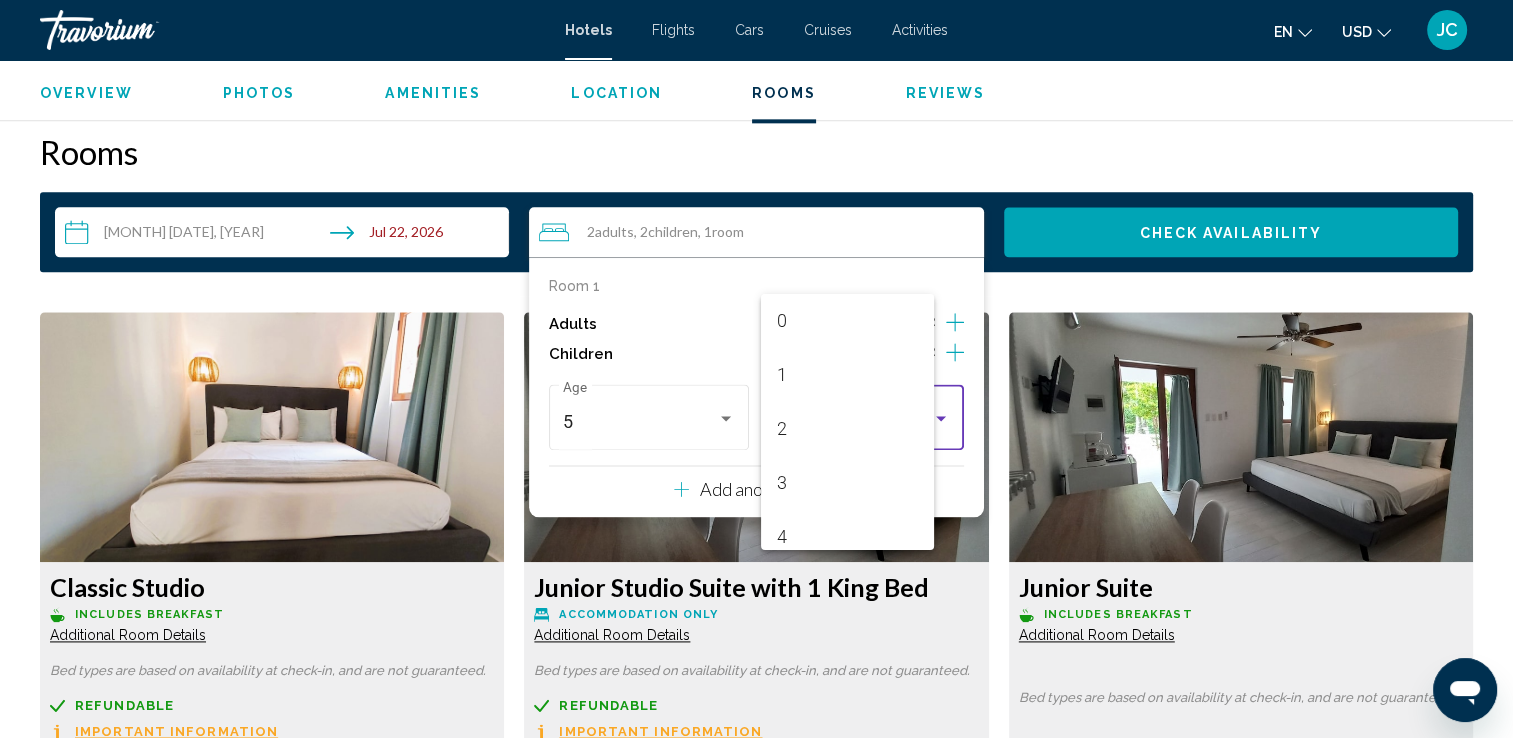 scroll, scrollTop: 168, scrollLeft: 0, axis: vertical 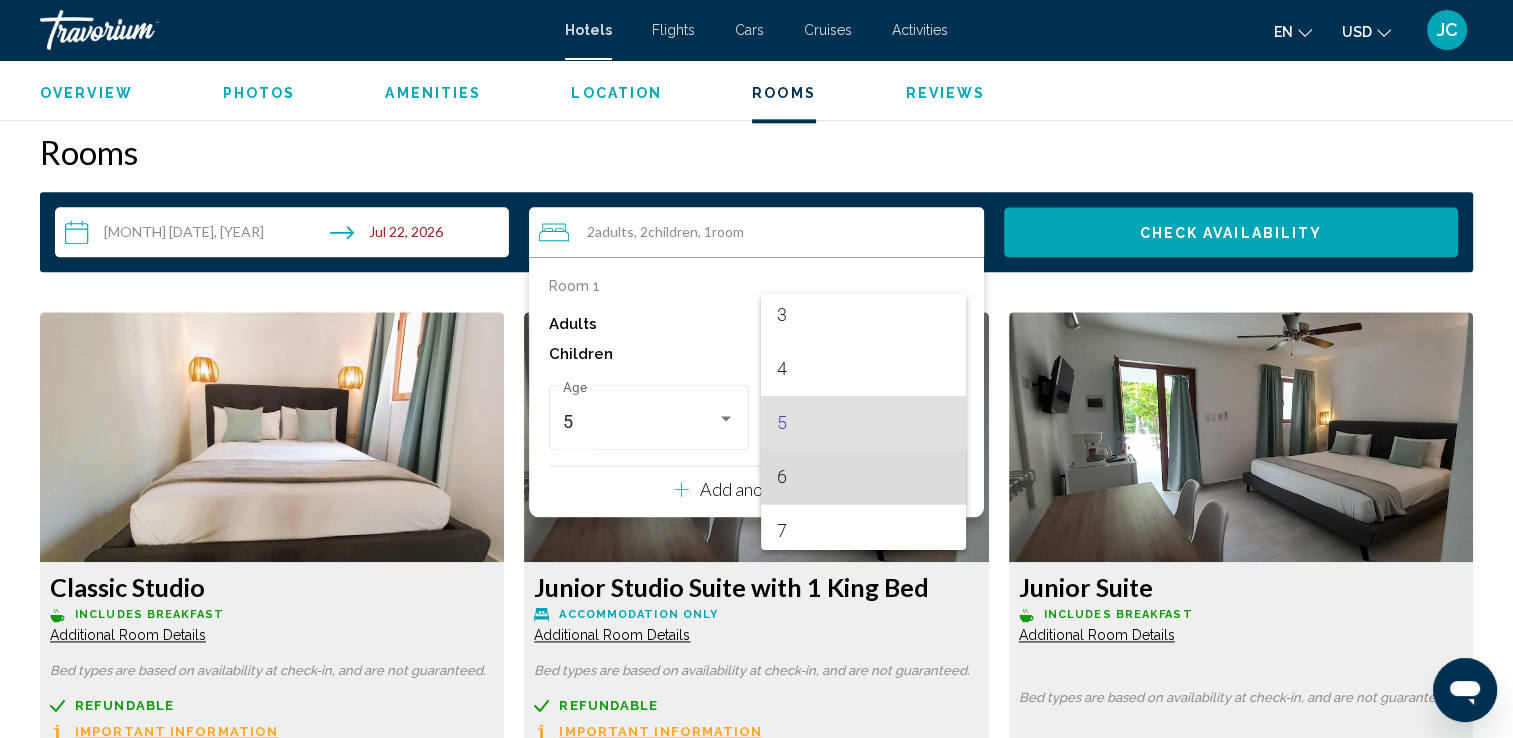 click on "6" at bounding box center [863, 477] 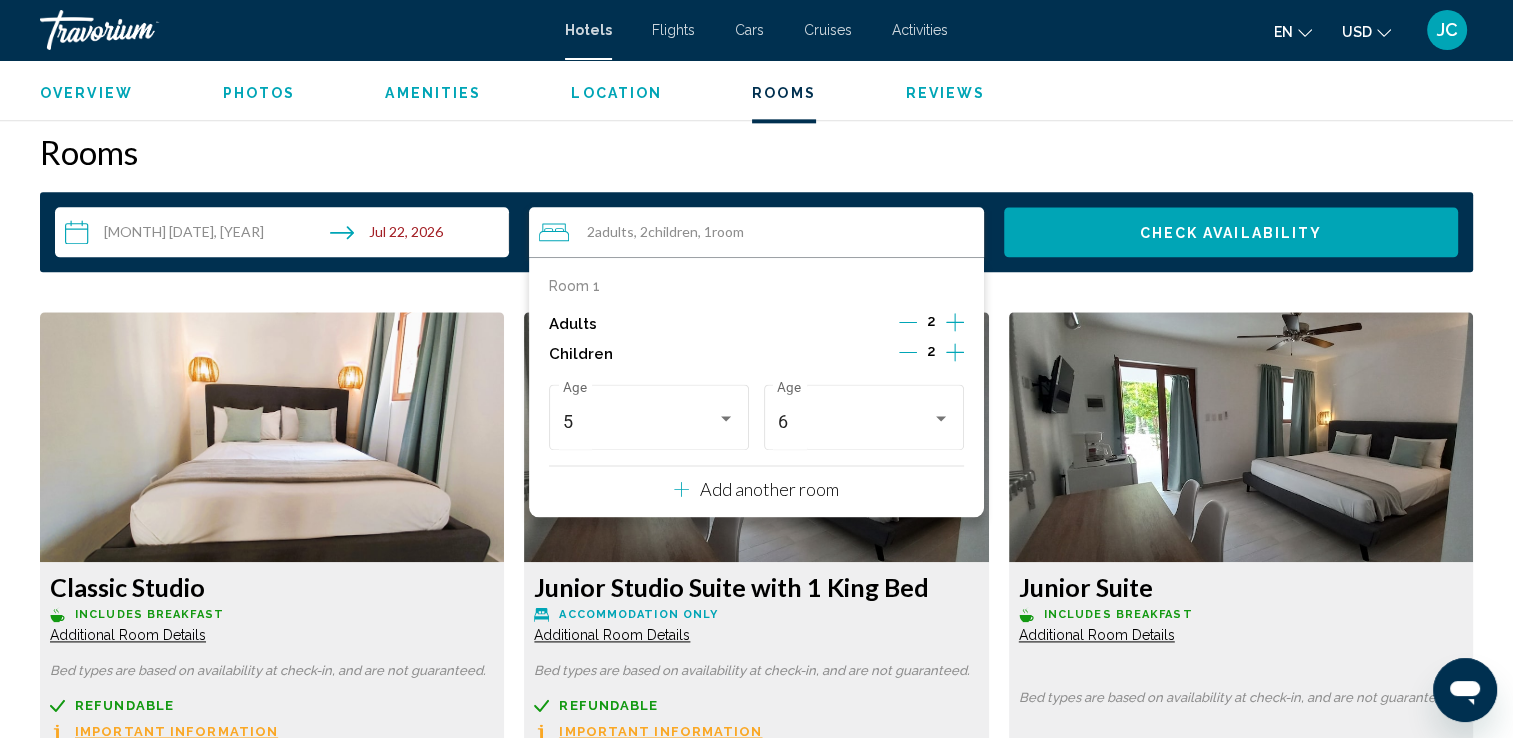click on "Rooms" at bounding box center (756, 152) 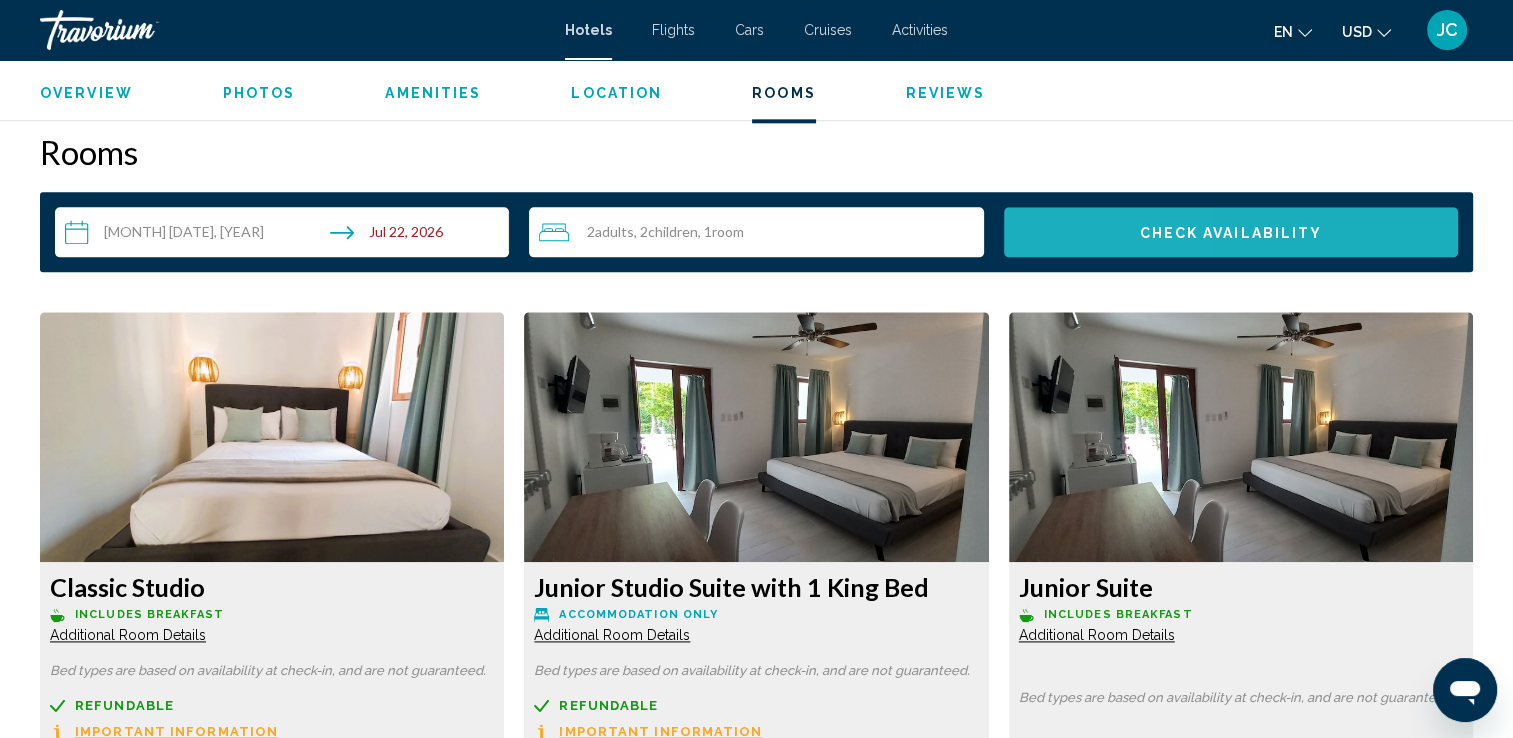 click on "Check Availability" at bounding box center (1231, 232) 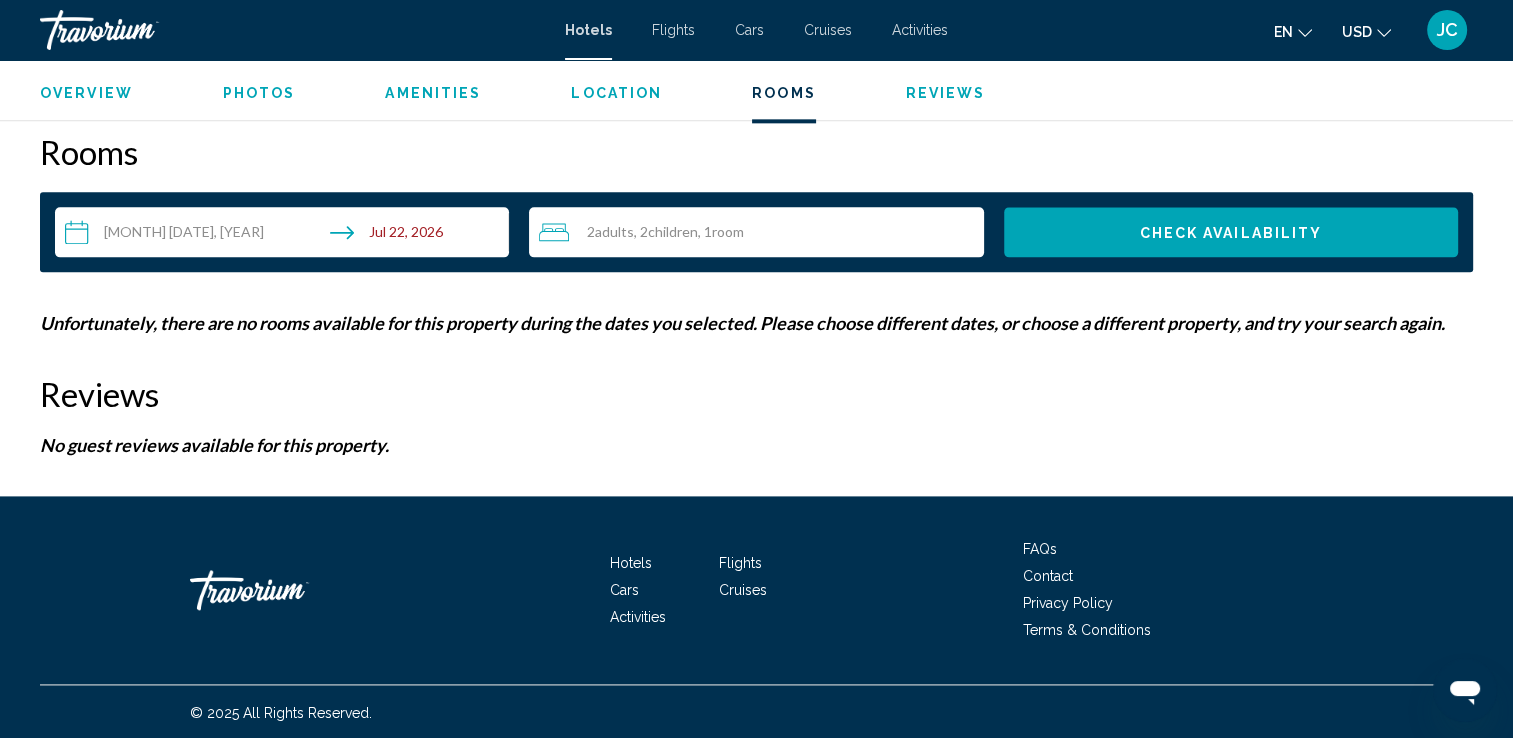 click on "**********" at bounding box center [756, 233] 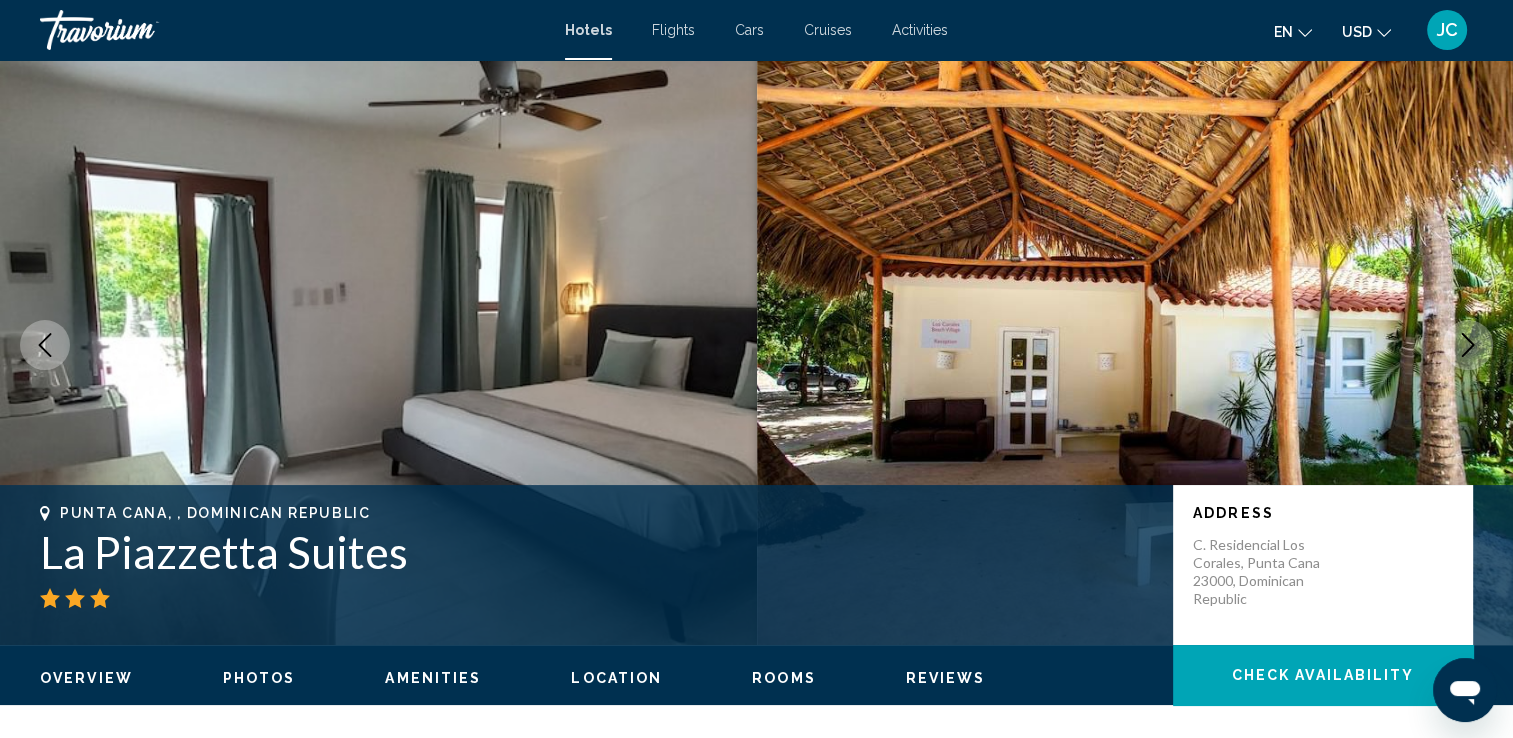 scroll, scrollTop: 0, scrollLeft: 0, axis: both 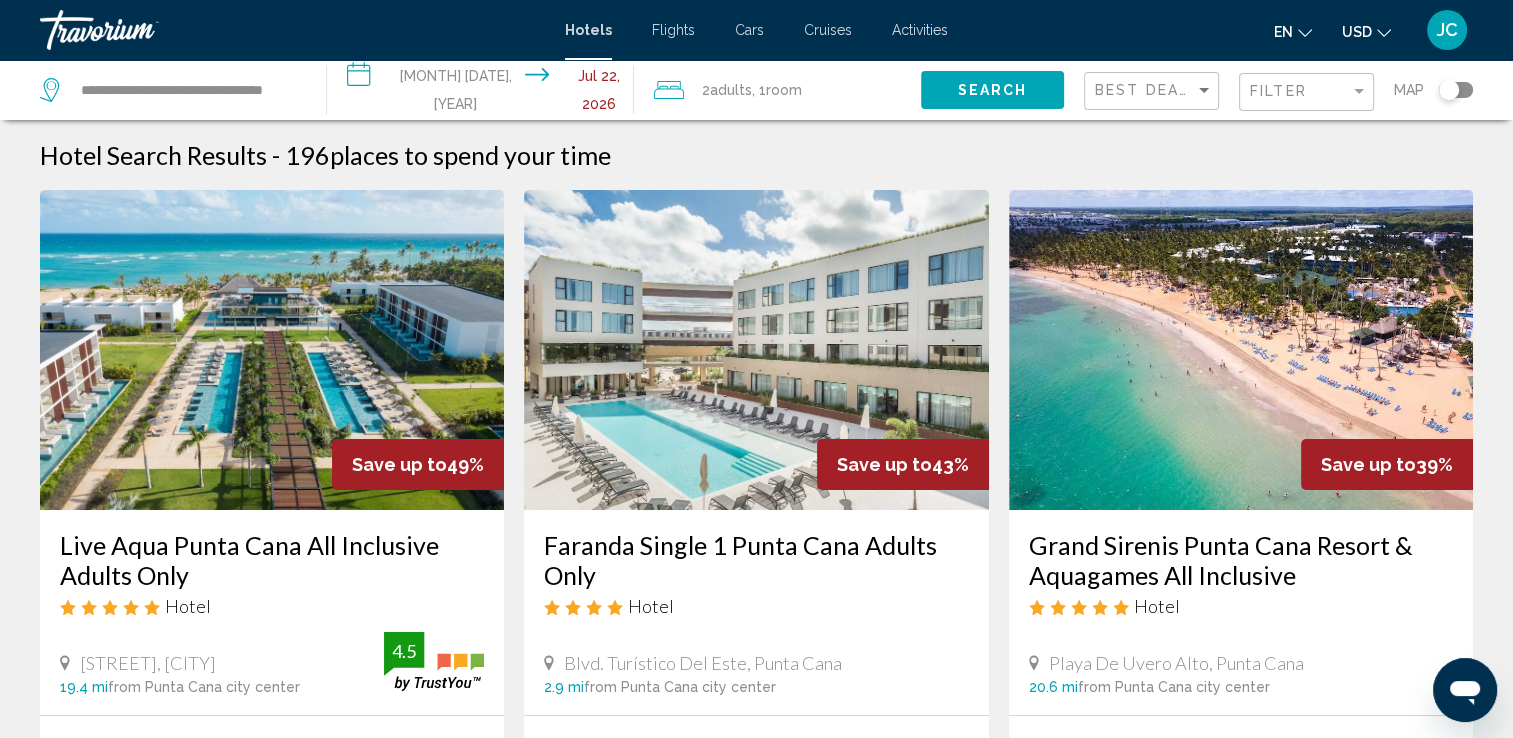 click on "Room" 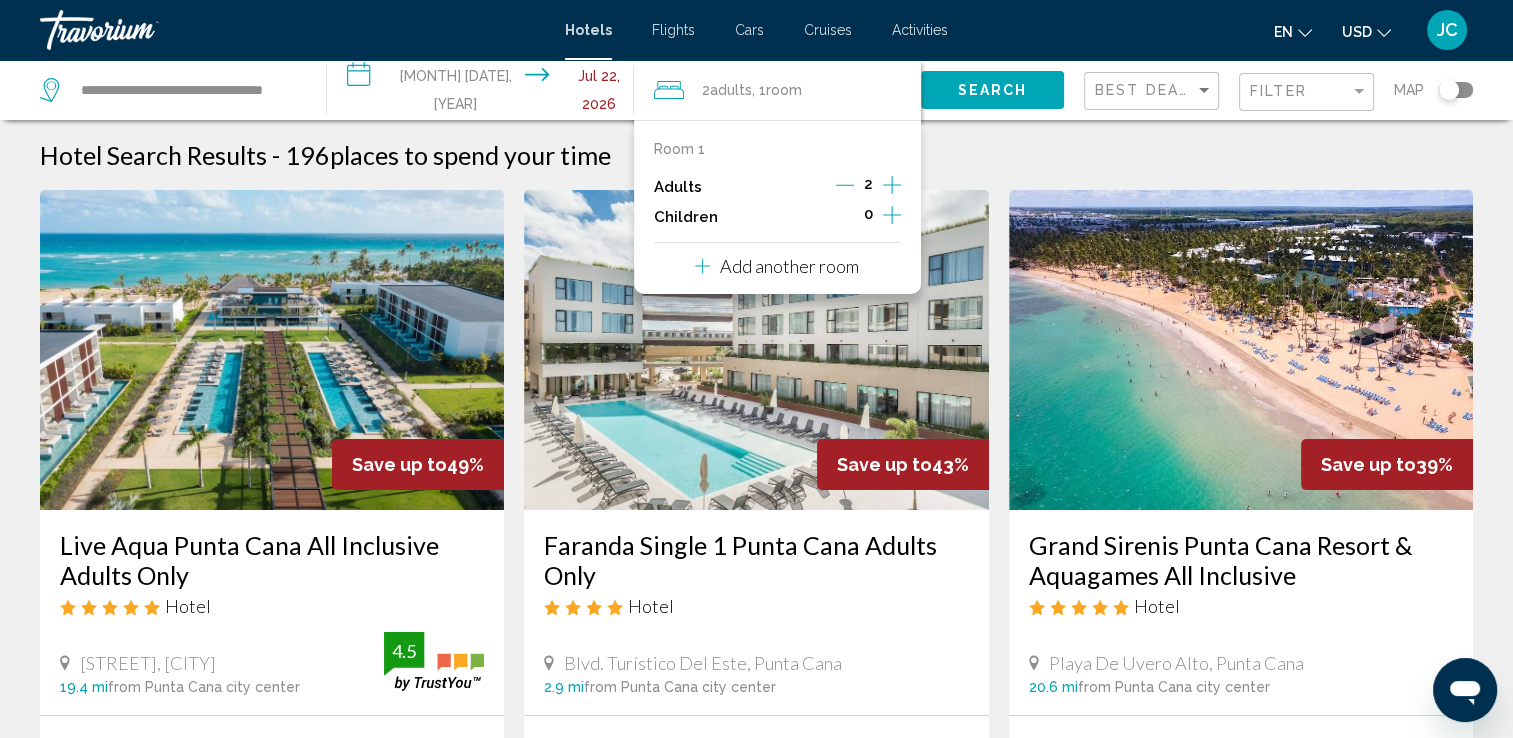 click 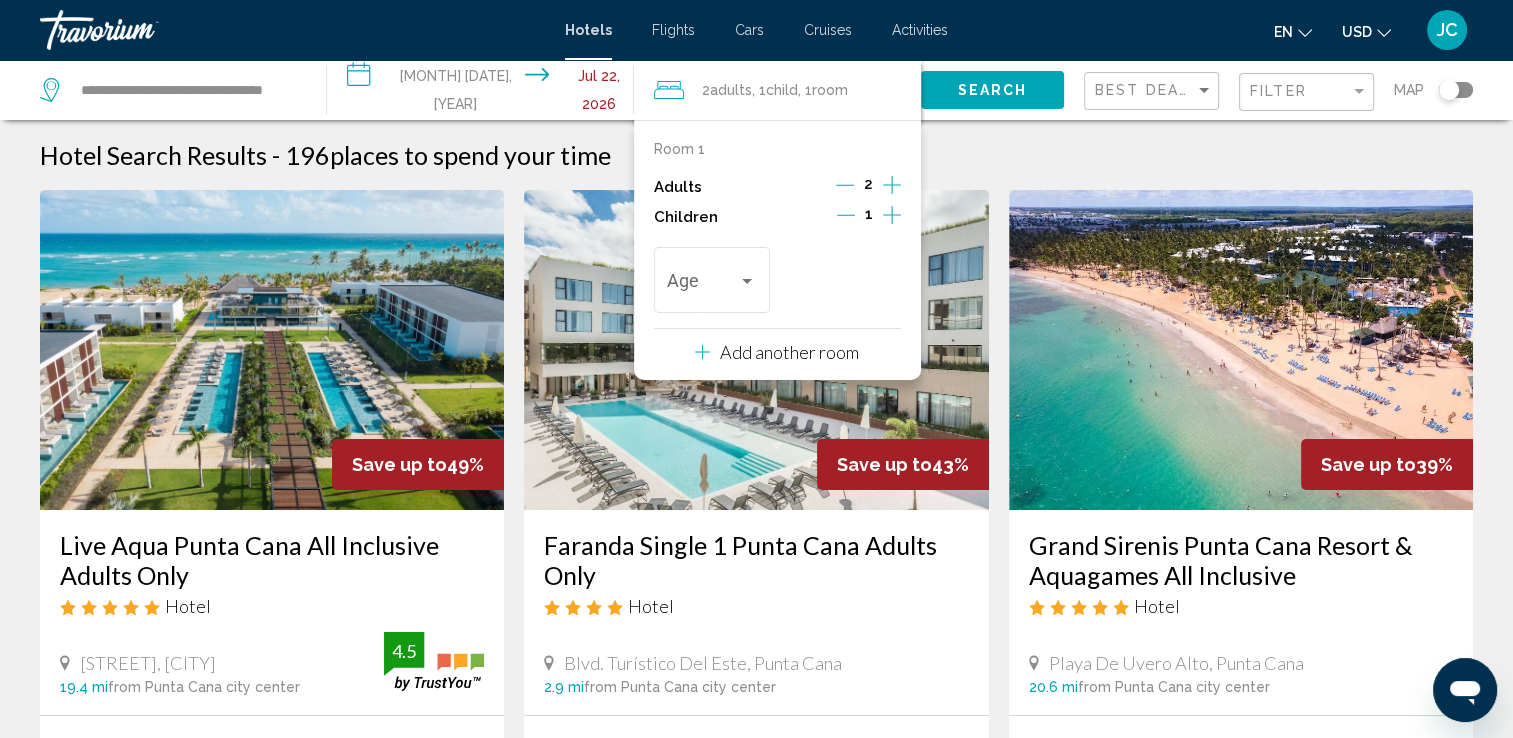 click 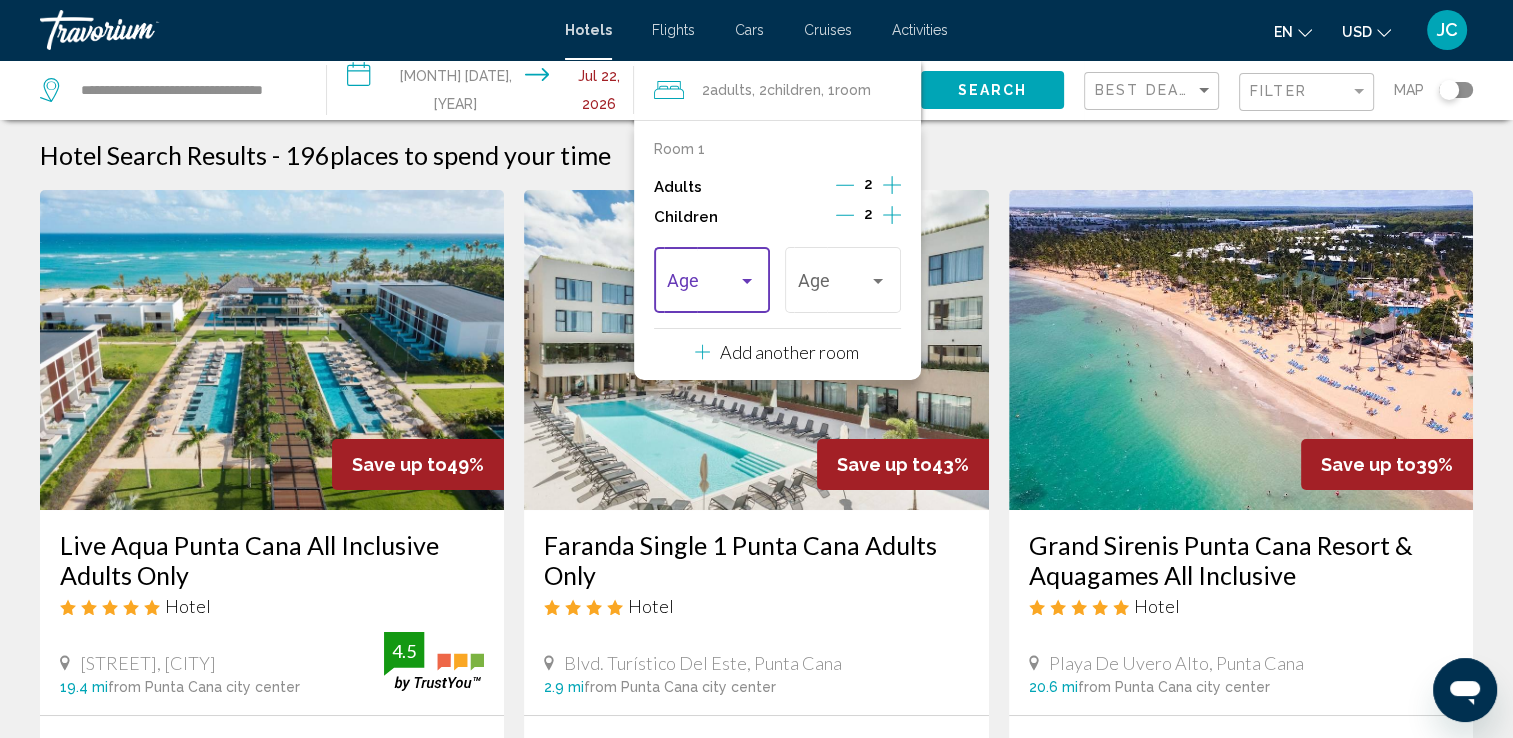 click at bounding box center (747, 281) 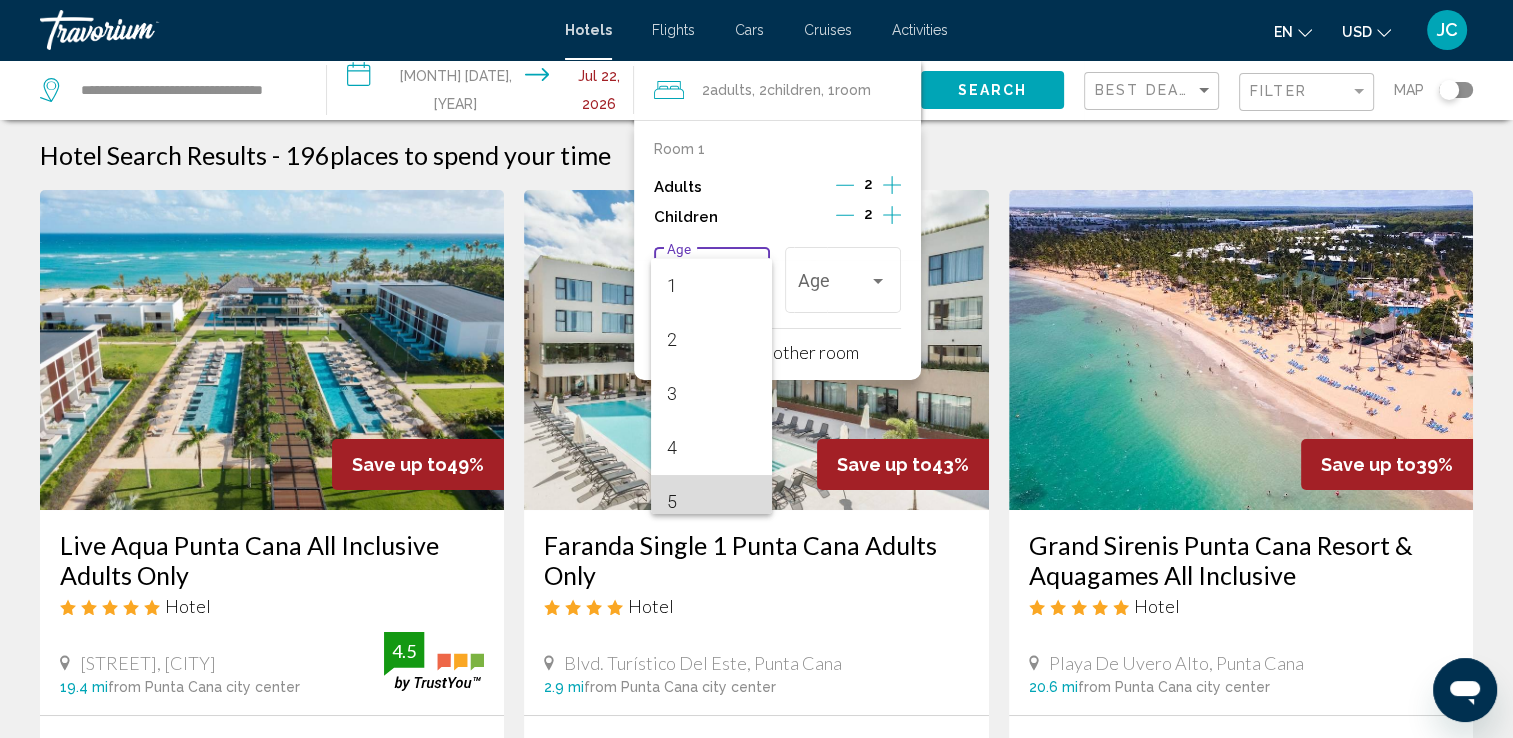 click on "5" at bounding box center [711, 502] 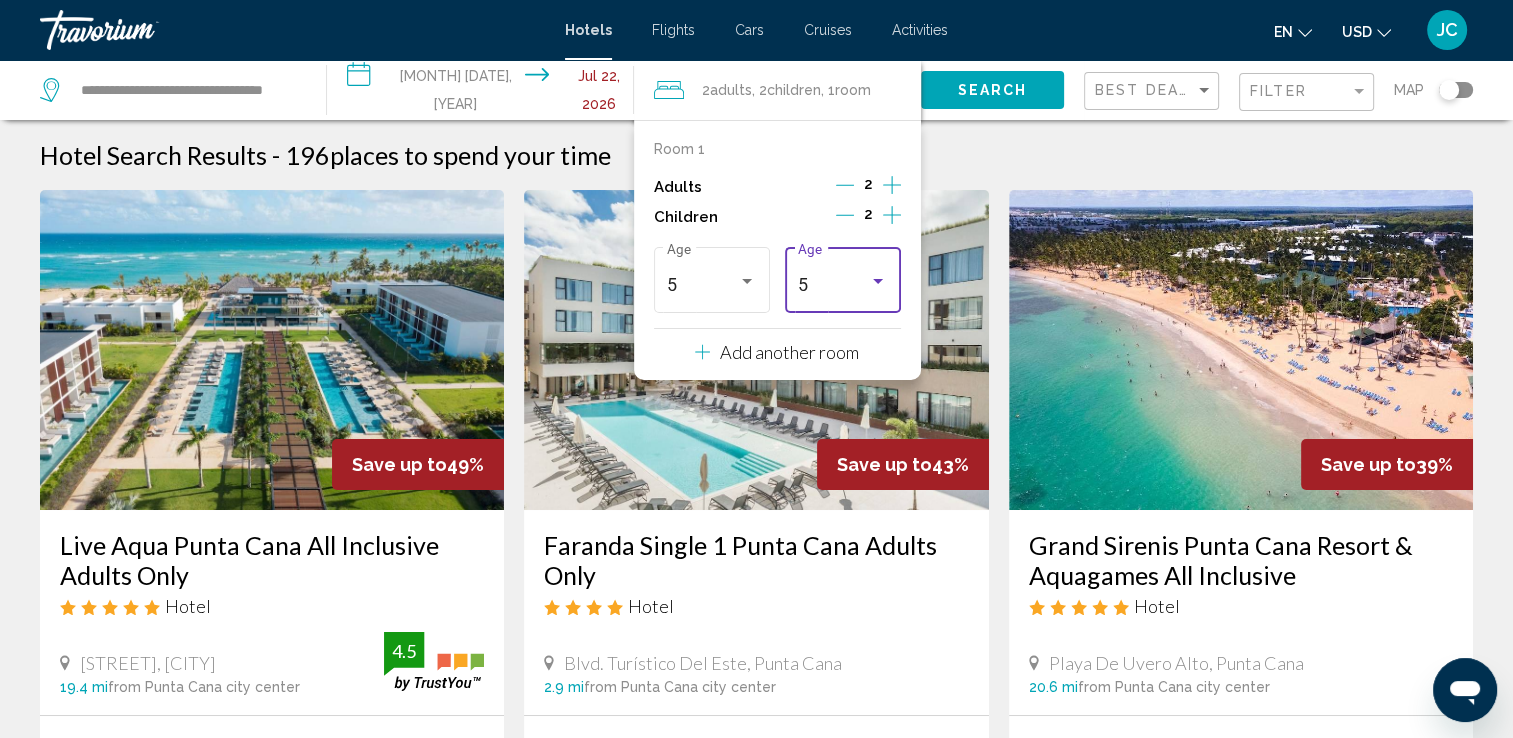 click at bounding box center [878, 281] 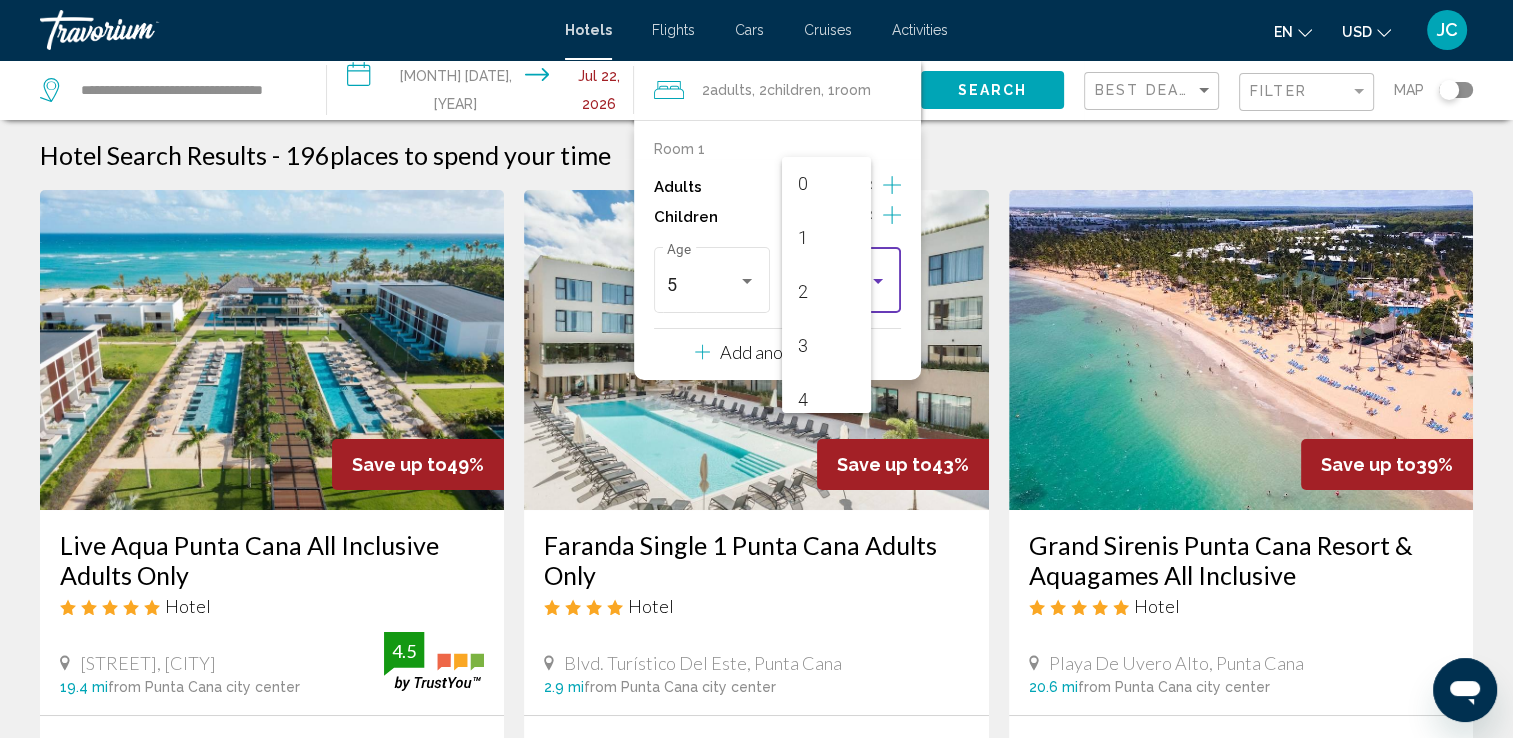 scroll, scrollTop: 168, scrollLeft: 0, axis: vertical 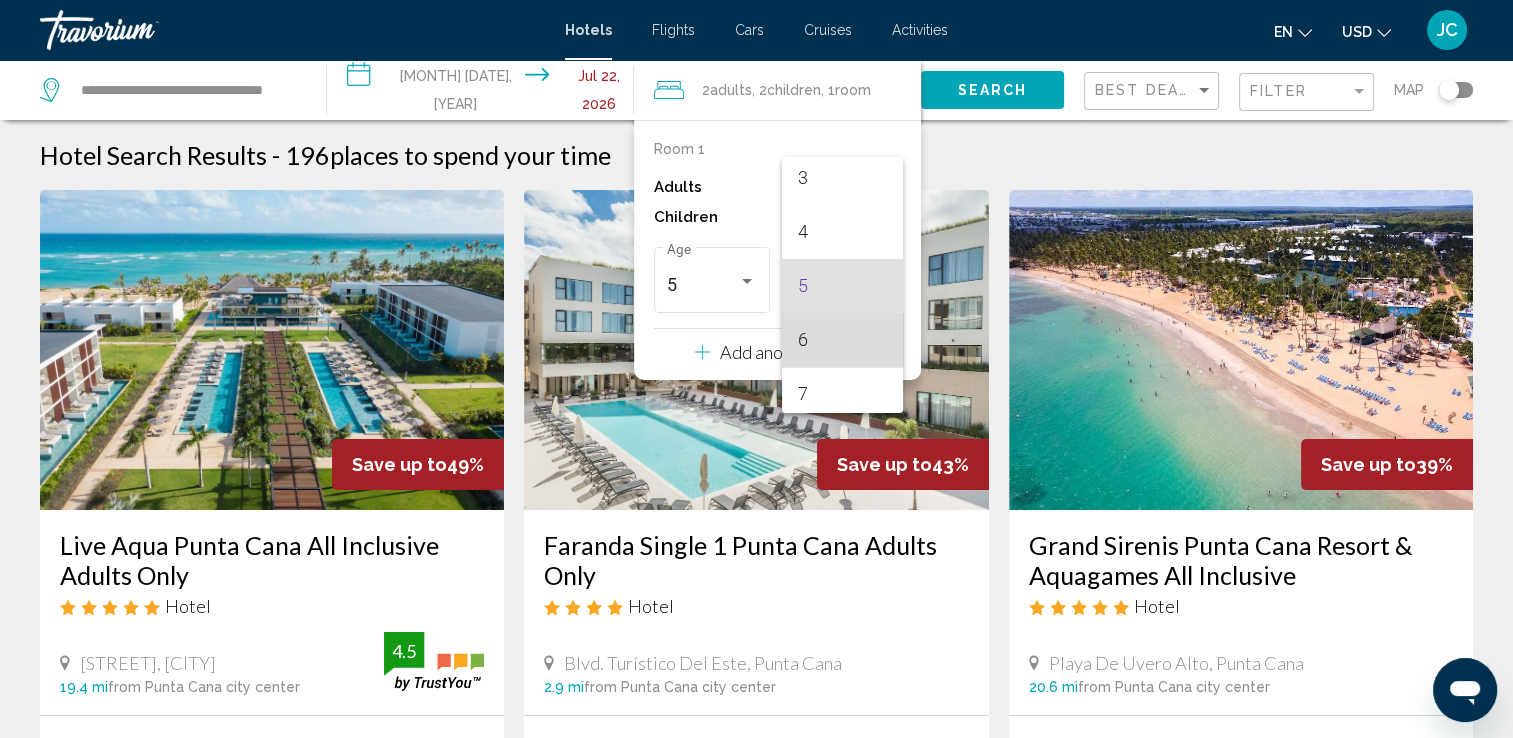 click on "6" at bounding box center (842, 340) 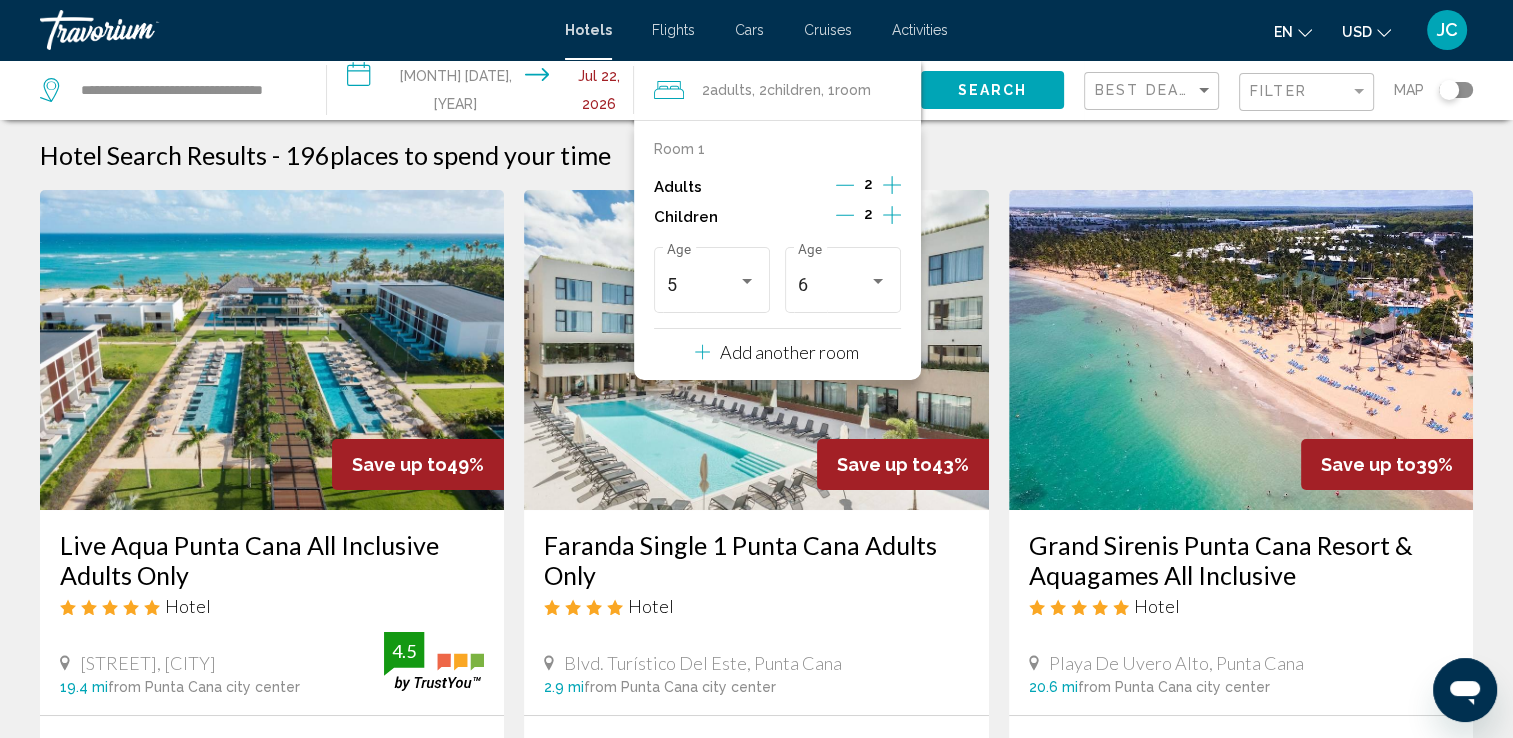 click on "Hotel Search Results  -   196  places to spend your time" at bounding box center [756, 155] 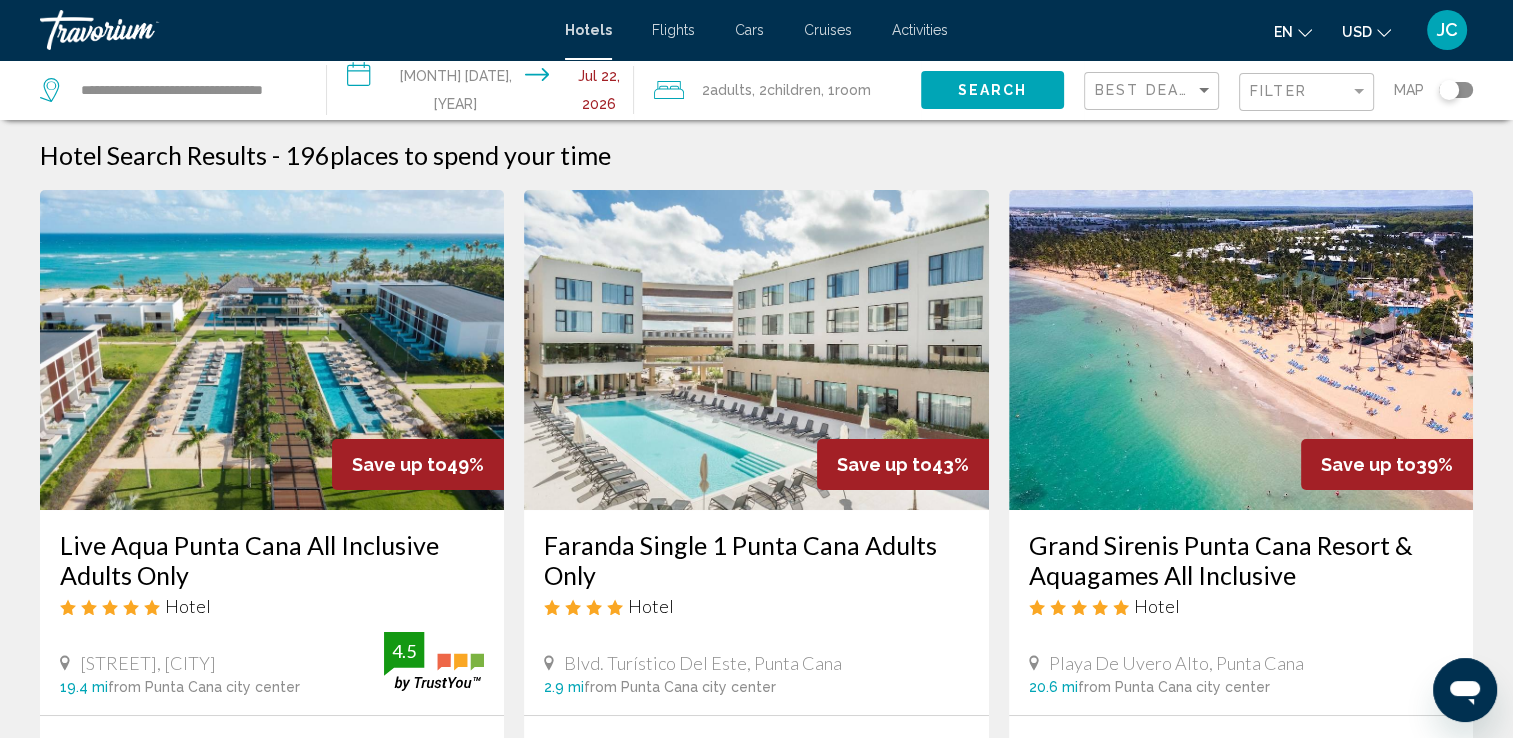 click on "Search" 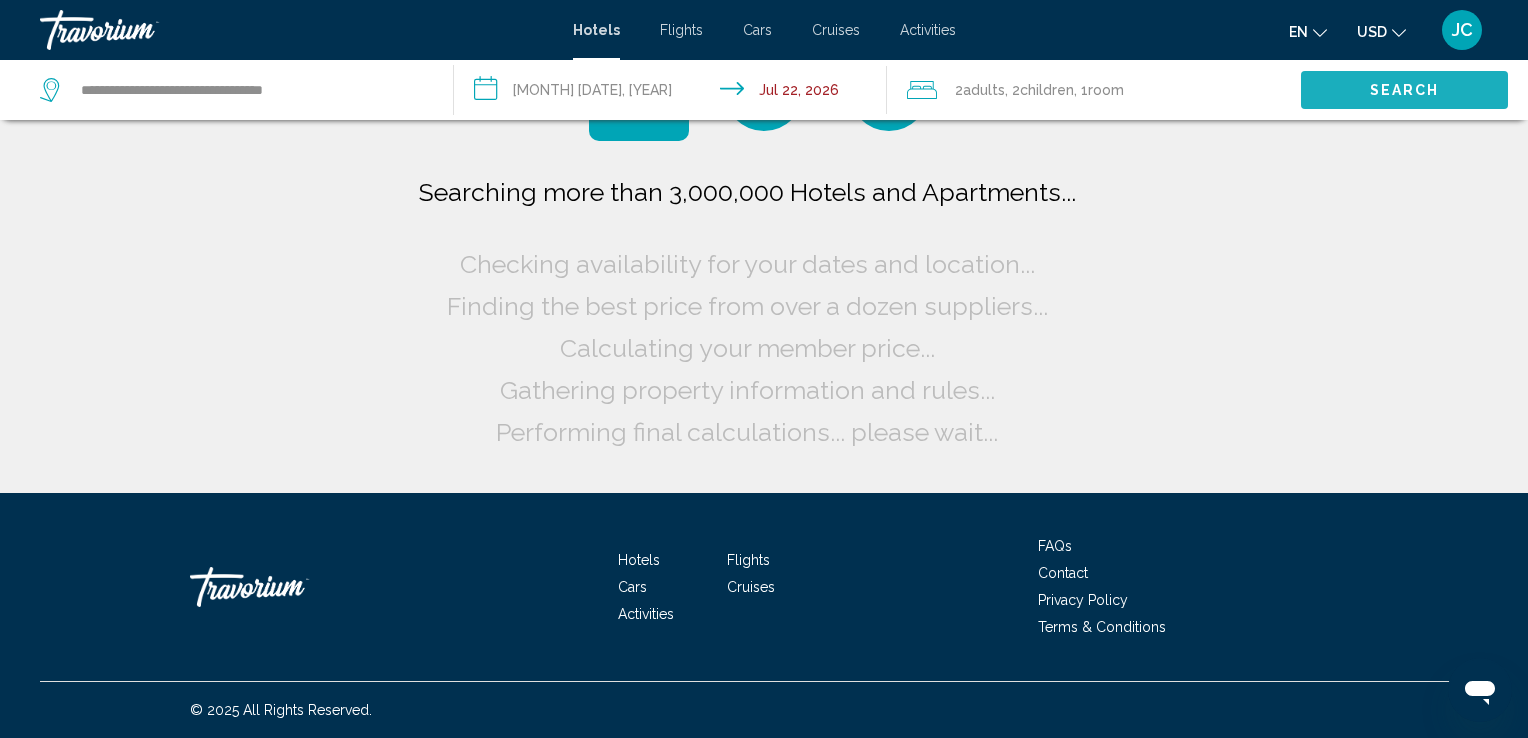 click on "Search" 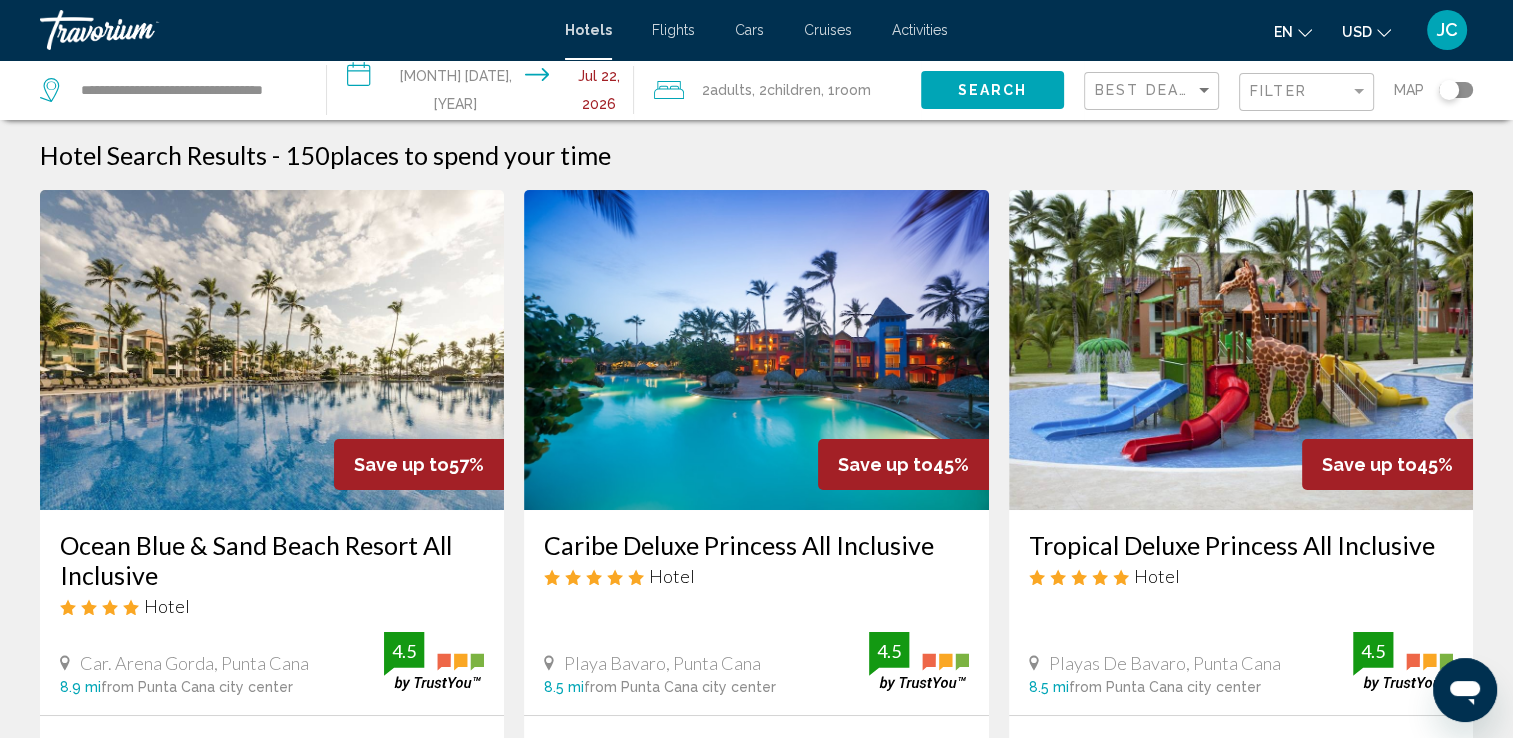 type 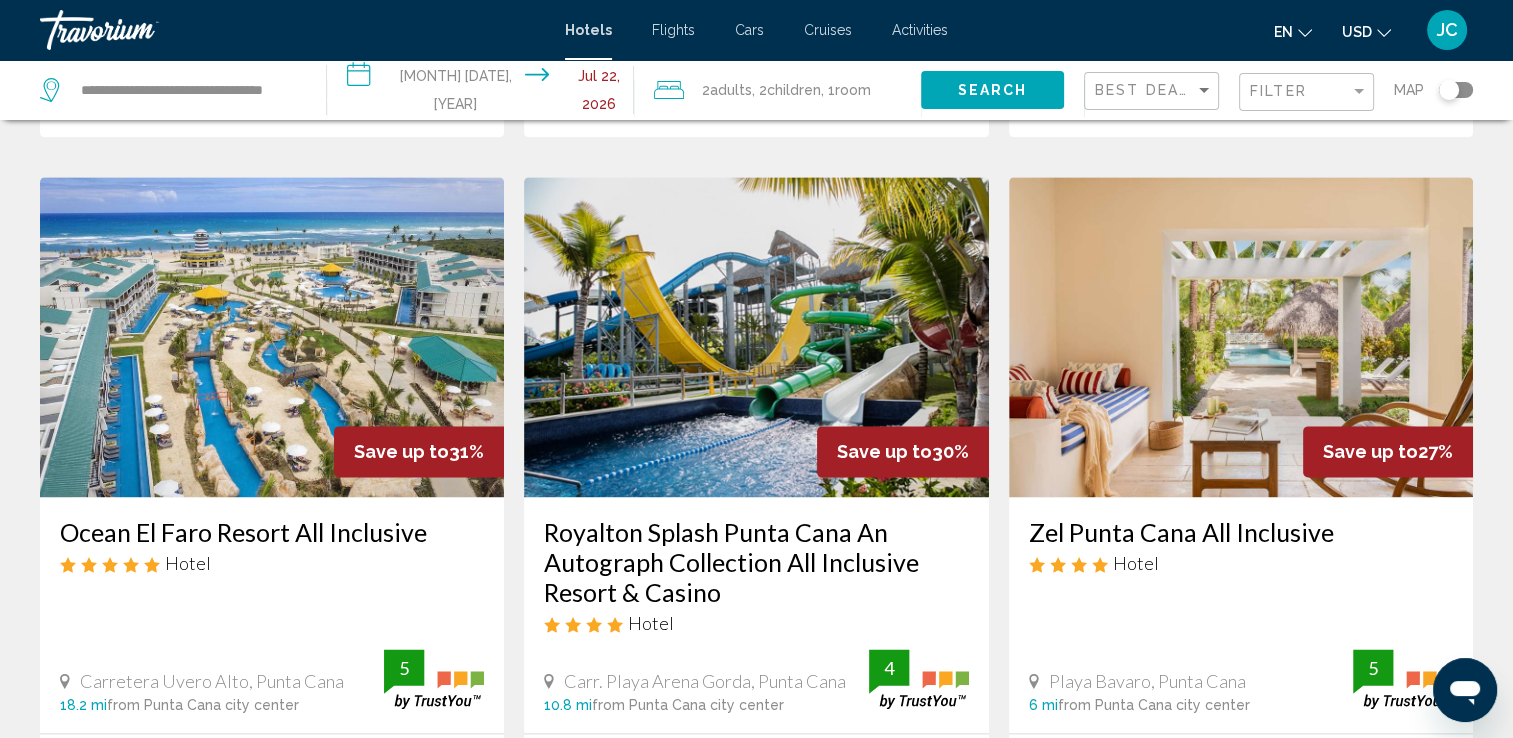 scroll, scrollTop: 2600, scrollLeft: 0, axis: vertical 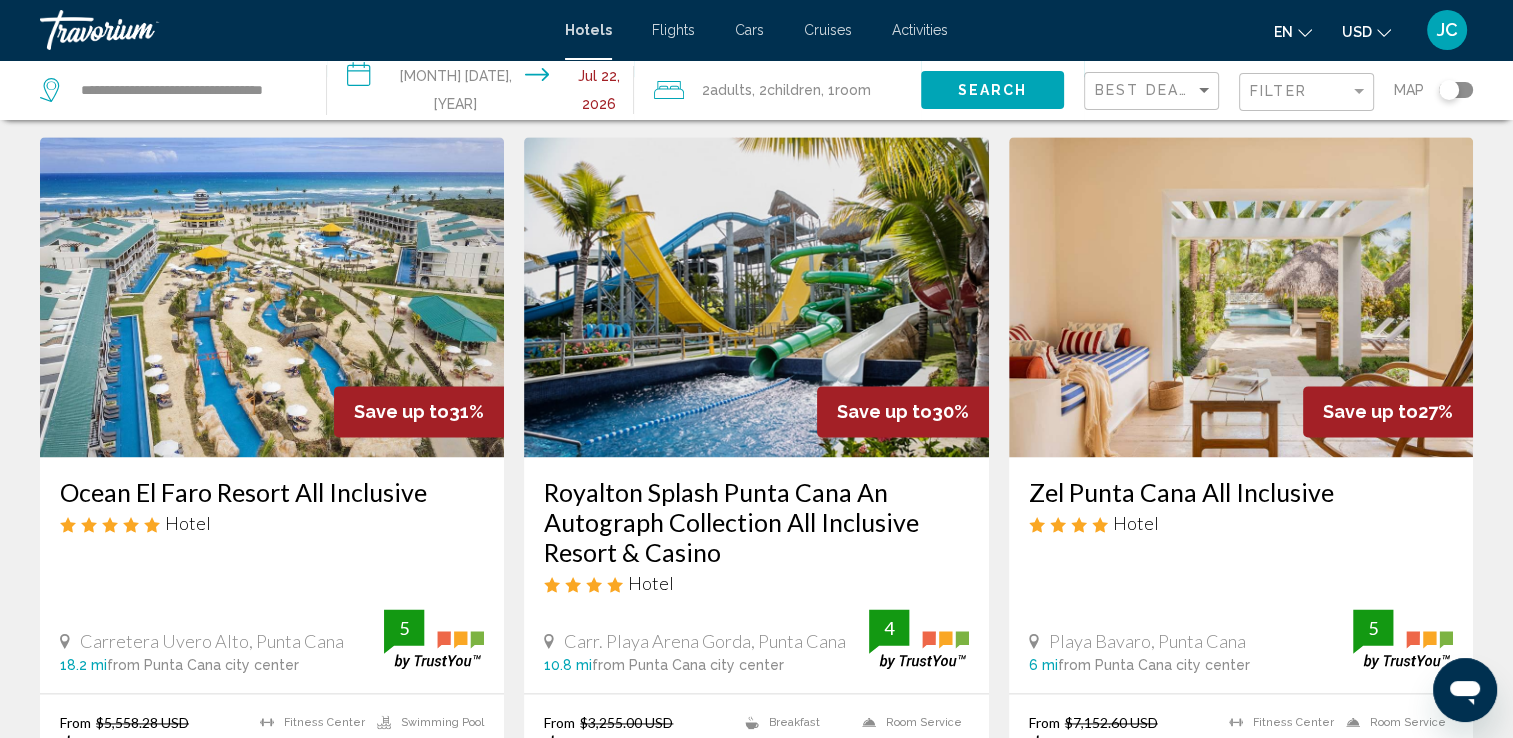 click on "2" at bounding box center (617, 931) 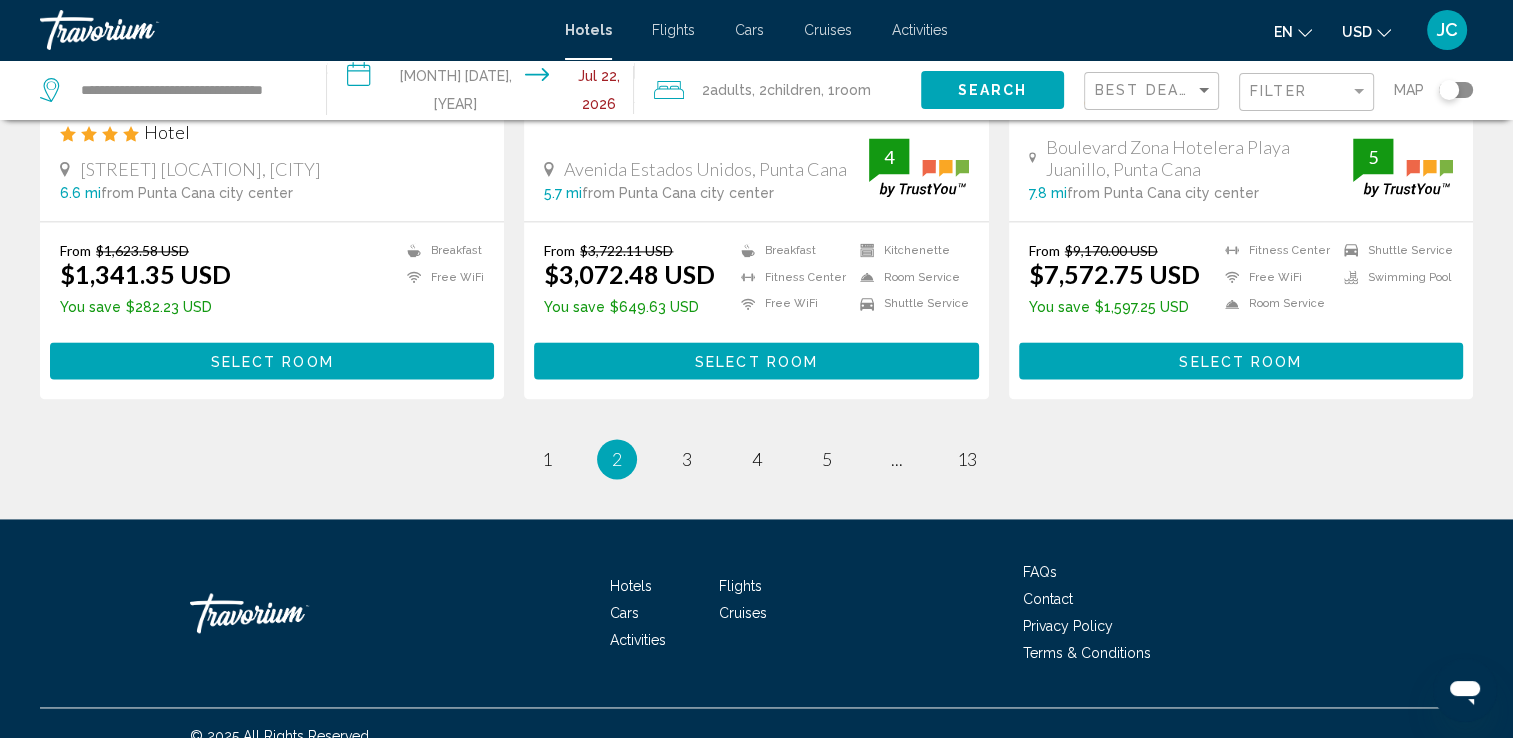 scroll, scrollTop: 2792, scrollLeft: 0, axis: vertical 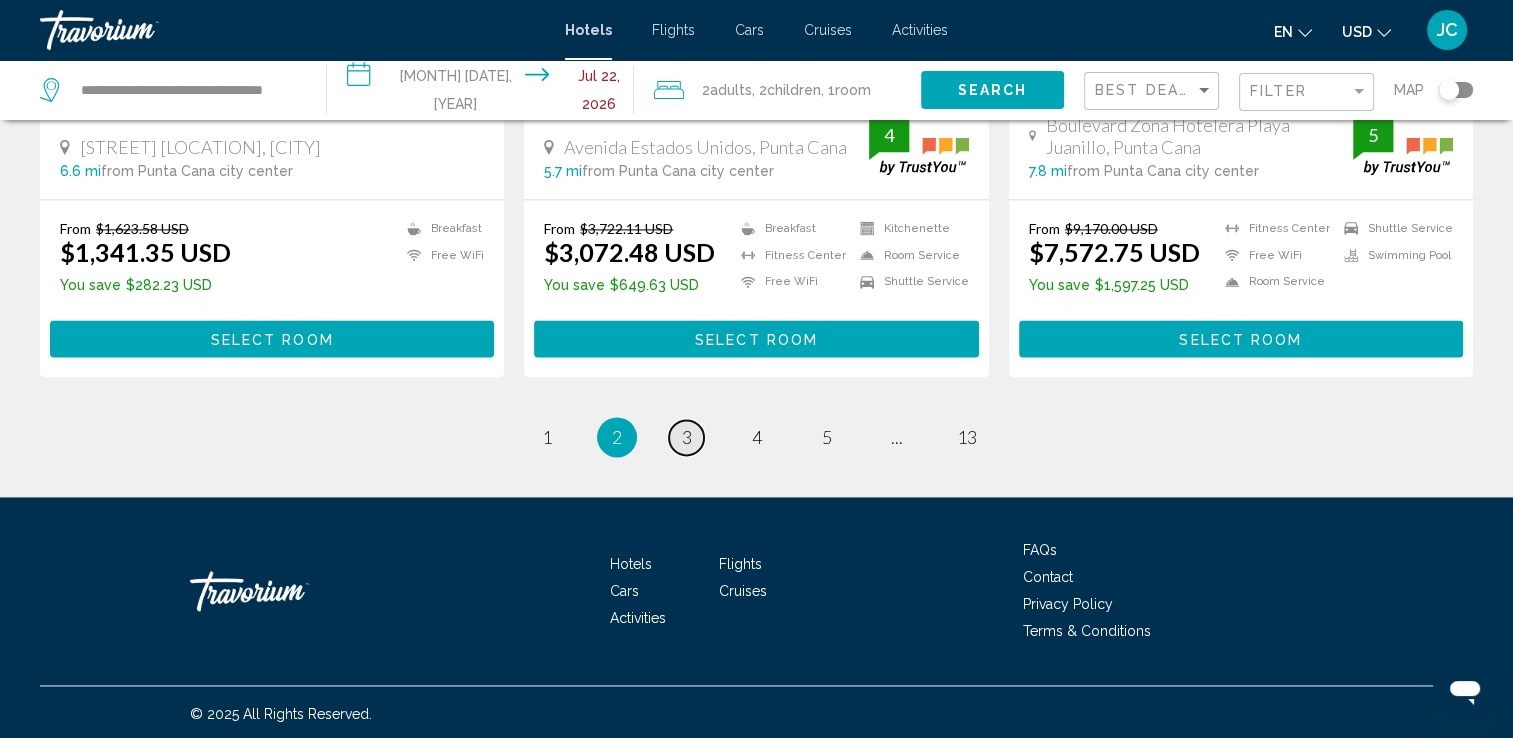 click on "3" at bounding box center (687, 437) 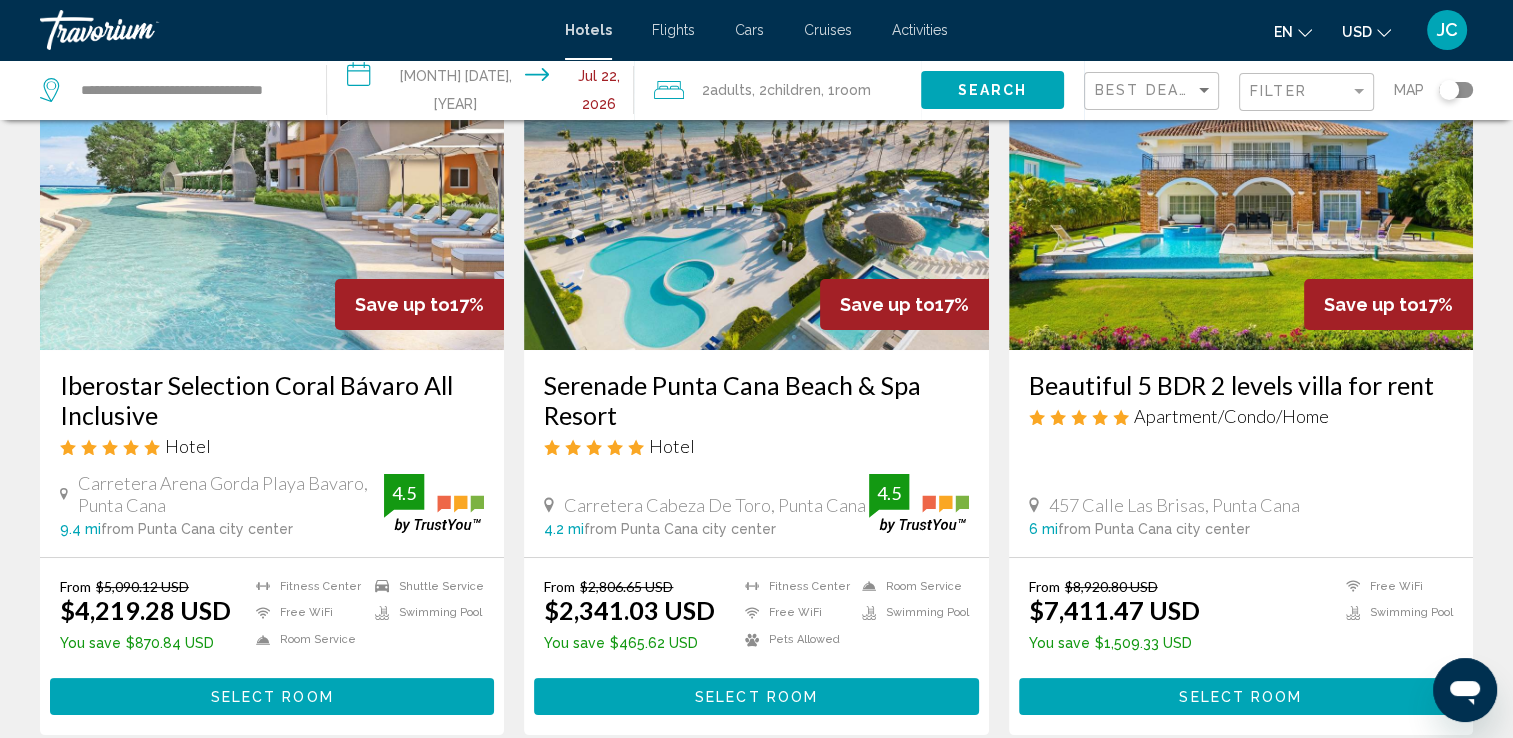 scroll, scrollTop: 120, scrollLeft: 0, axis: vertical 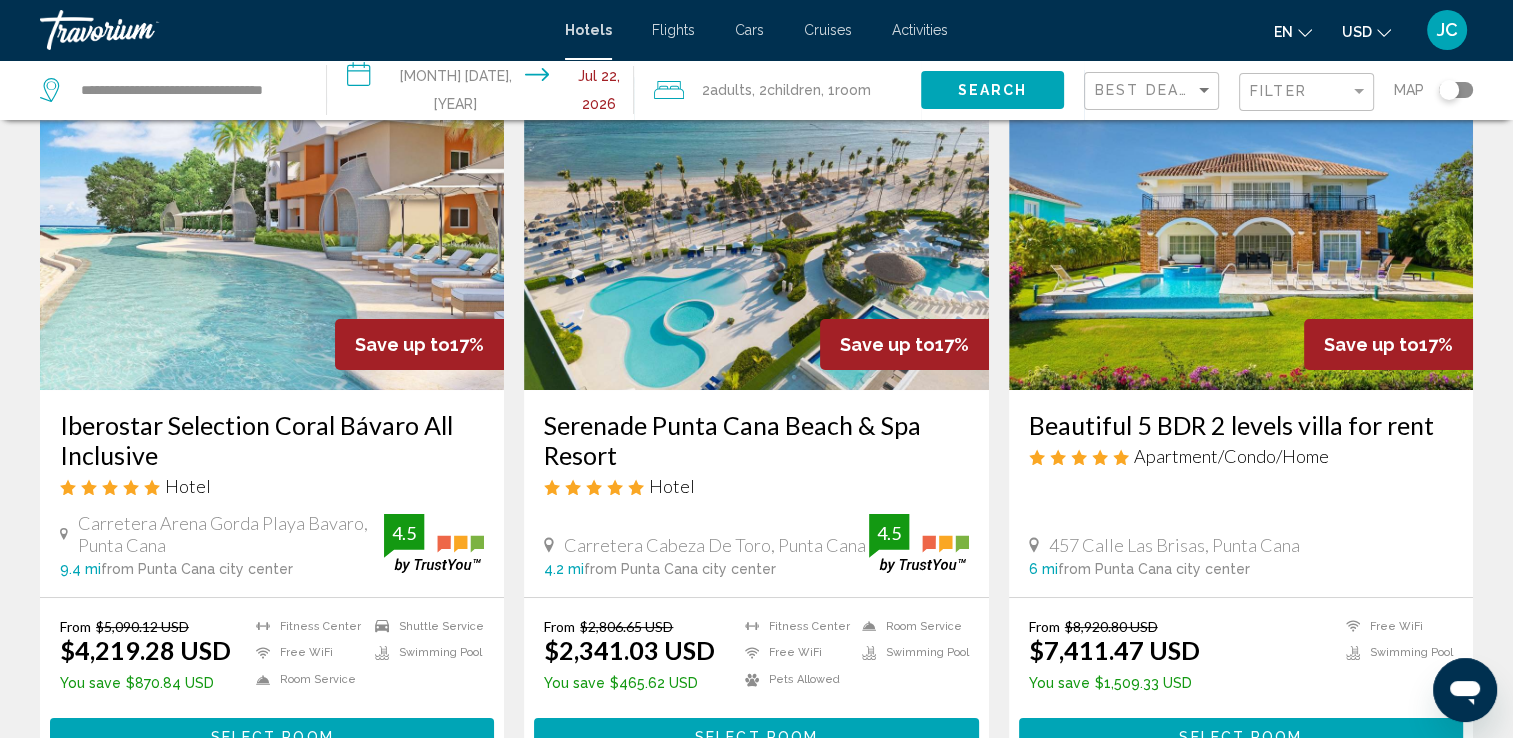 click on "Serenade Punta Cana Beach & Spa Resort" at bounding box center (756, 440) 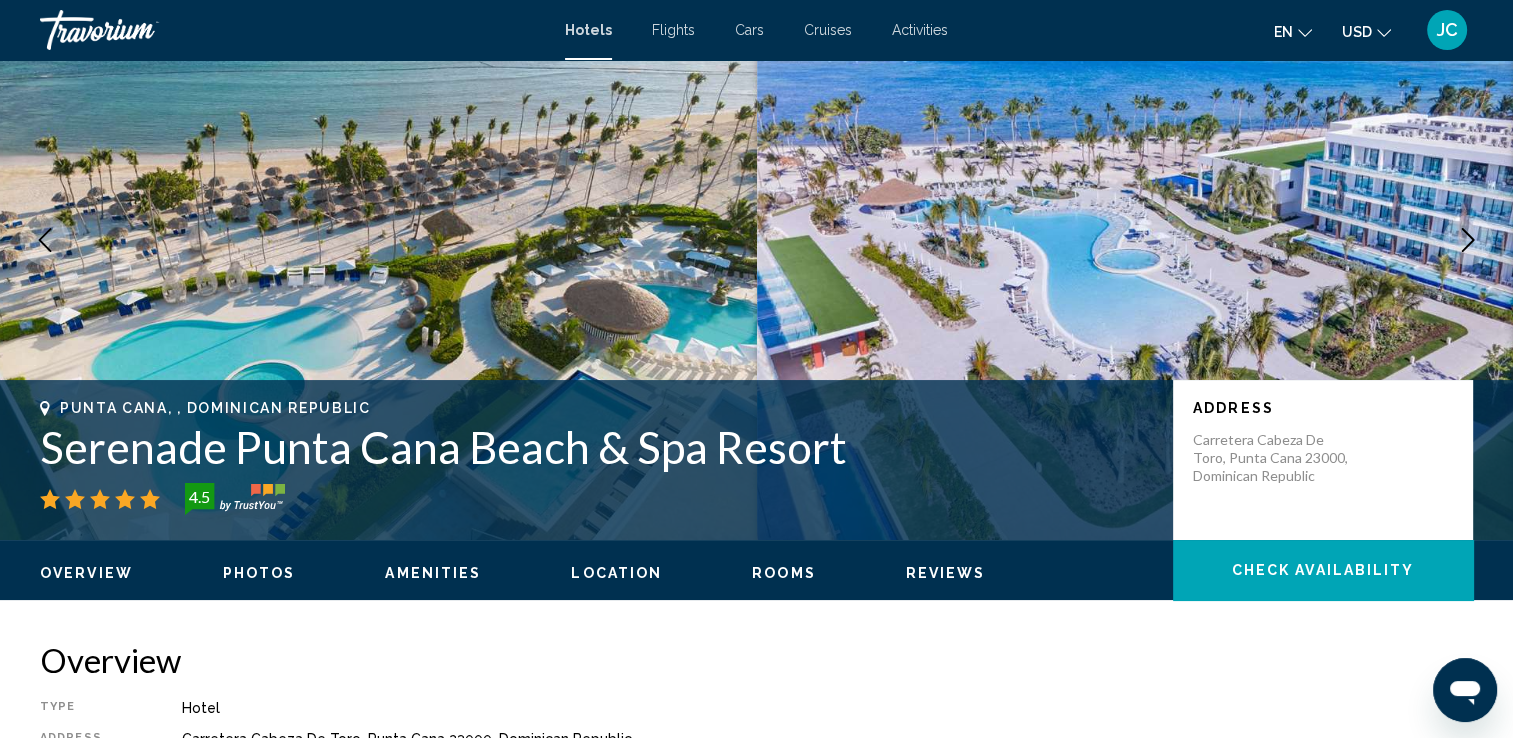 scroll, scrollTop: 0, scrollLeft: 0, axis: both 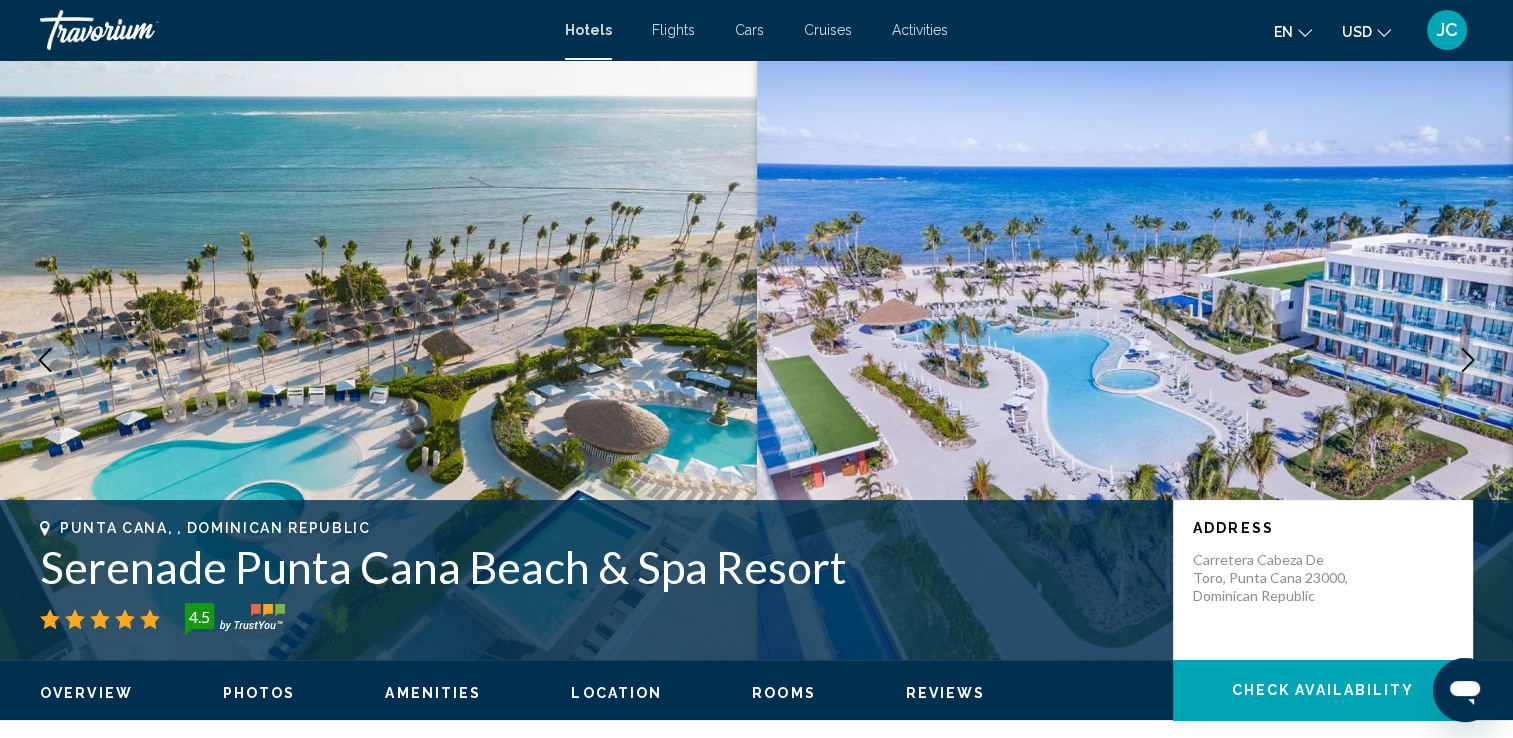 type 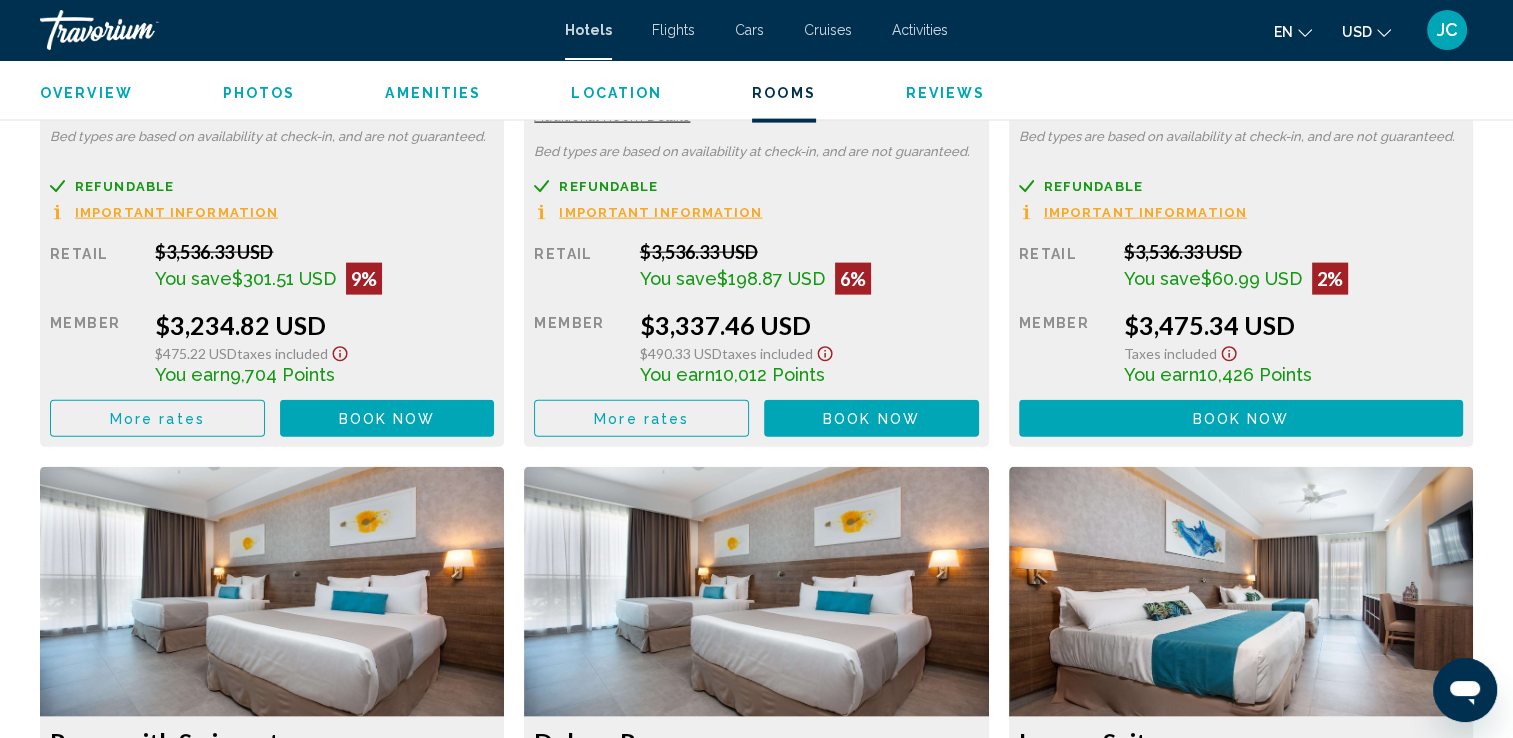 scroll, scrollTop: 4440, scrollLeft: 0, axis: vertical 